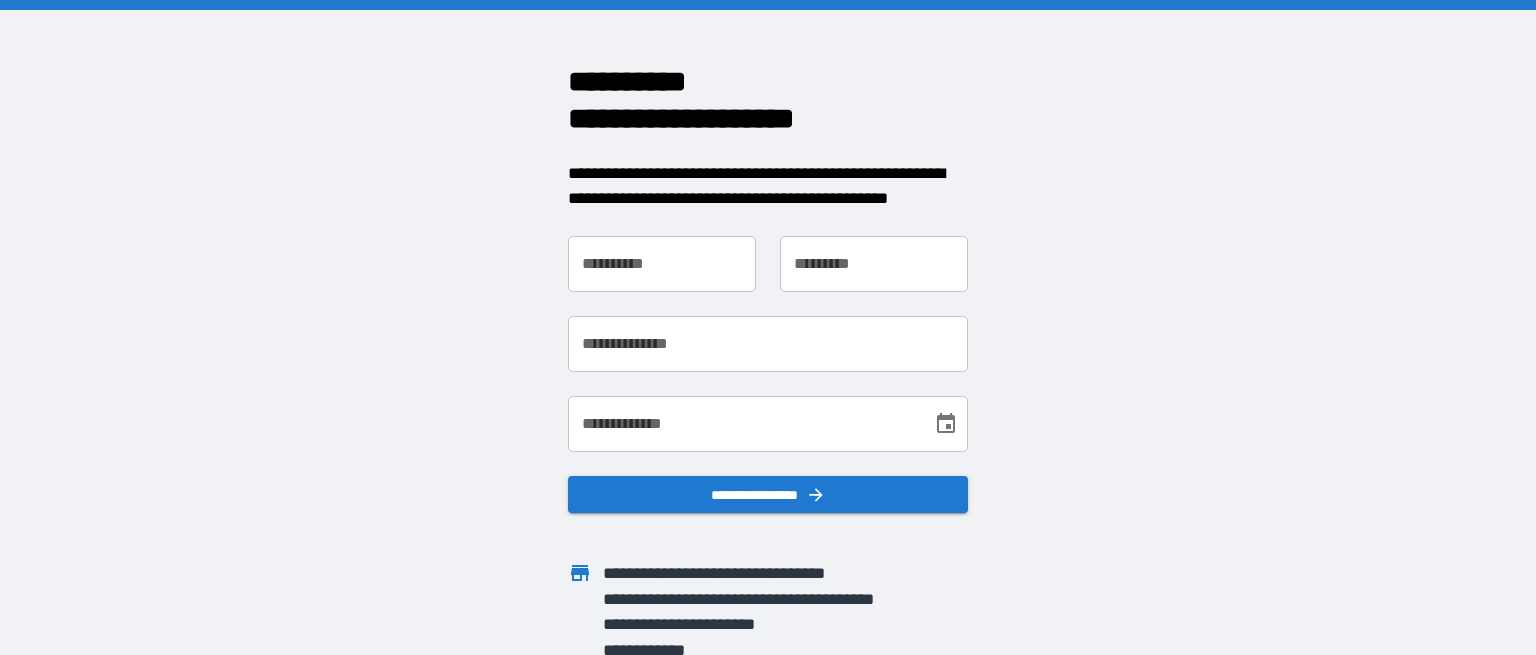 scroll, scrollTop: 0, scrollLeft: 0, axis: both 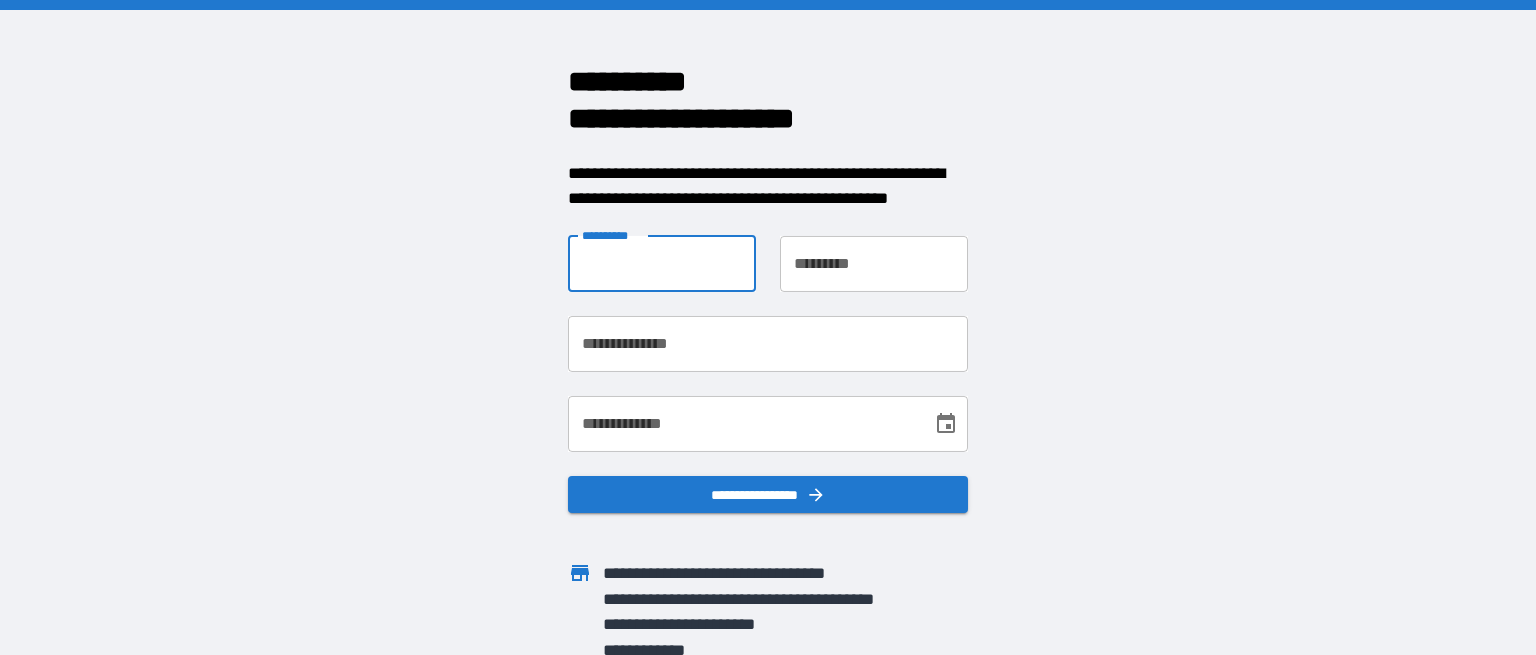 type on "****" 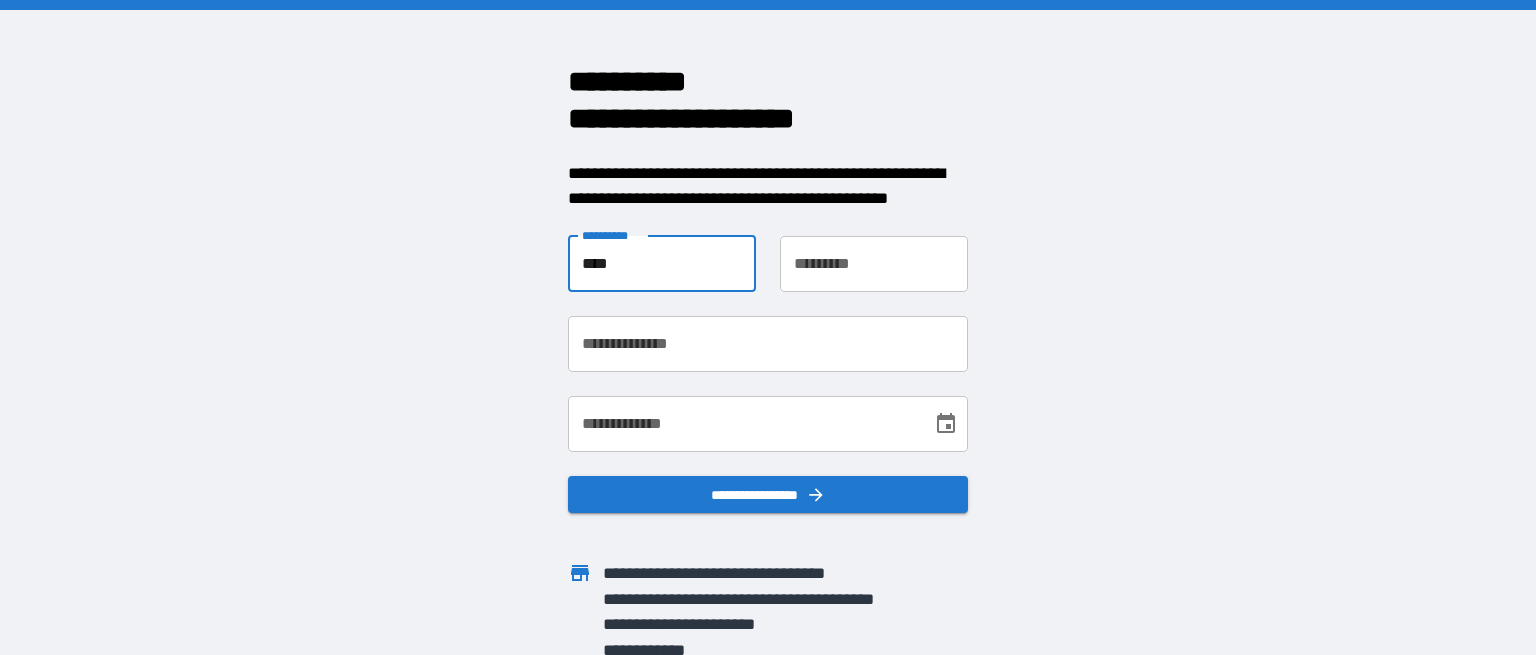 type on "*********" 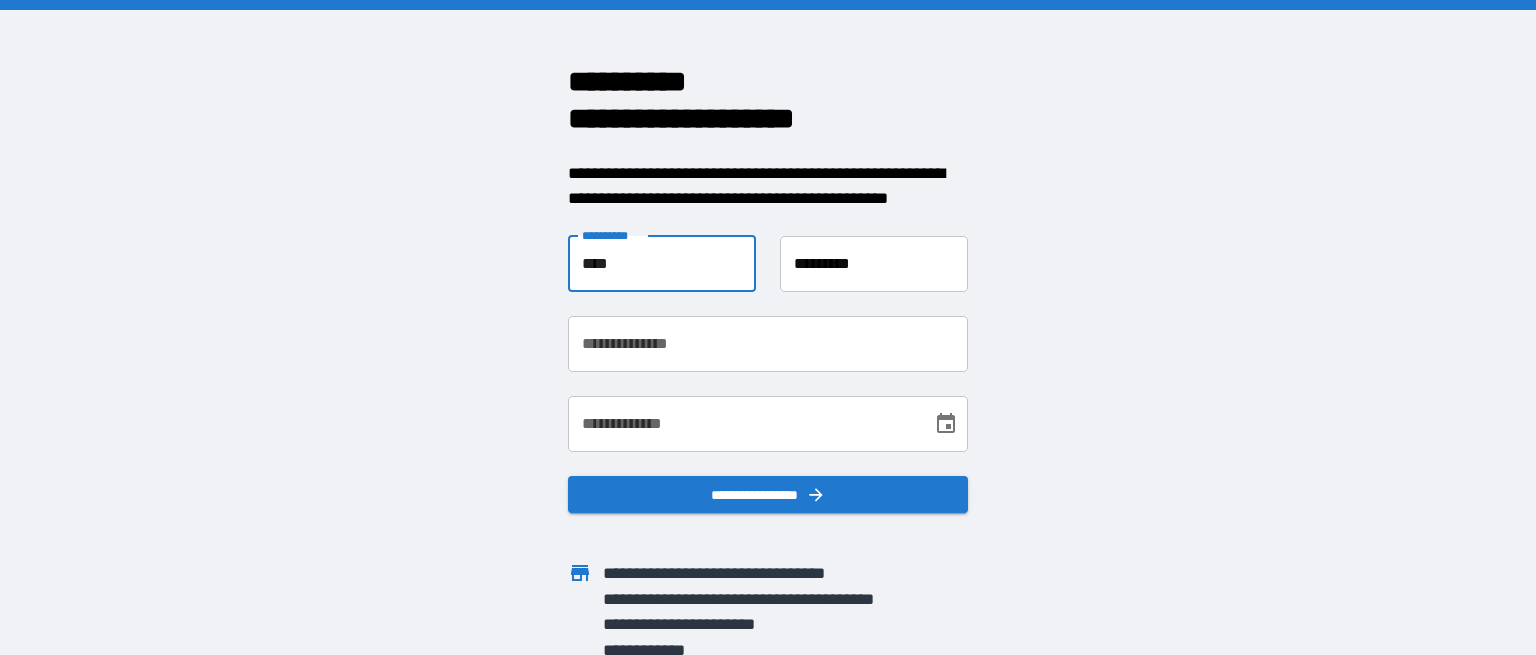 type on "**********" 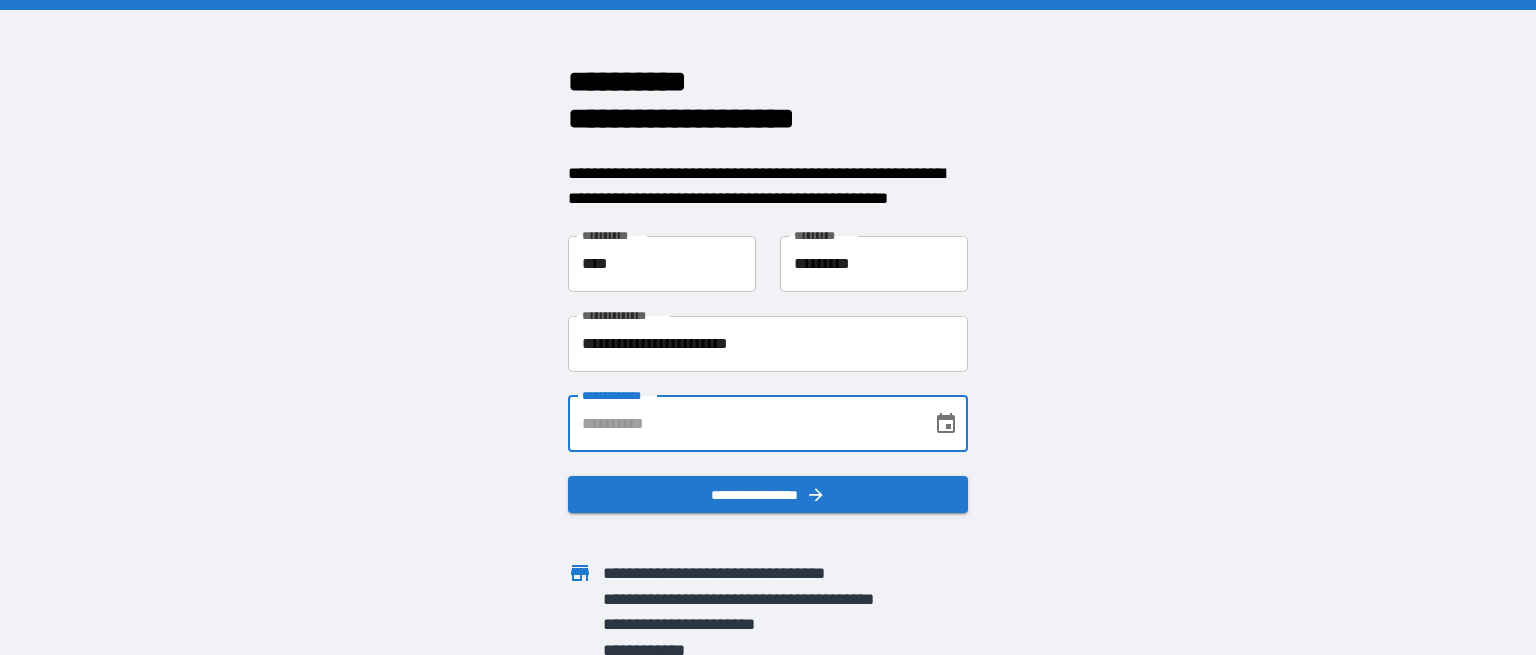 click on "**********" at bounding box center (743, 424) 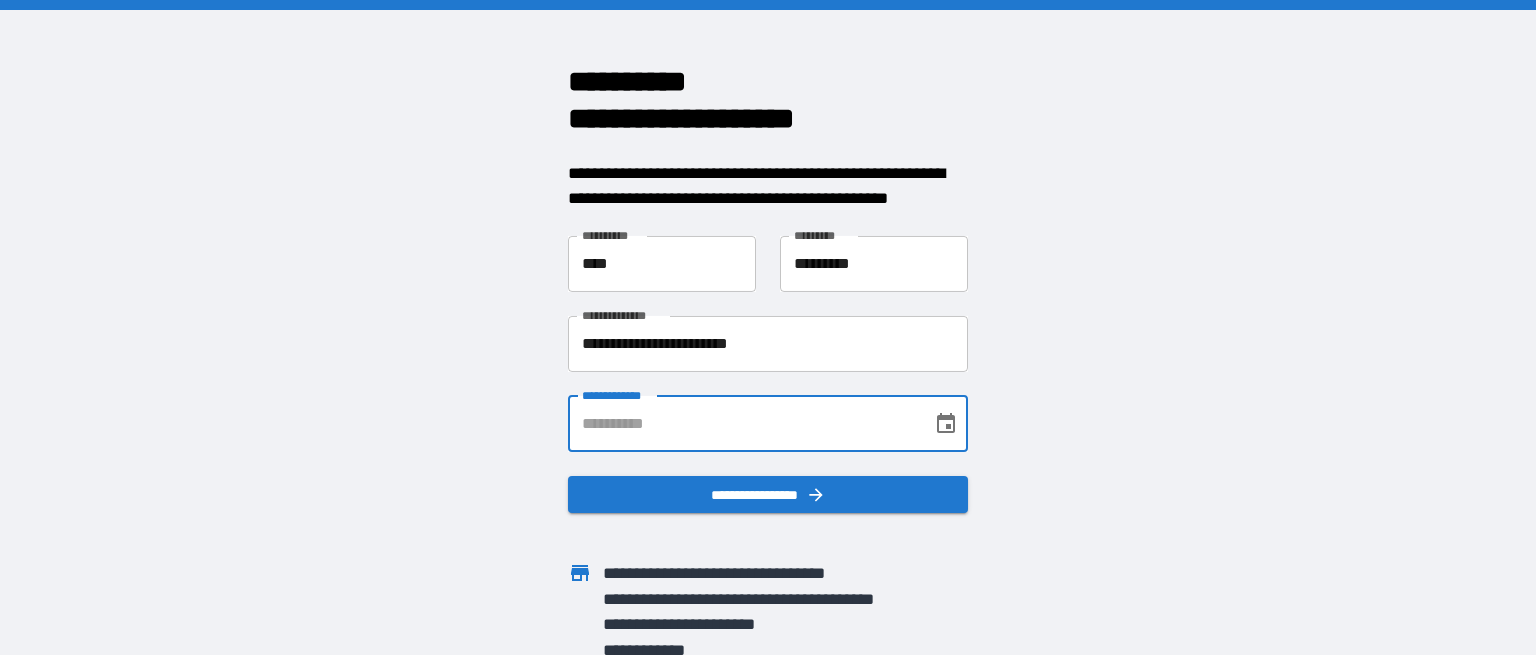 type on "**********" 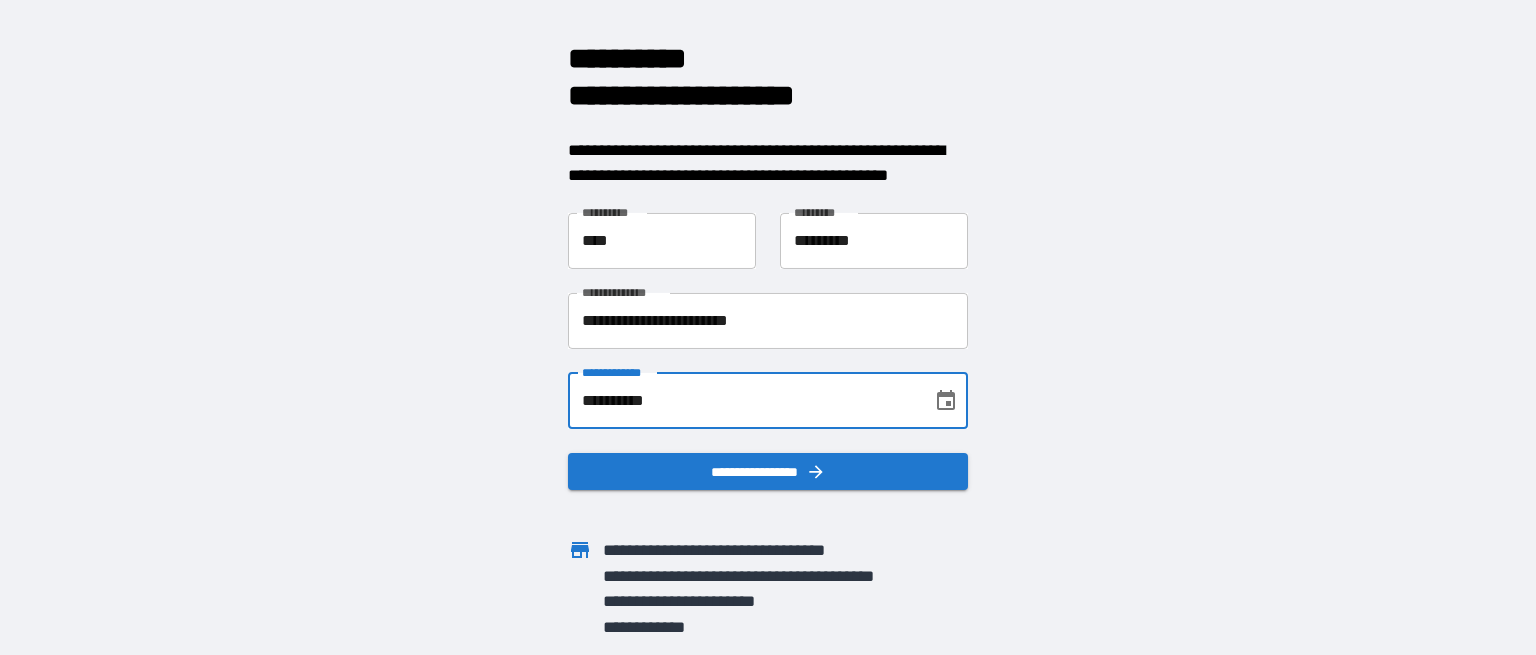scroll, scrollTop: 33, scrollLeft: 0, axis: vertical 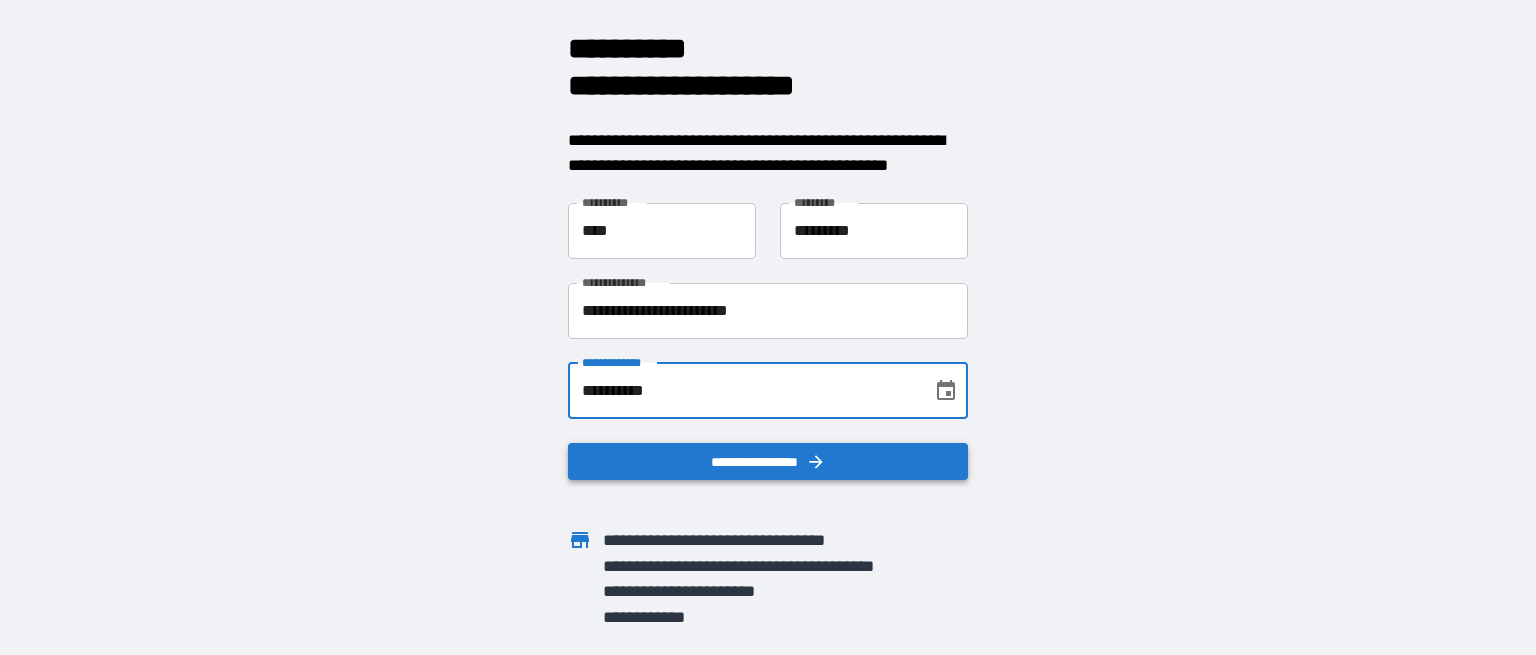 click on "**********" at bounding box center (768, 462) 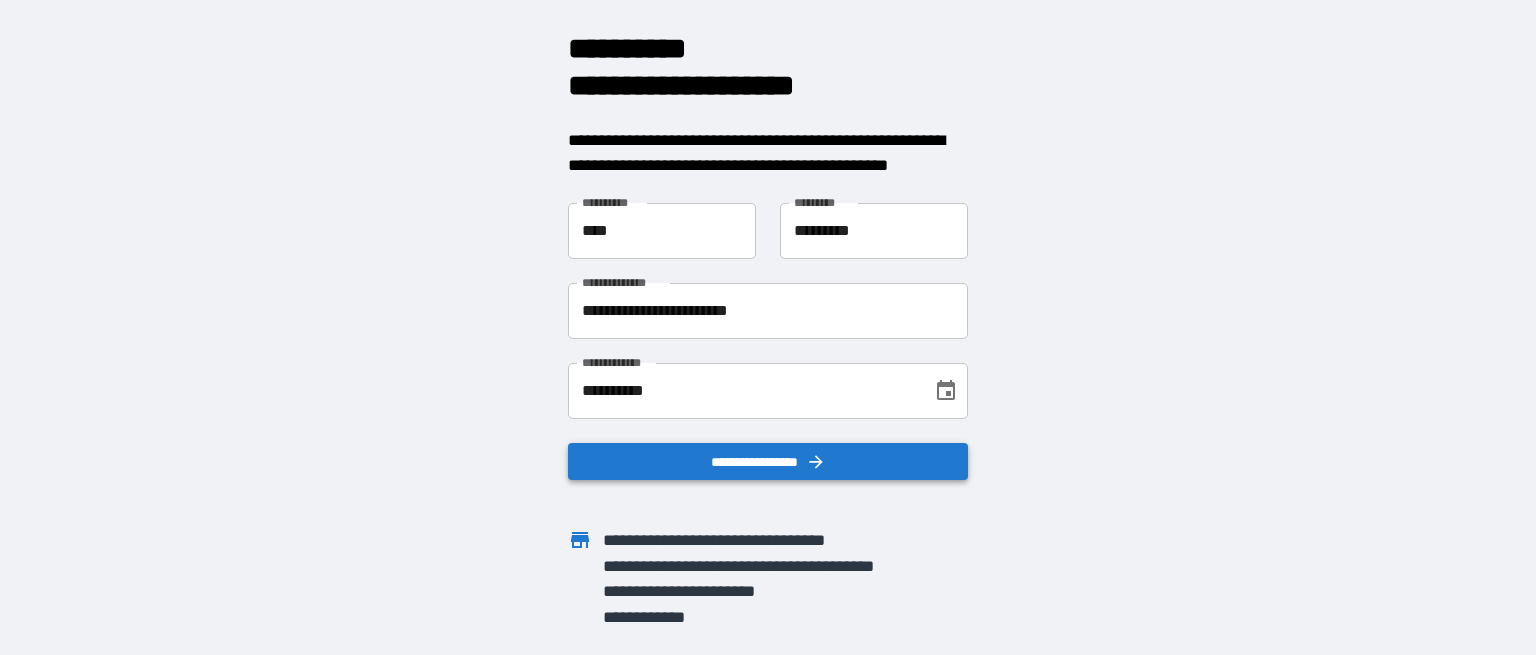 scroll, scrollTop: 0, scrollLeft: 0, axis: both 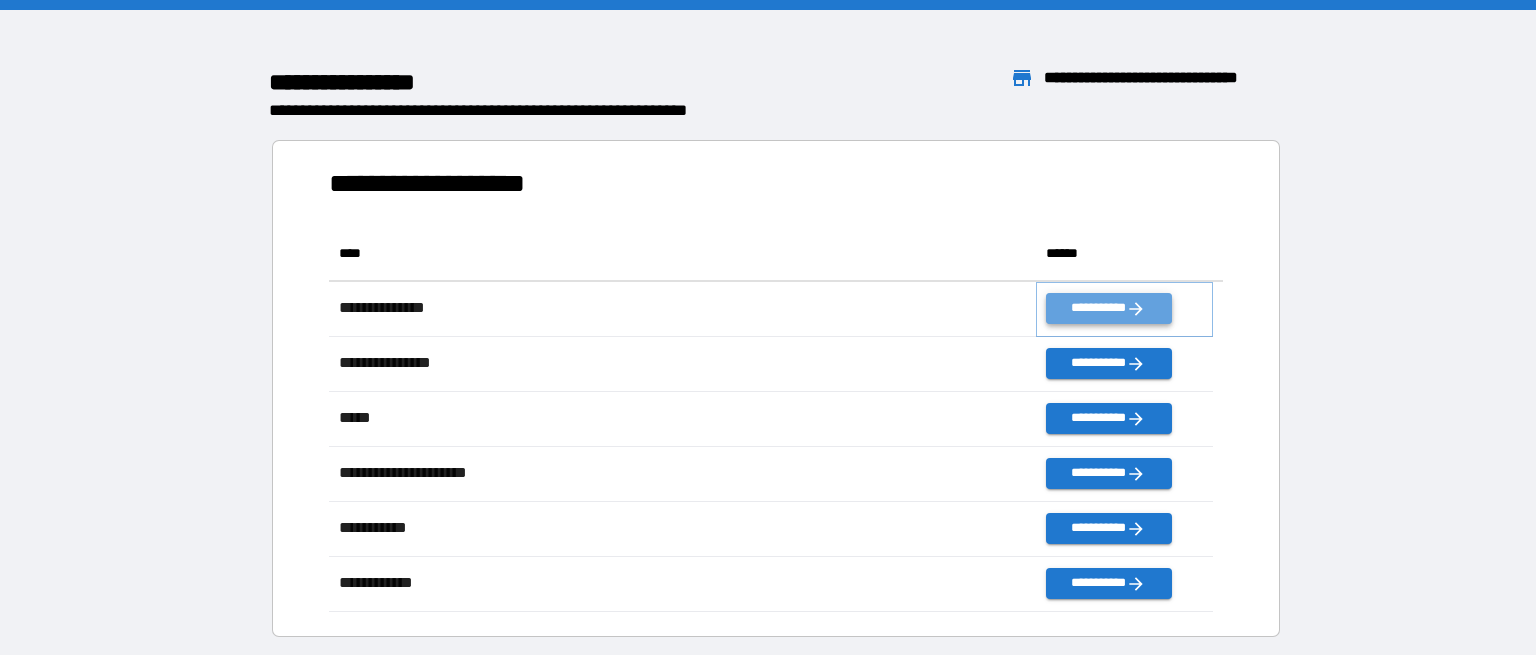 click on "**********" at bounding box center (1108, 308) 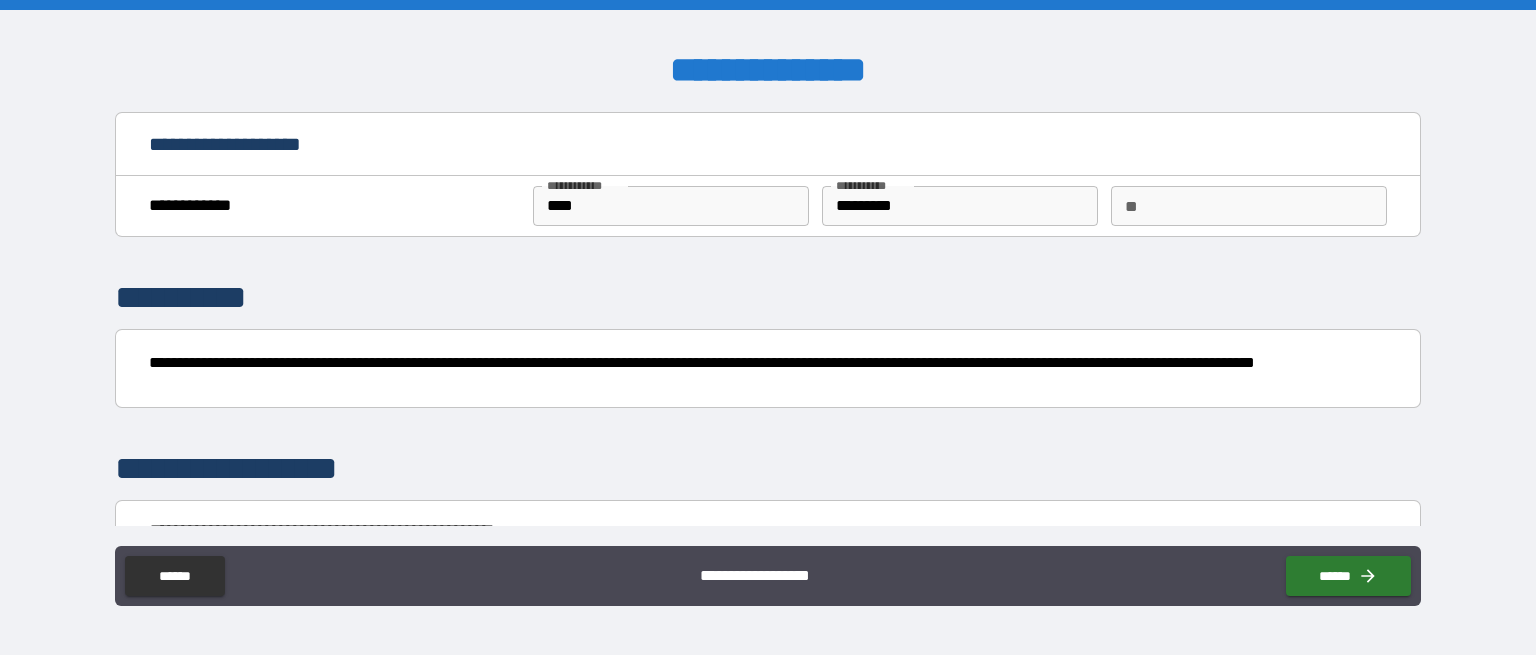 click on "**" at bounding box center (1249, 206) 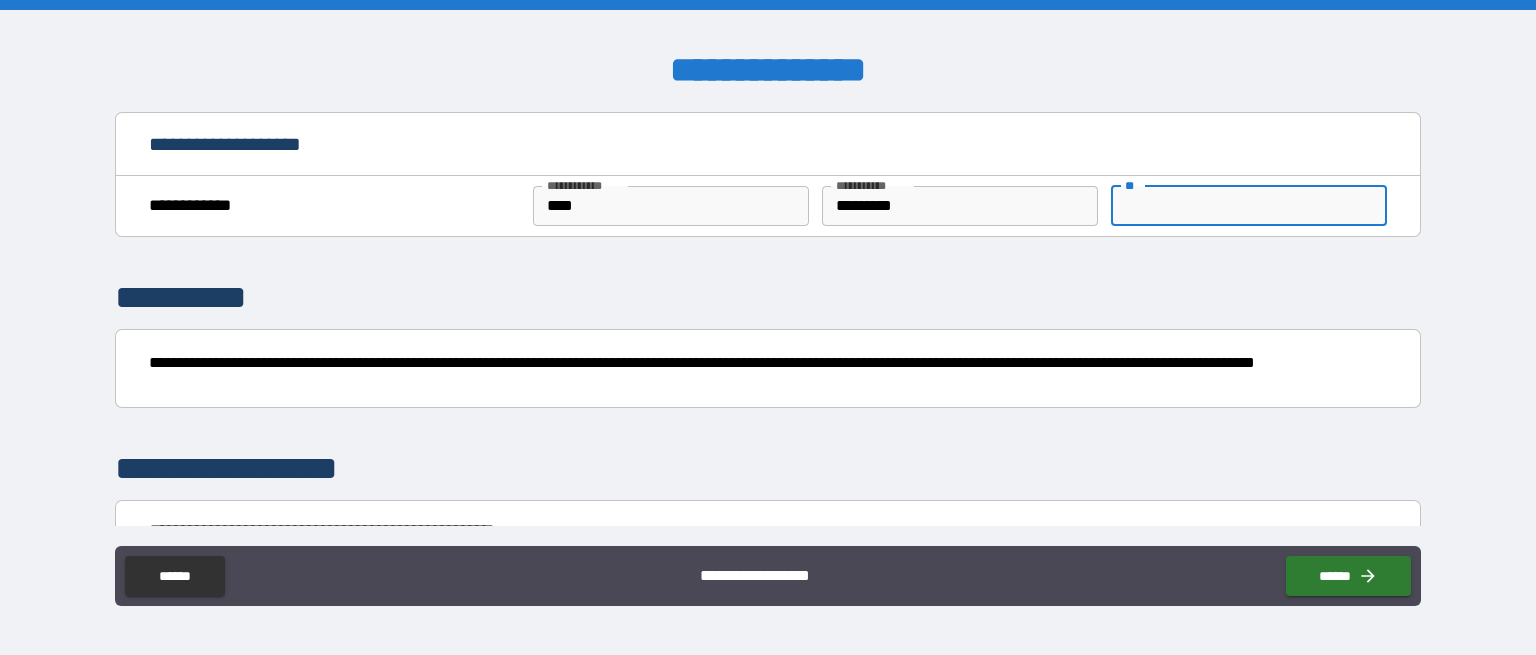 click on "**" at bounding box center (1249, 206) 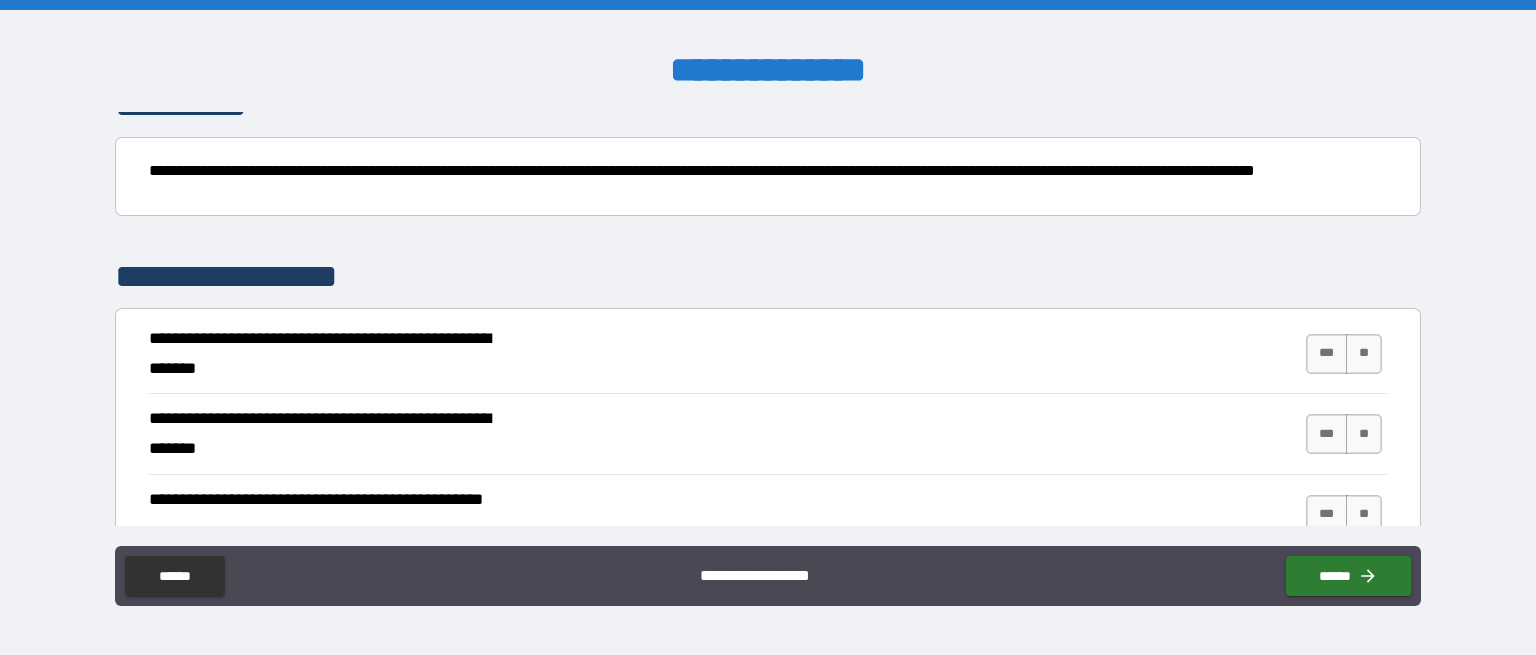 scroll, scrollTop: 200, scrollLeft: 0, axis: vertical 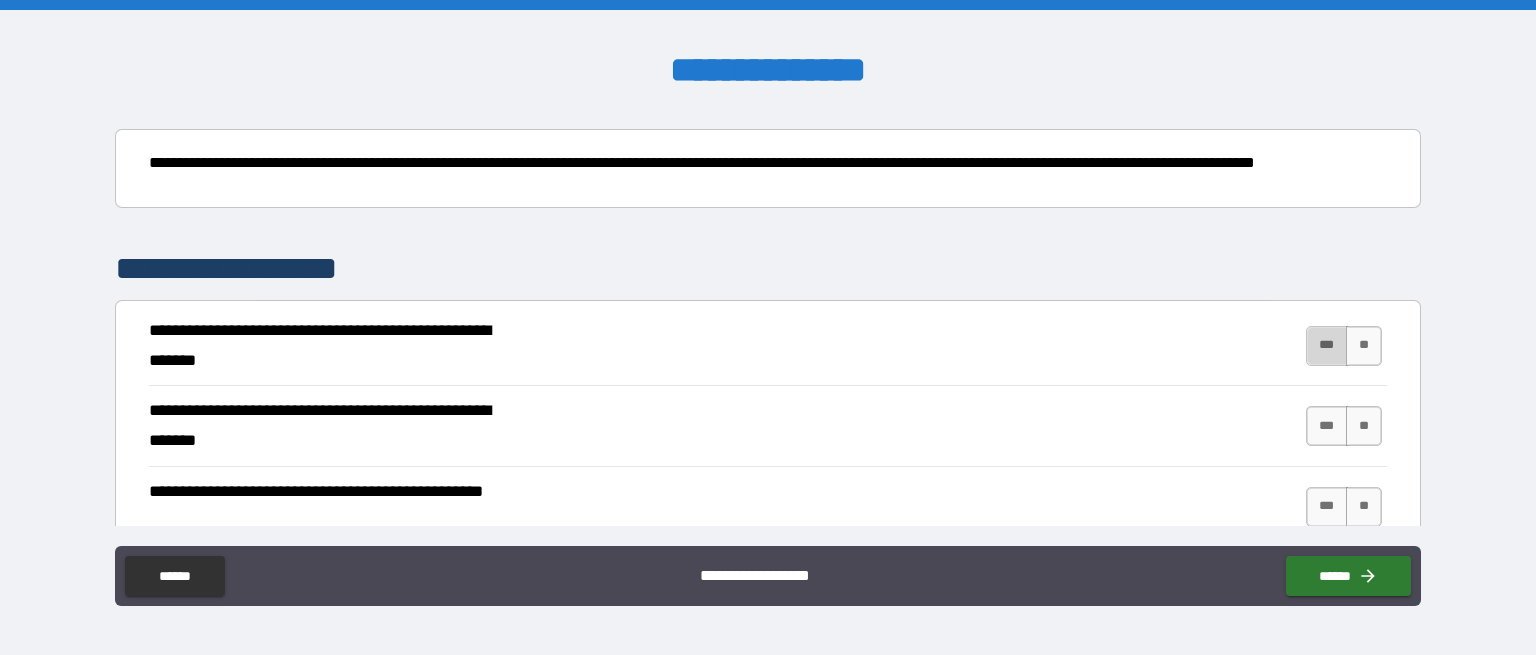 click on "***" at bounding box center [1327, 346] 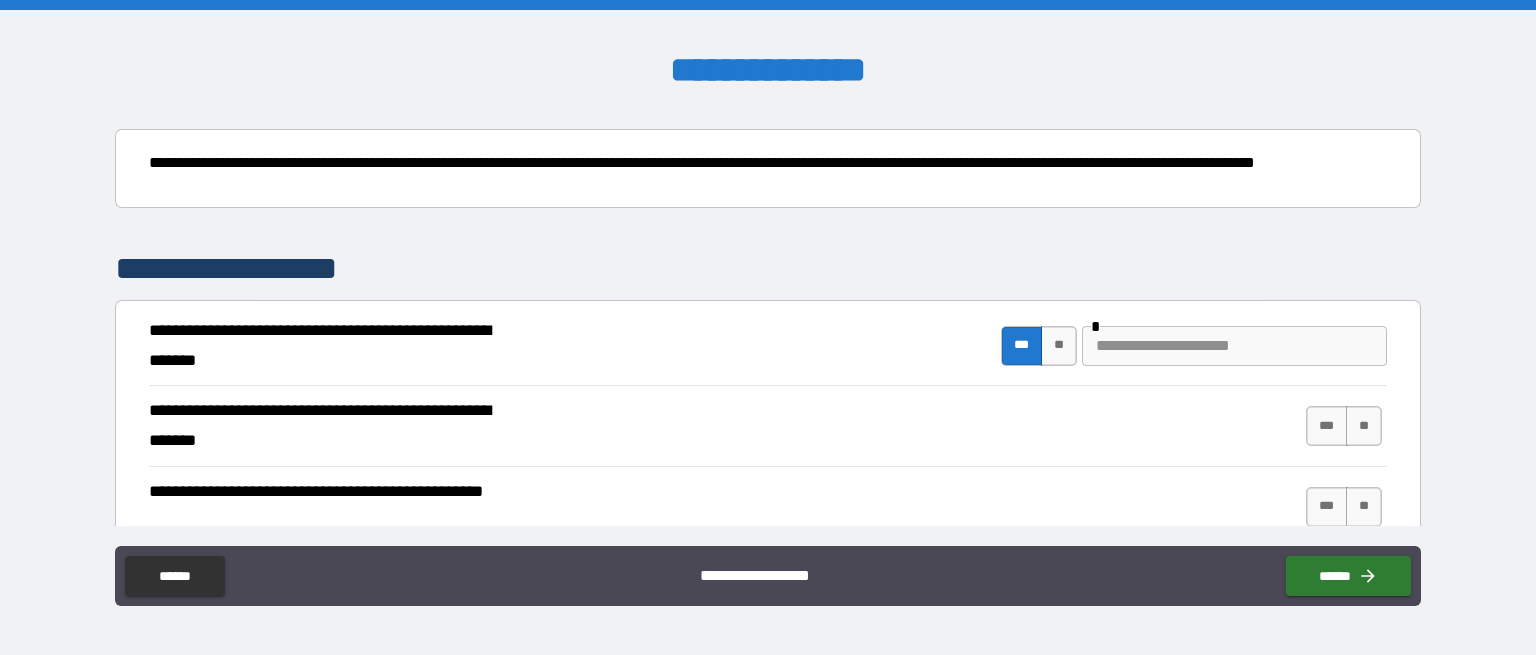click on "***" at bounding box center [1022, 346] 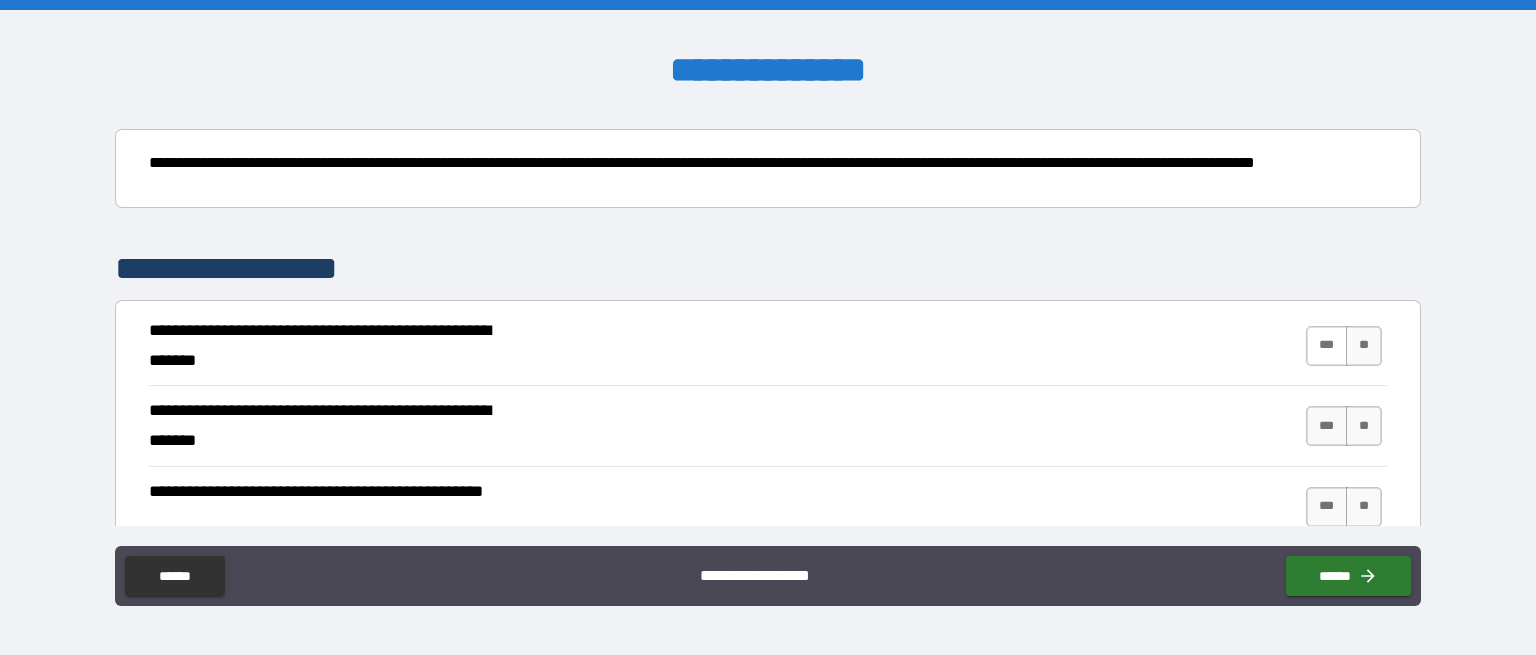 click on "***" at bounding box center (1327, 346) 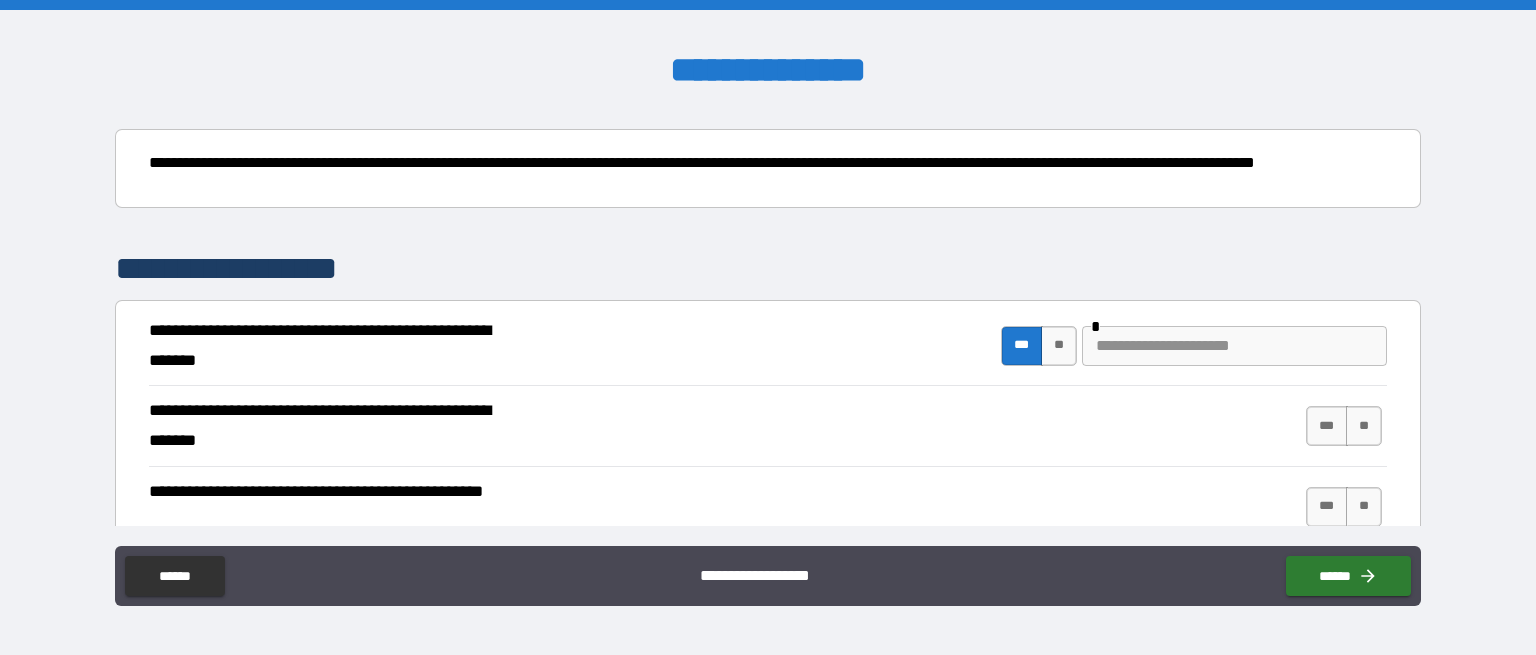 click at bounding box center [1234, 346] 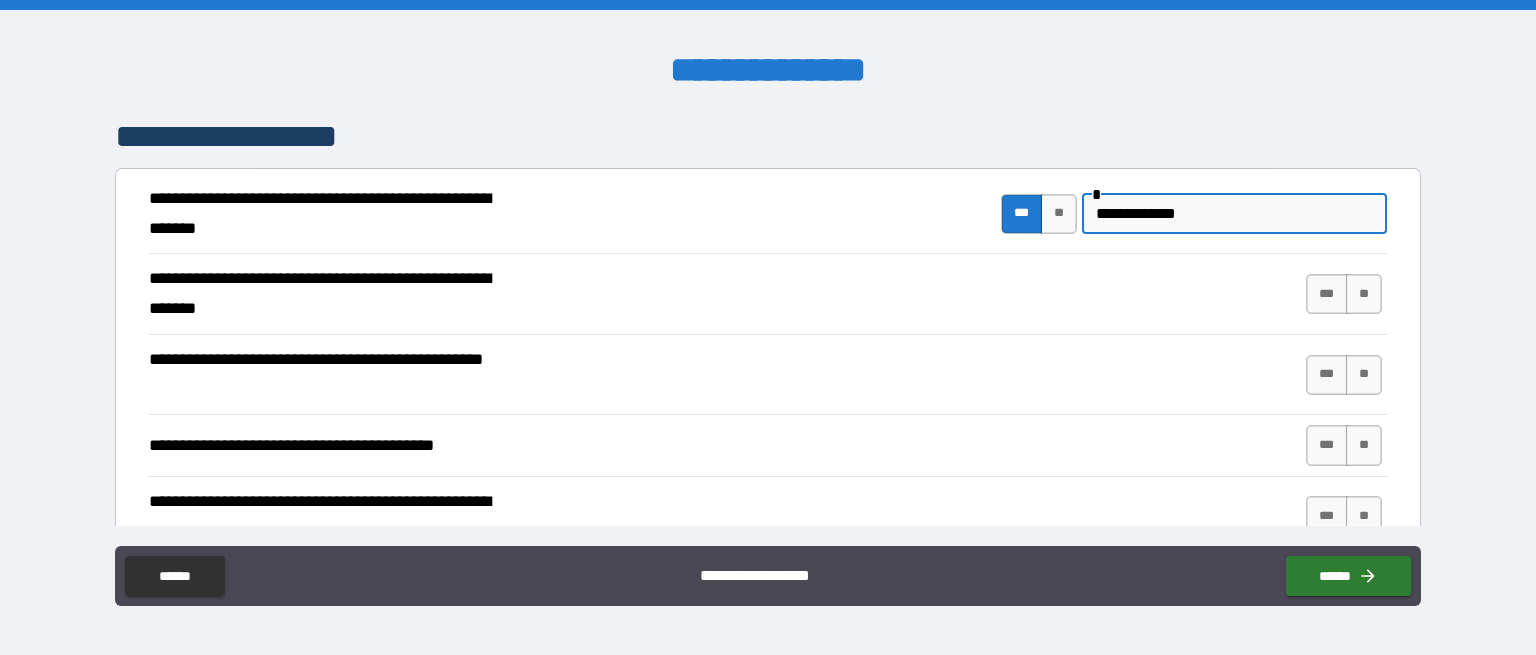 scroll, scrollTop: 400, scrollLeft: 0, axis: vertical 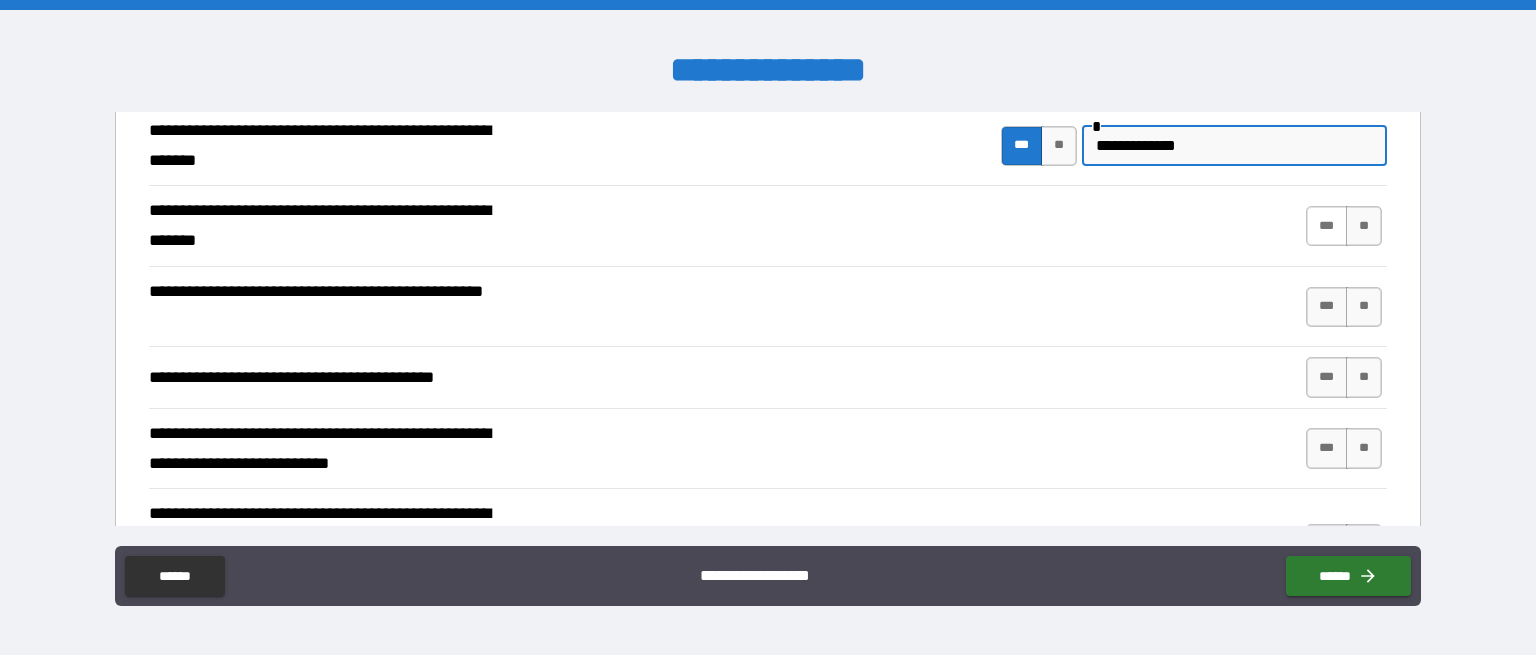 type on "**********" 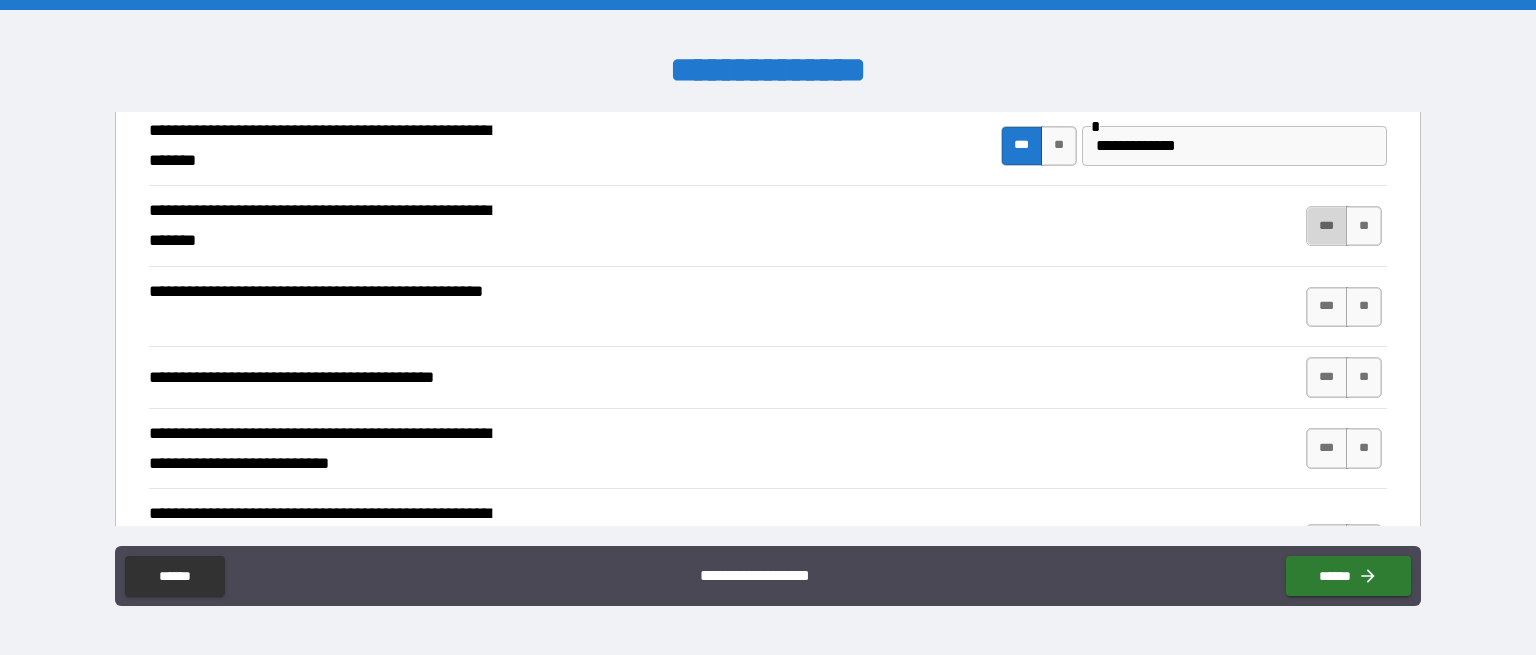 click on "***" at bounding box center (1327, 226) 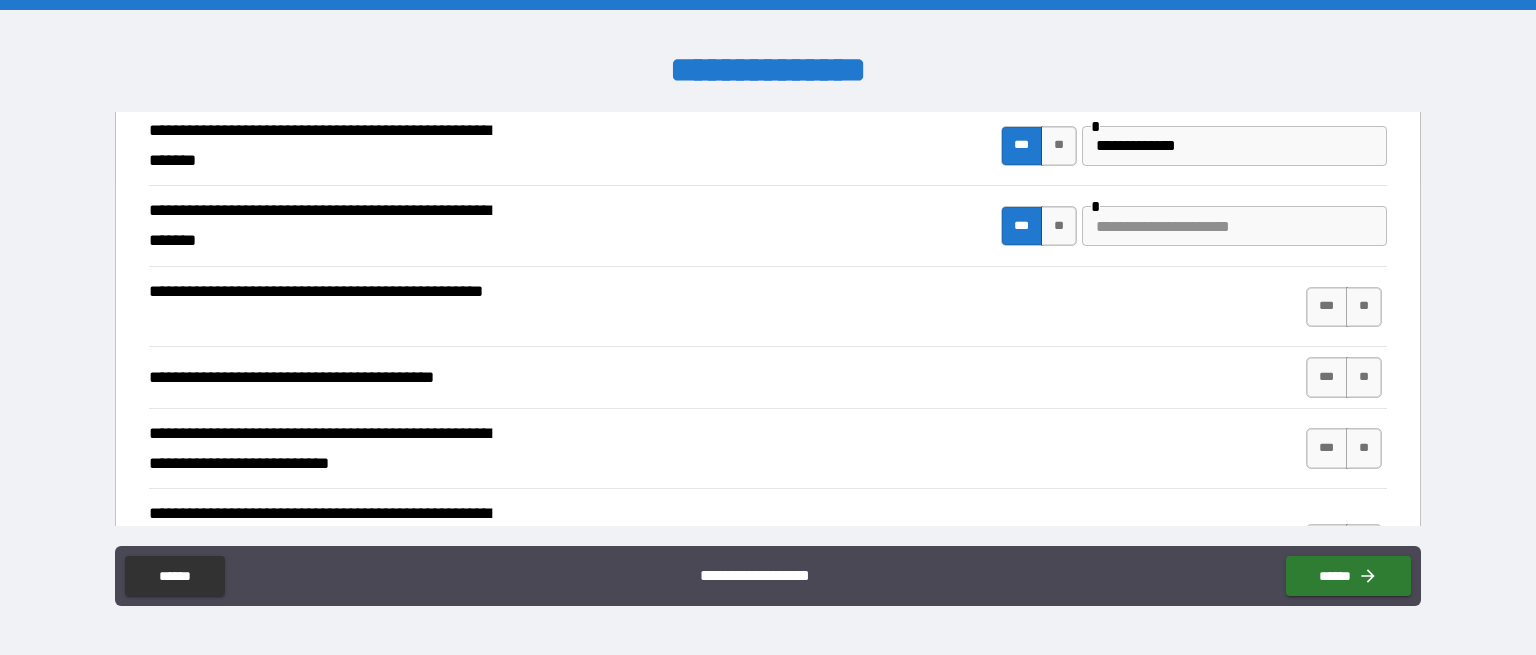 click at bounding box center [1234, 226] 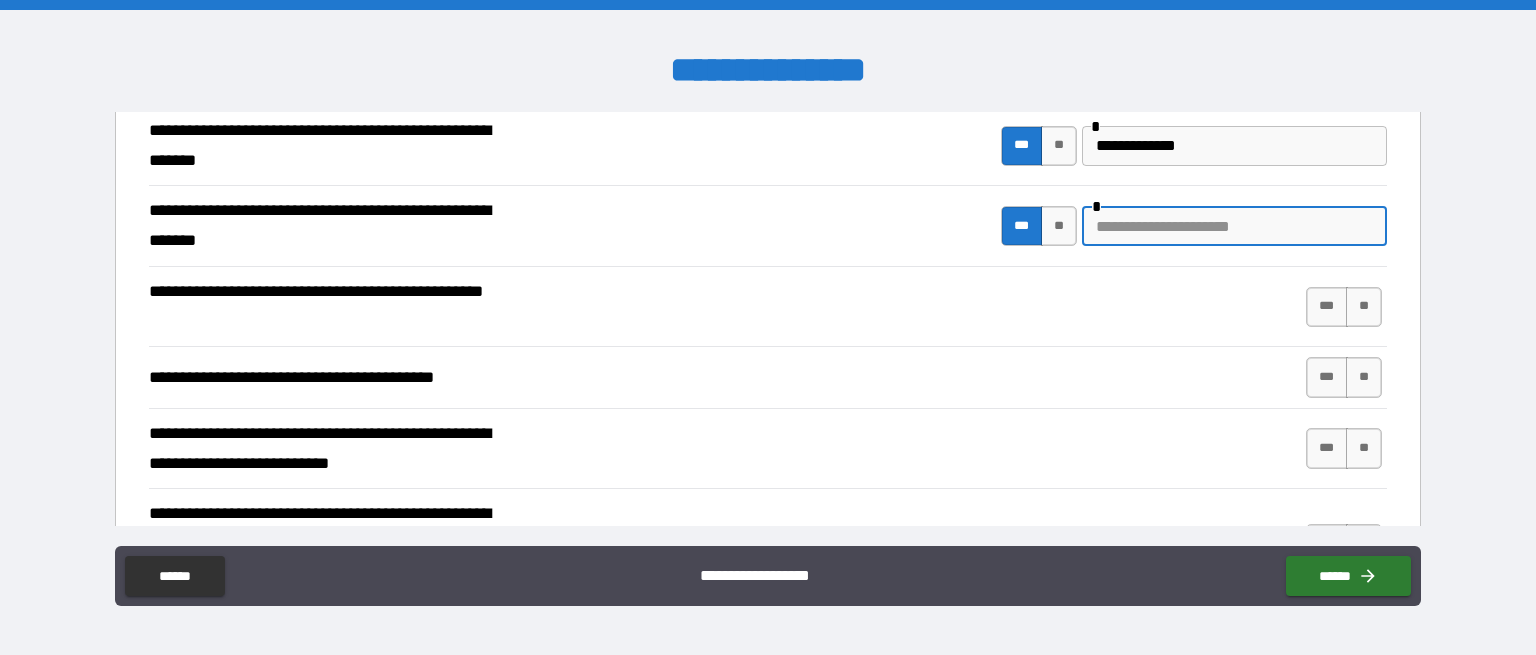 click at bounding box center (1234, 226) 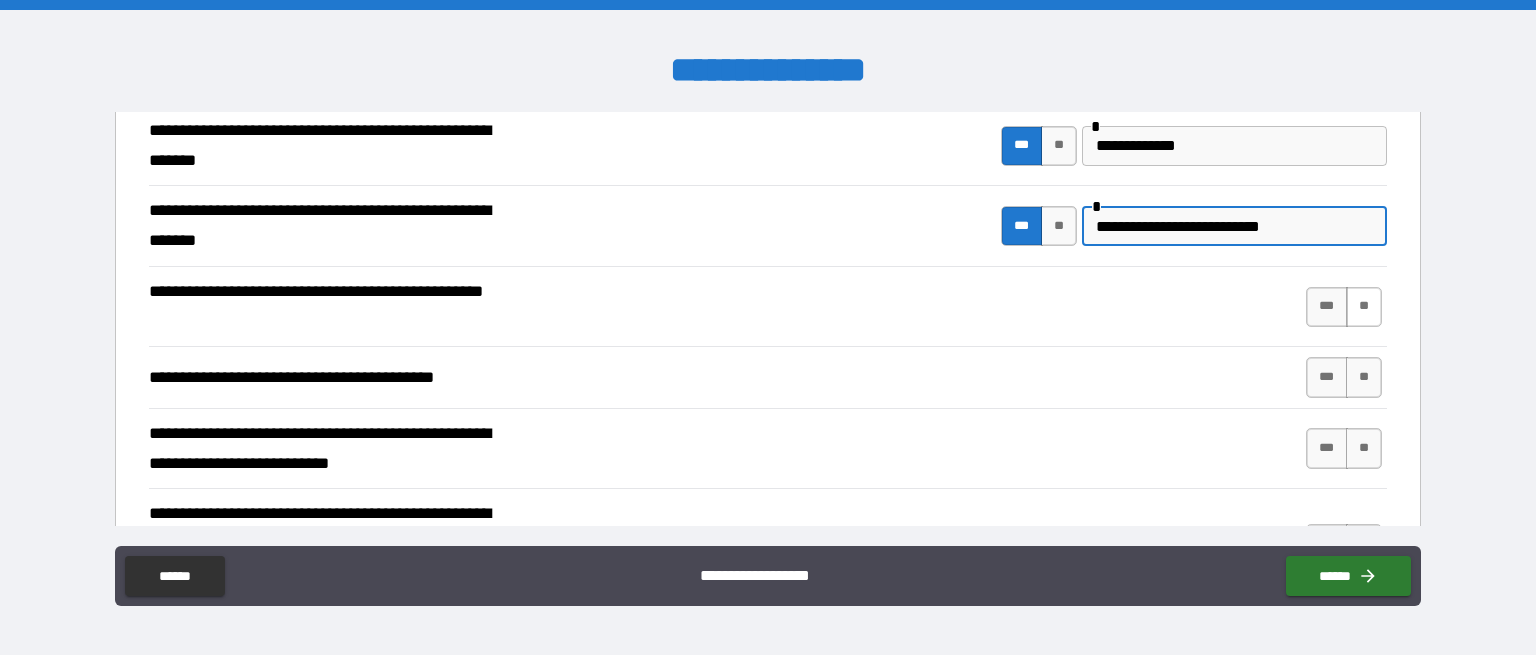 type on "**********" 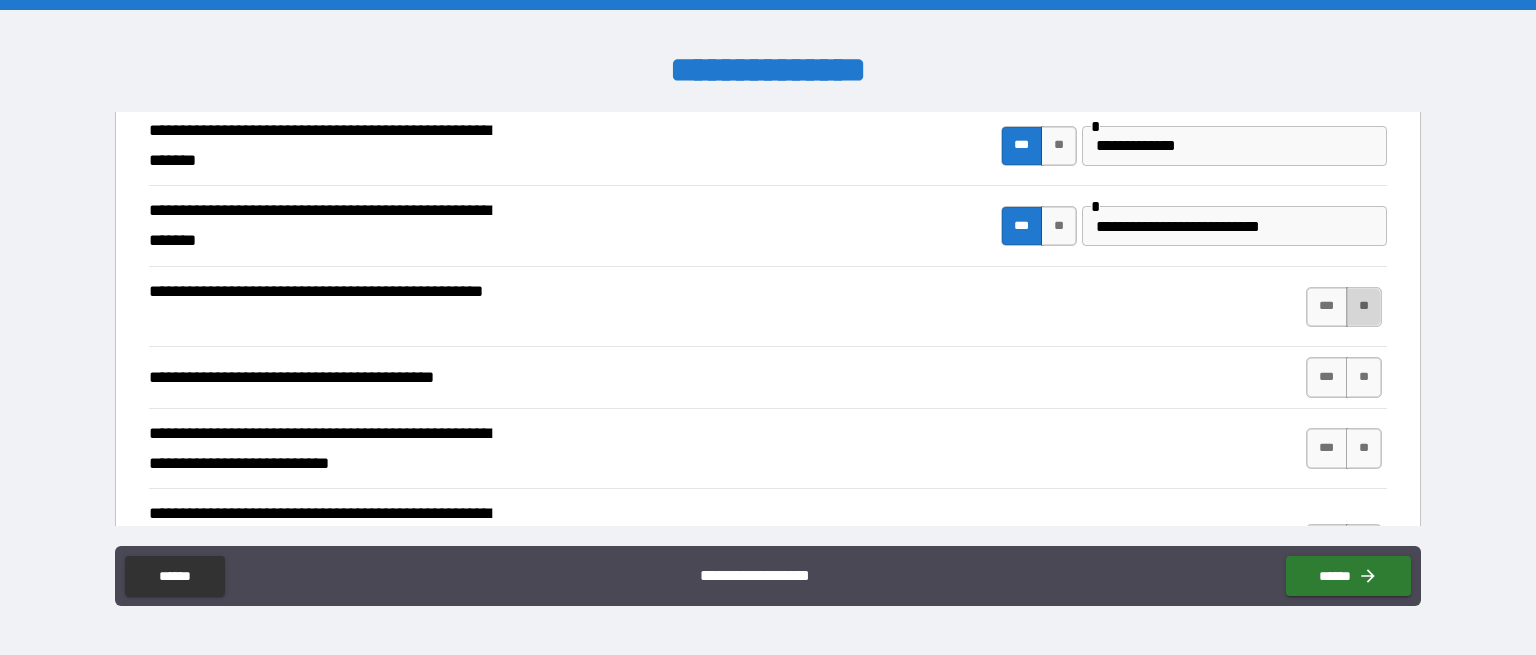 click on "**" at bounding box center [1364, 307] 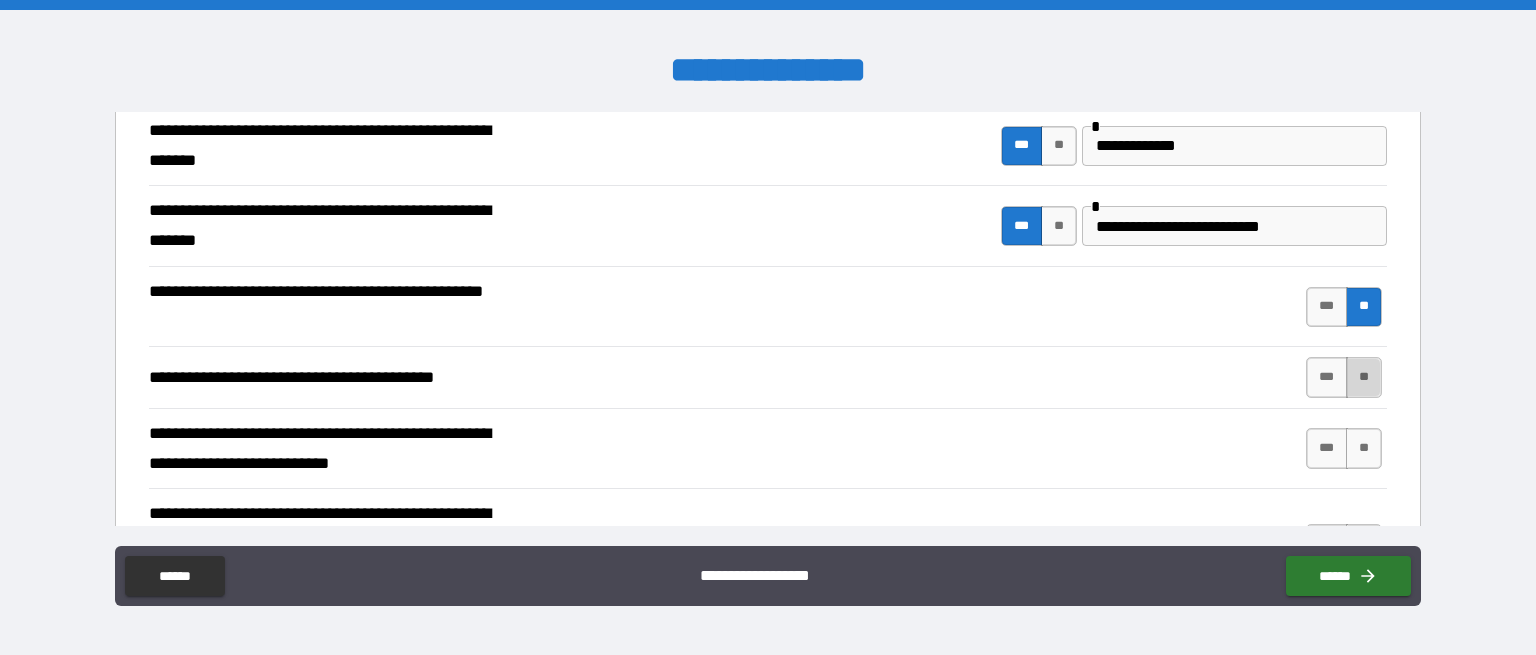 click on "**" at bounding box center (1364, 377) 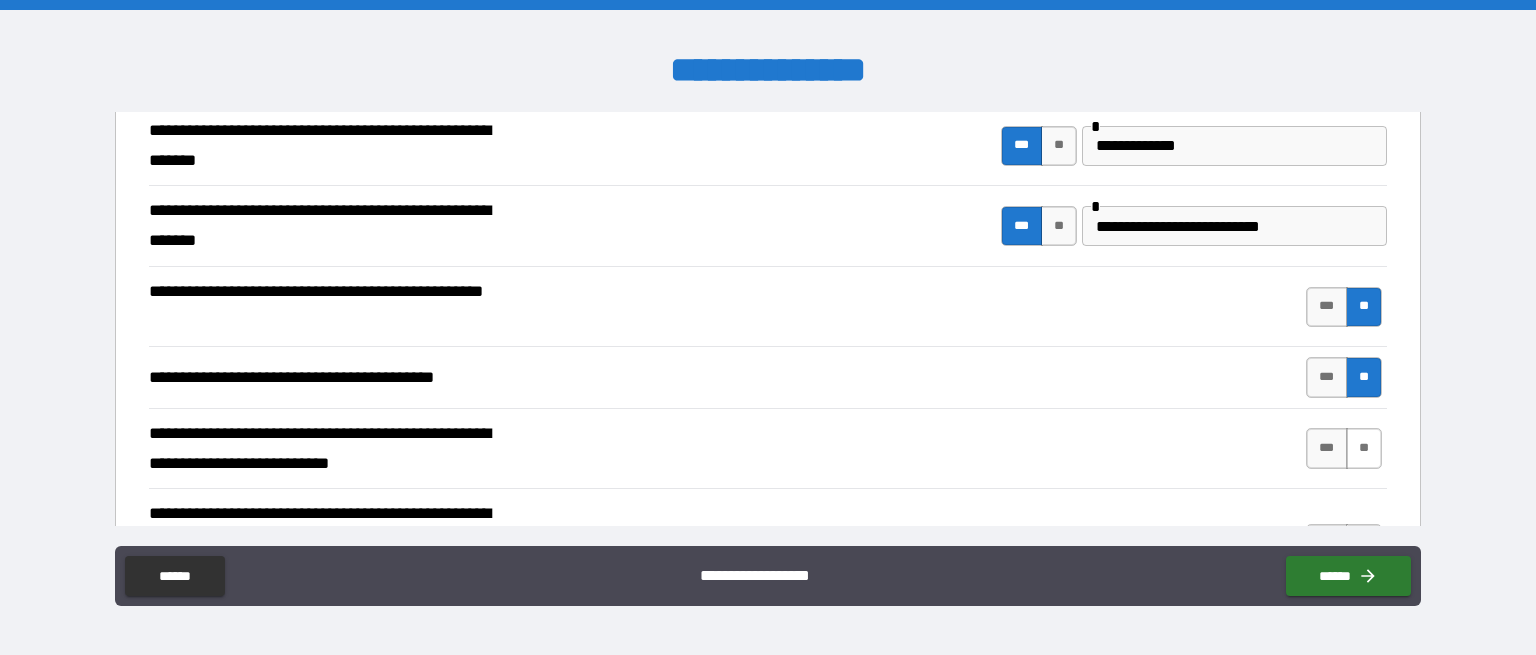 click on "**" at bounding box center [1364, 448] 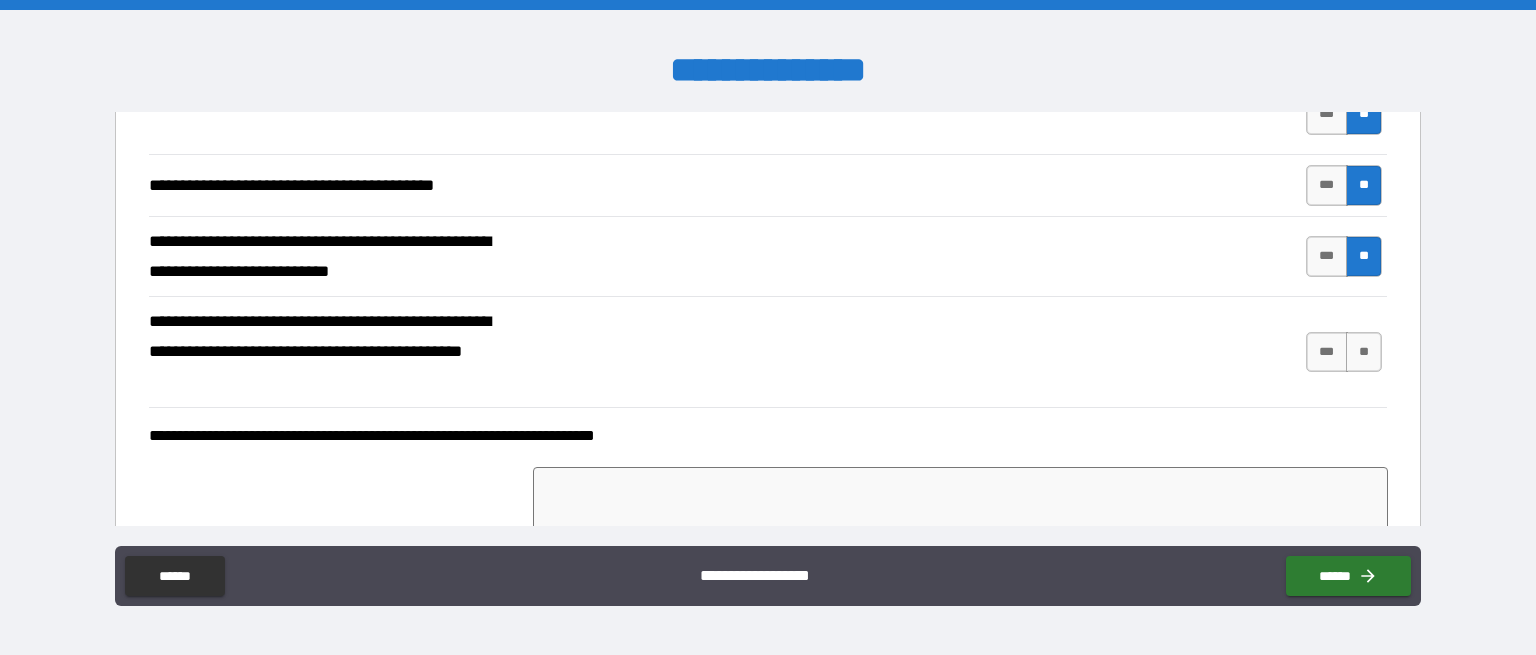 scroll, scrollTop: 600, scrollLeft: 0, axis: vertical 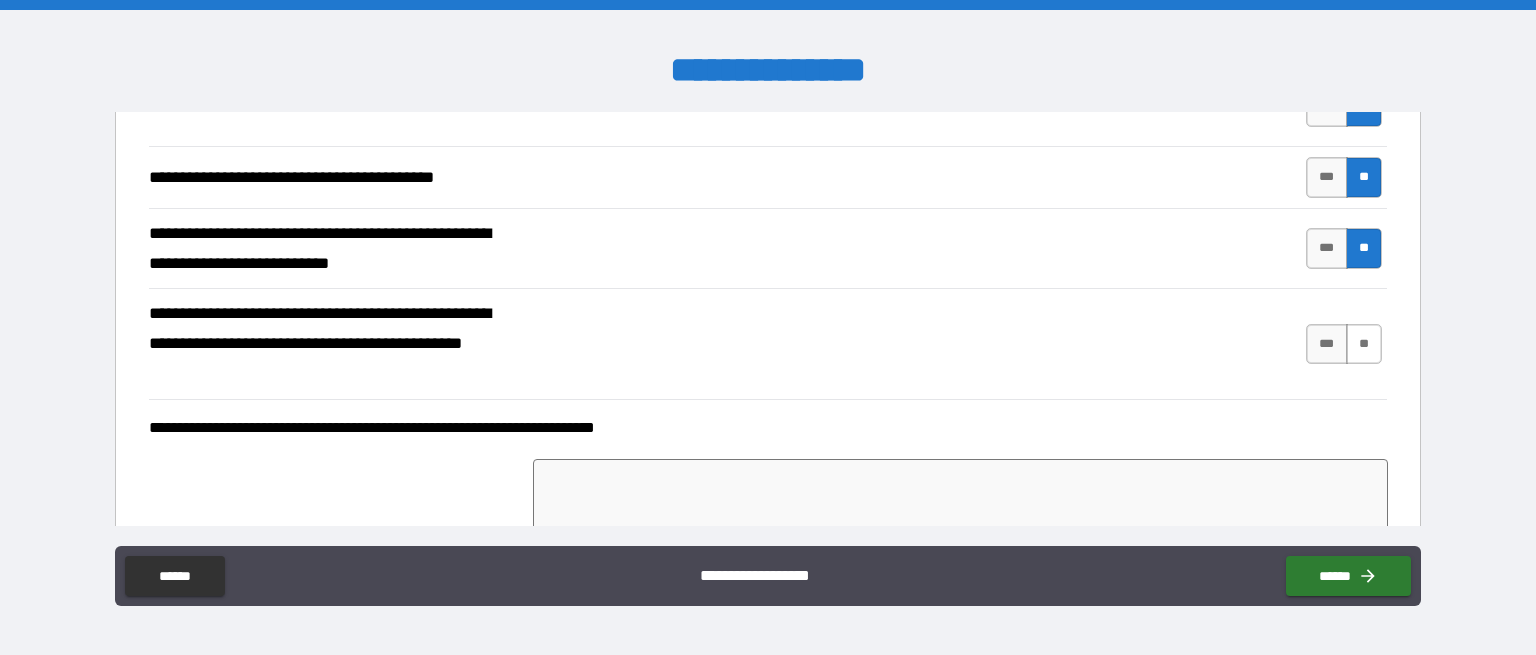 click on "**" at bounding box center (1364, 344) 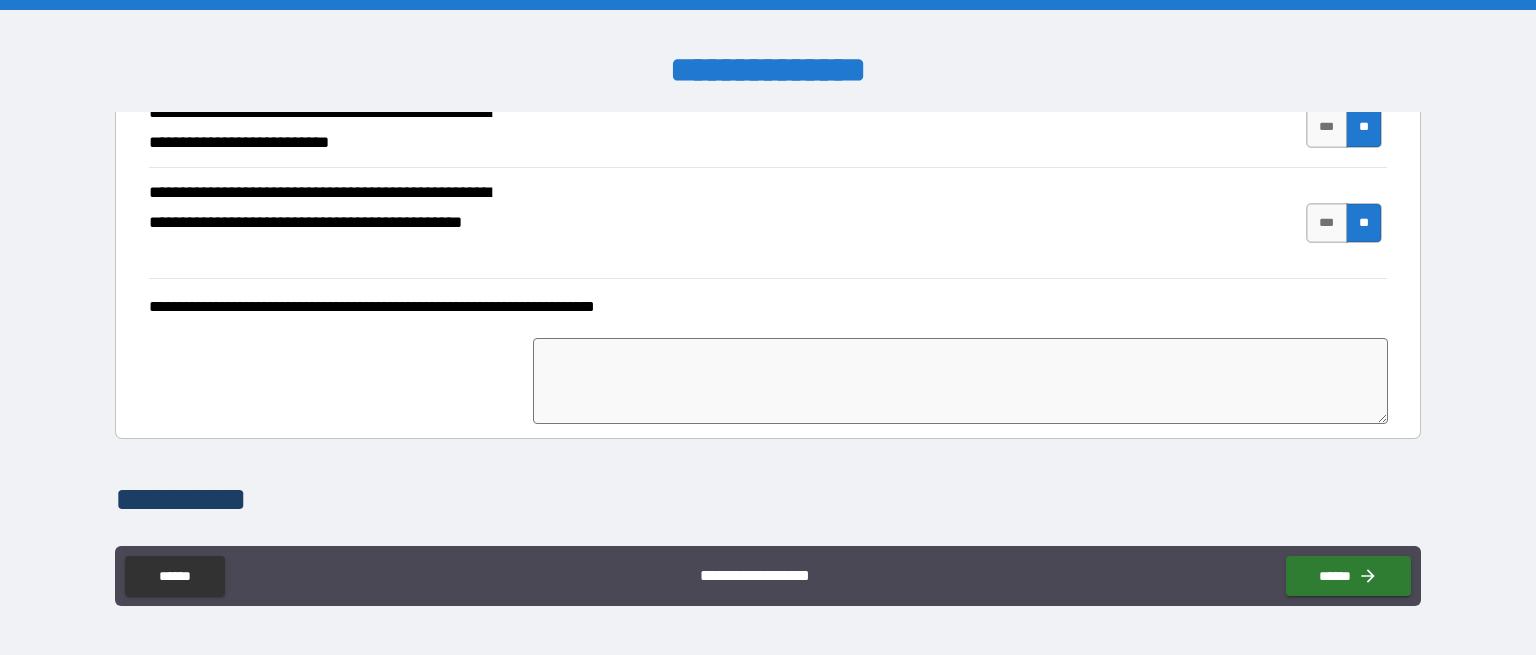 scroll, scrollTop: 800, scrollLeft: 0, axis: vertical 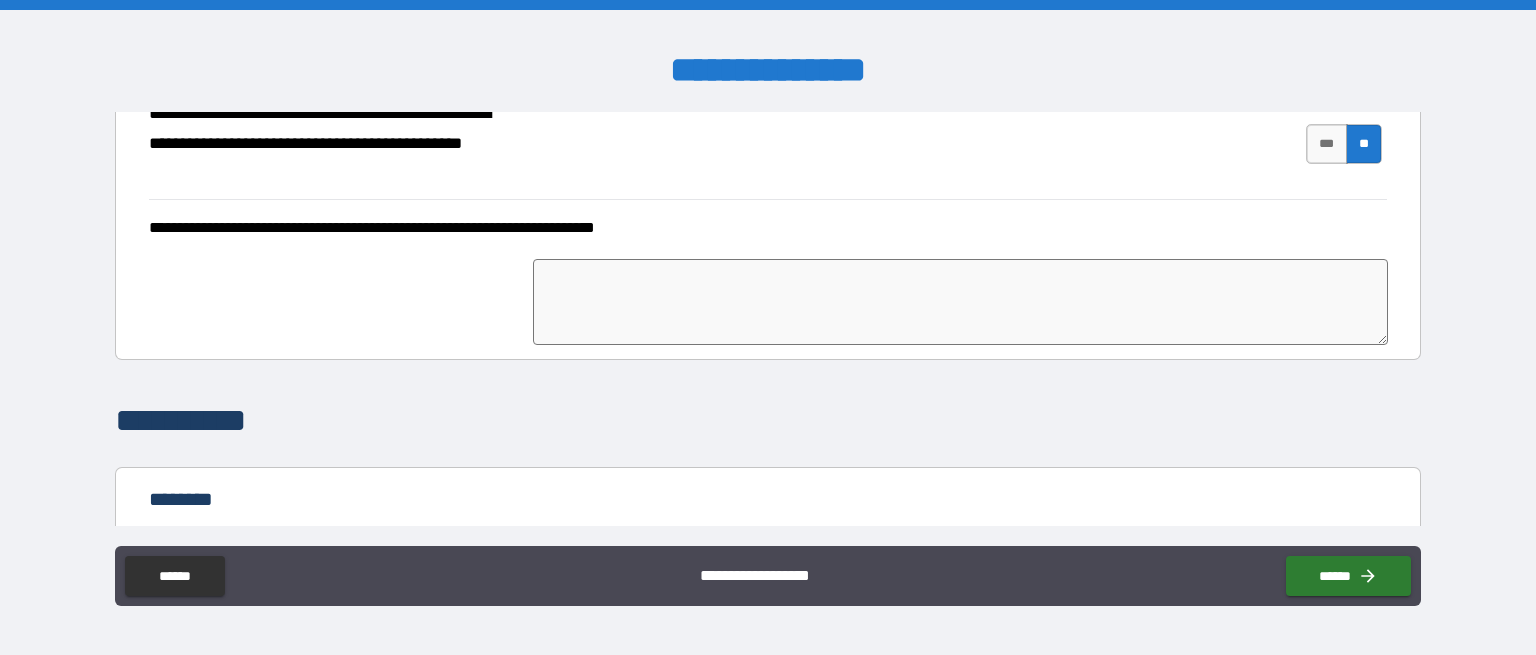 click at bounding box center (961, 302) 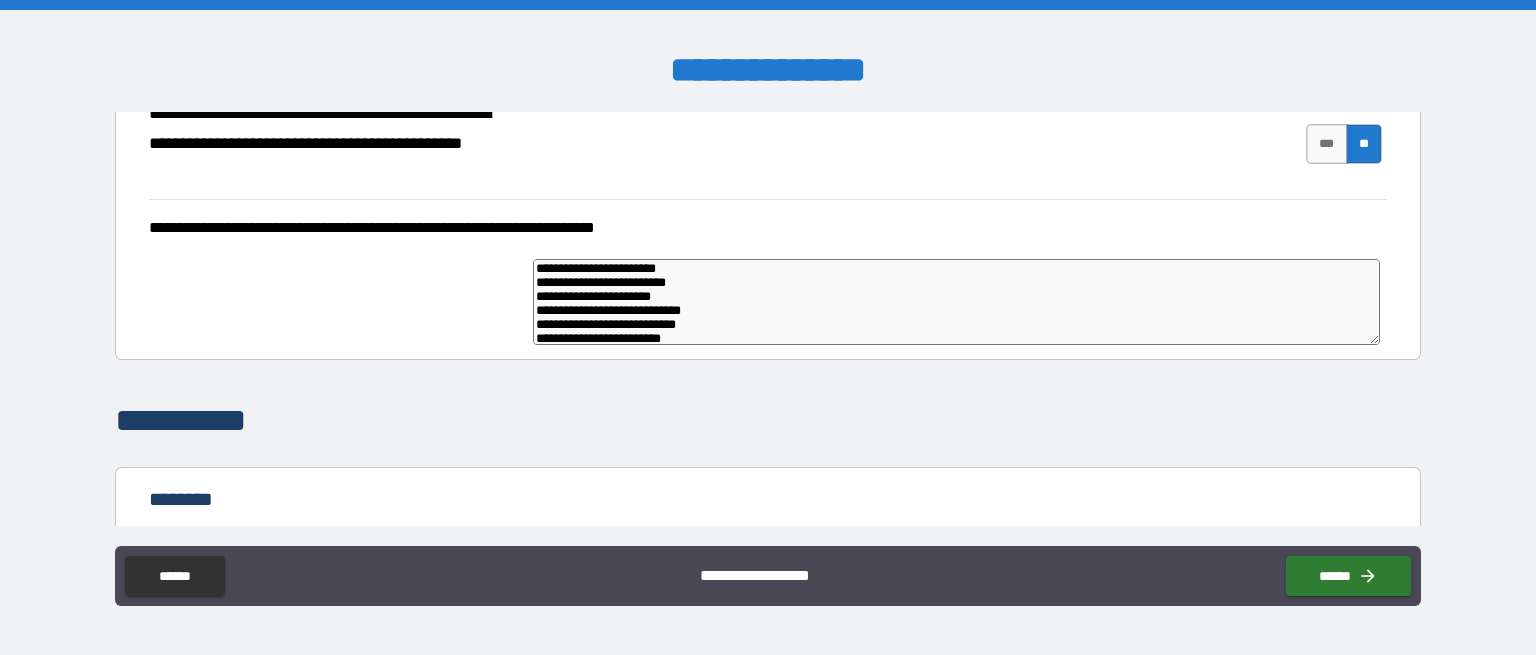 scroll, scrollTop: 30, scrollLeft: 0, axis: vertical 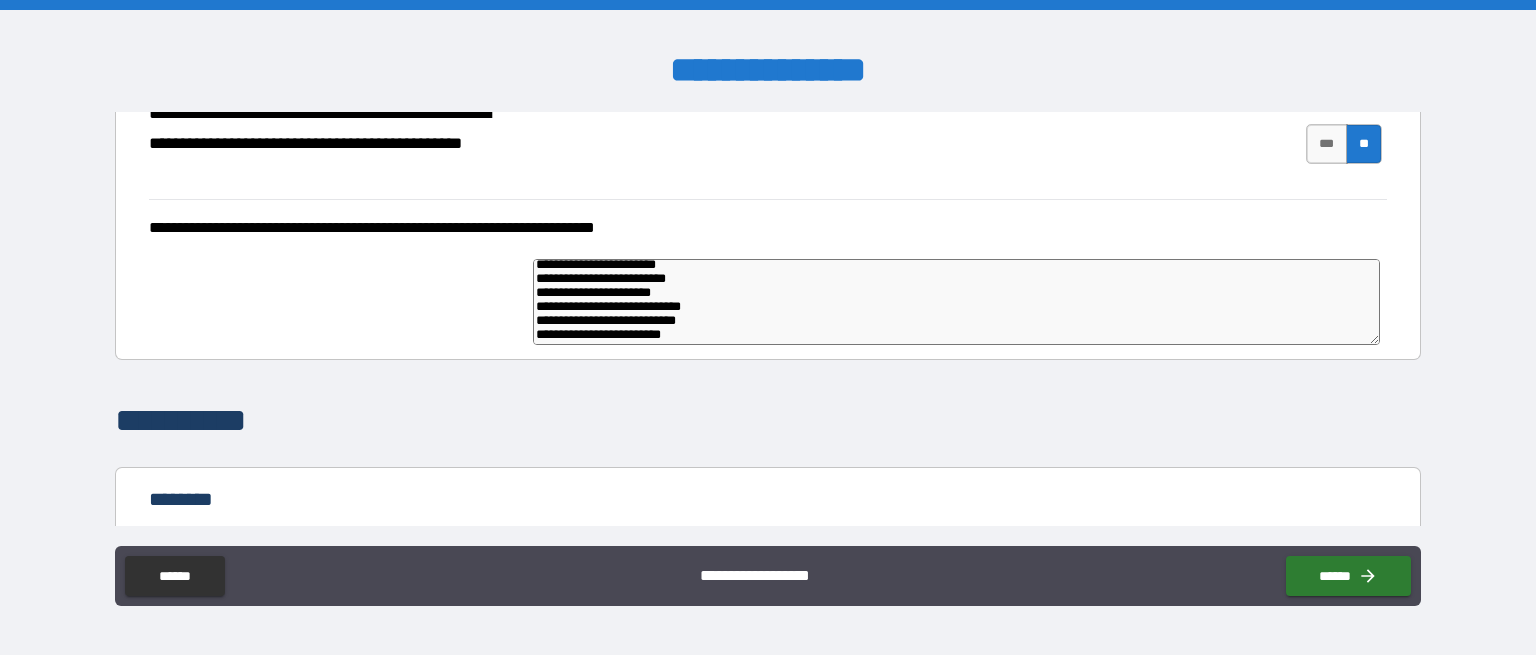 type on "*" 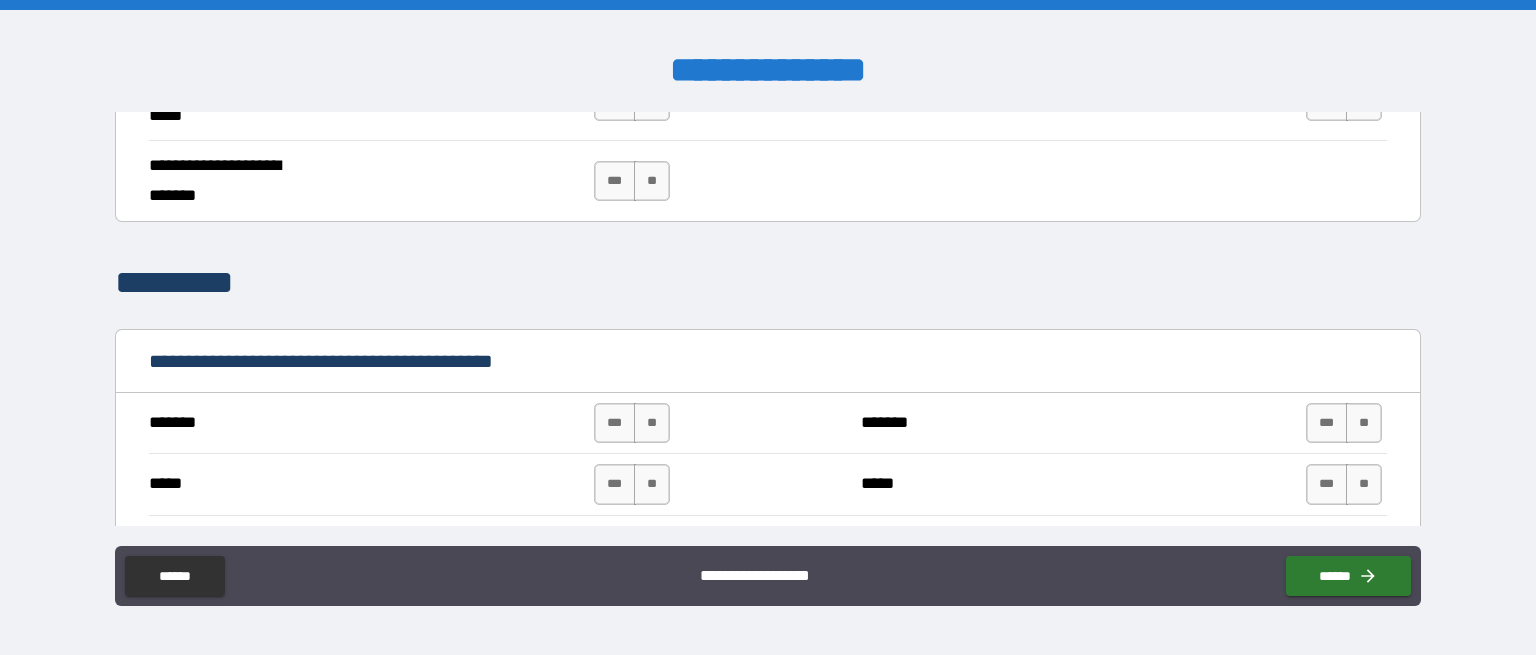 scroll, scrollTop: 1300, scrollLeft: 0, axis: vertical 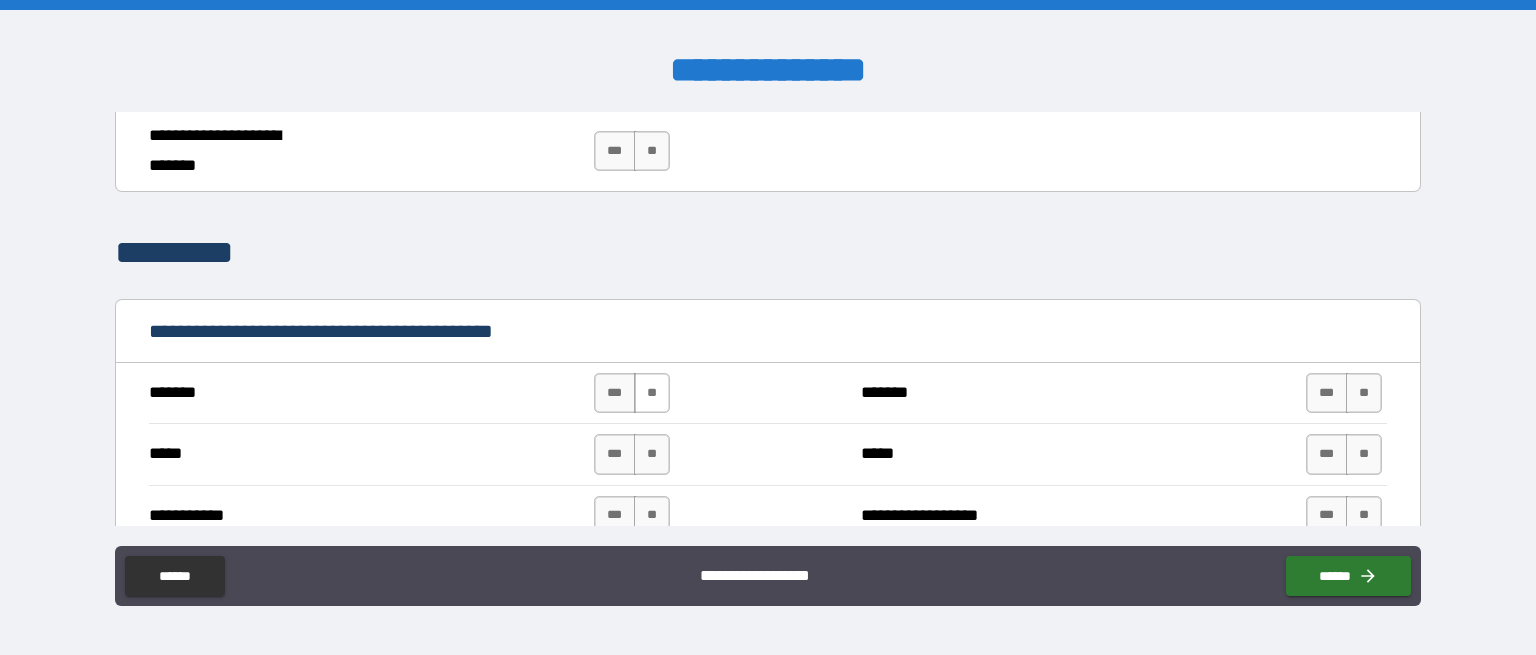 type on "**********" 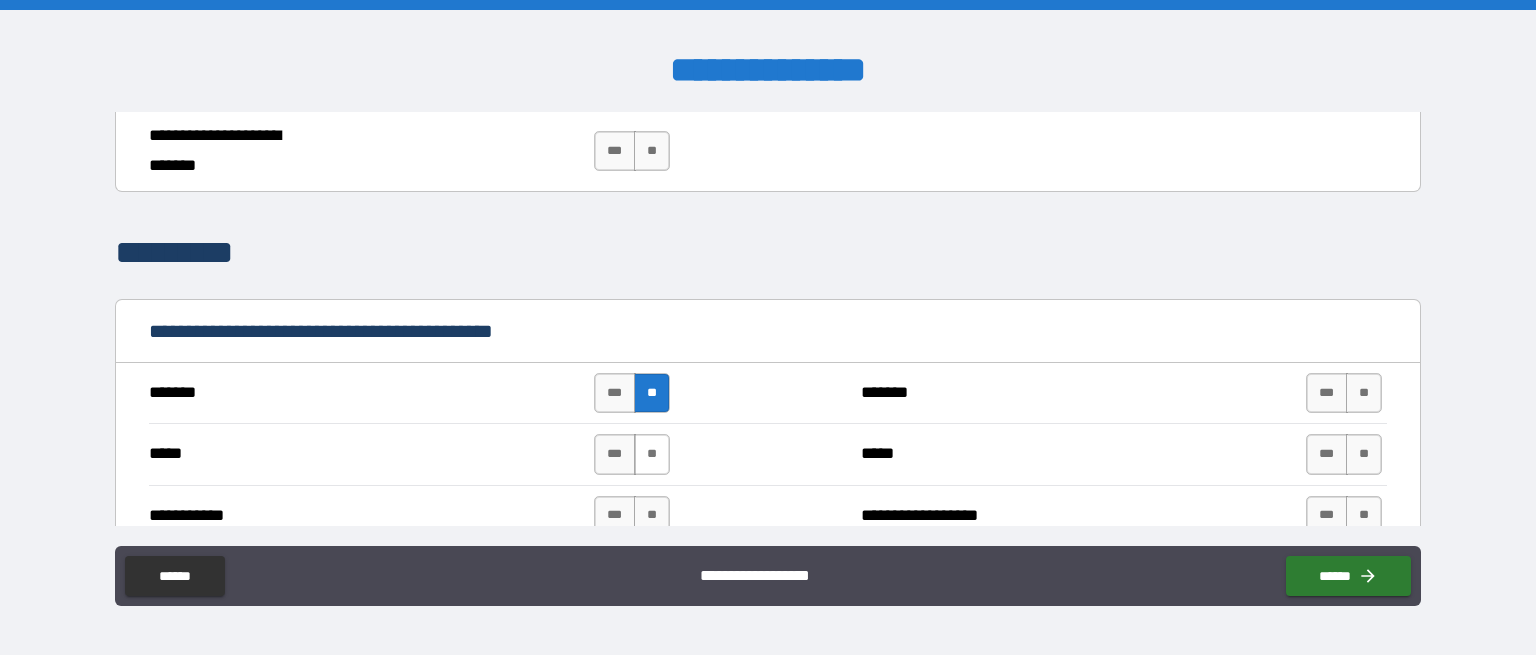 click on "**" at bounding box center (652, 454) 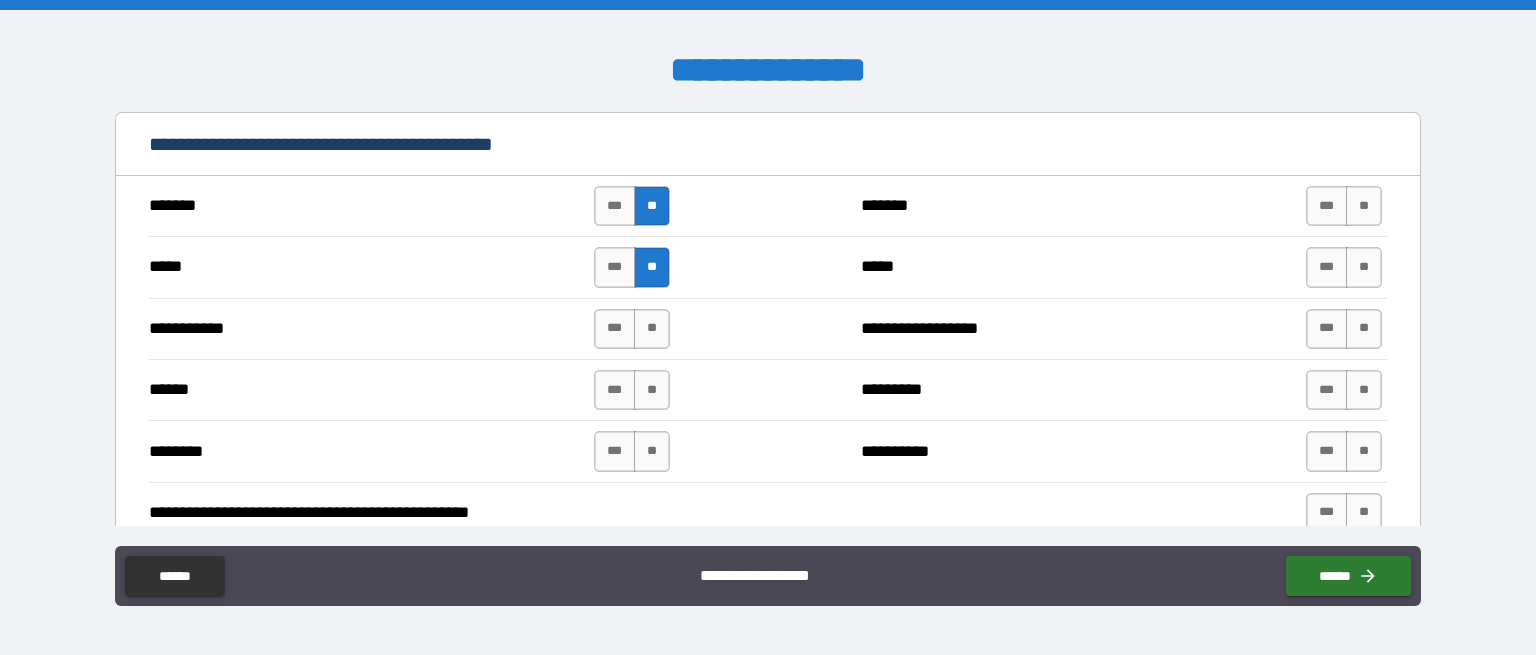 scroll, scrollTop: 1600, scrollLeft: 0, axis: vertical 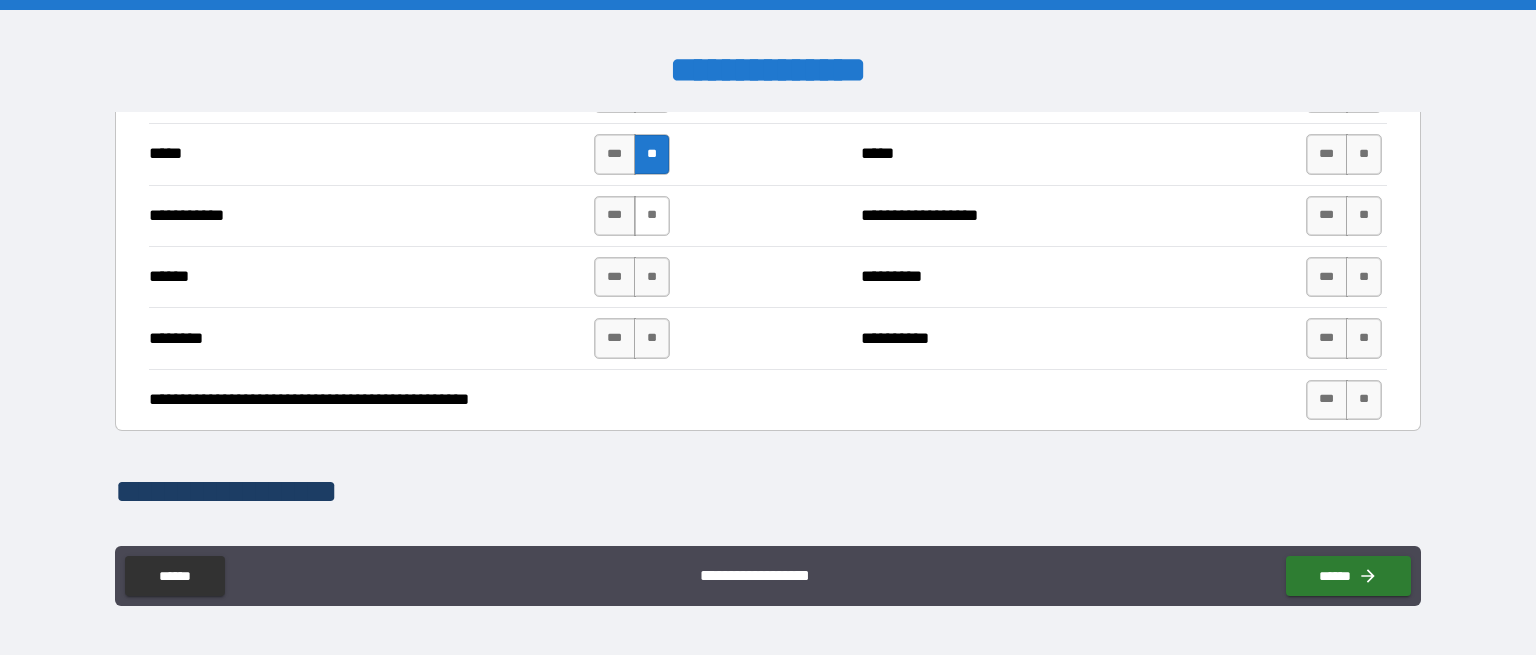 click on "**" at bounding box center [652, 216] 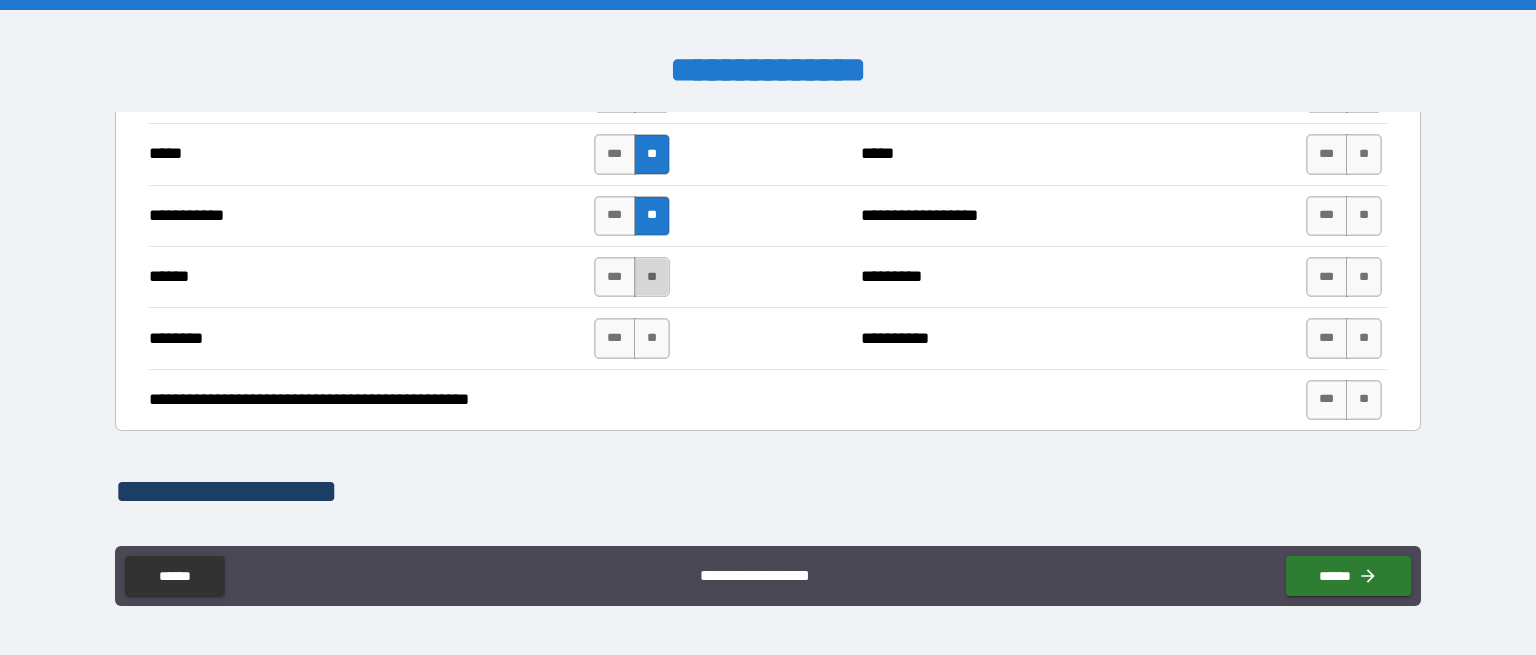 click on "**" at bounding box center (652, 277) 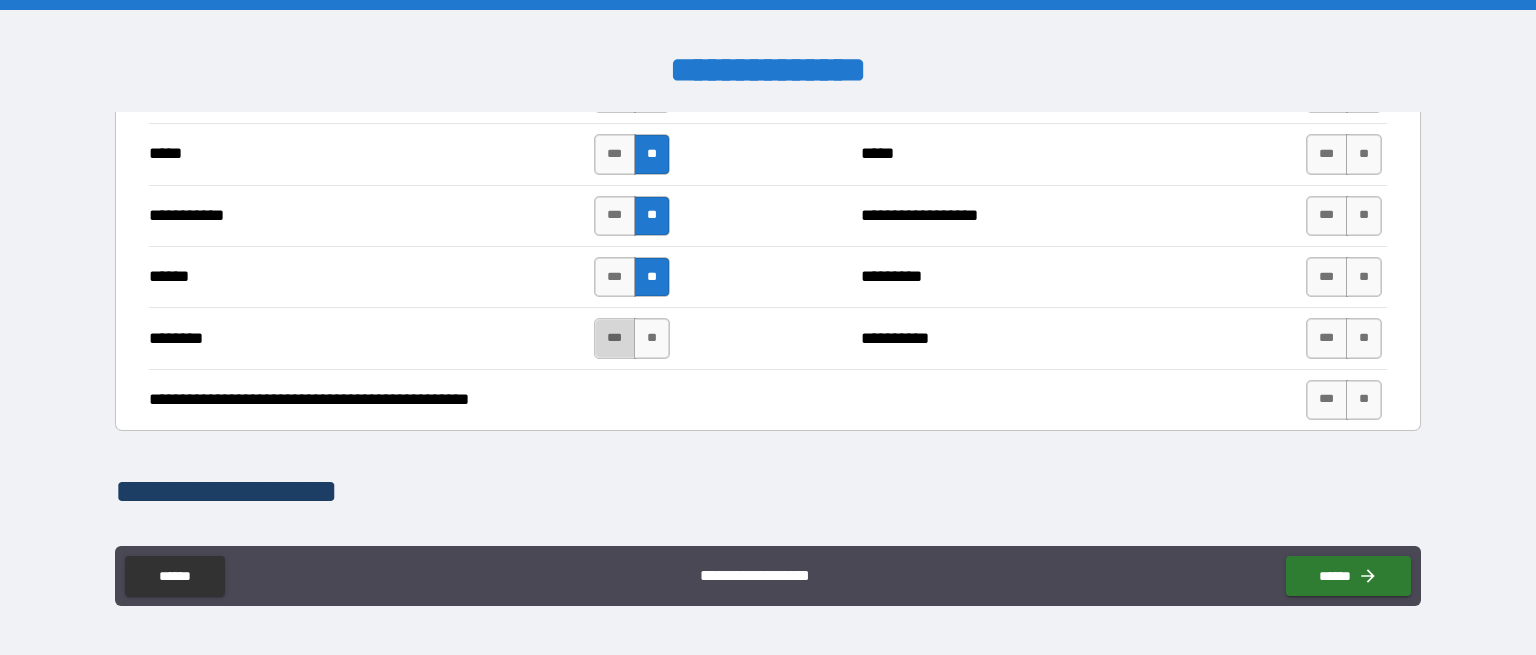 click on "***" at bounding box center (615, 338) 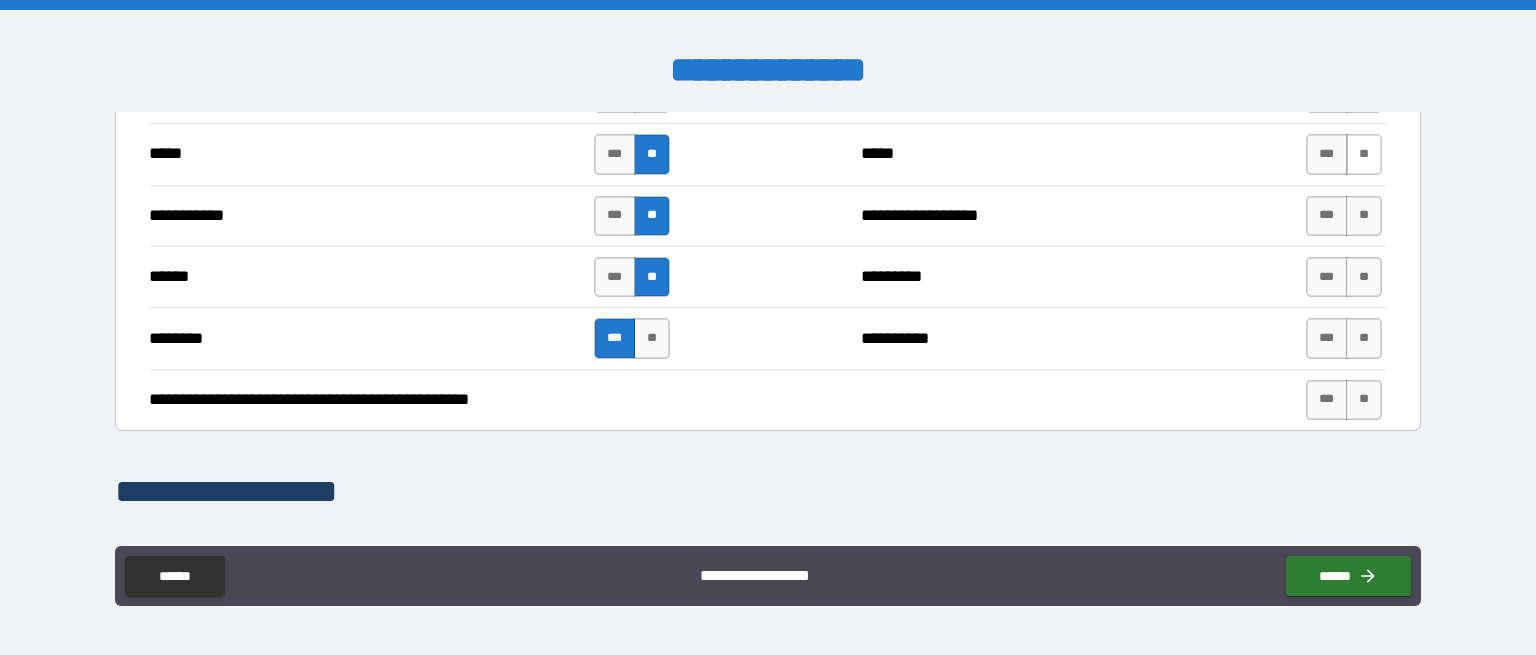 click on "**" at bounding box center [1364, 154] 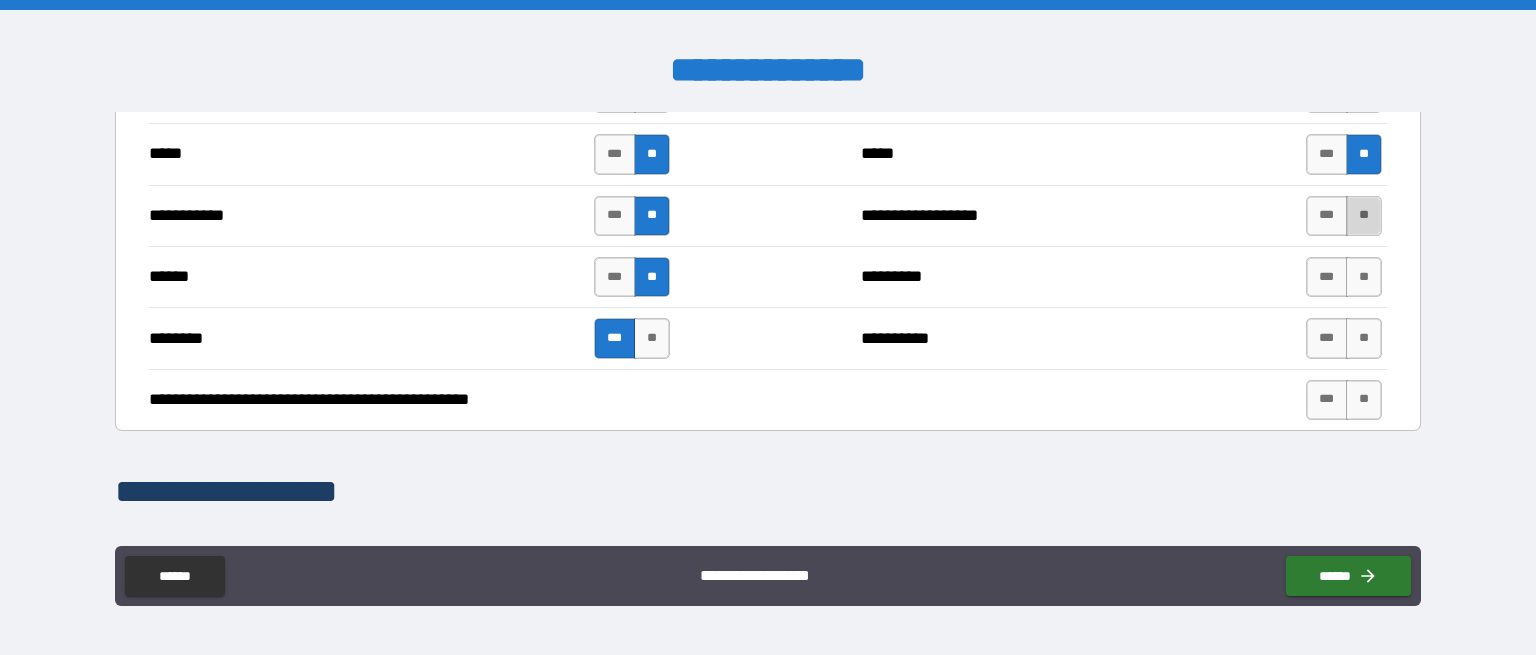 click on "**" at bounding box center (1364, 216) 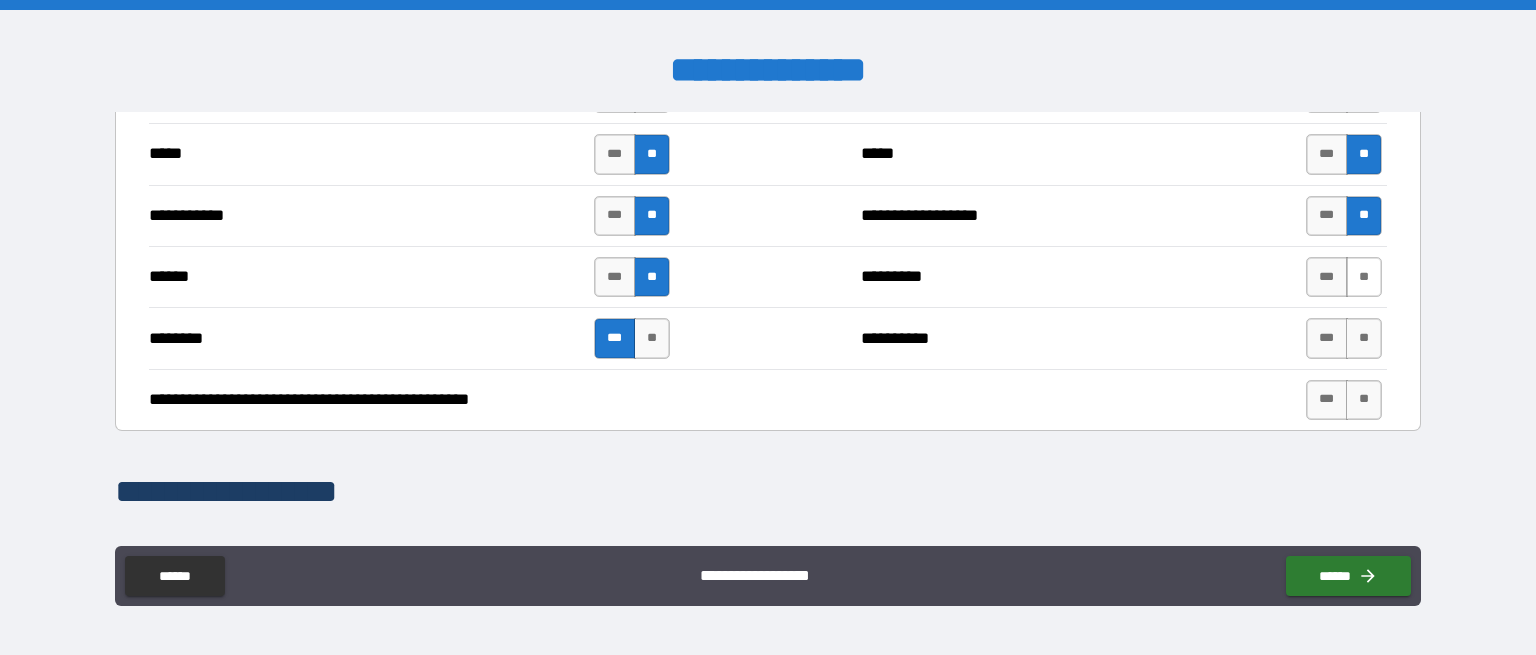 click on "**" at bounding box center [1364, 277] 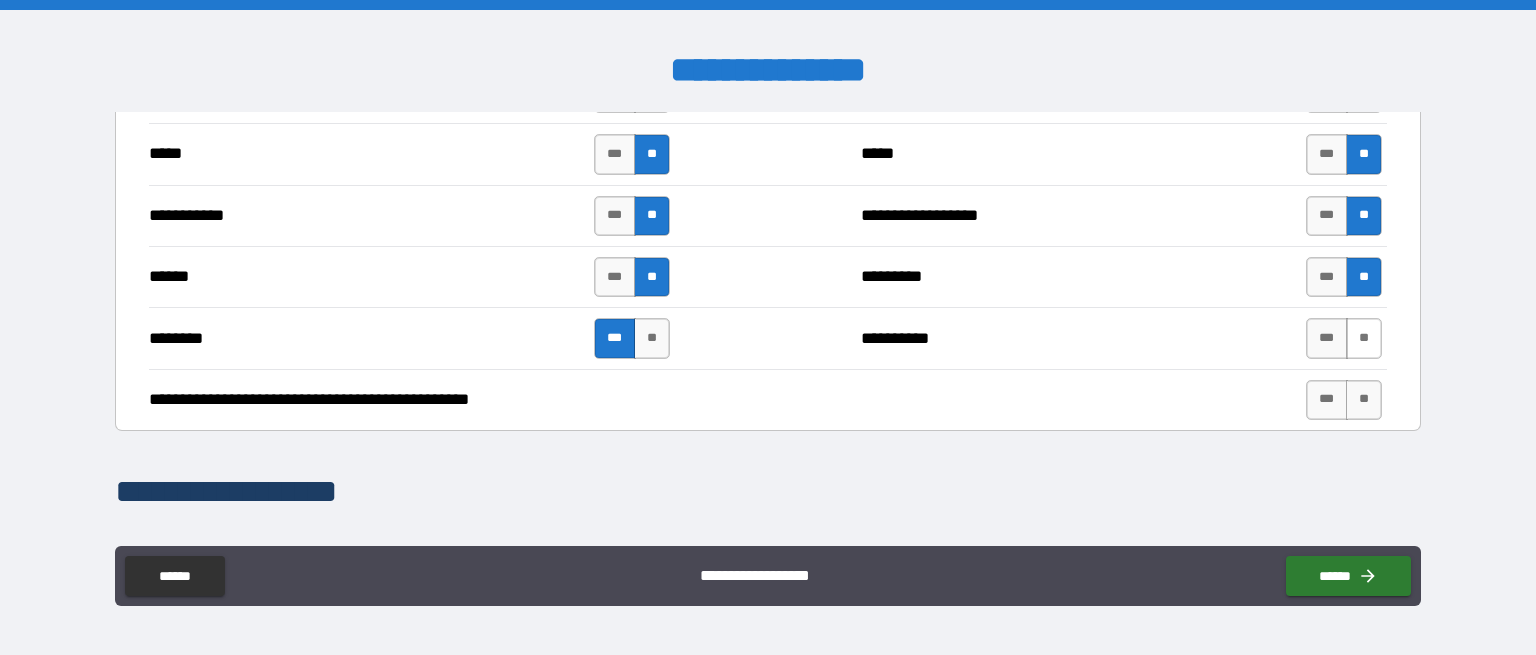 click on "**" at bounding box center (1364, 338) 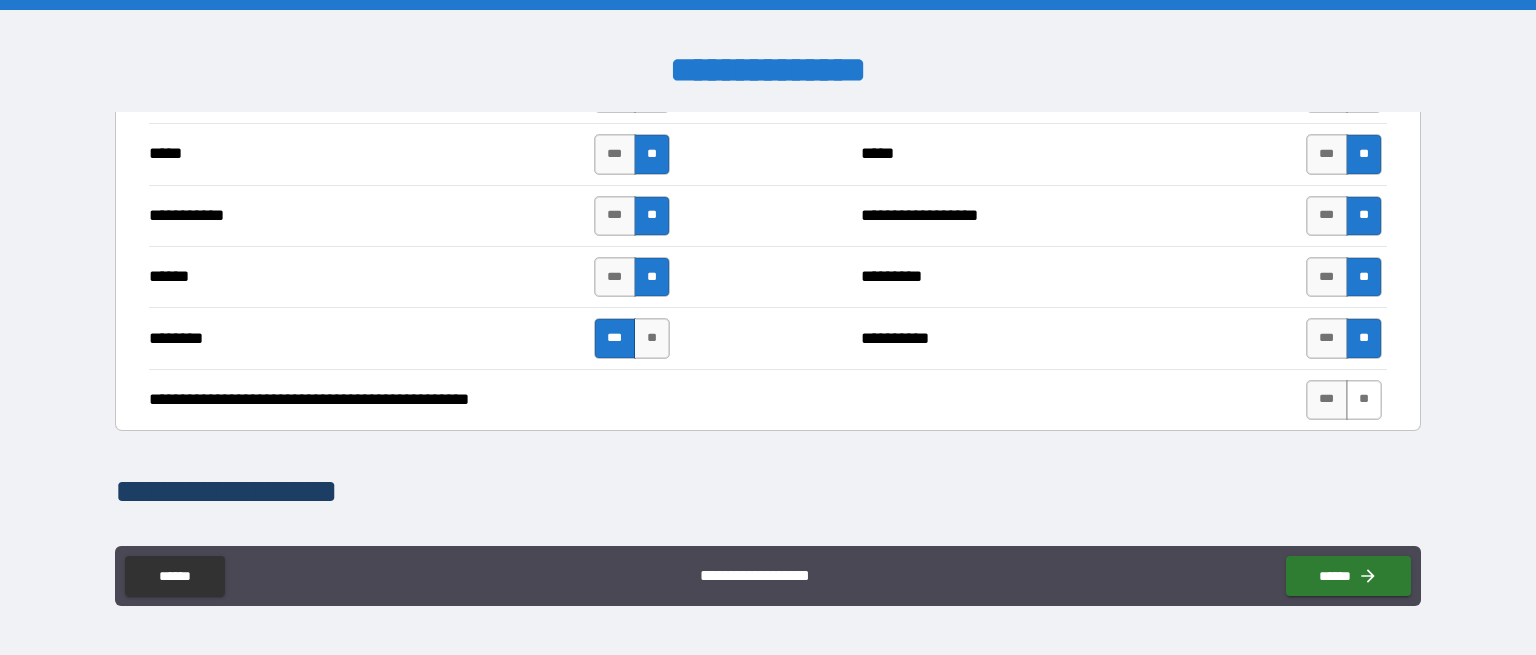click on "**" at bounding box center [1364, 400] 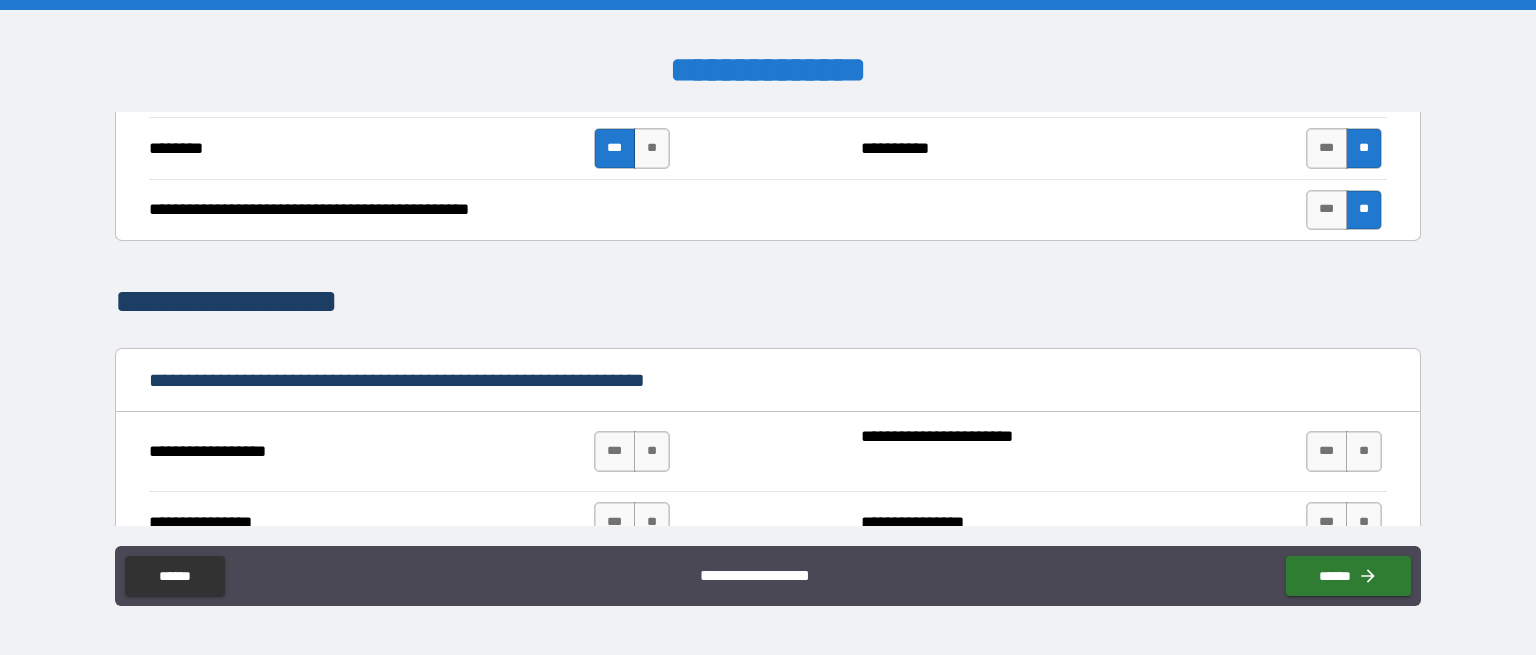 scroll, scrollTop: 1800, scrollLeft: 0, axis: vertical 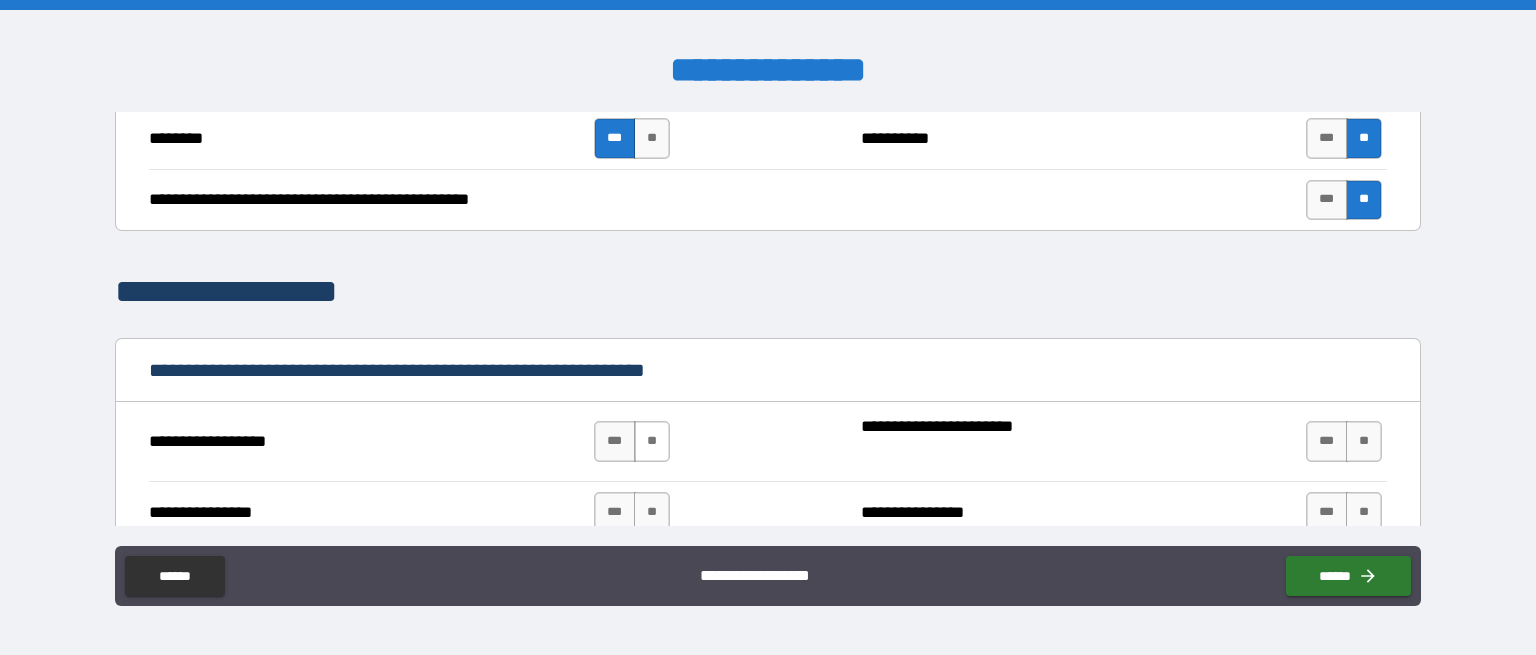 click on "**" at bounding box center [652, 441] 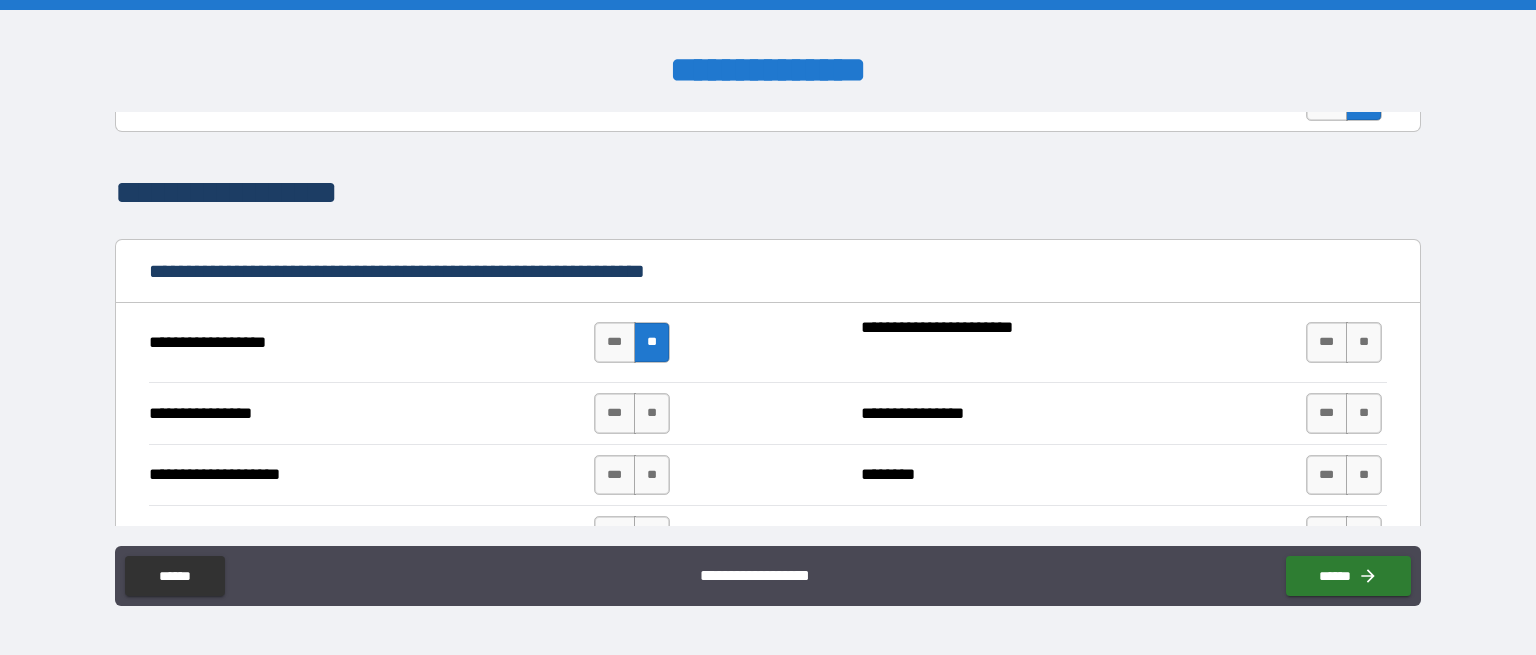 scroll, scrollTop: 1900, scrollLeft: 0, axis: vertical 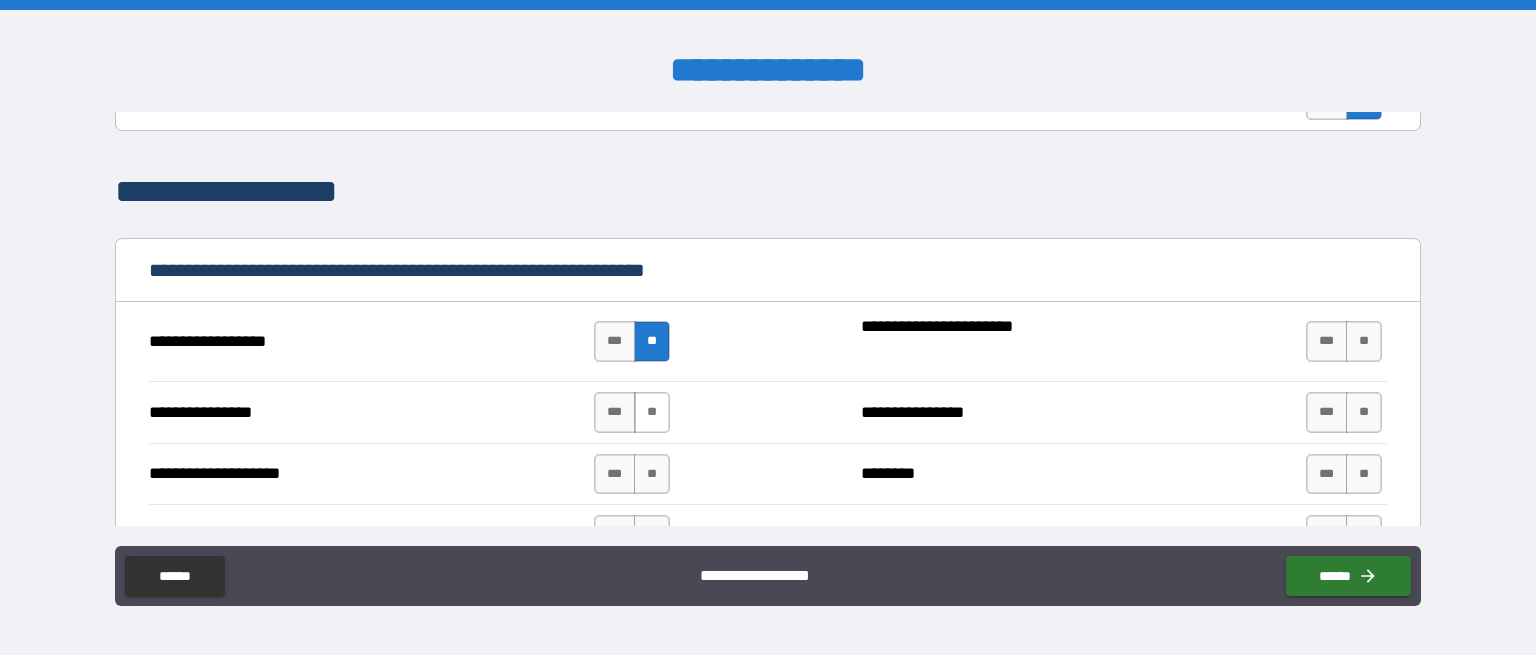 click on "**" at bounding box center [652, 412] 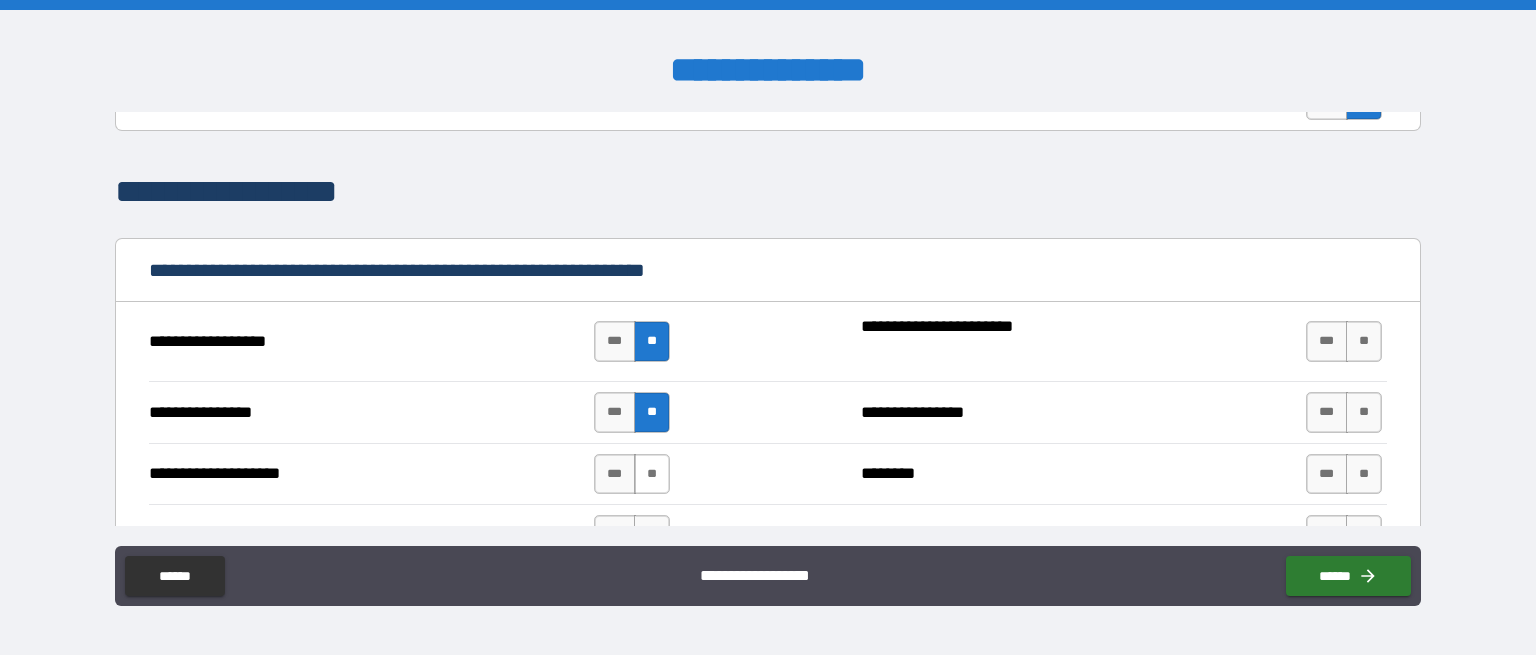 click on "**" at bounding box center [652, 474] 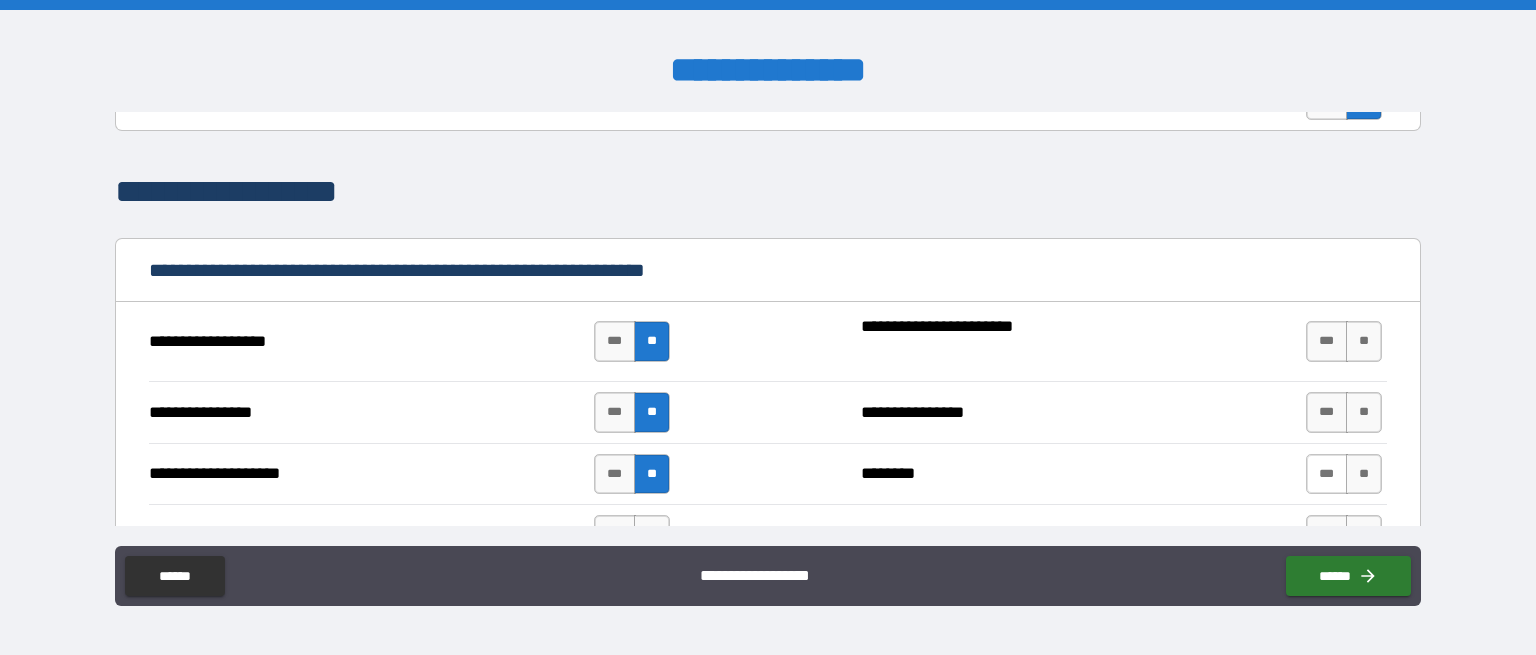click on "***" at bounding box center [1327, 474] 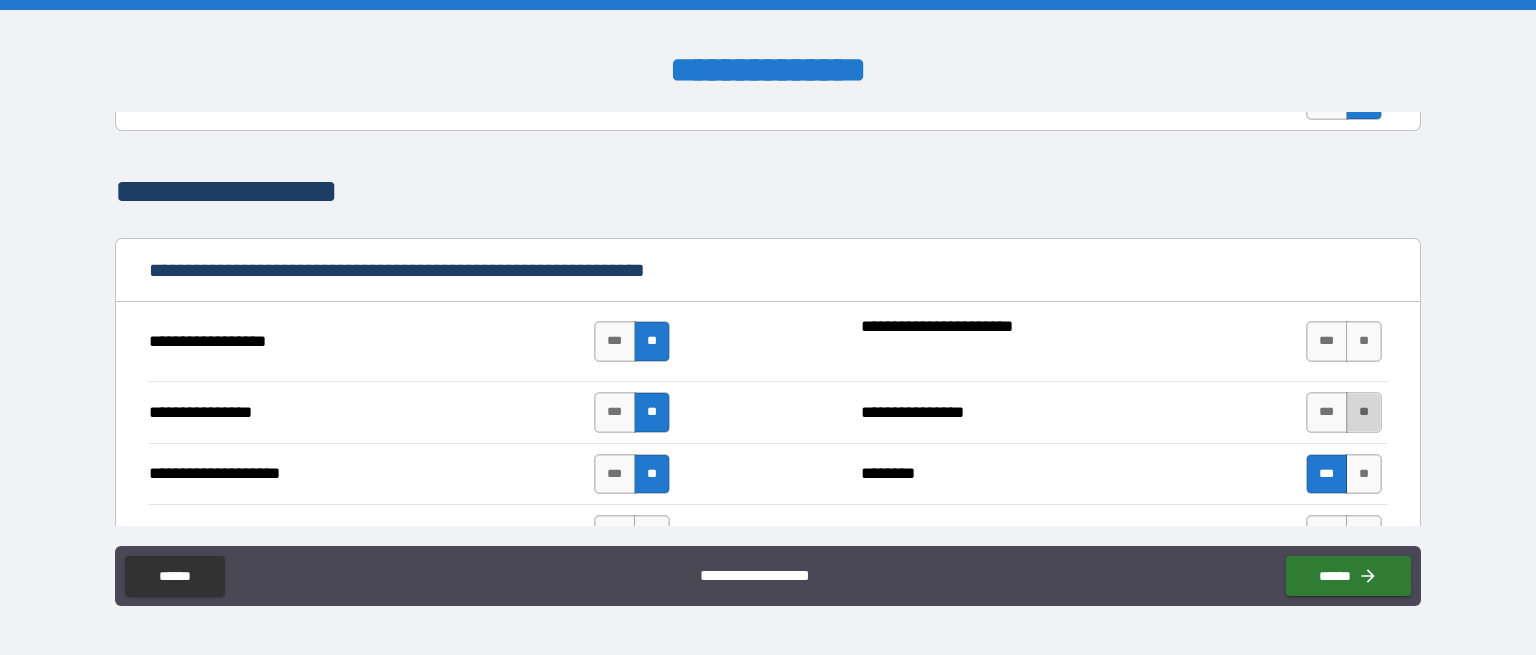 click on "**" at bounding box center [1364, 412] 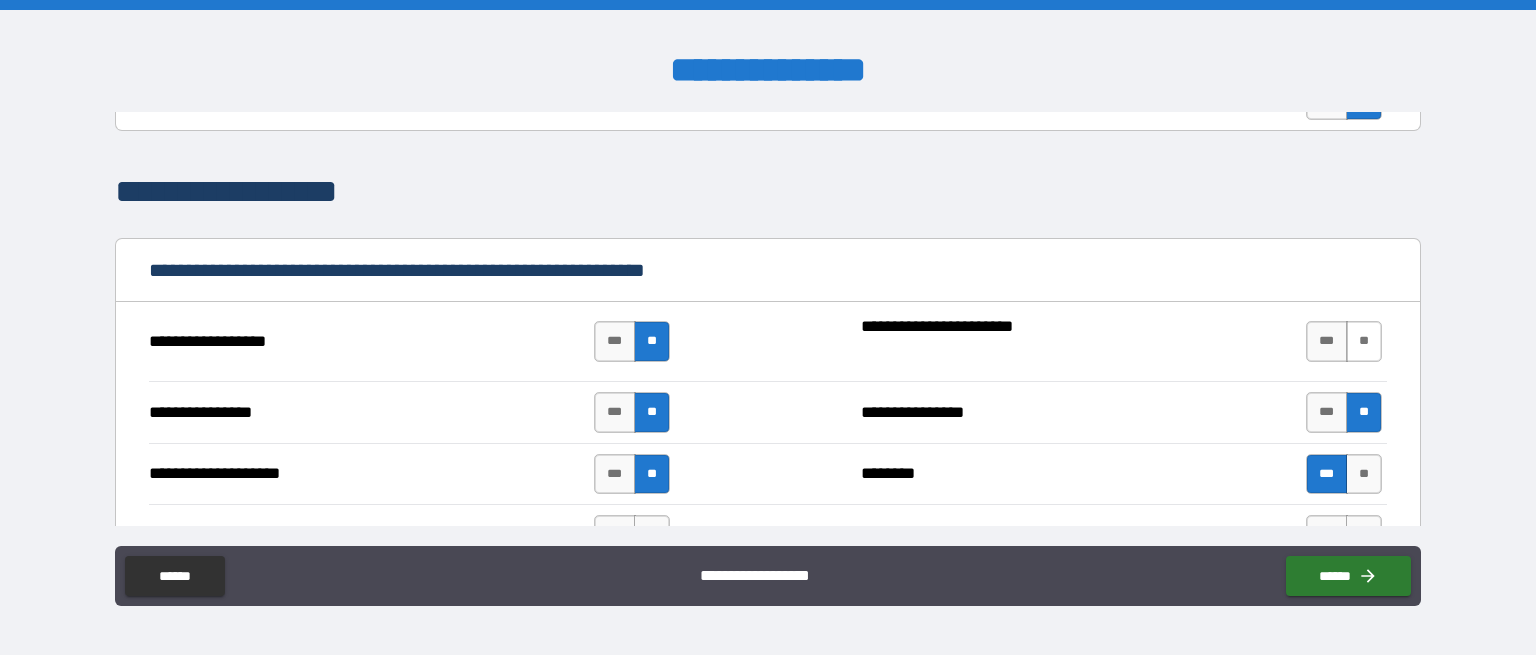 click on "**" at bounding box center [1364, 341] 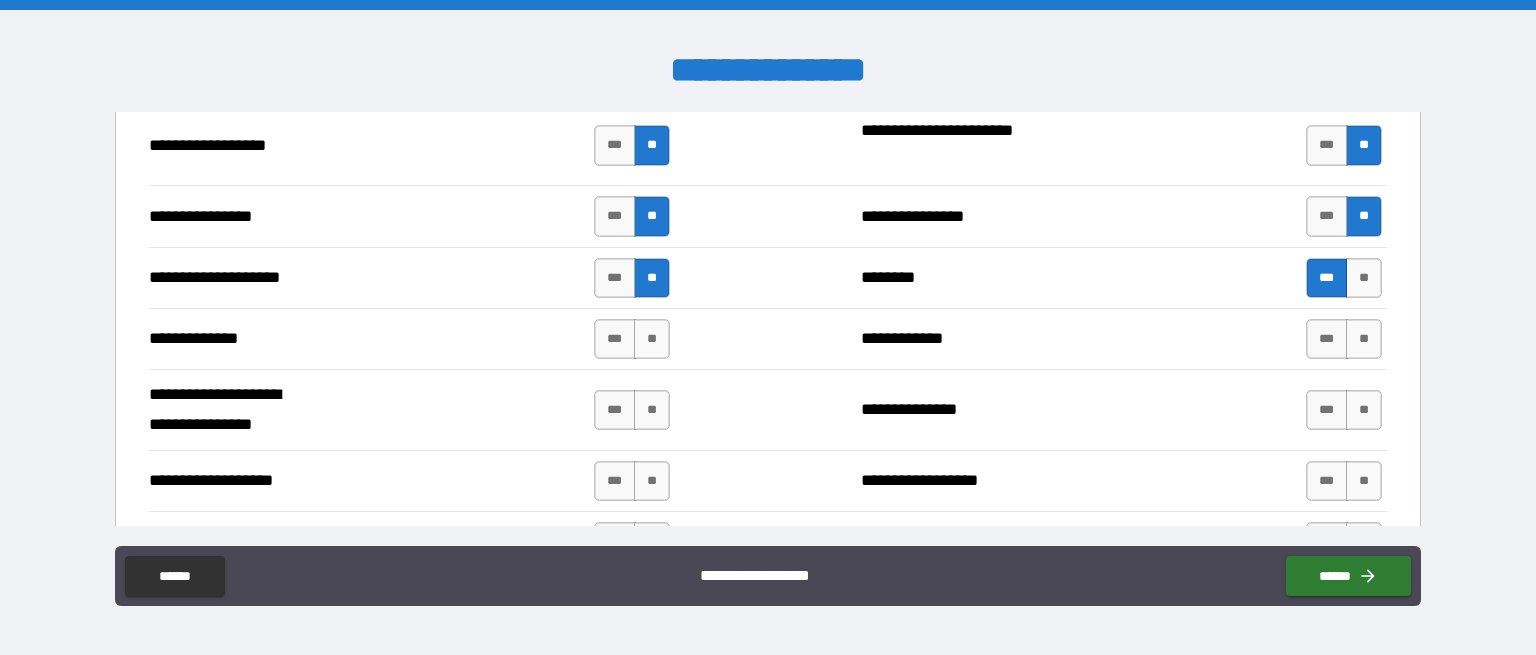 scroll, scrollTop: 2100, scrollLeft: 0, axis: vertical 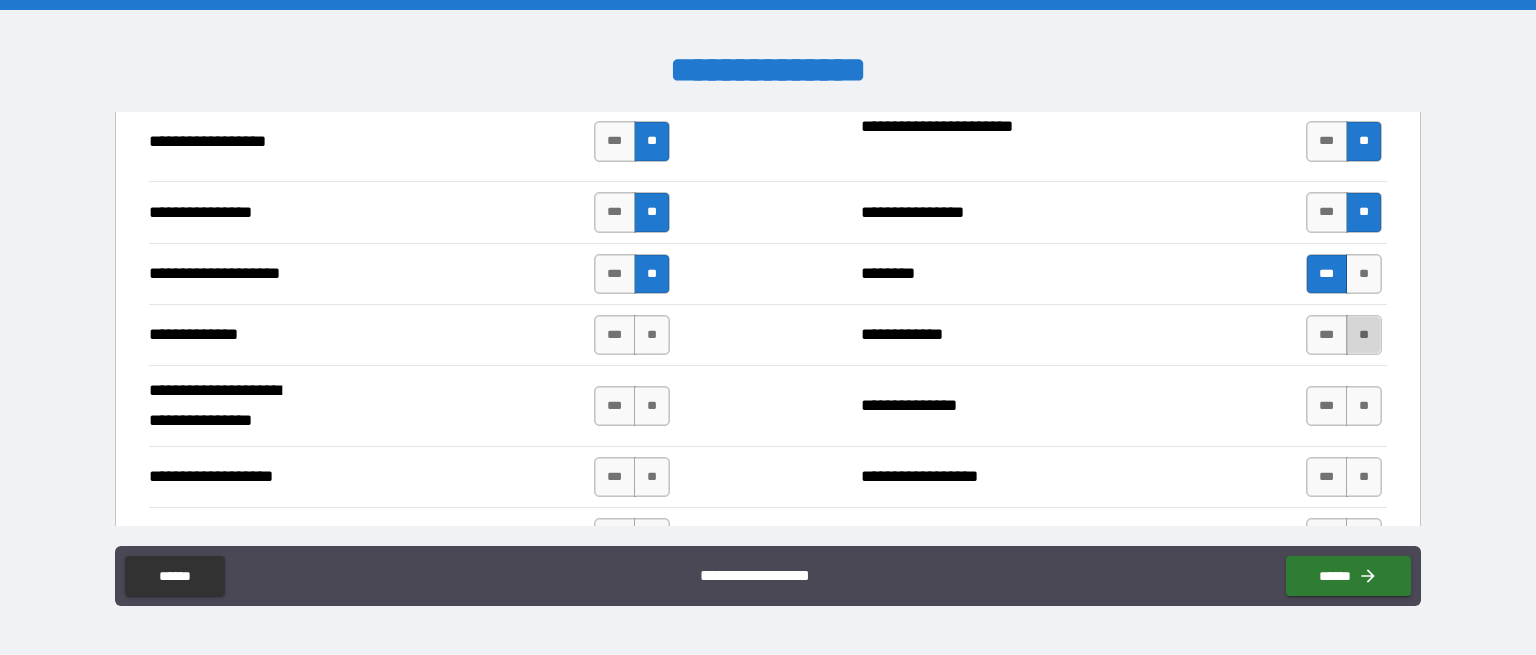 click on "**" at bounding box center (1364, 335) 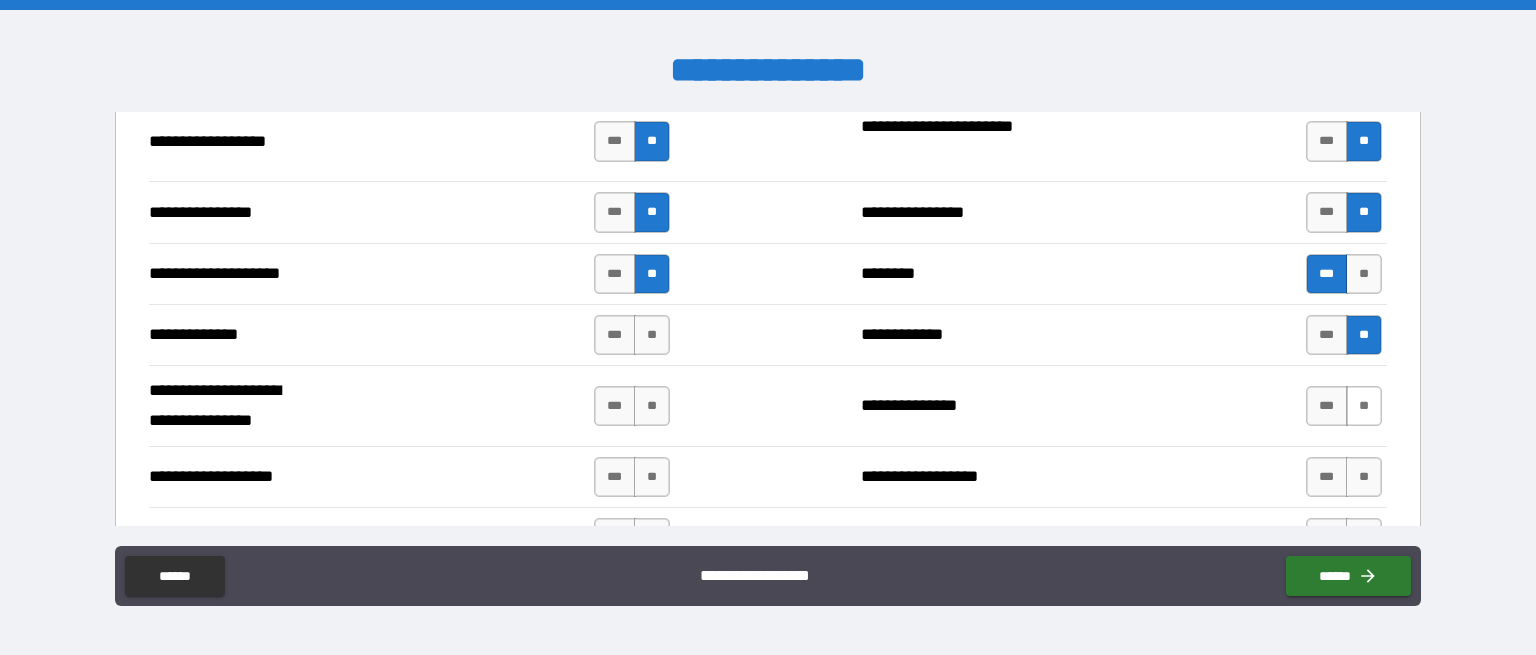 click on "**" at bounding box center [1364, 406] 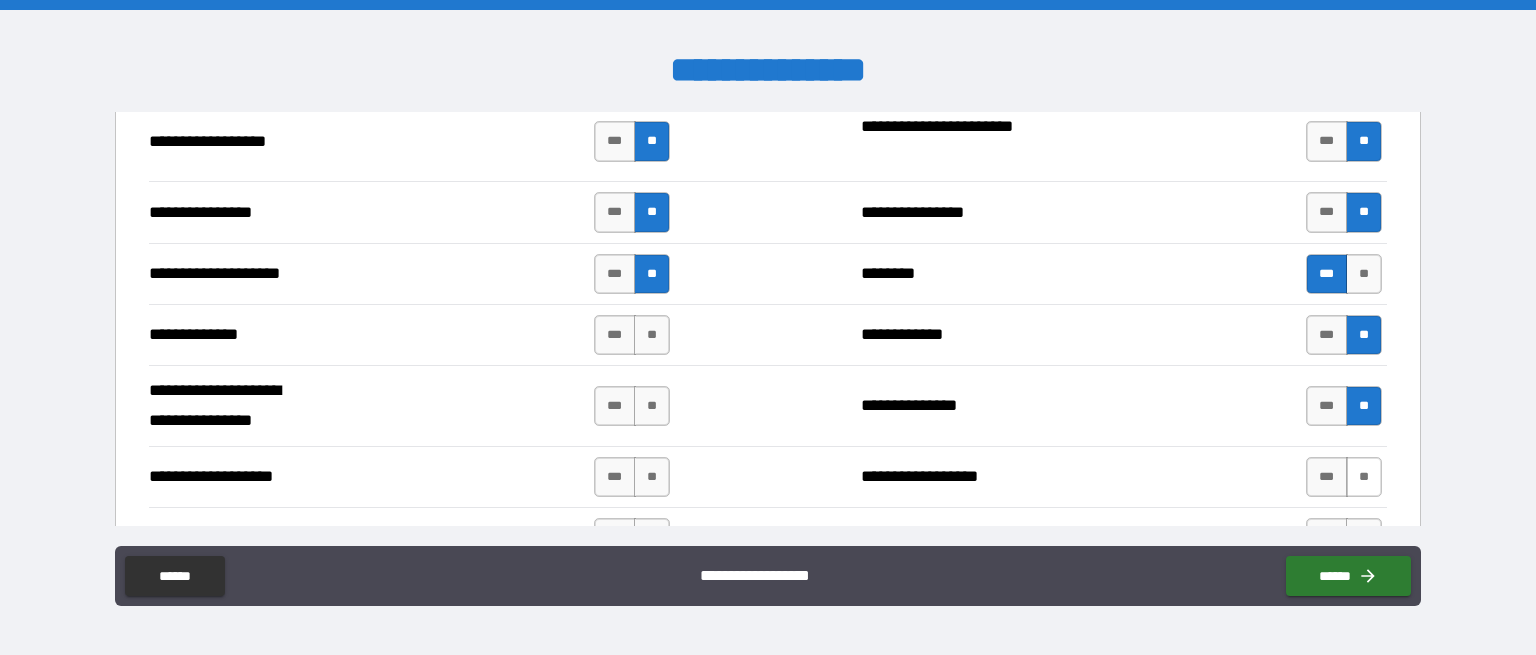 click on "**" at bounding box center (1364, 477) 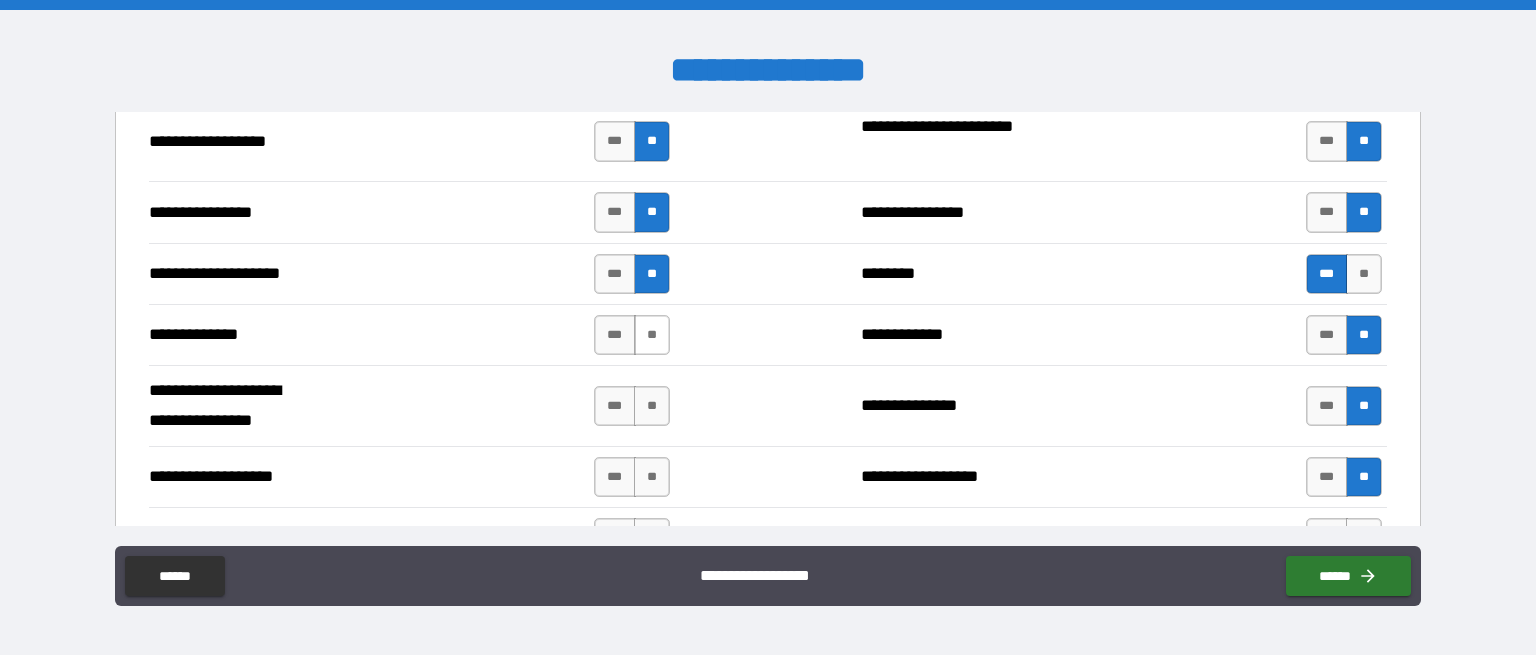 click on "**" at bounding box center [652, 335] 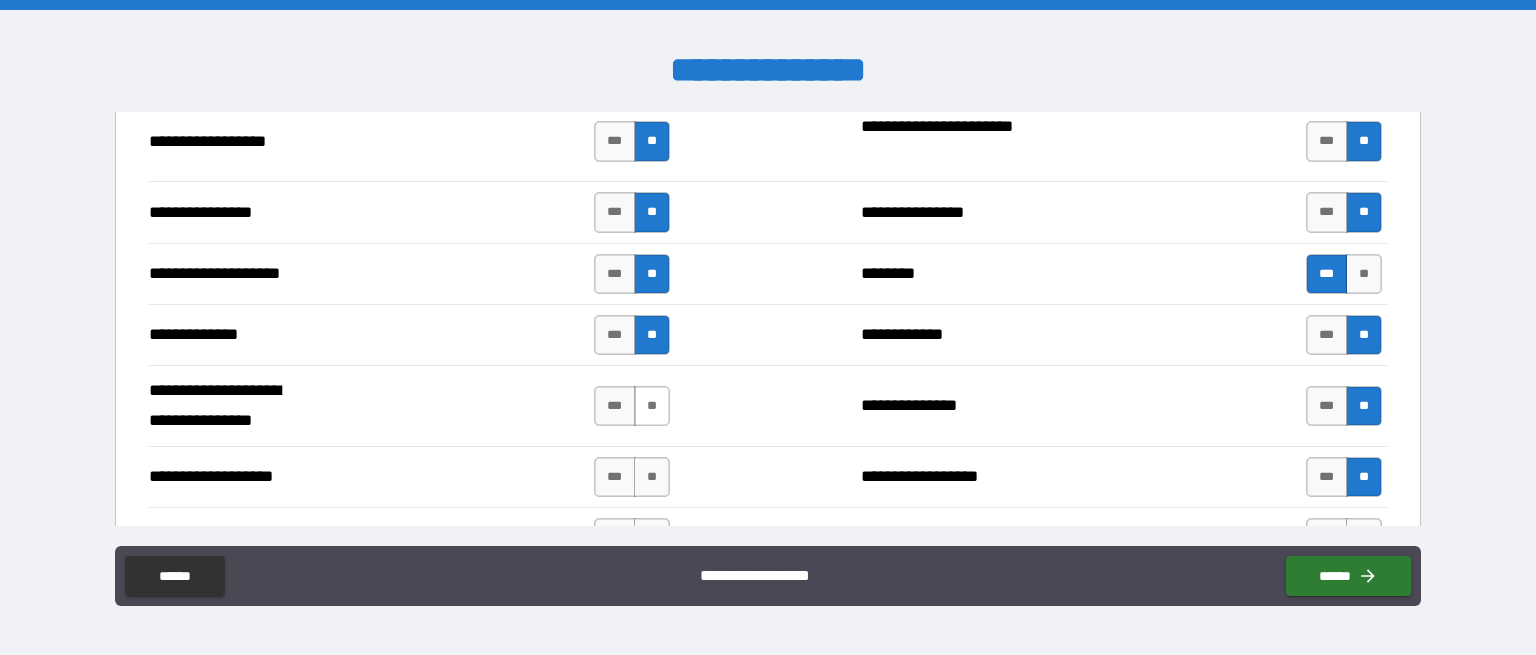 click on "**" at bounding box center [652, 406] 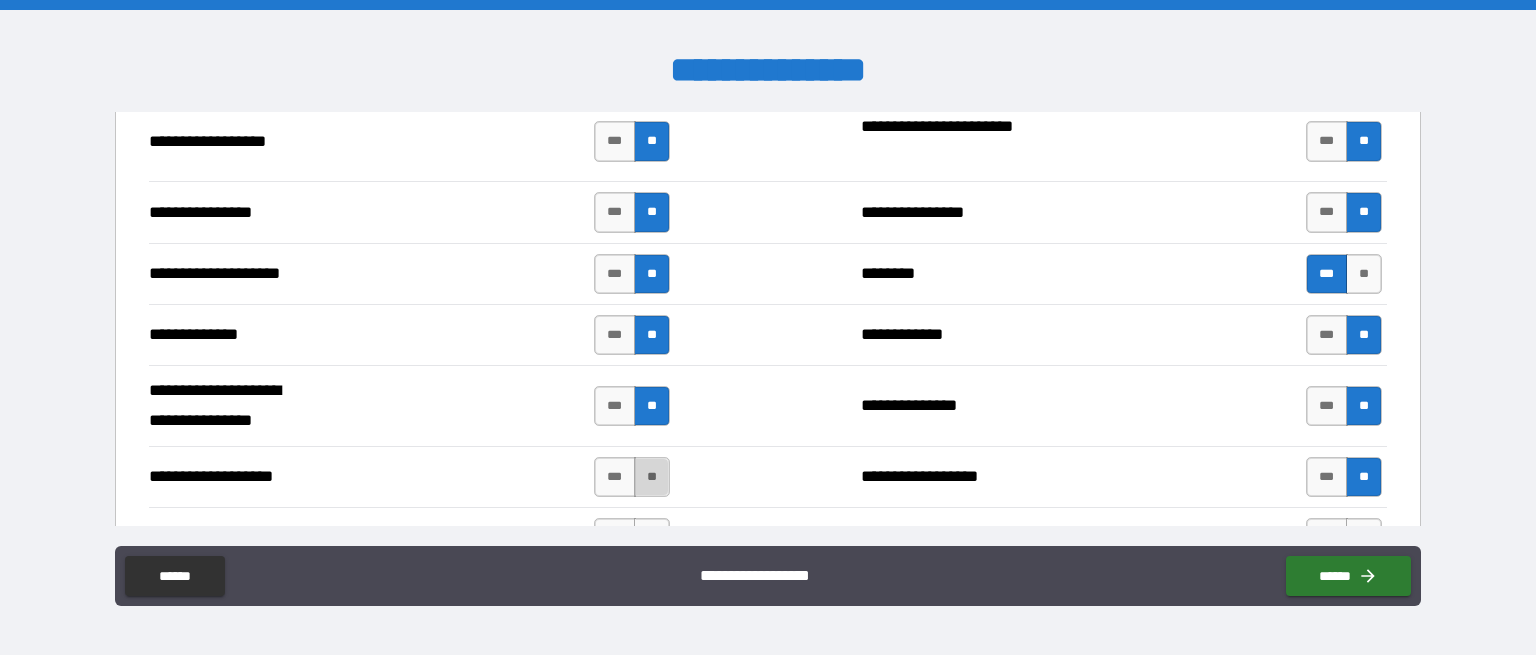 click on "**" at bounding box center (652, 477) 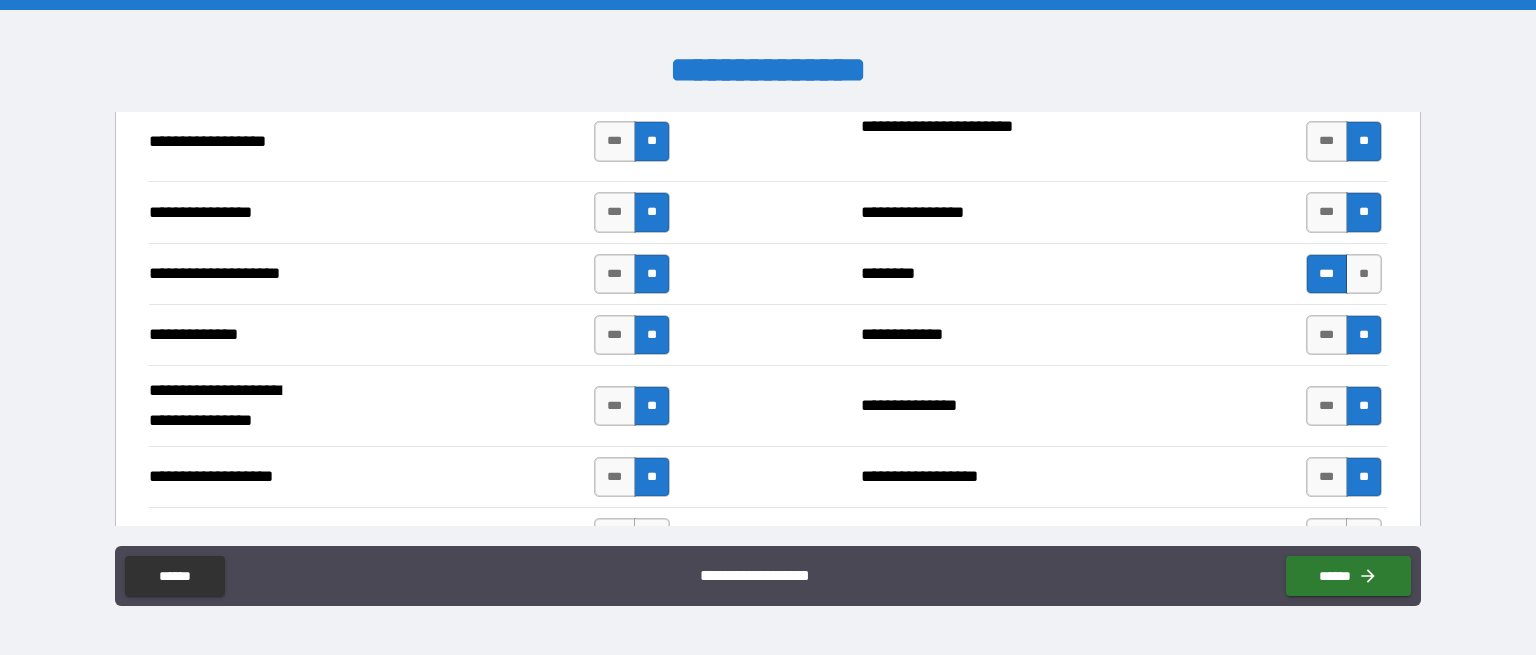 scroll, scrollTop: 2200, scrollLeft: 0, axis: vertical 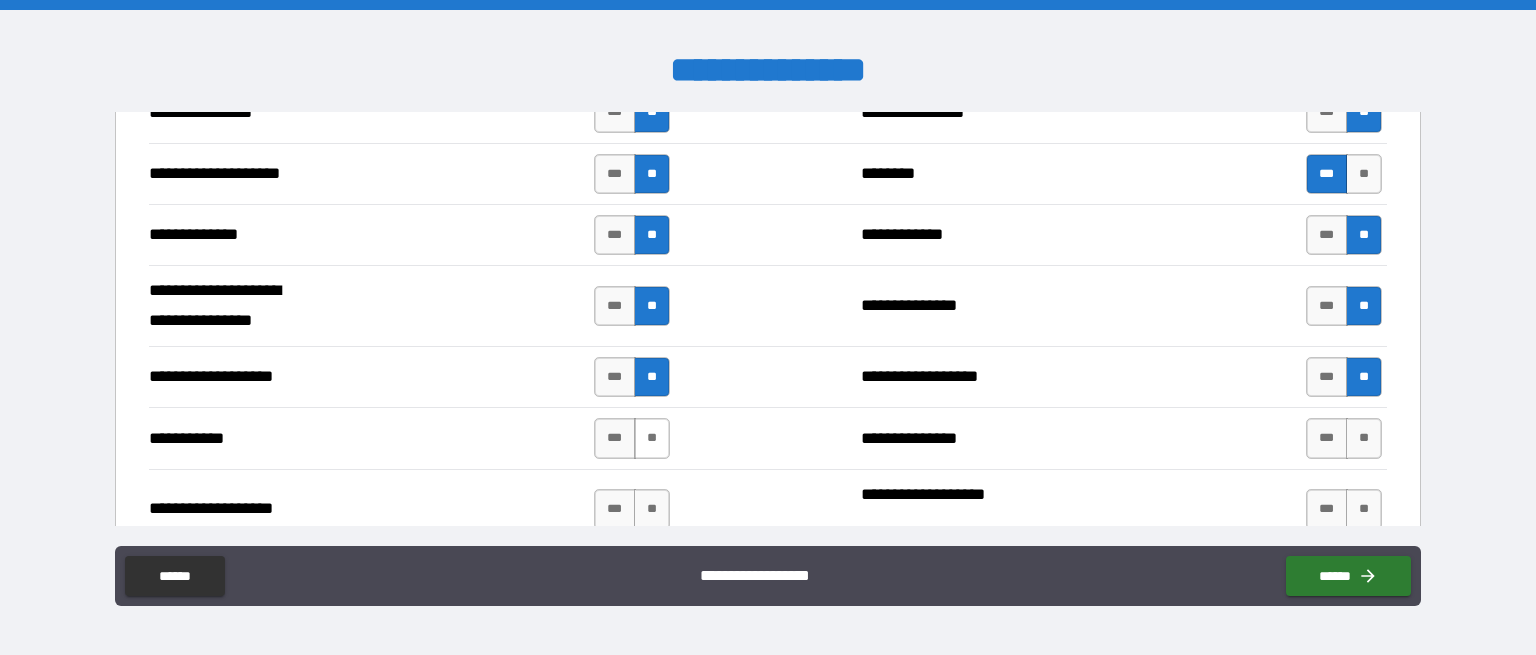 click on "**" at bounding box center (652, 438) 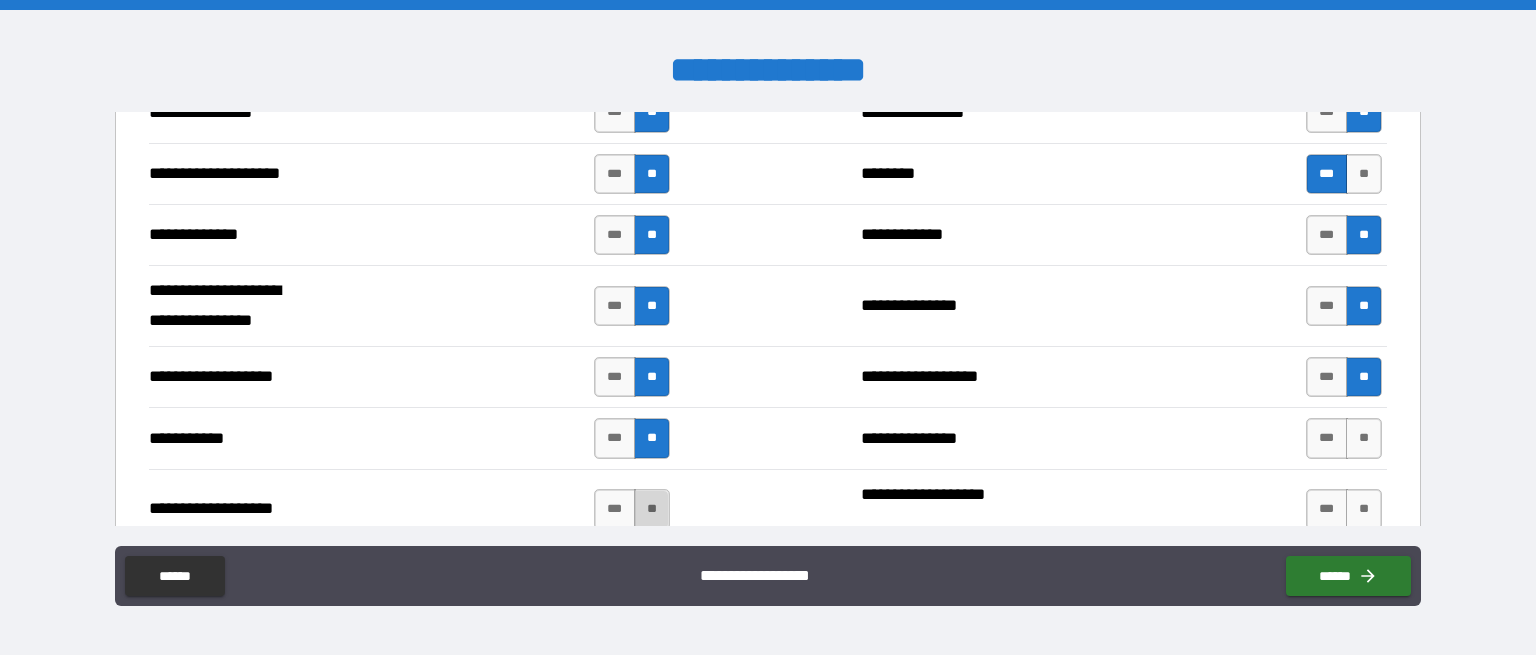 click on "**" at bounding box center [652, 509] 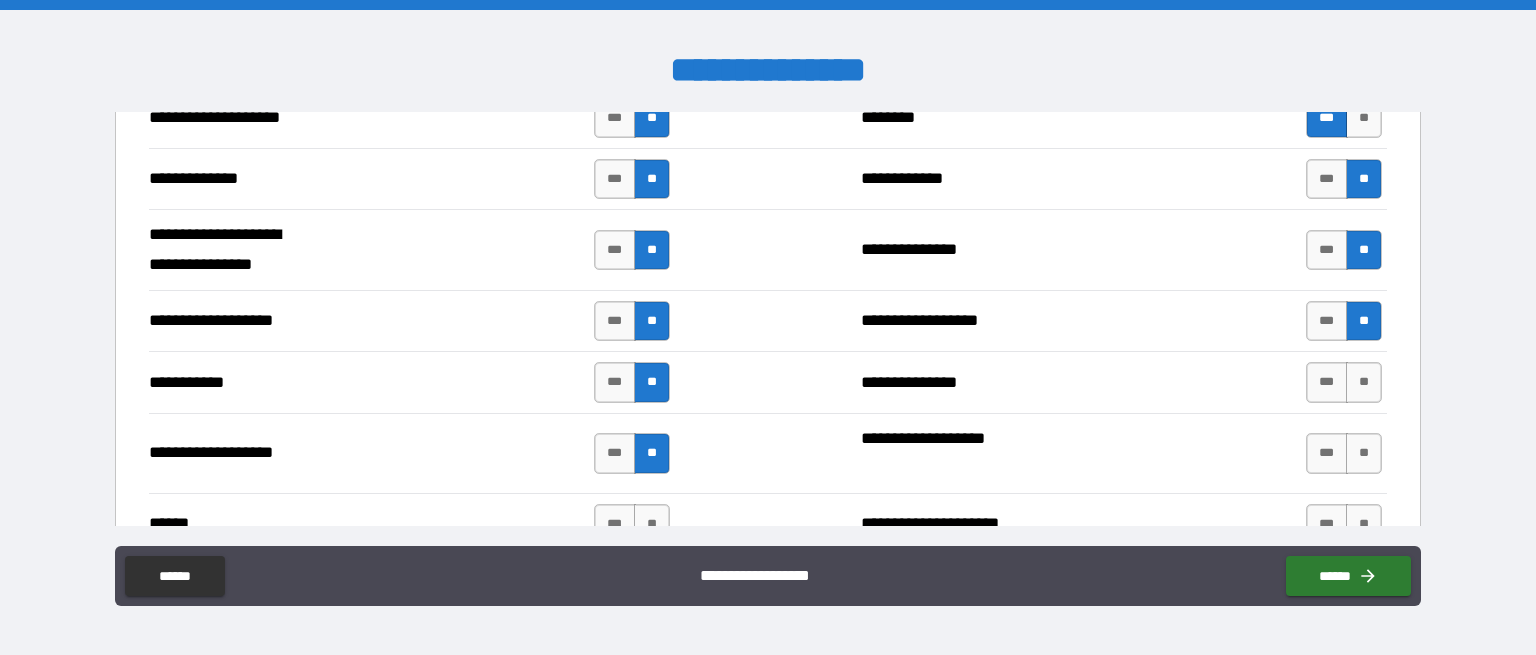 scroll, scrollTop: 2300, scrollLeft: 0, axis: vertical 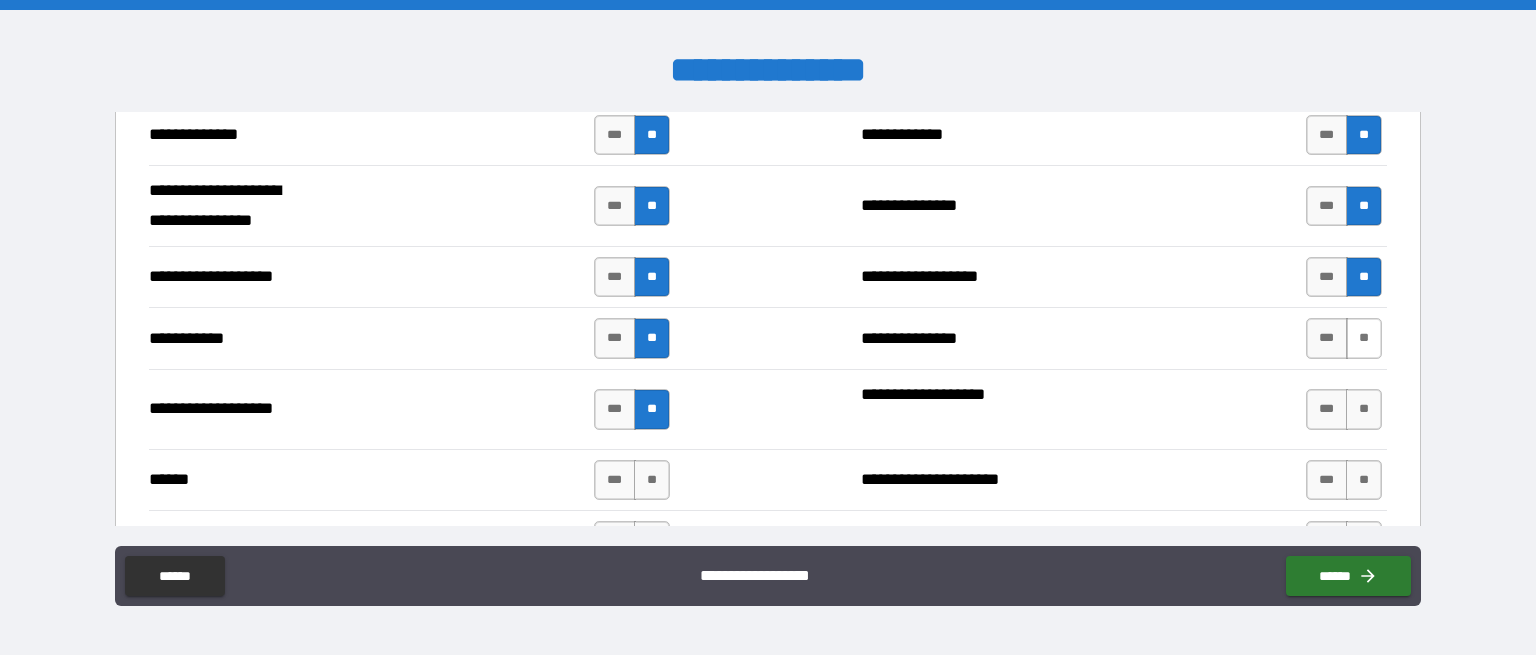 click on "**" at bounding box center (1364, 338) 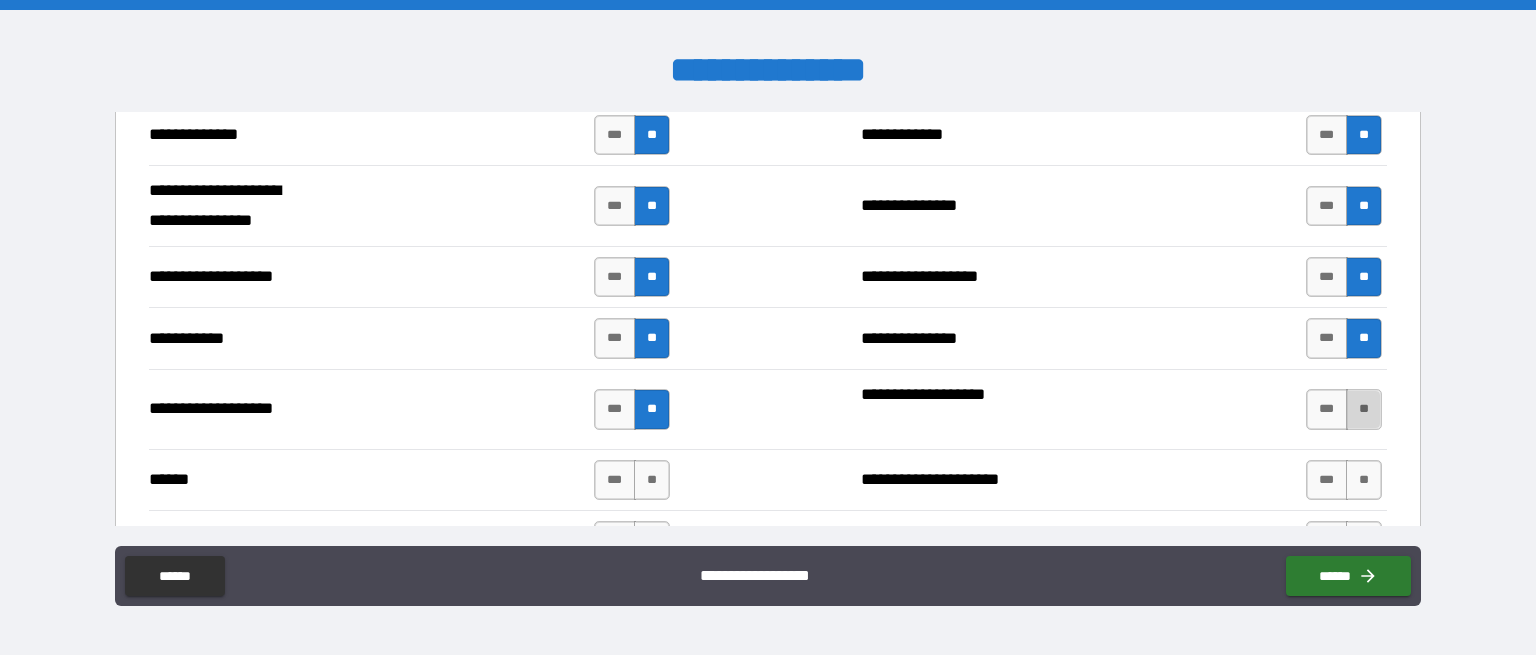 click on "**" at bounding box center [1364, 409] 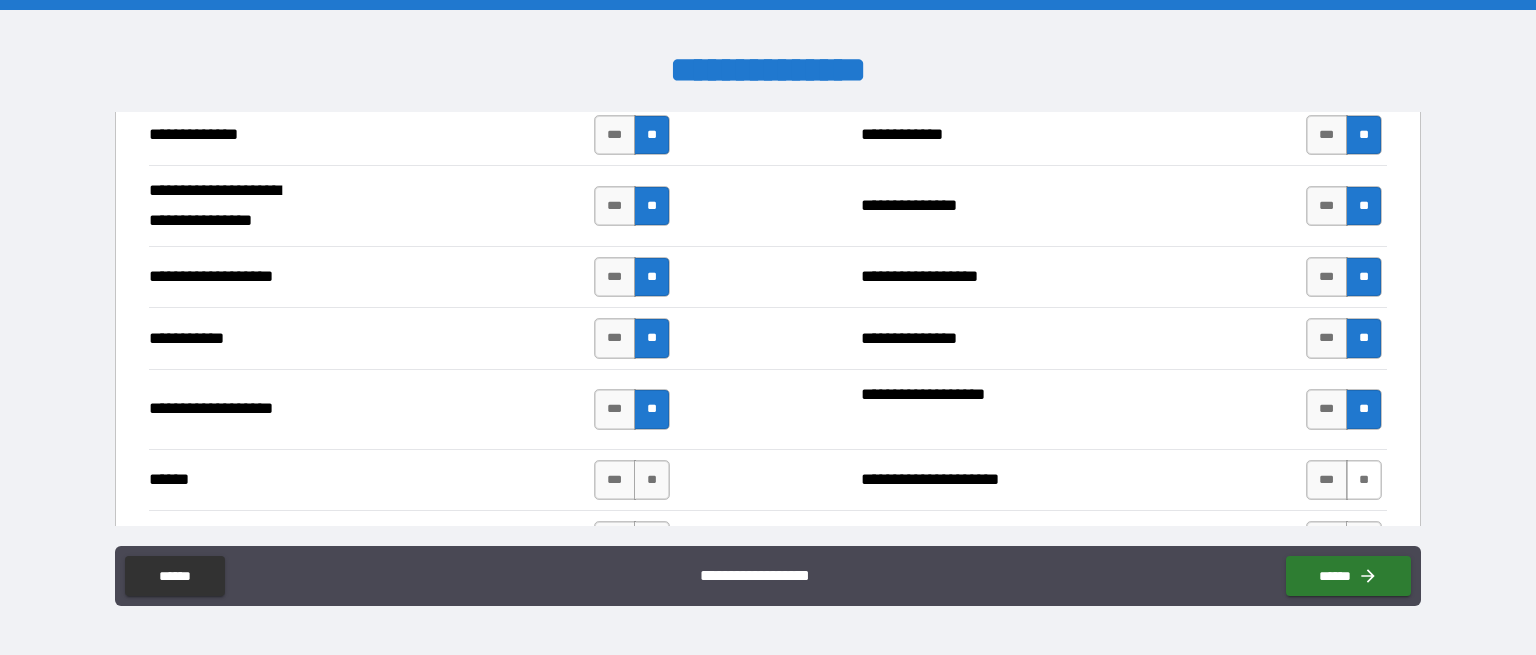 click on "**" at bounding box center [1364, 480] 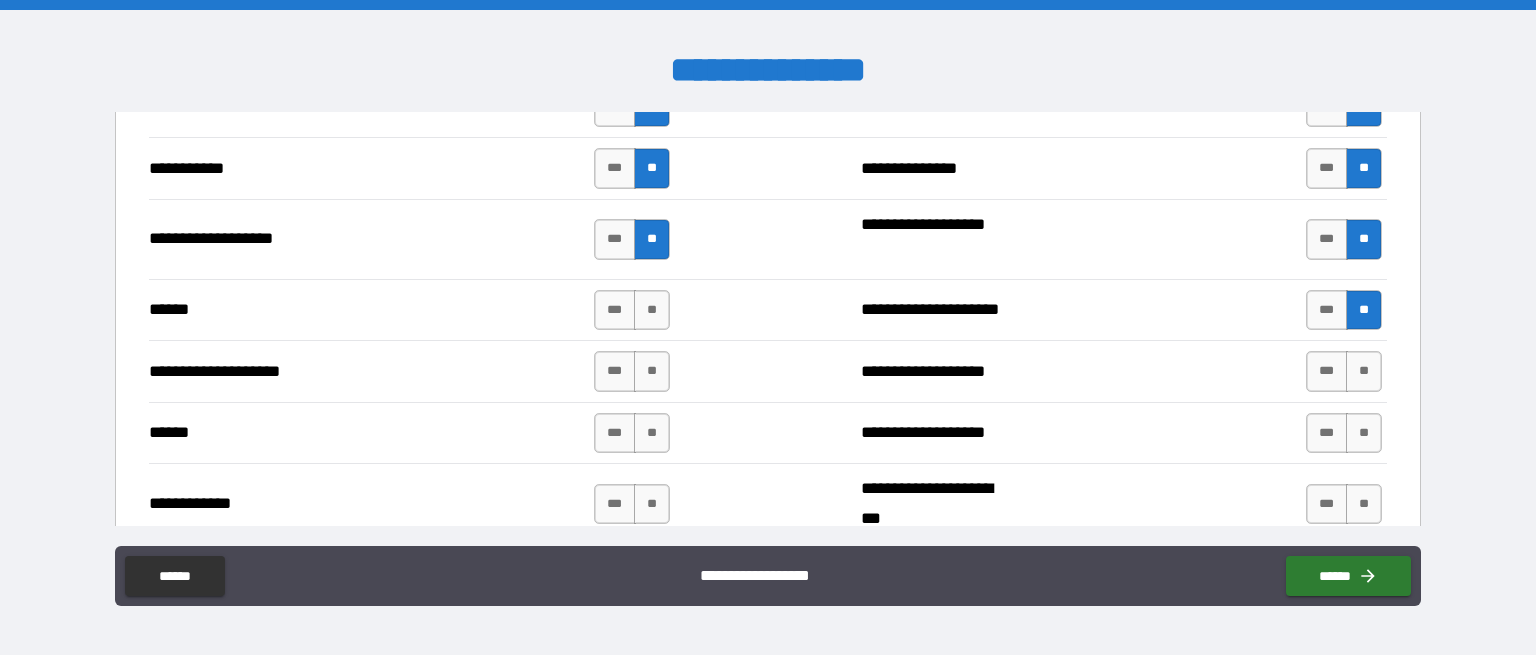 scroll, scrollTop: 2500, scrollLeft: 0, axis: vertical 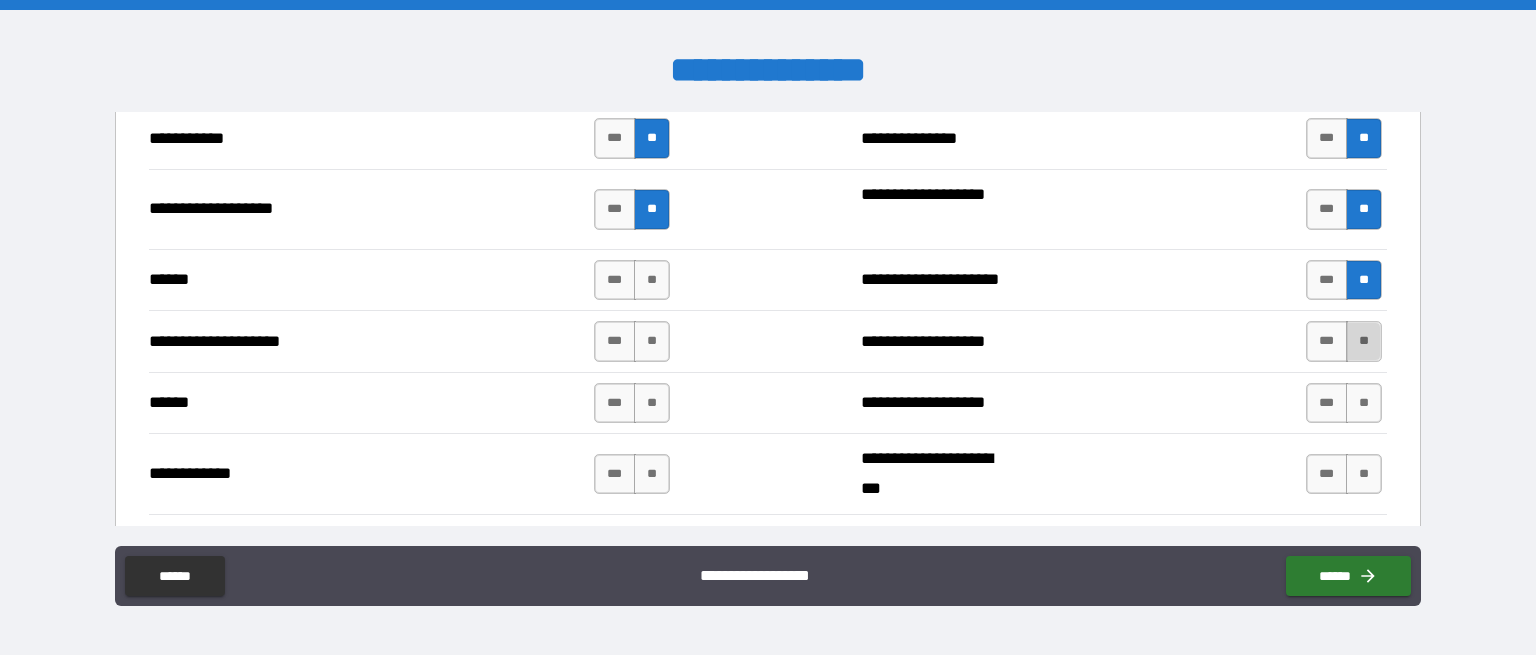 click on "**" at bounding box center (1364, 341) 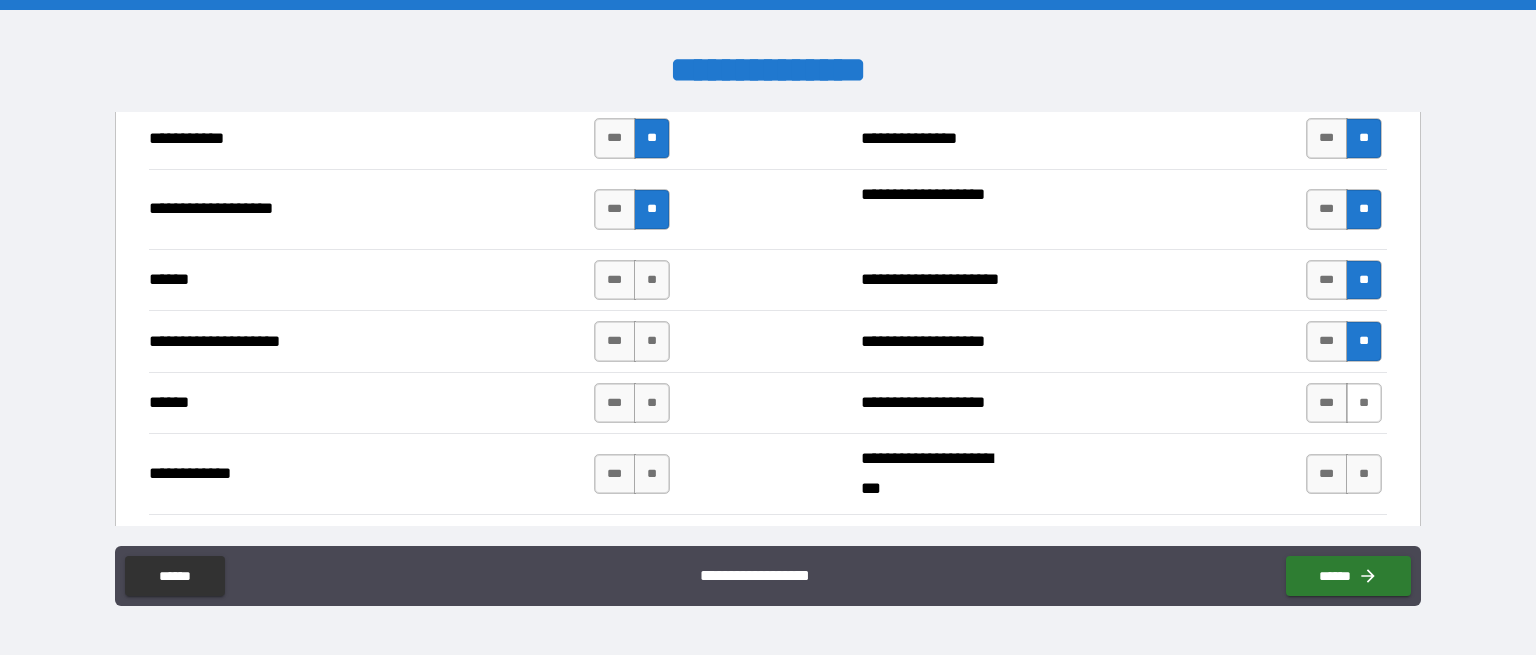 click on "**" at bounding box center [1364, 403] 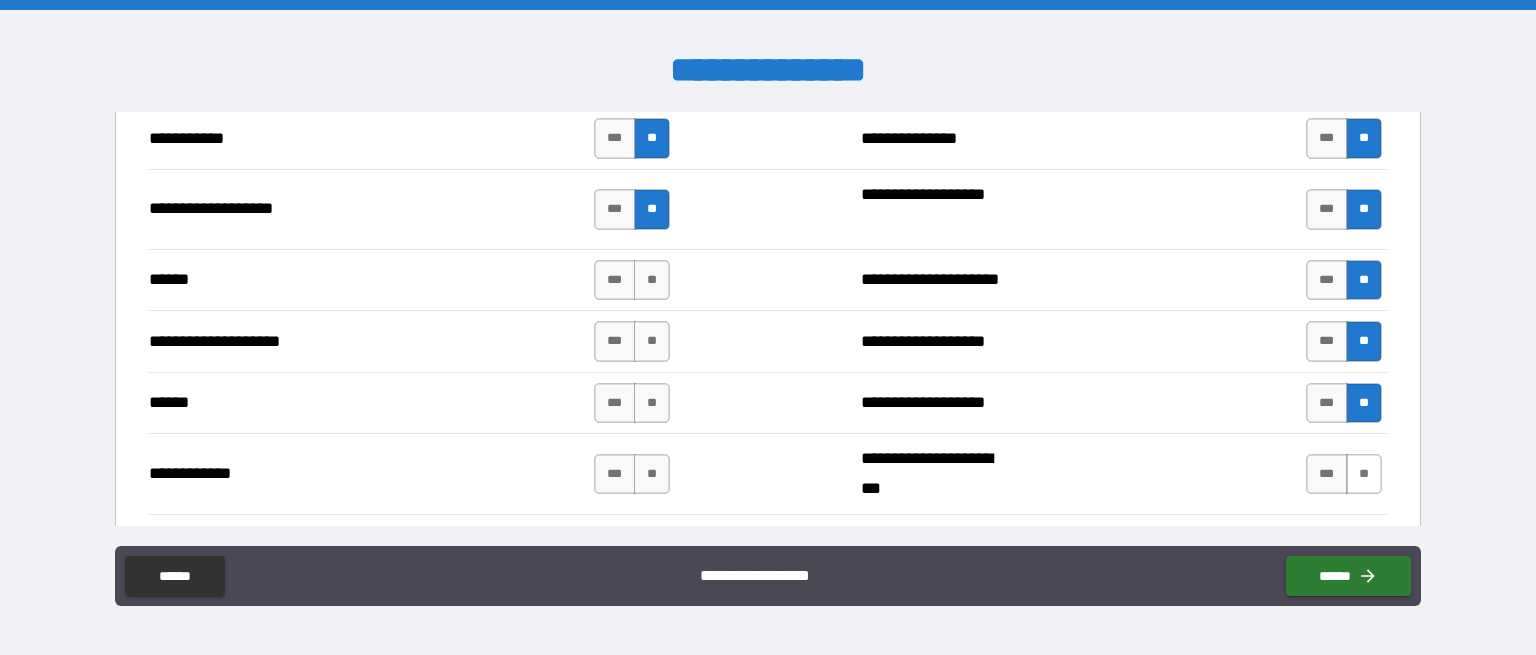 click on "**" at bounding box center (1364, 474) 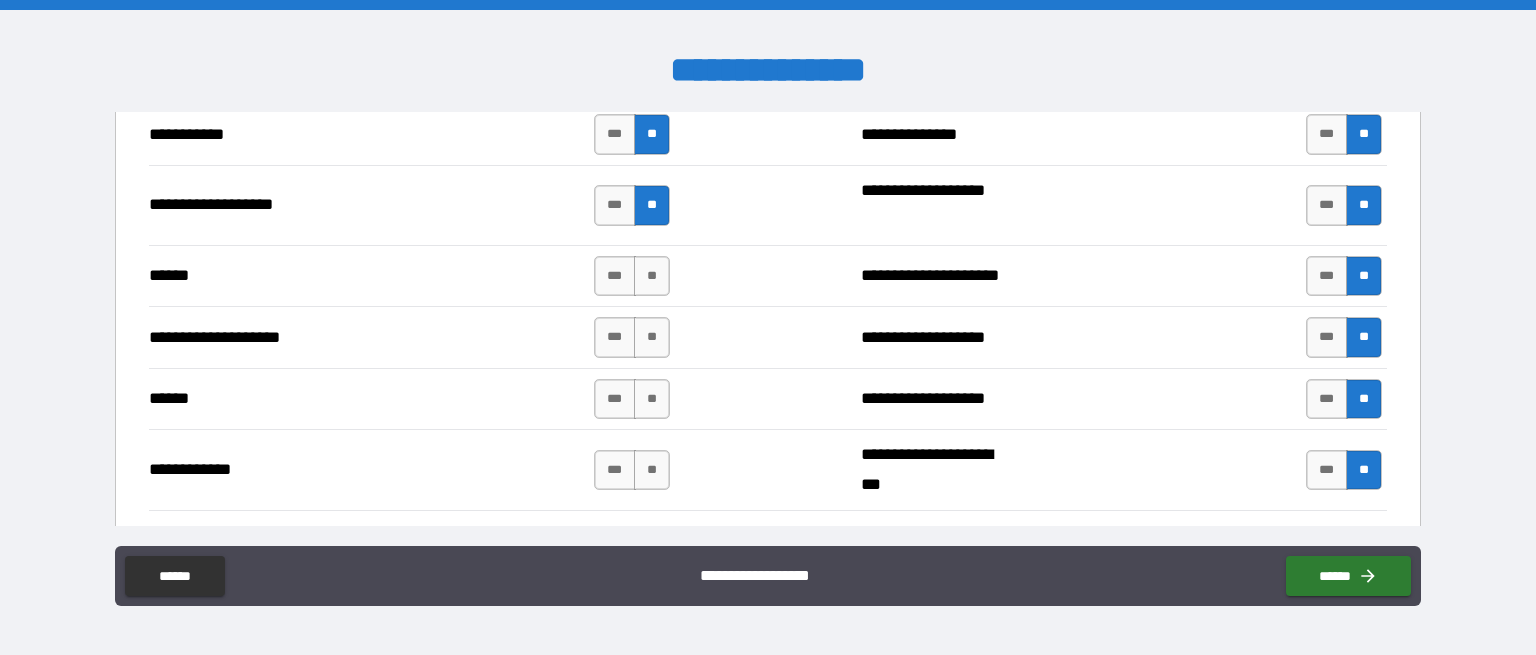 scroll, scrollTop: 2500, scrollLeft: 0, axis: vertical 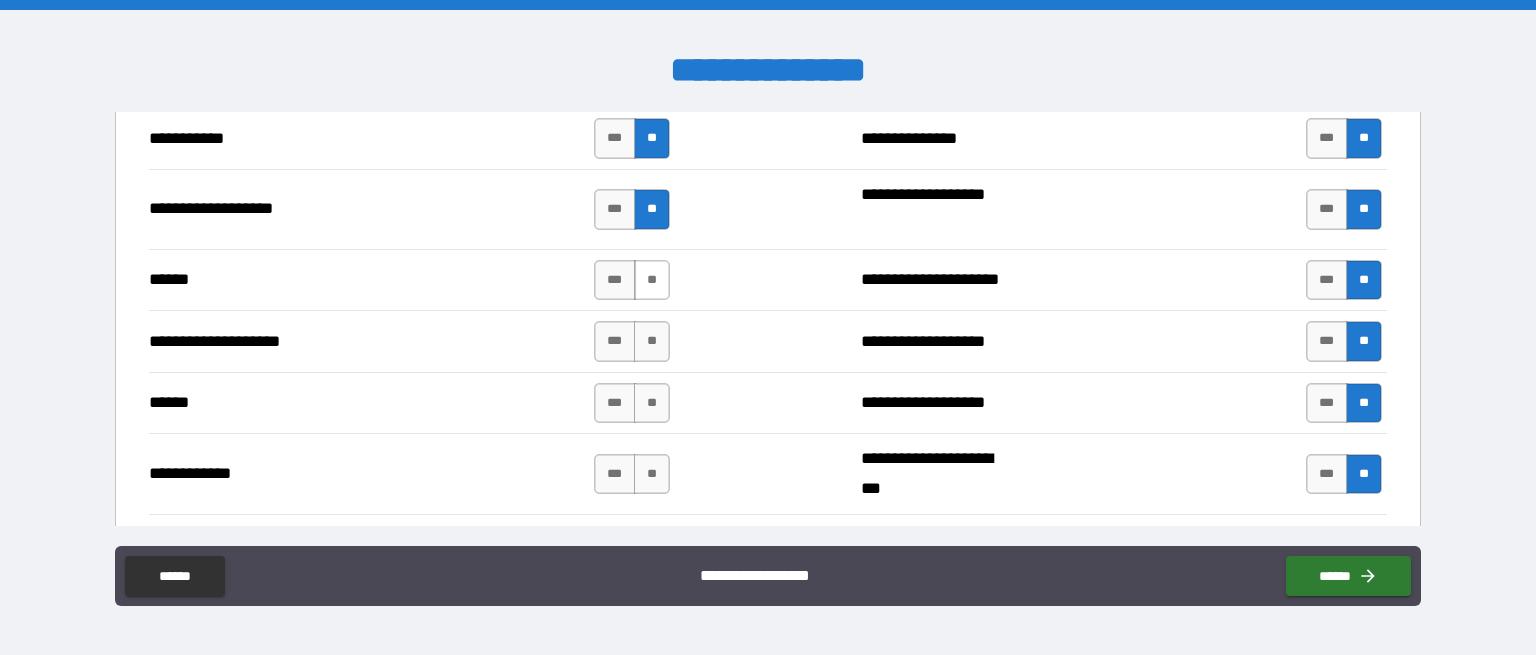 click on "**" at bounding box center (652, 280) 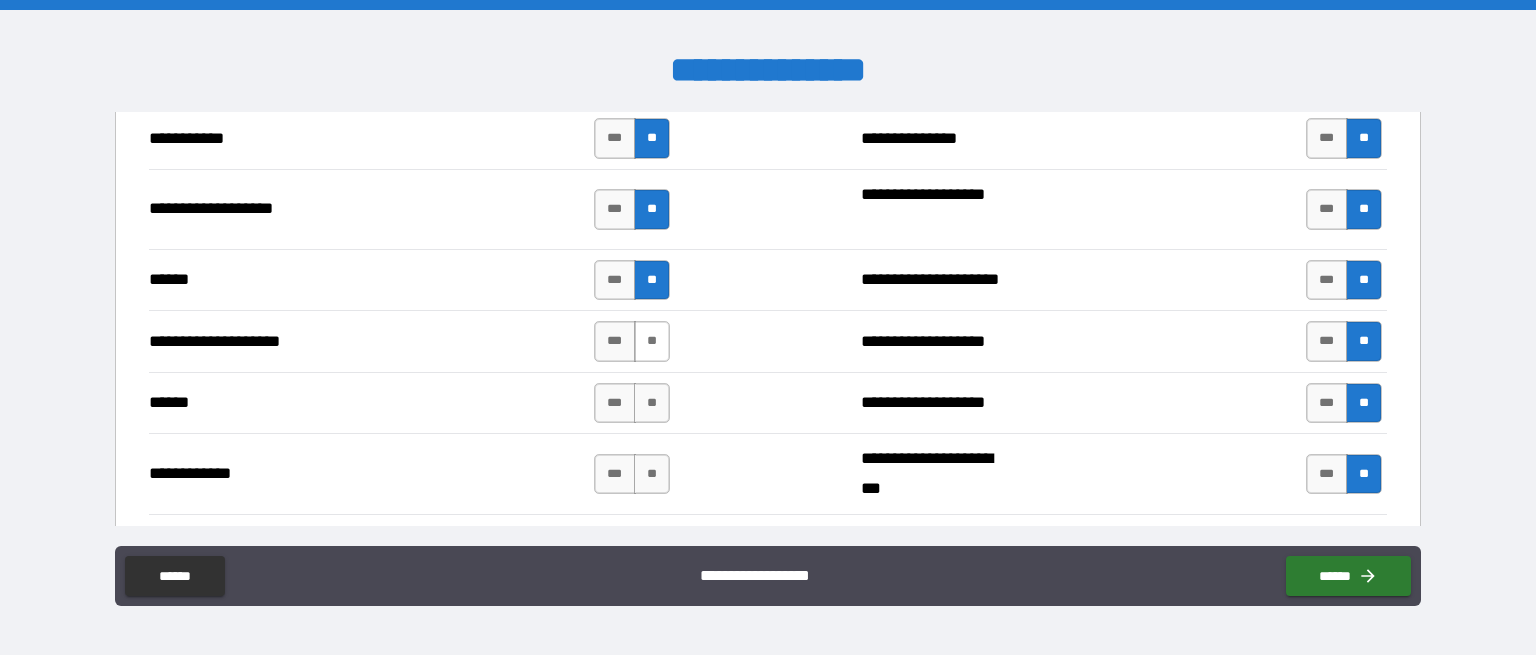 click on "**" at bounding box center [652, 341] 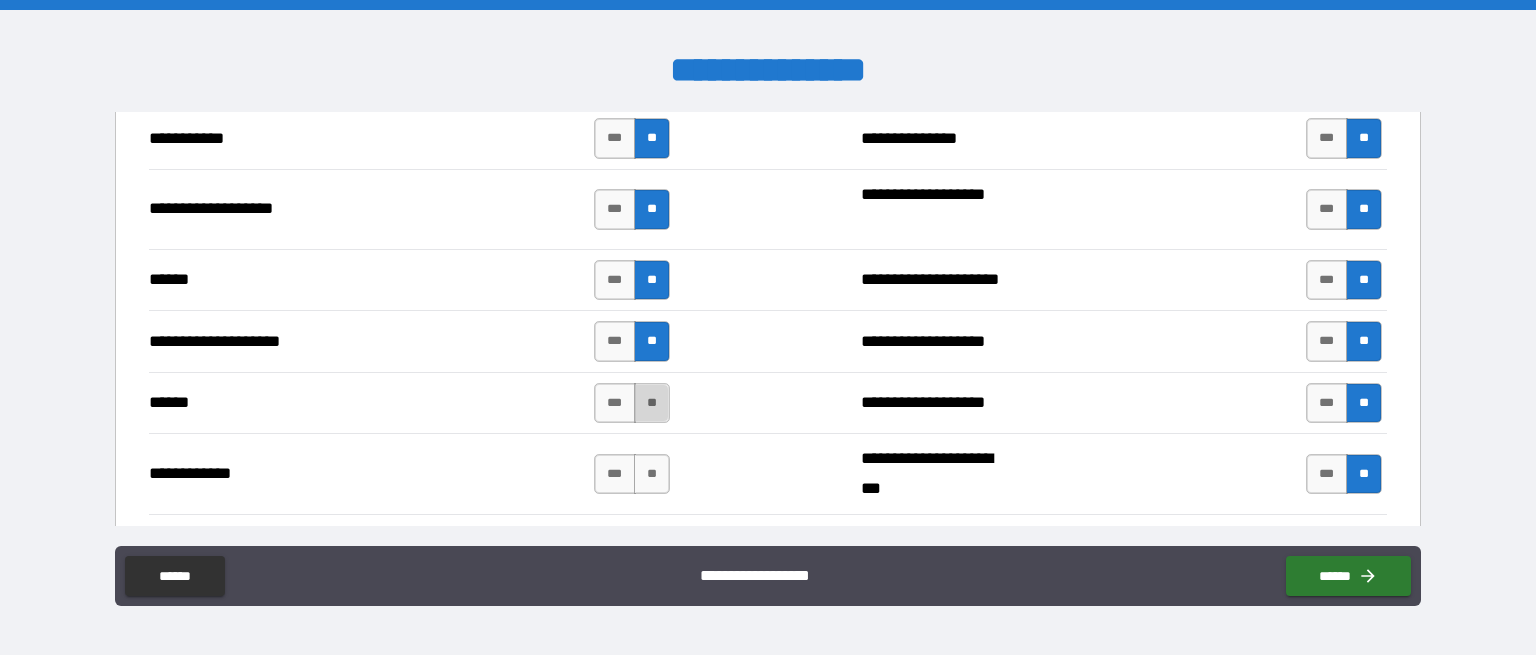 click on "**" at bounding box center [652, 403] 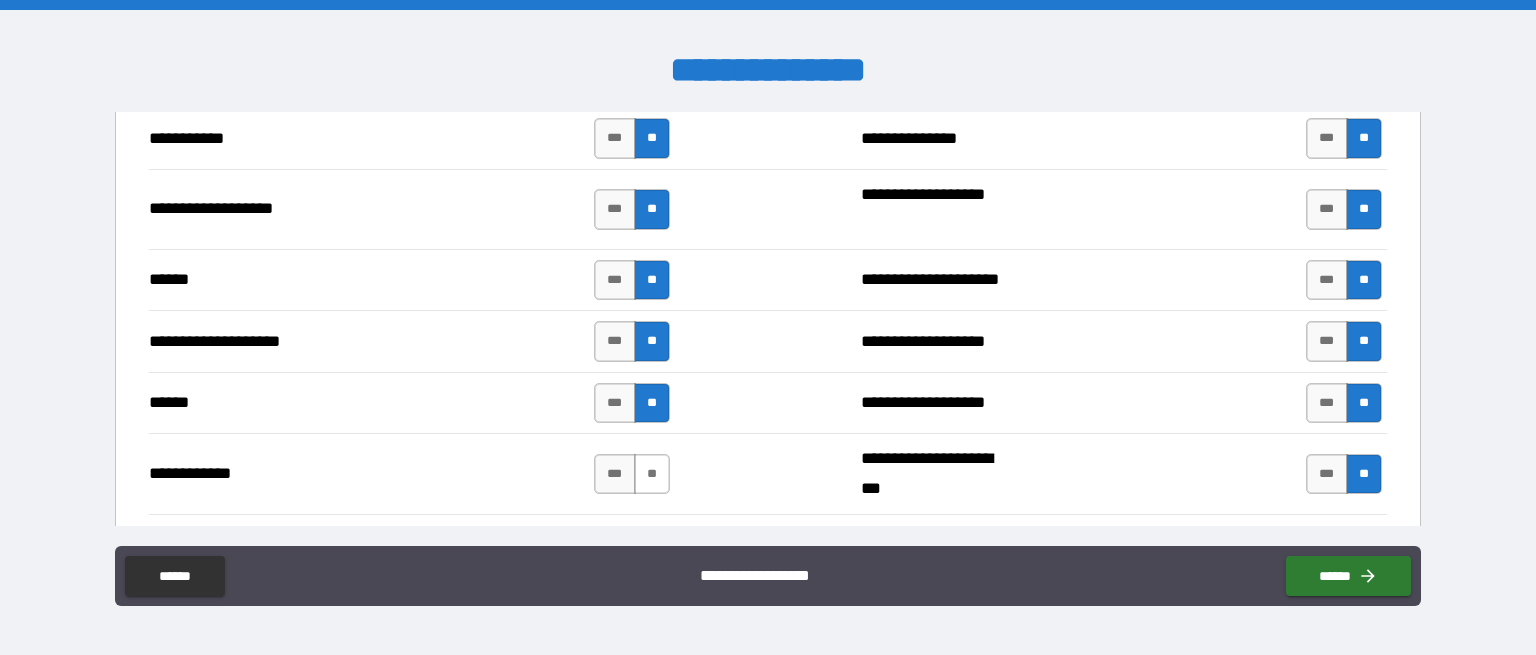 click on "**" at bounding box center [652, 474] 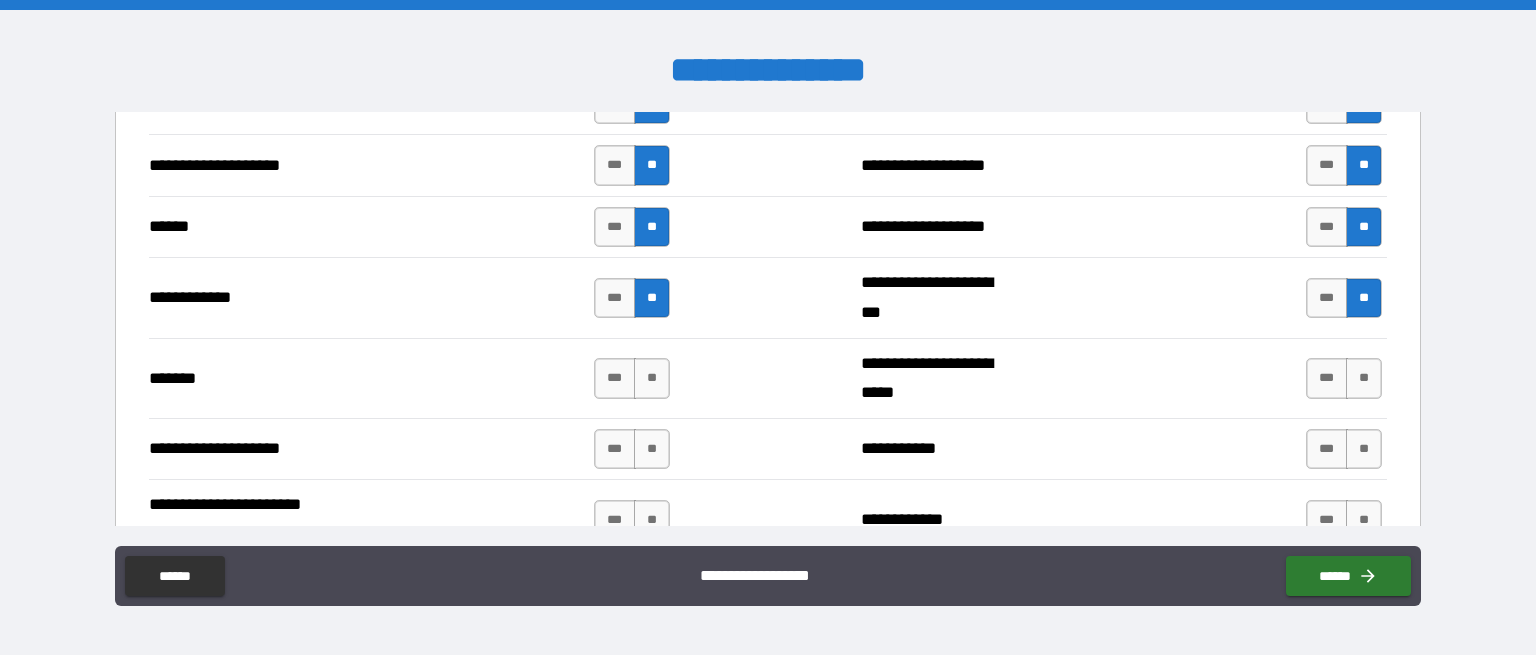 scroll, scrollTop: 2700, scrollLeft: 0, axis: vertical 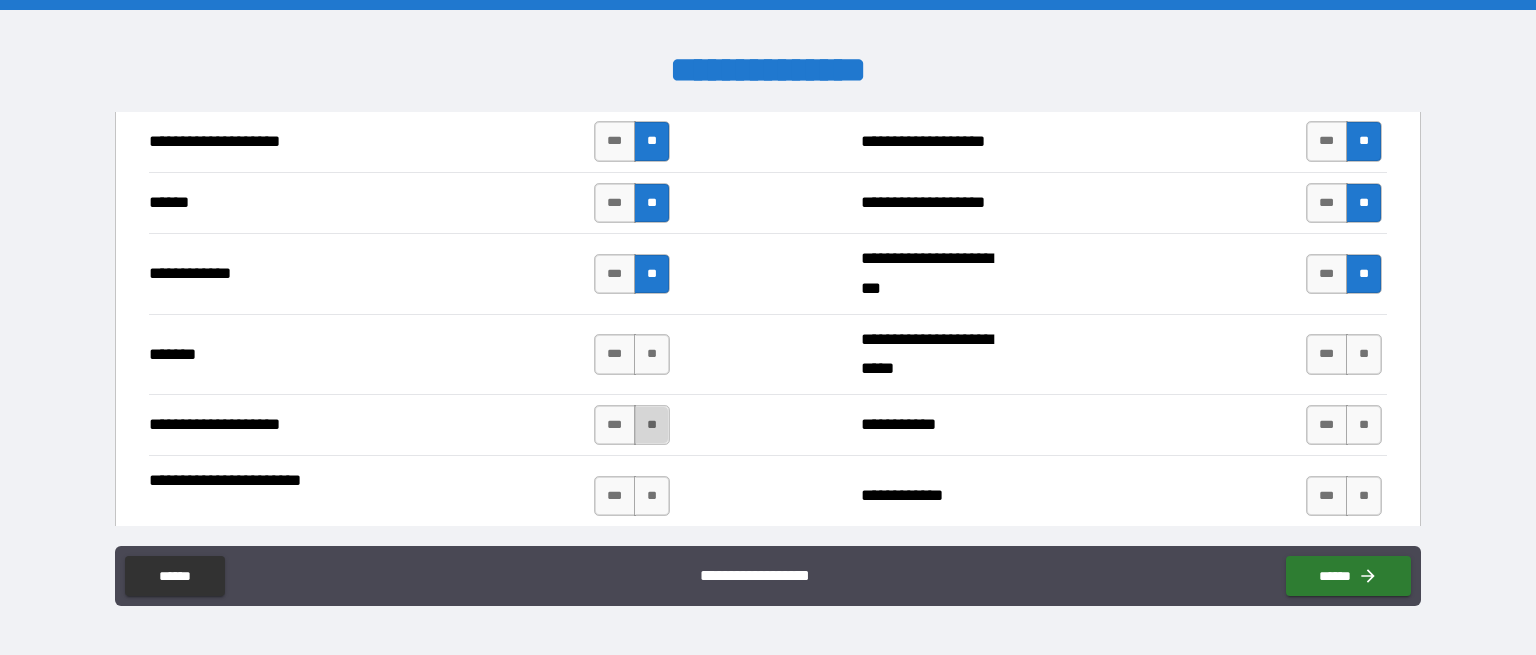 click on "**" at bounding box center [652, 425] 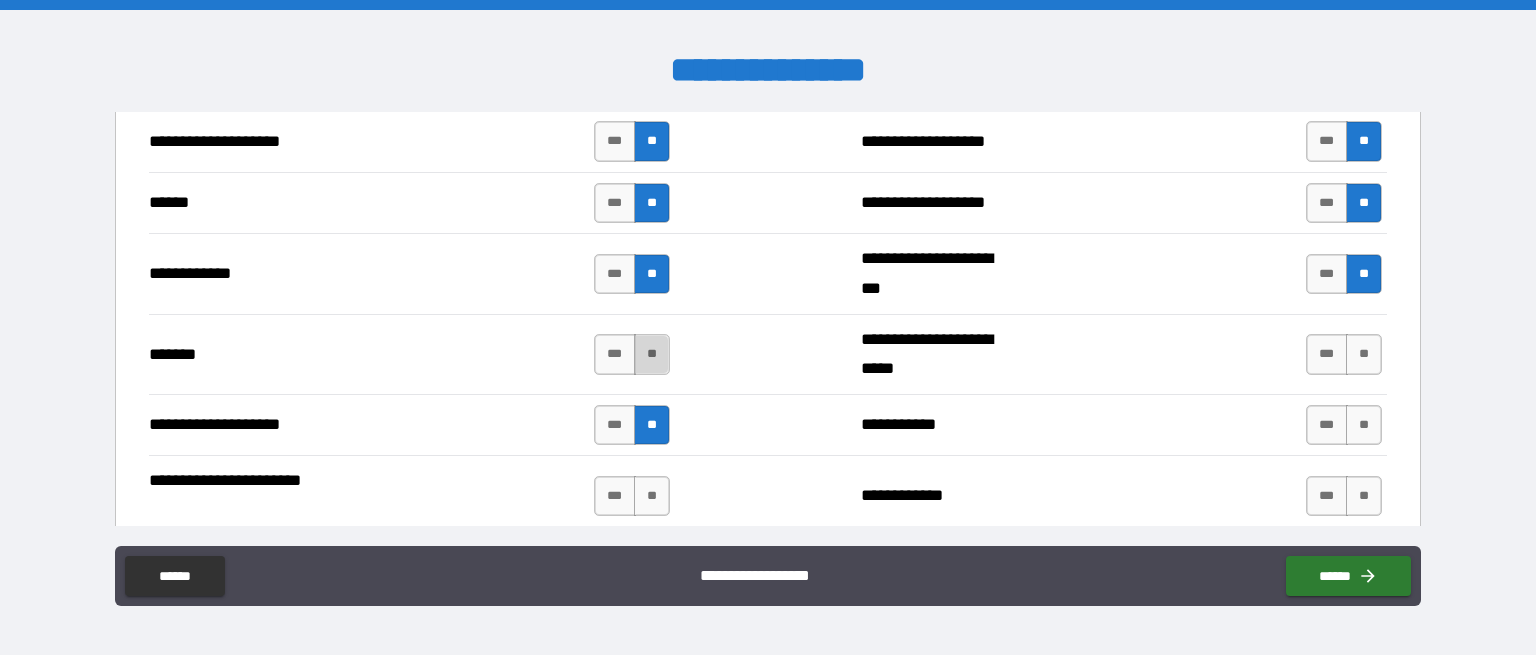 click on "**" at bounding box center [652, 354] 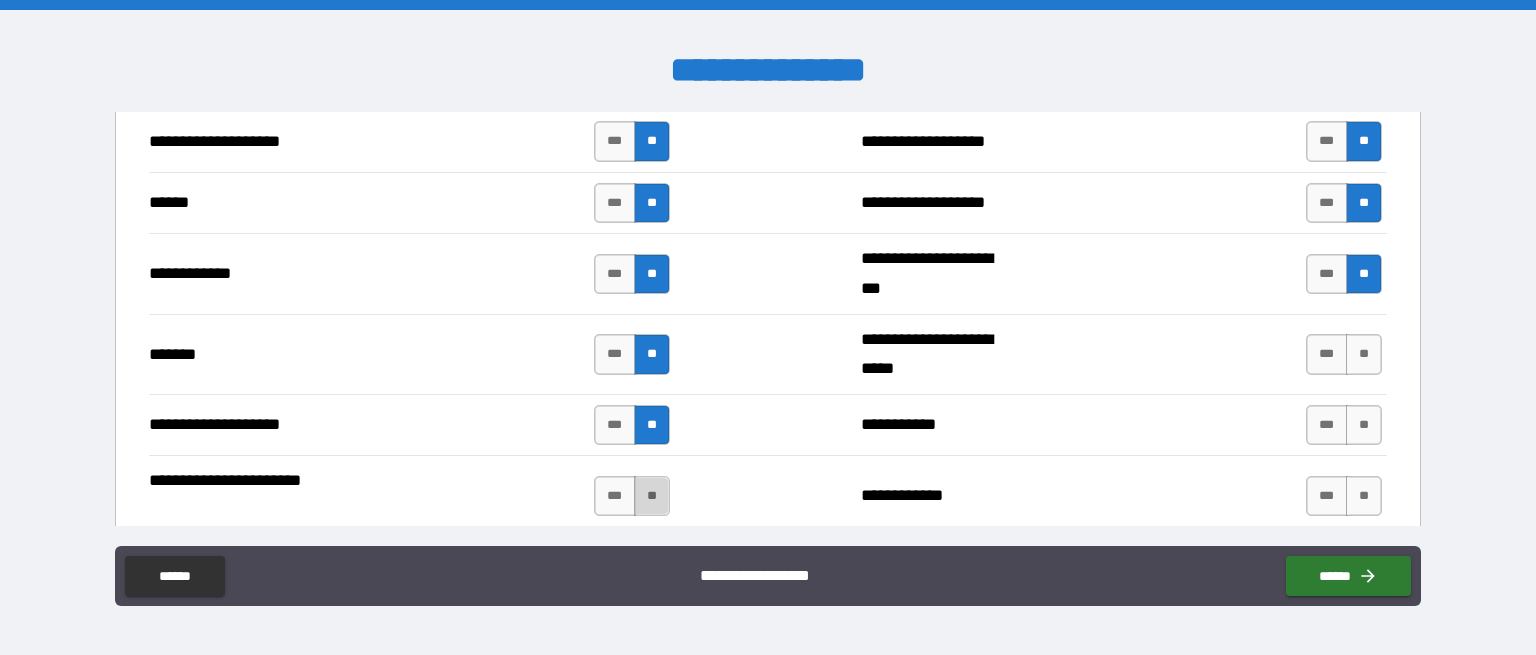 click on "**" at bounding box center [652, 496] 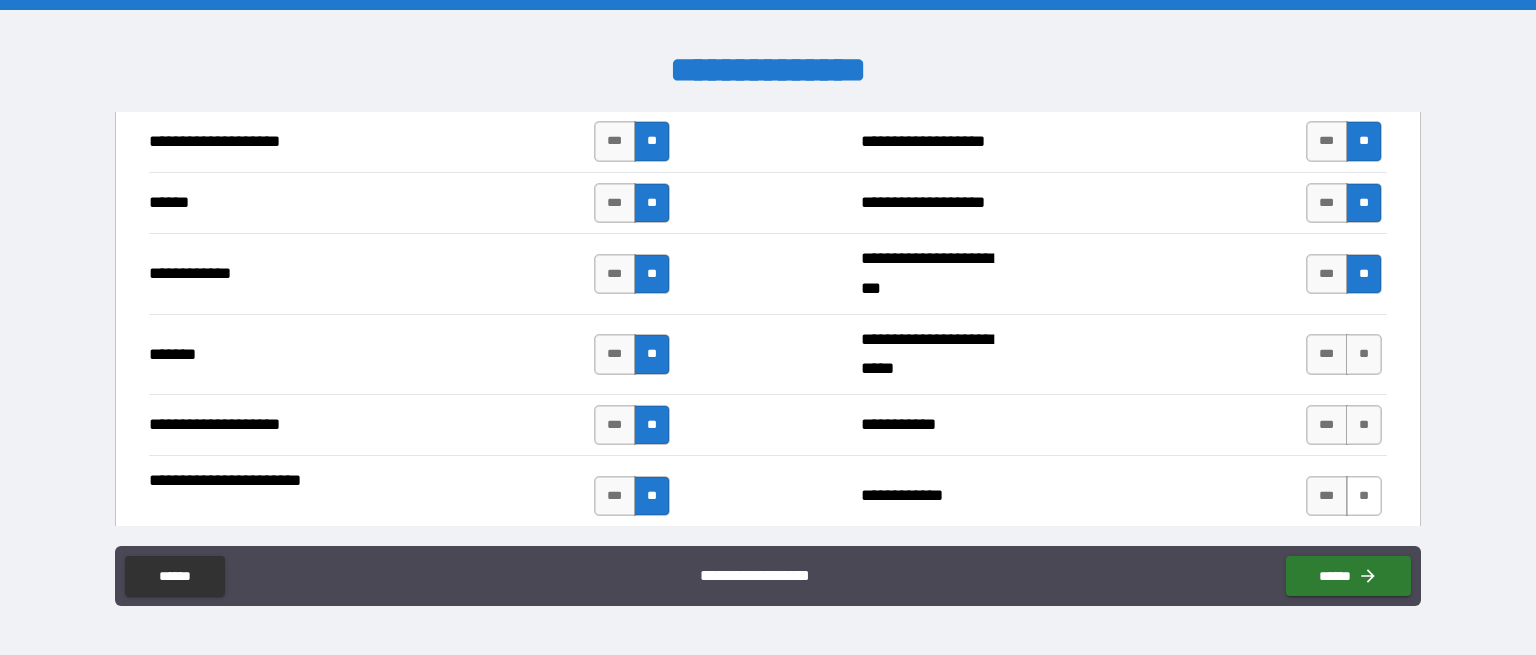 click on "**" at bounding box center (1364, 496) 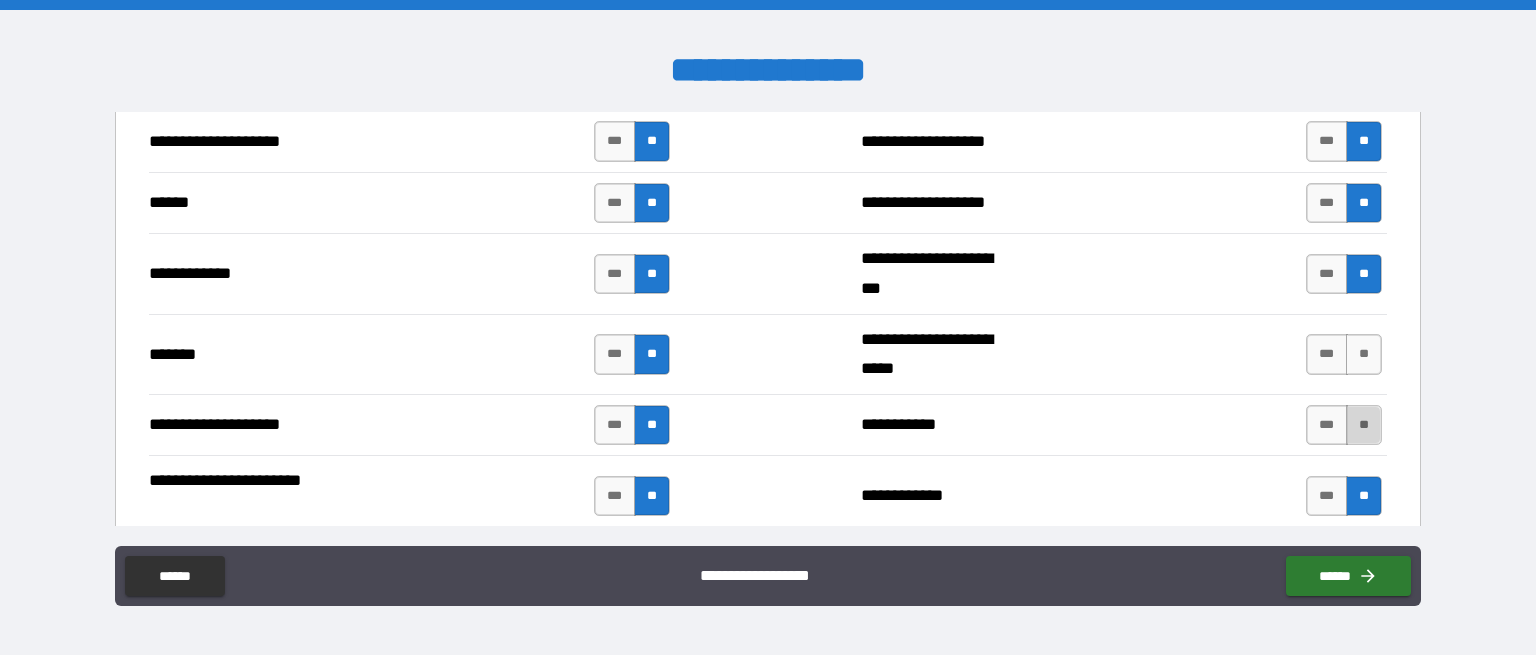 click on "**" at bounding box center (1364, 425) 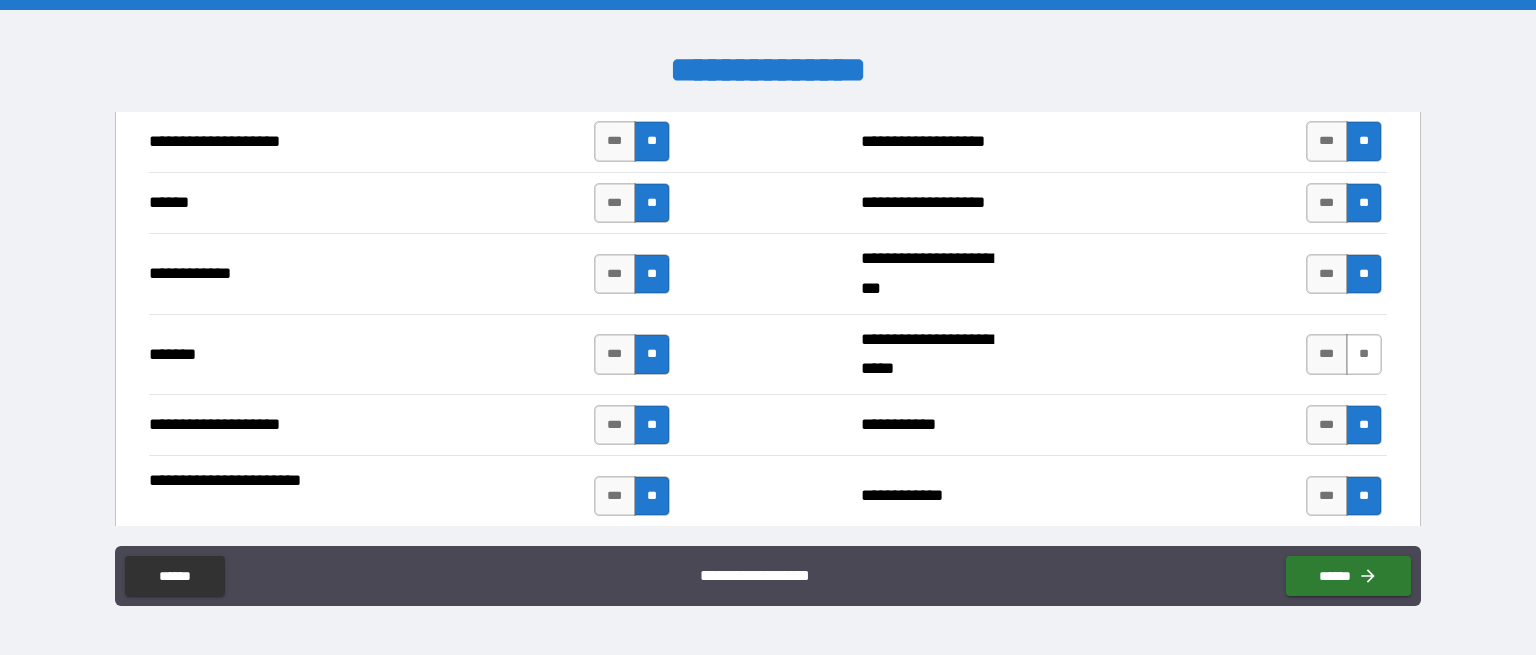 click on "**" at bounding box center [1364, 354] 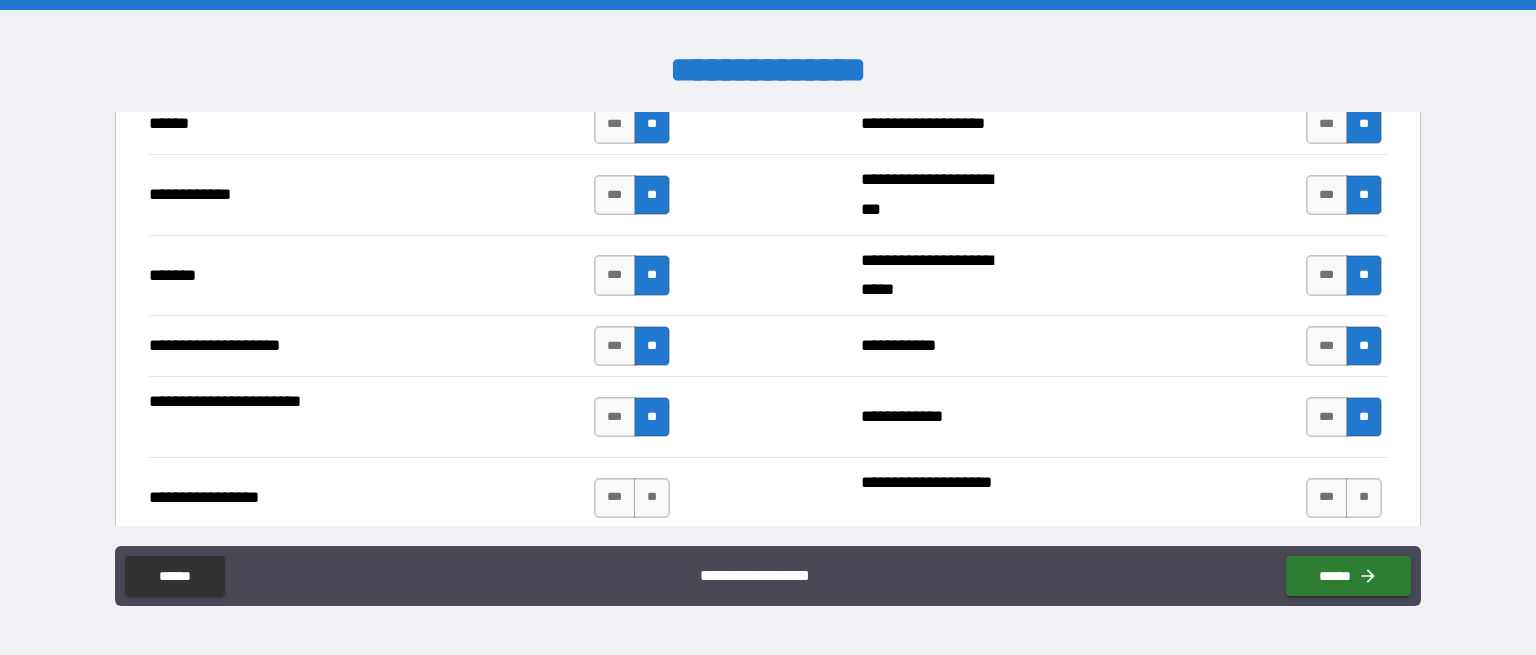 scroll, scrollTop: 2900, scrollLeft: 0, axis: vertical 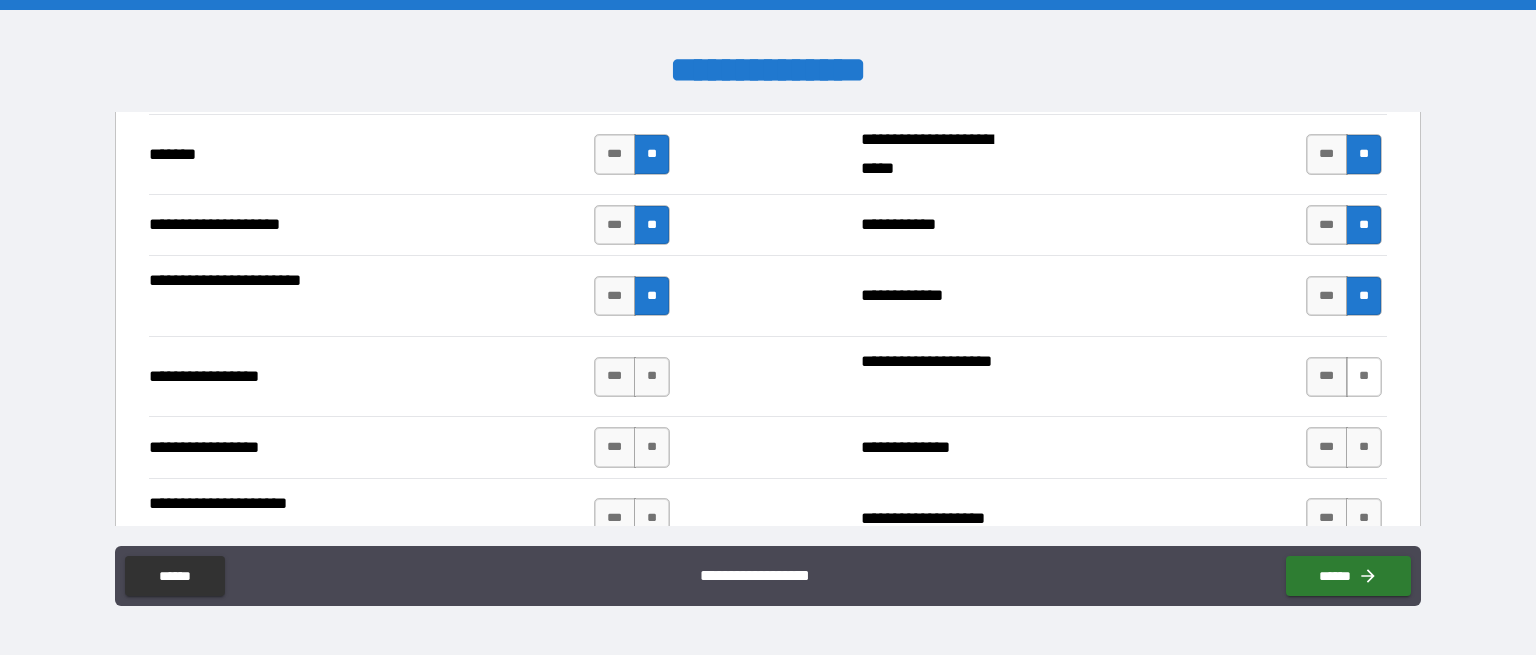 click on "**" at bounding box center [1364, 377] 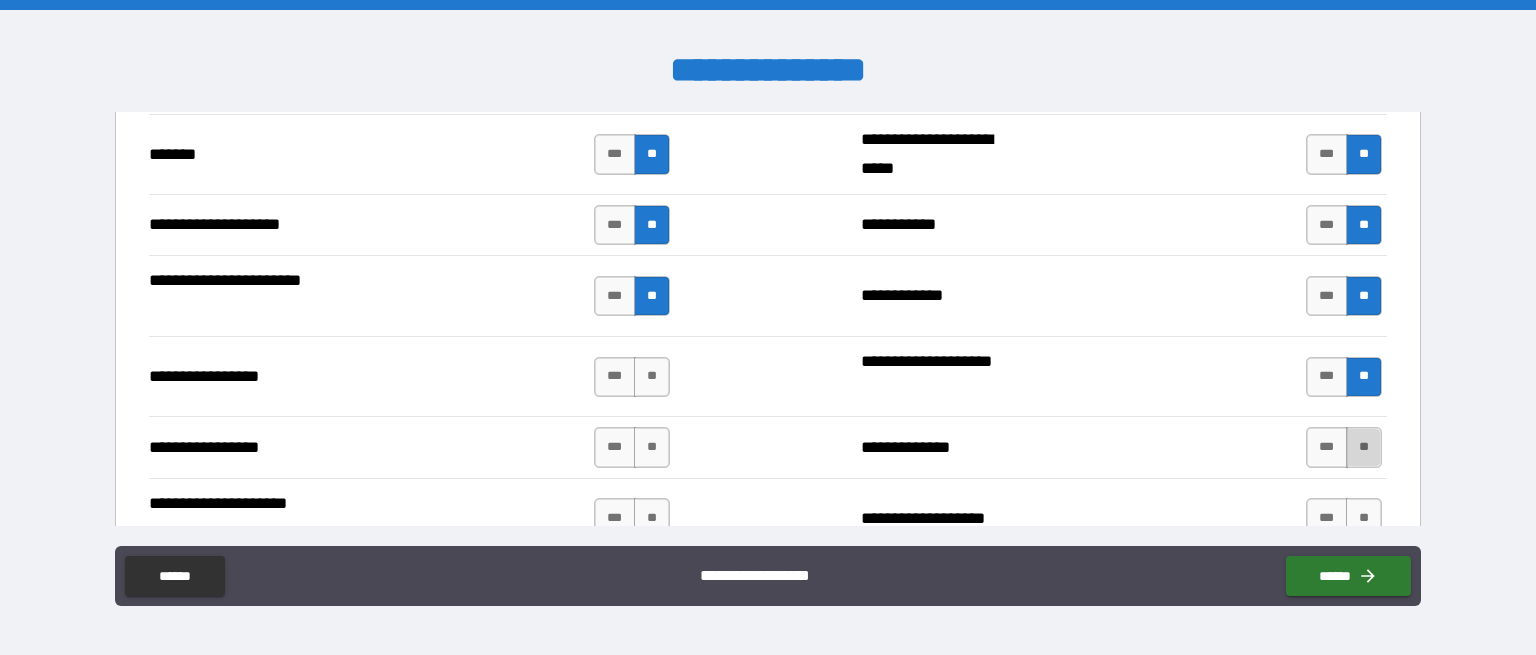 click on "**" at bounding box center (1364, 447) 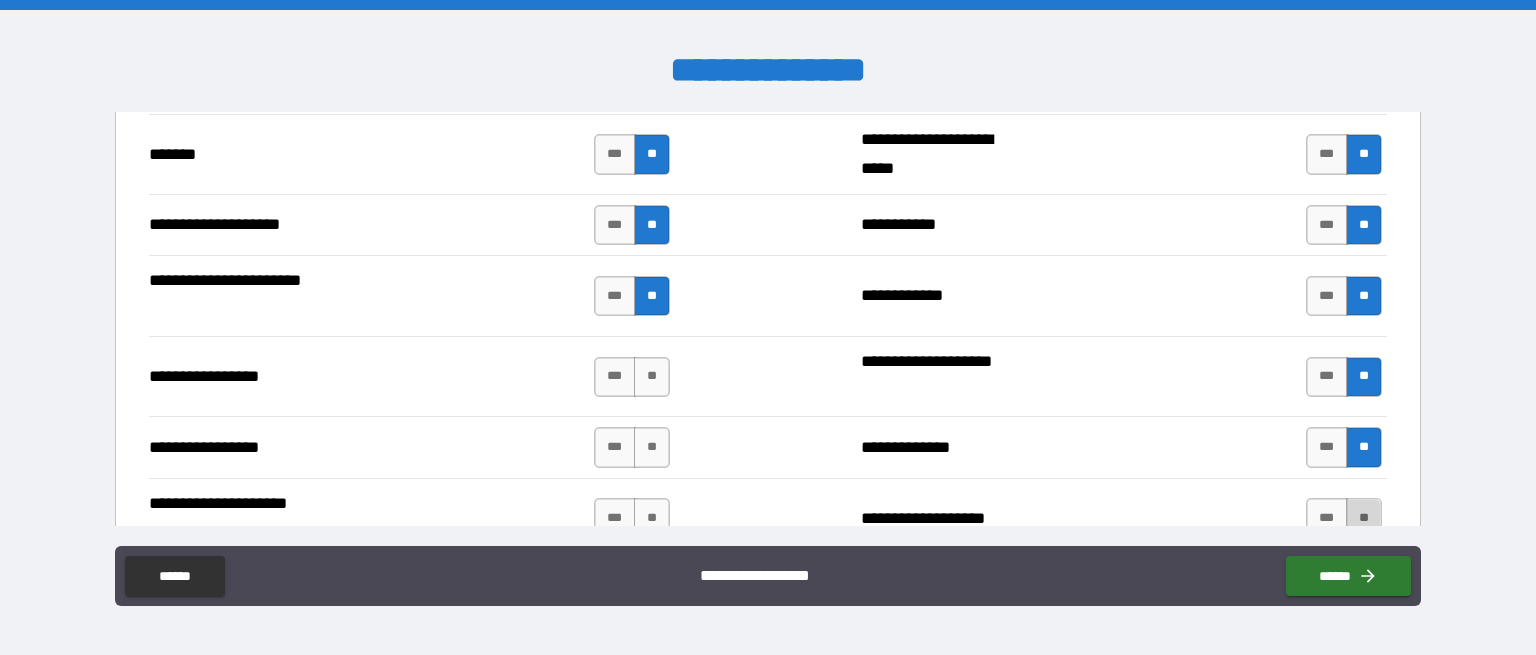 click on "**" at bounding box center [1364, 518] 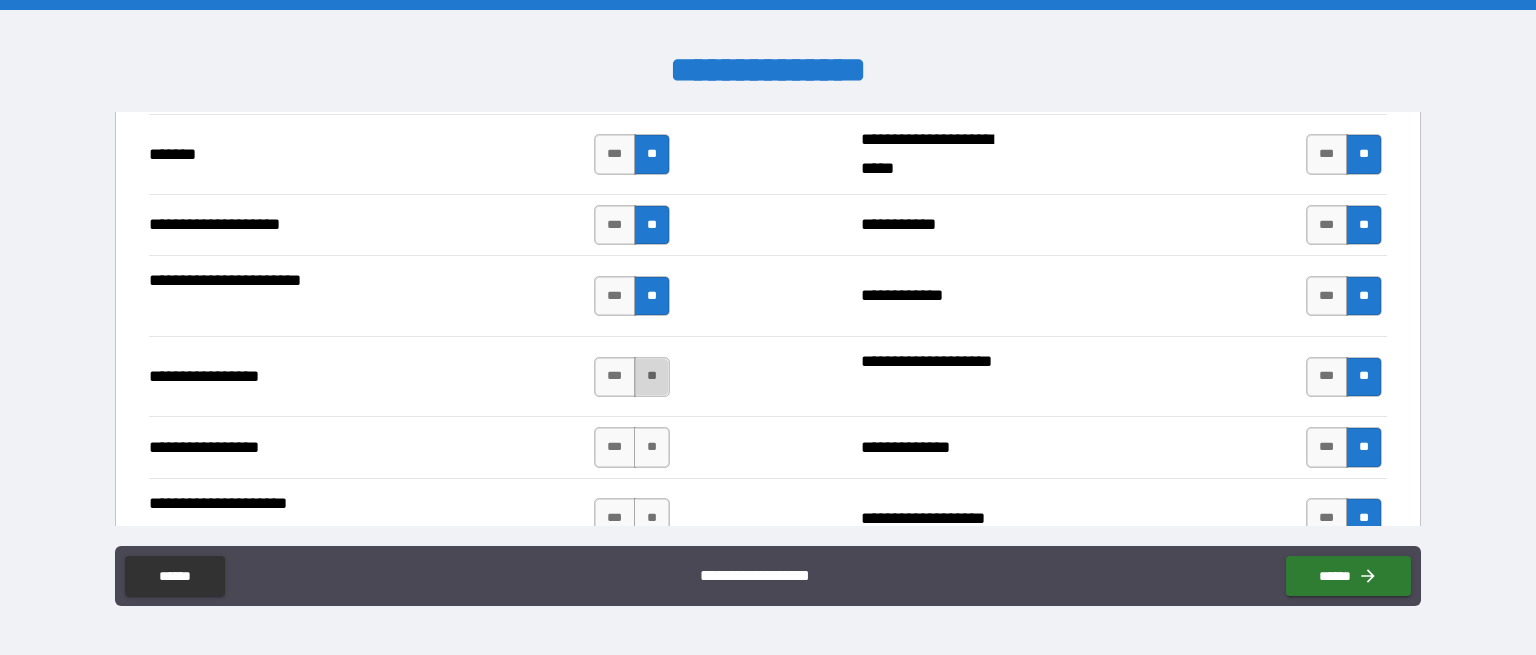click on "**" at bounding box center [652, 377] 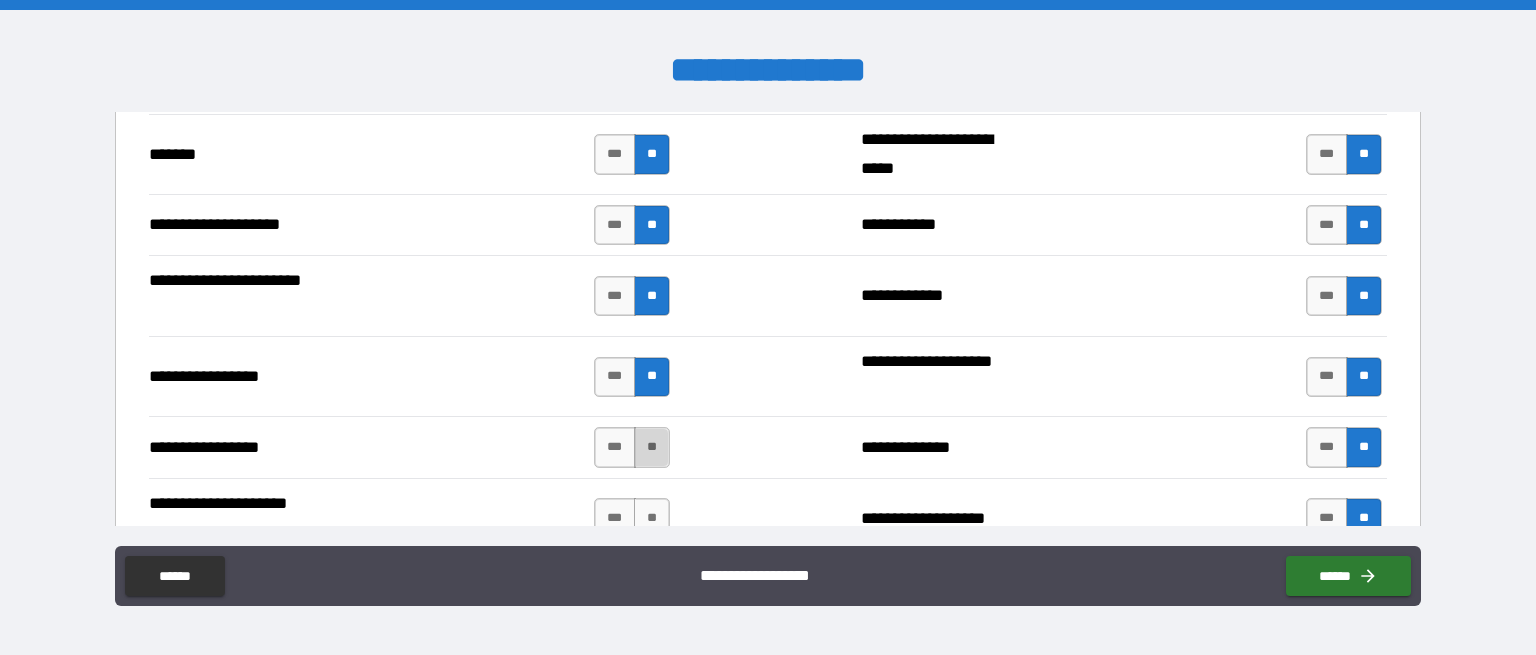 click on "**" at bounding box center [652, 447] 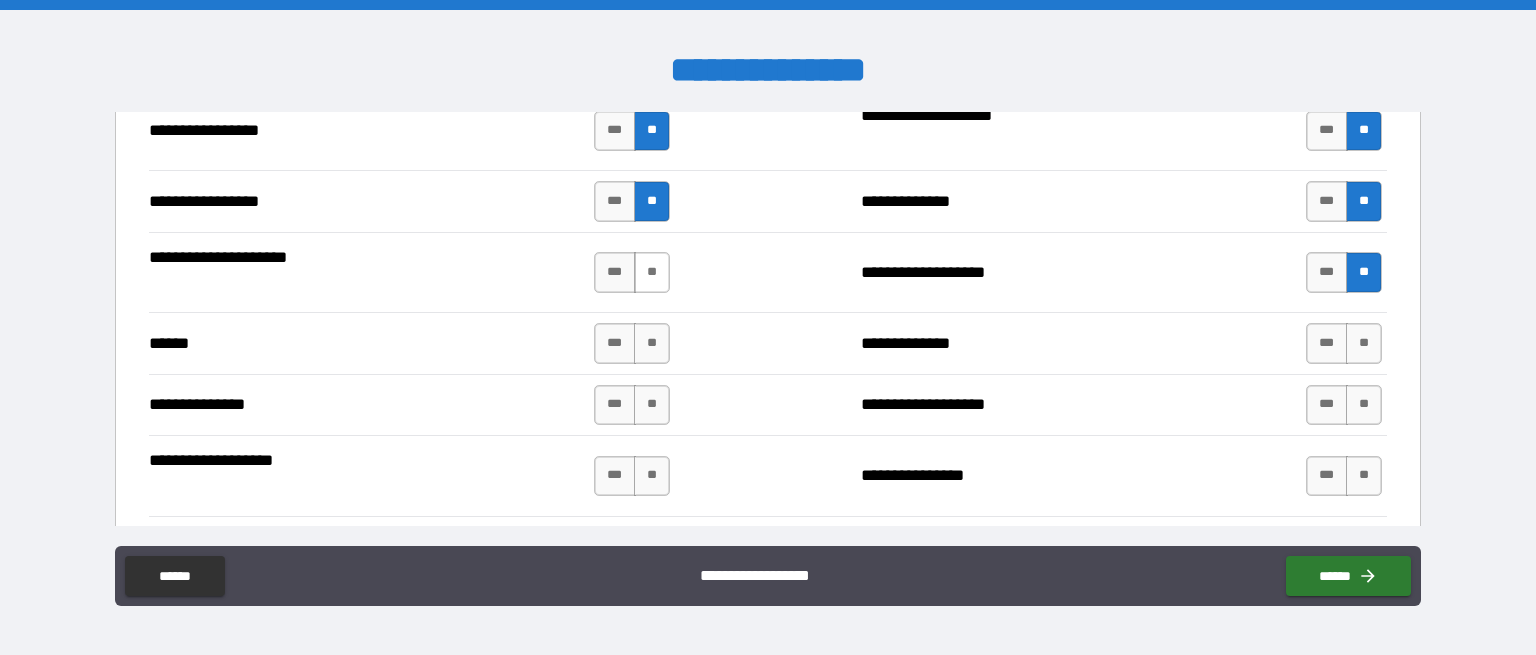 scroll, scrollTop: 3200, scrollLeft: 0, axis: vertical 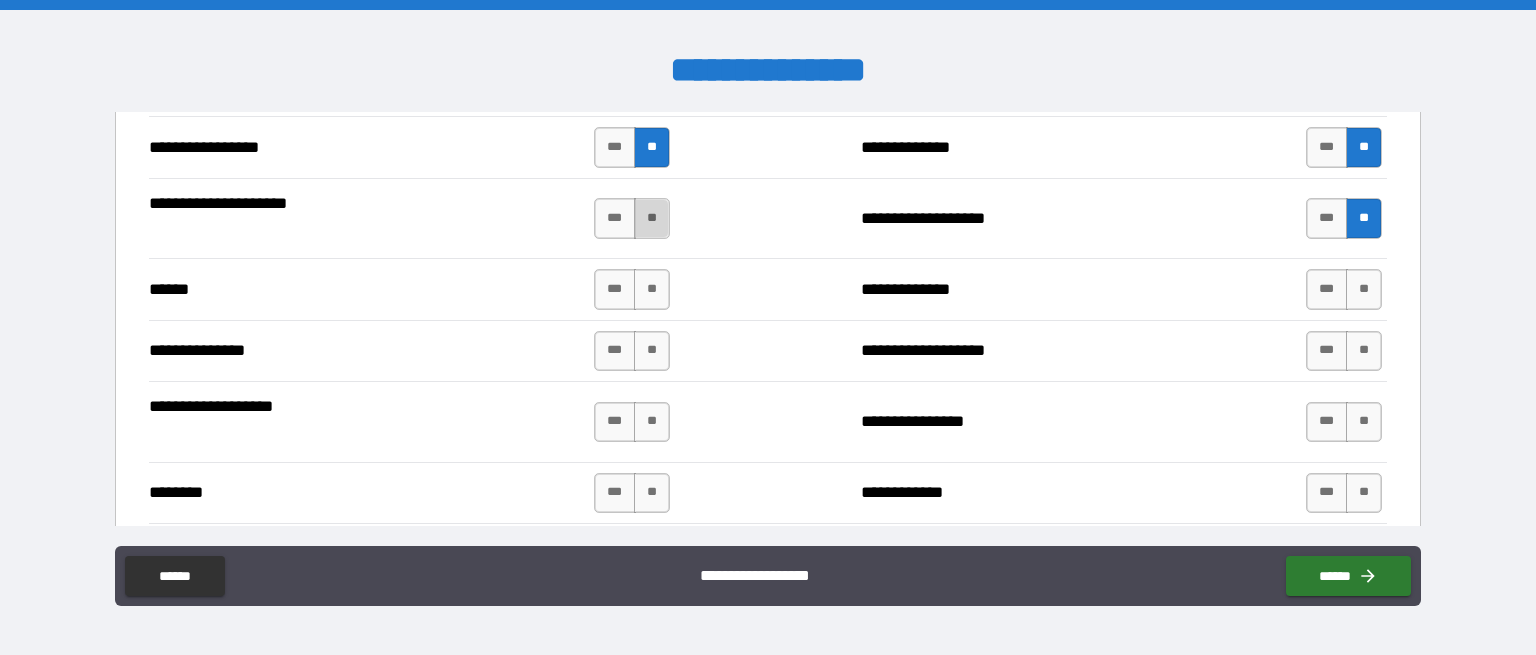 click on "**" at bounding box center (652, 218) 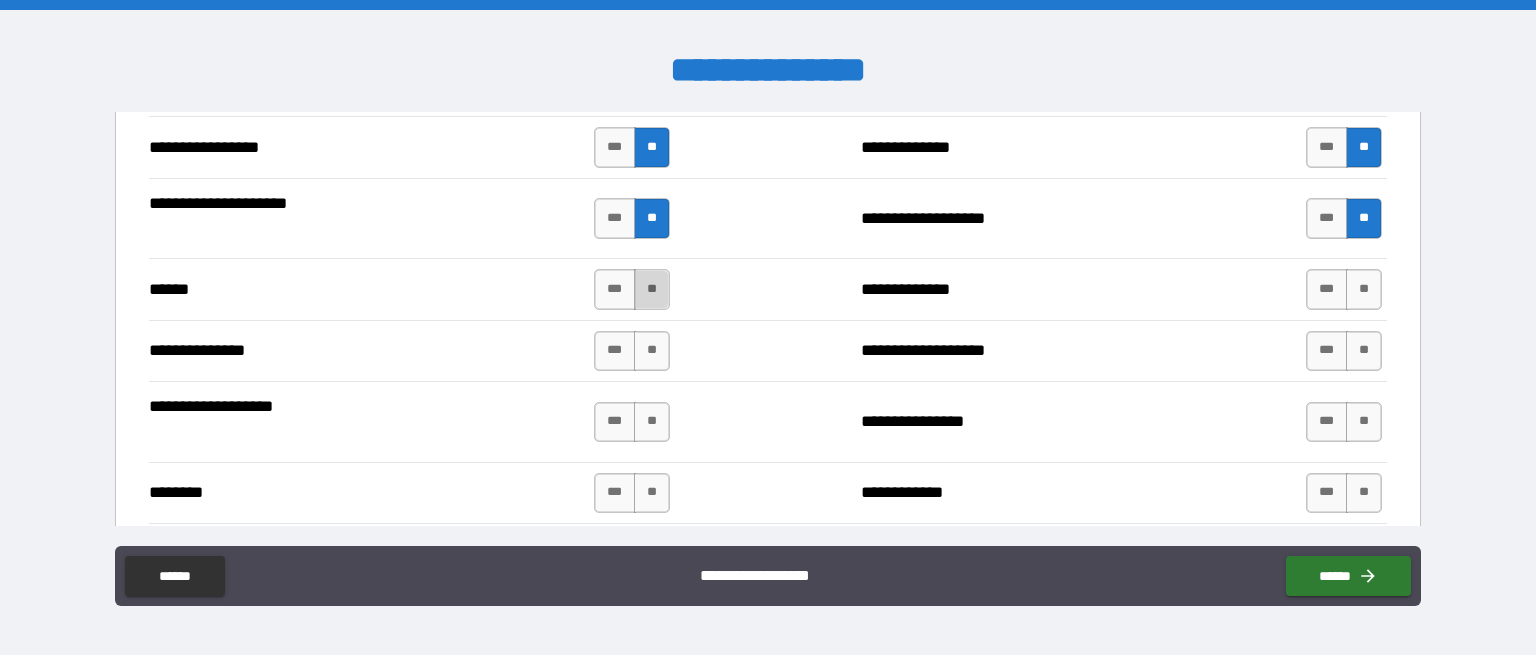 click on "**" at bounding box center (652, 289) 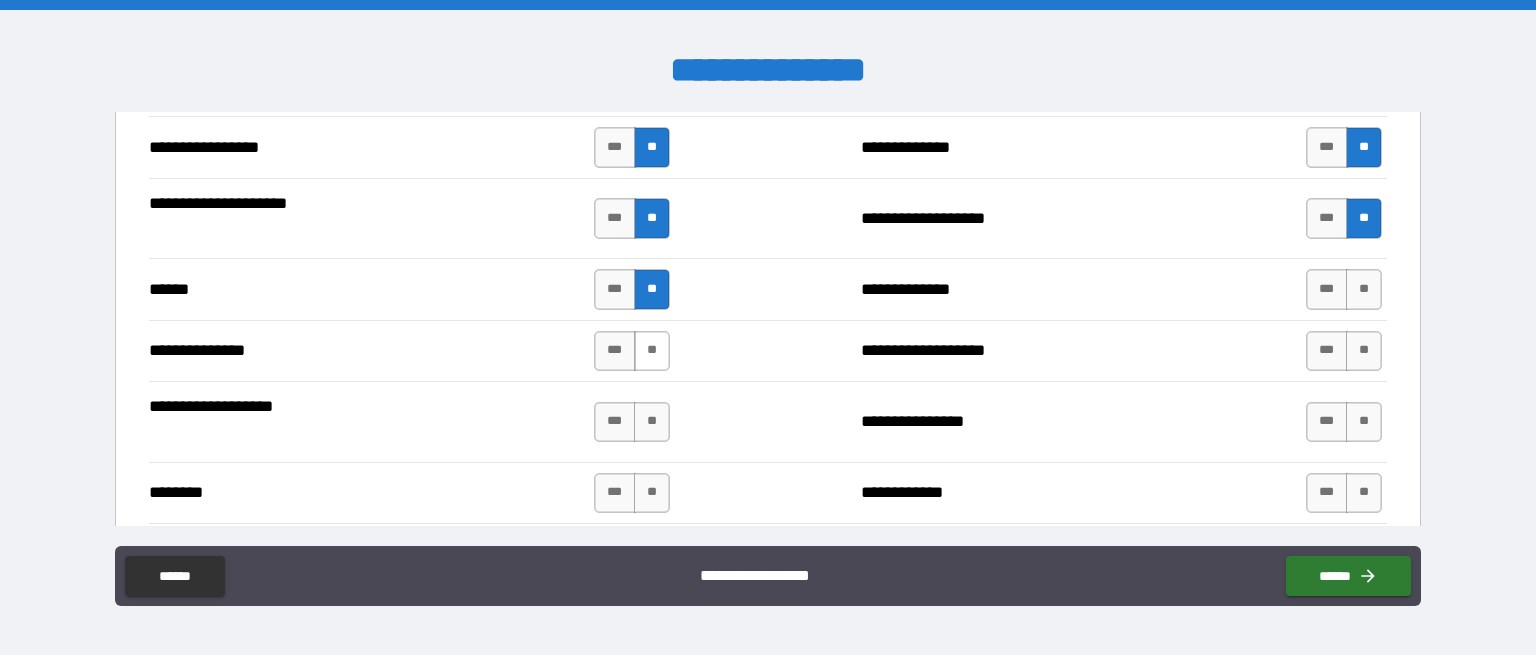 click on "**" at bounding box center [652, 351] 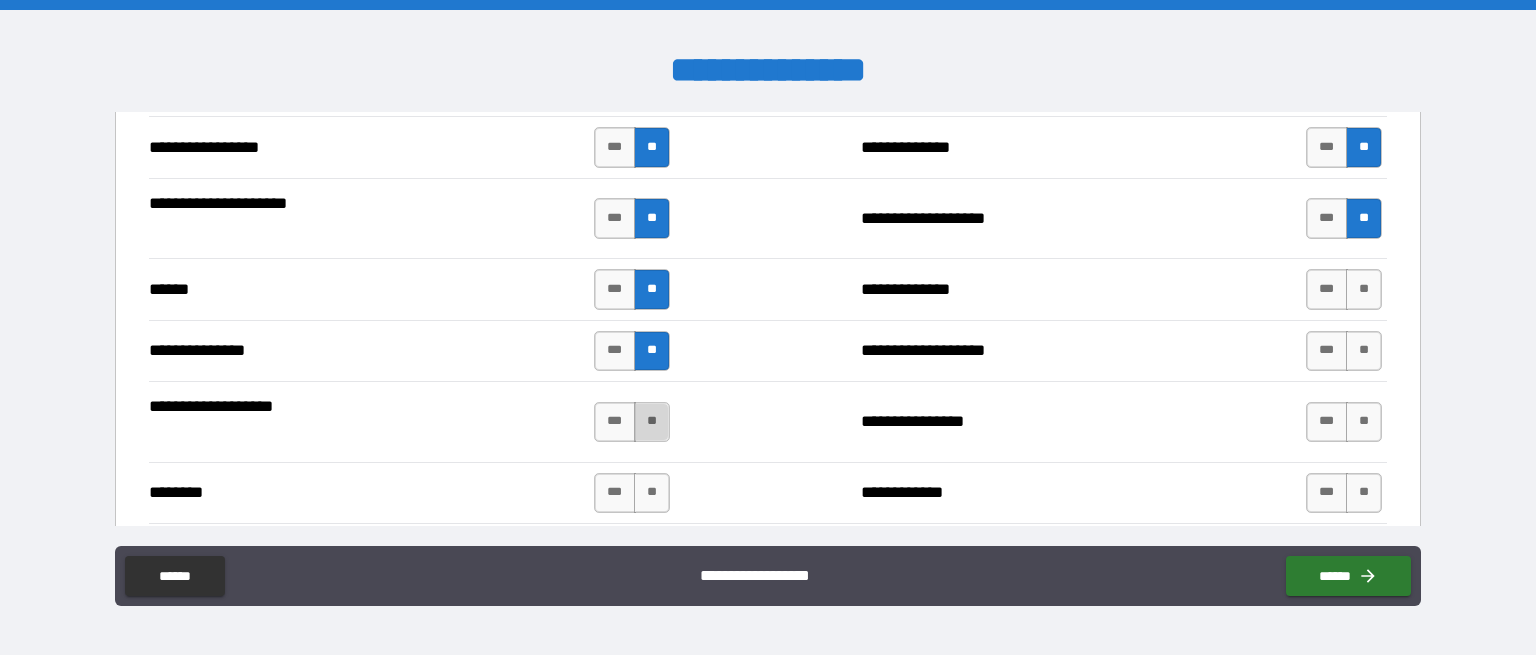 click on "**" at bounding box center (652, 422) 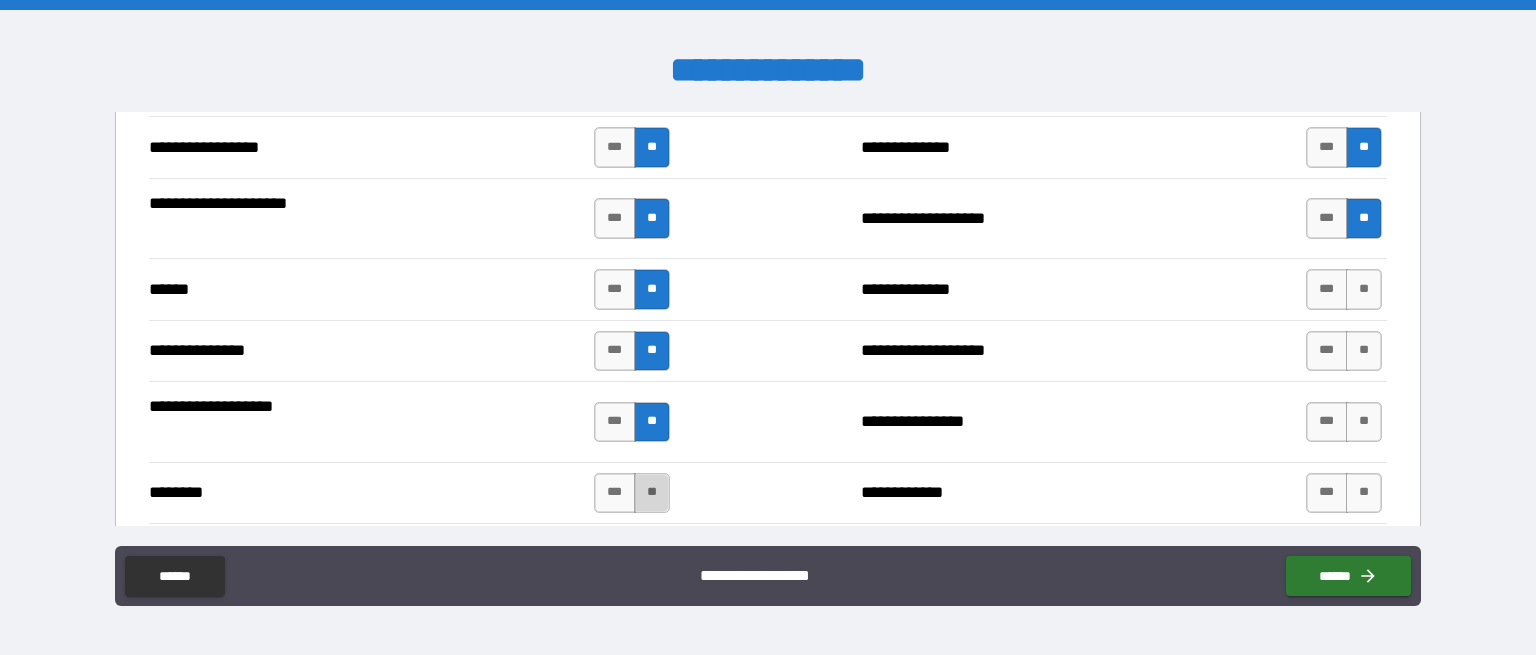 click on "**" at bounding box center [652, 493] 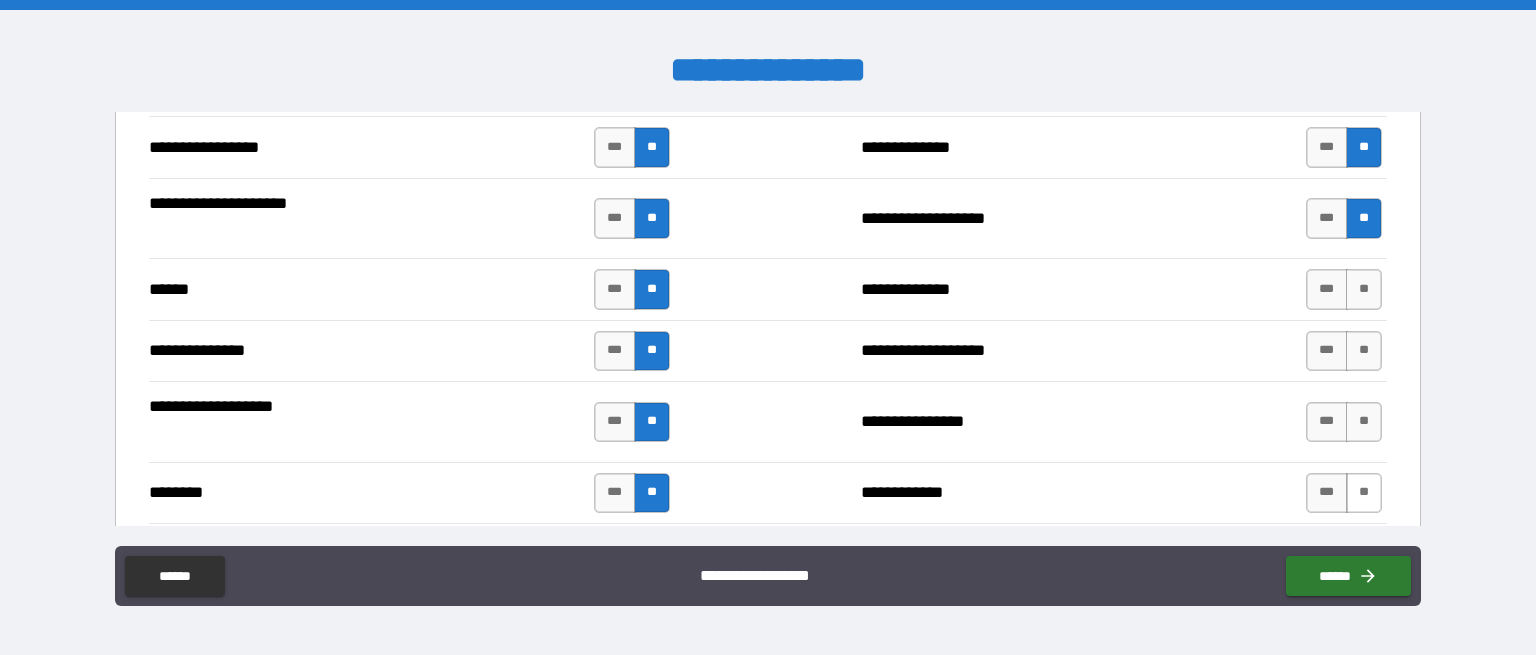 click on "**" at bounding box center (1364, 493) 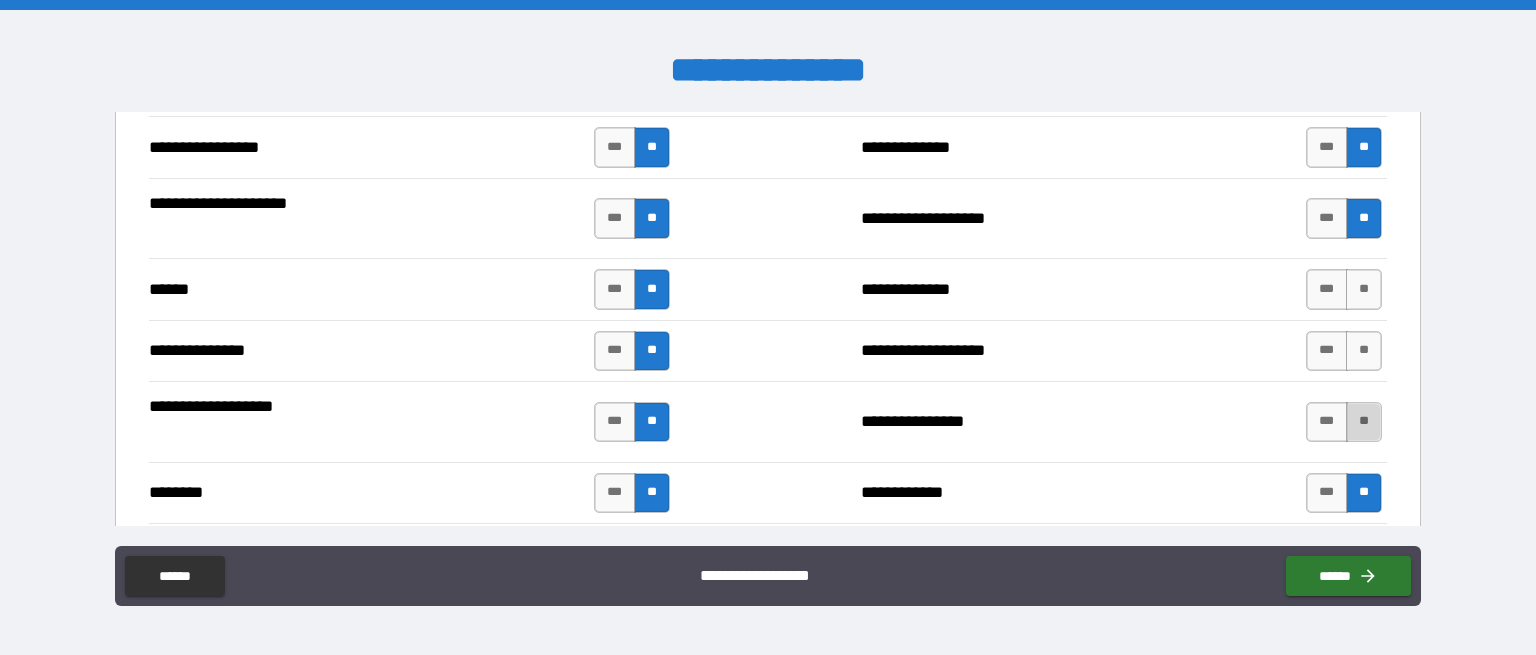 click on "**" at bounding box center [1364, 422] 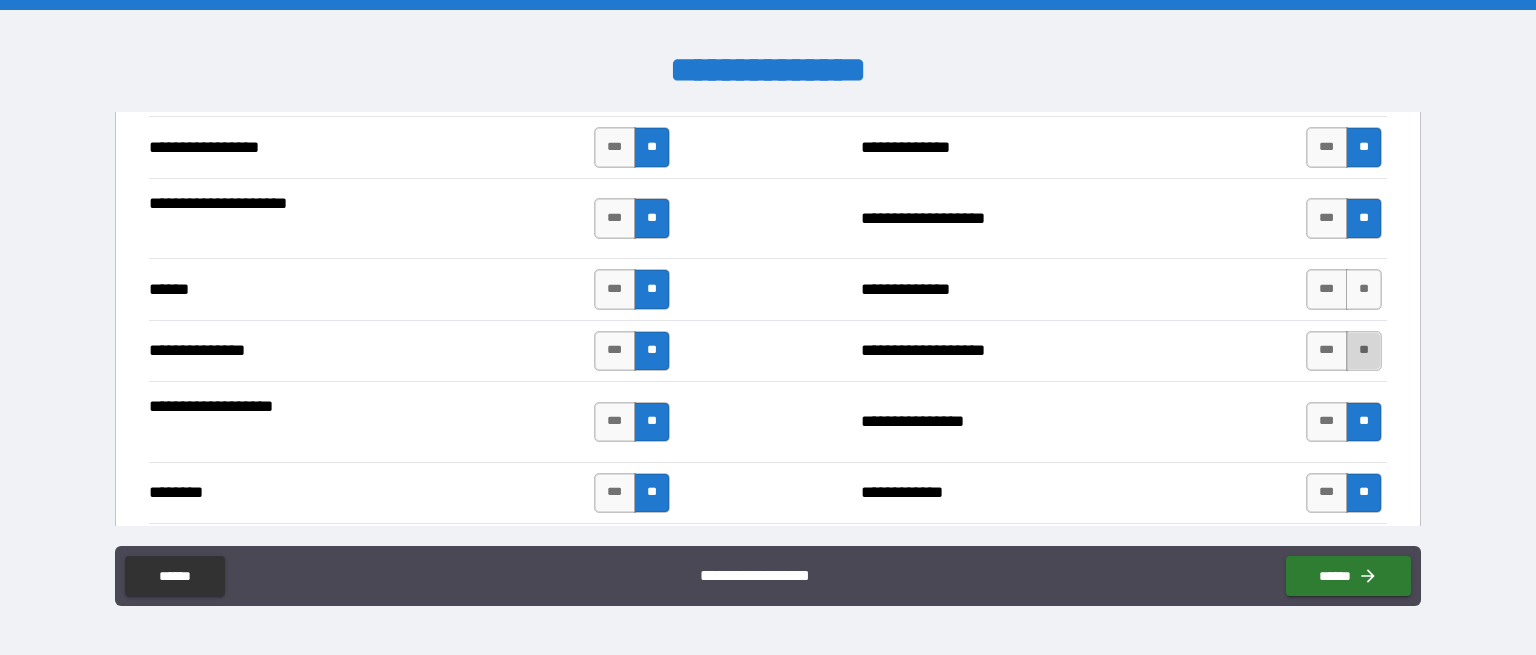 click on "**" at bounding box center (1364, 351) 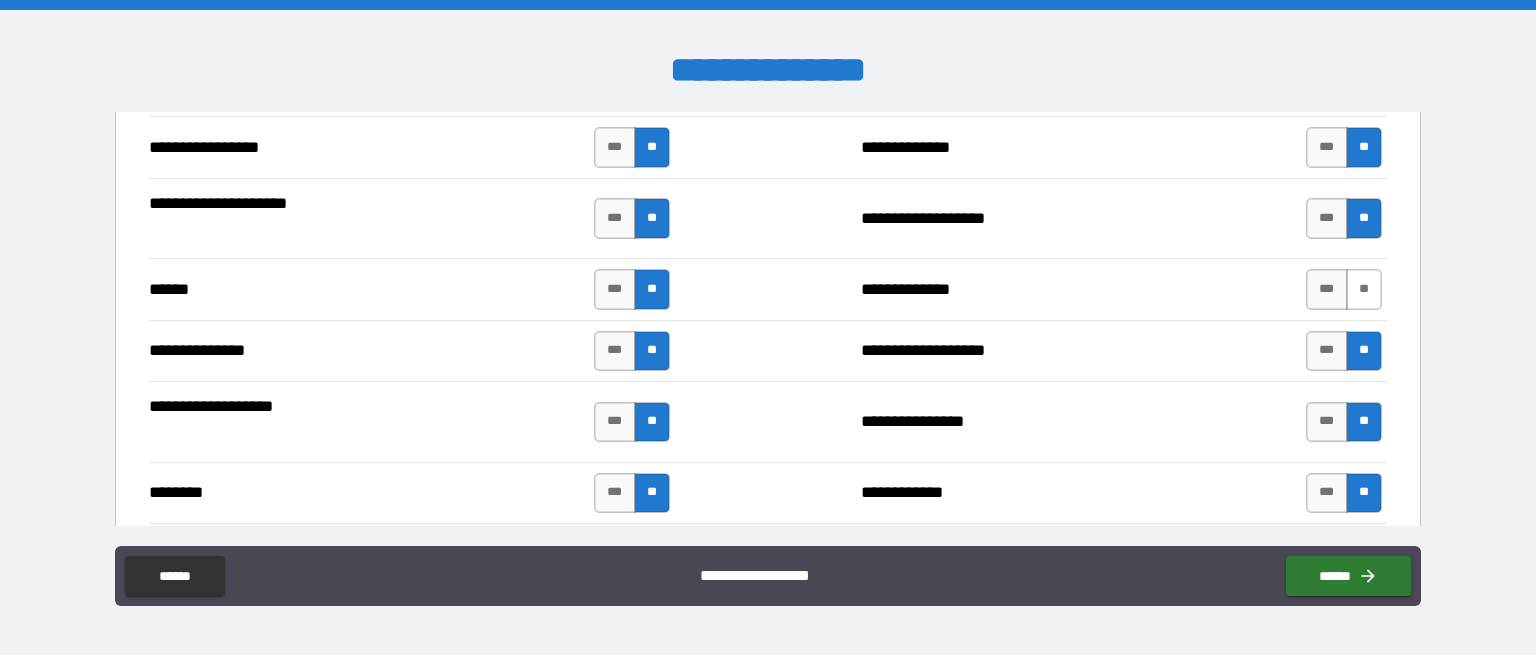 click on "**" at bounding box center [1364, 289] 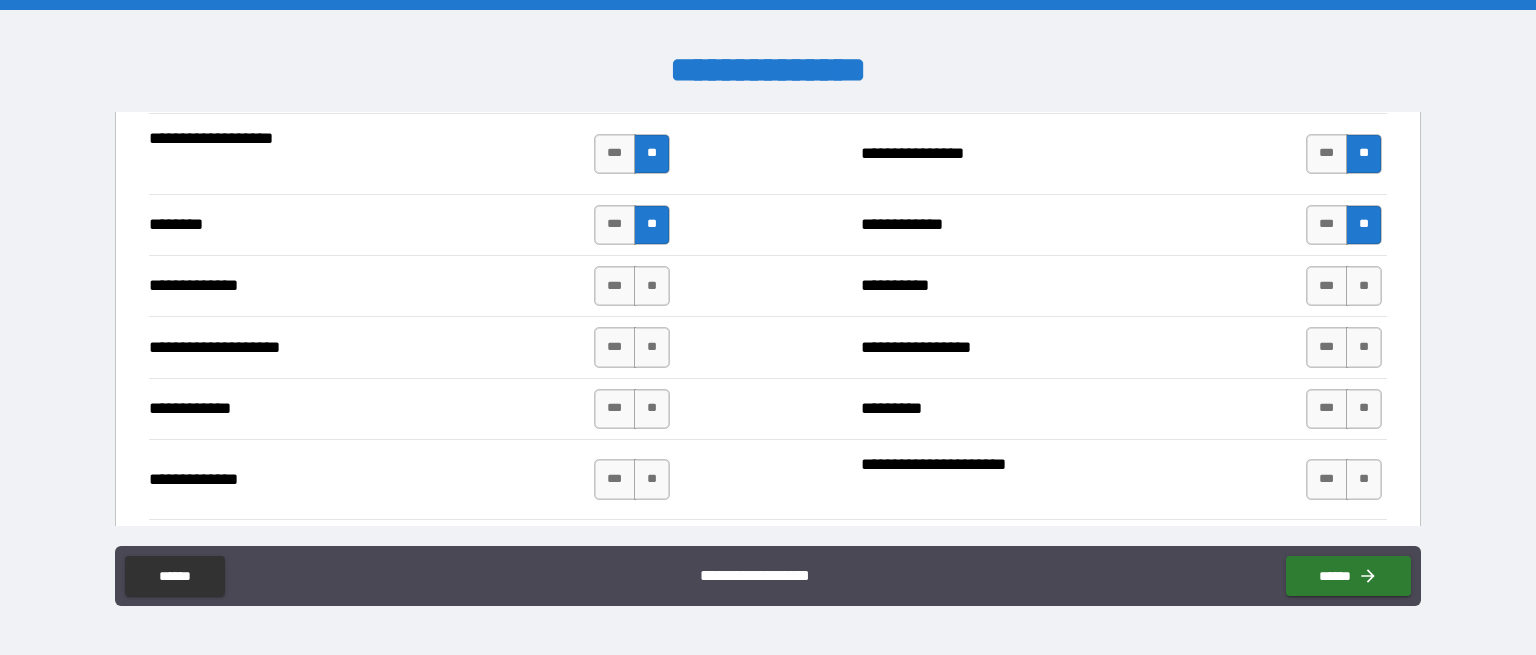 scroll, scrollTop: 3500, scrollLeft: 0, axis: vertical 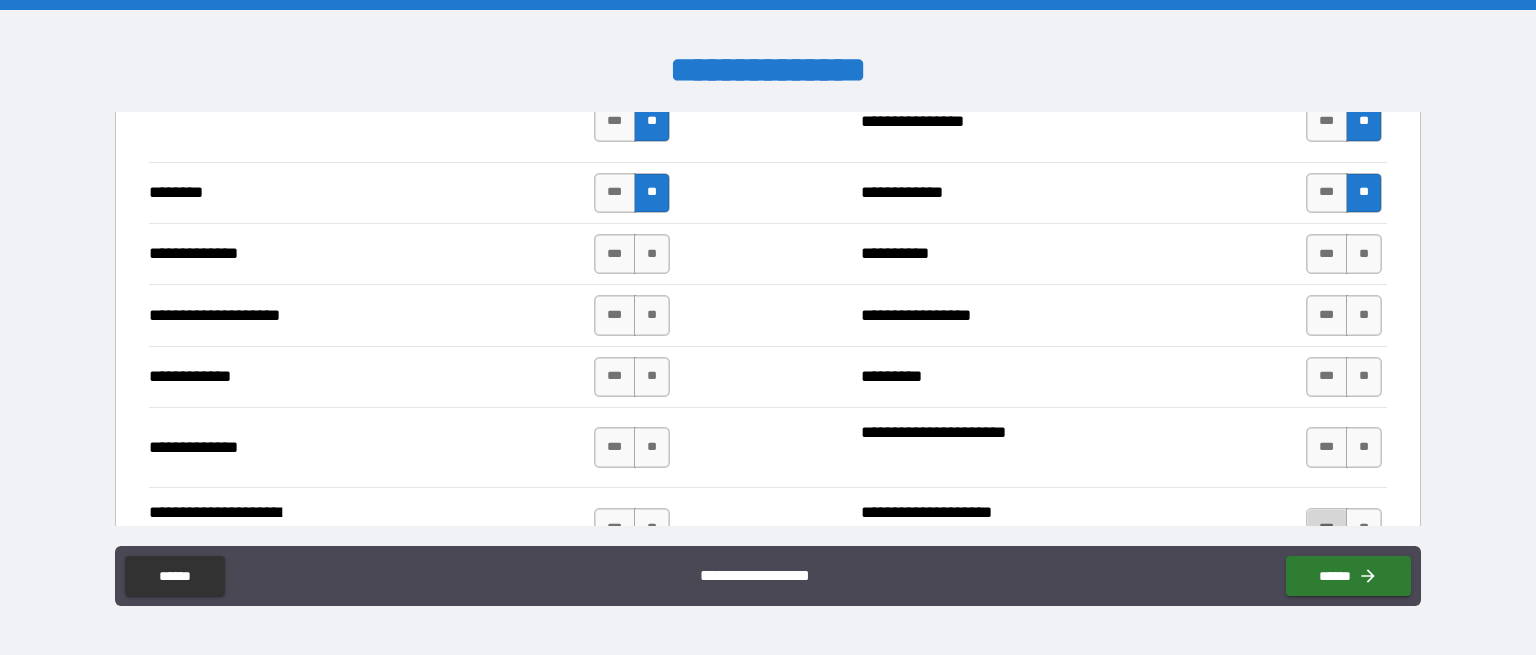 click on "***" at bounding box center (1327, 528) 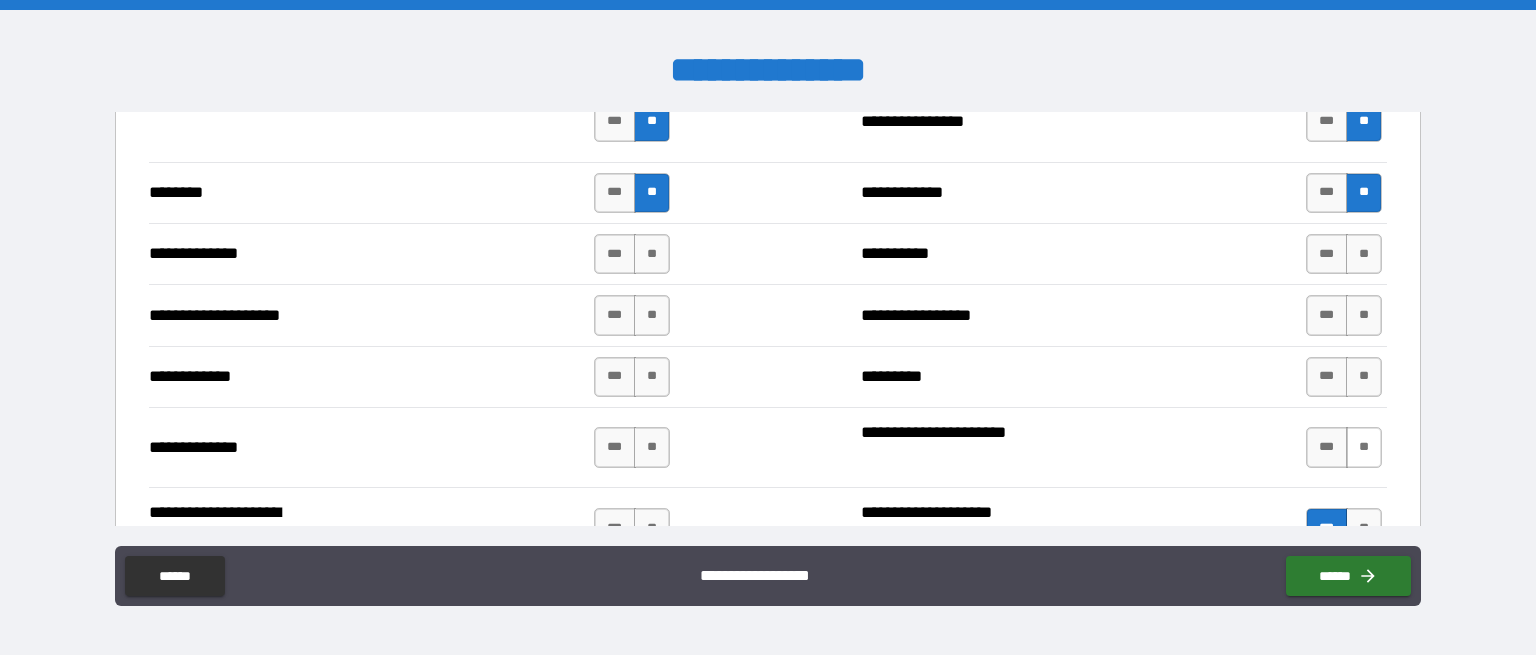 click on "**" at bounding box center (1364, 447) 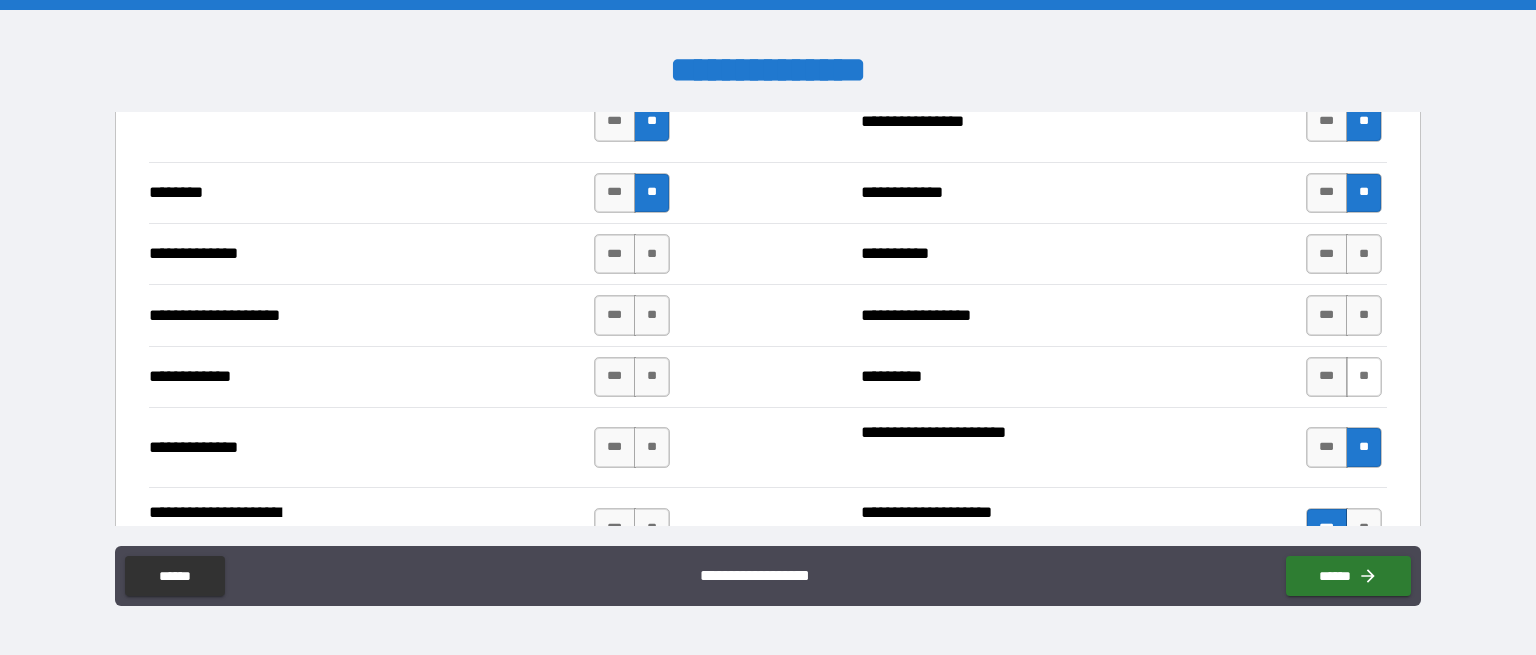 click on "**" at bounding box center [1364, 377] 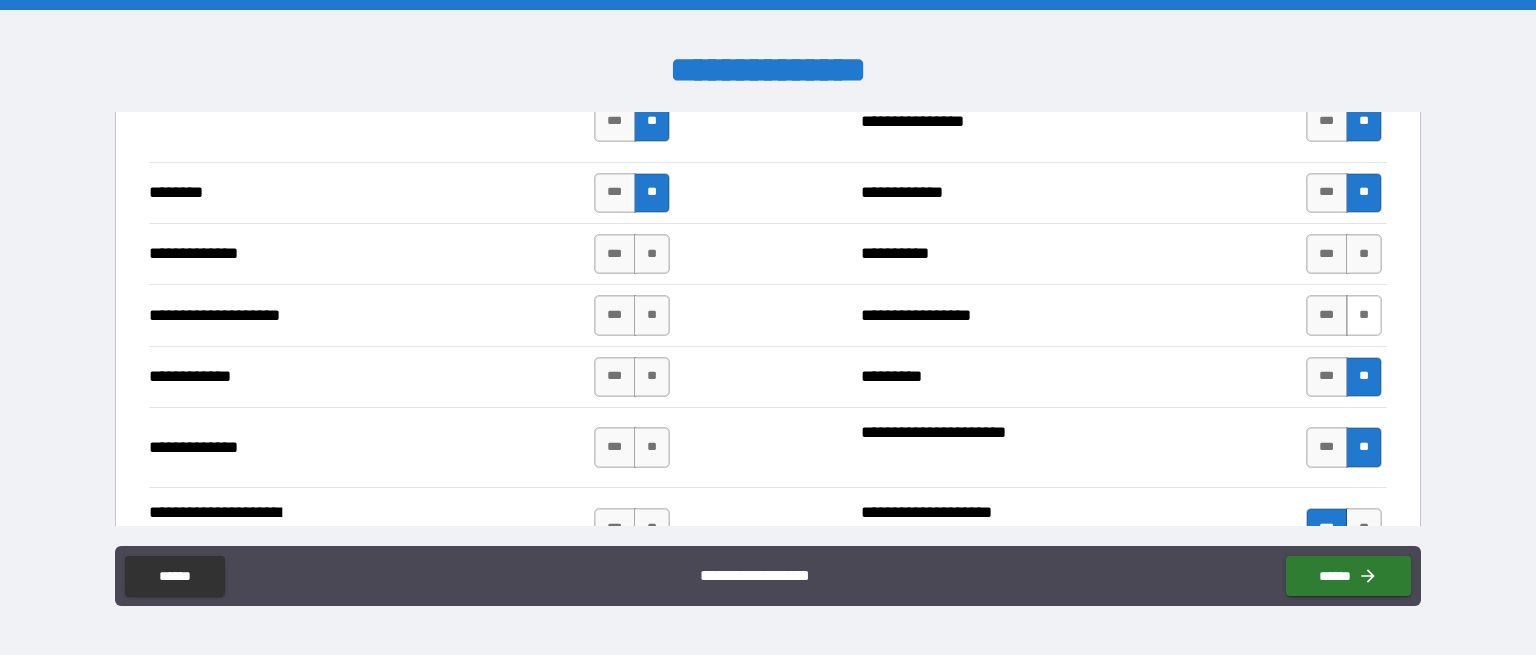 click on "**" at bounding box center (1364, 315) 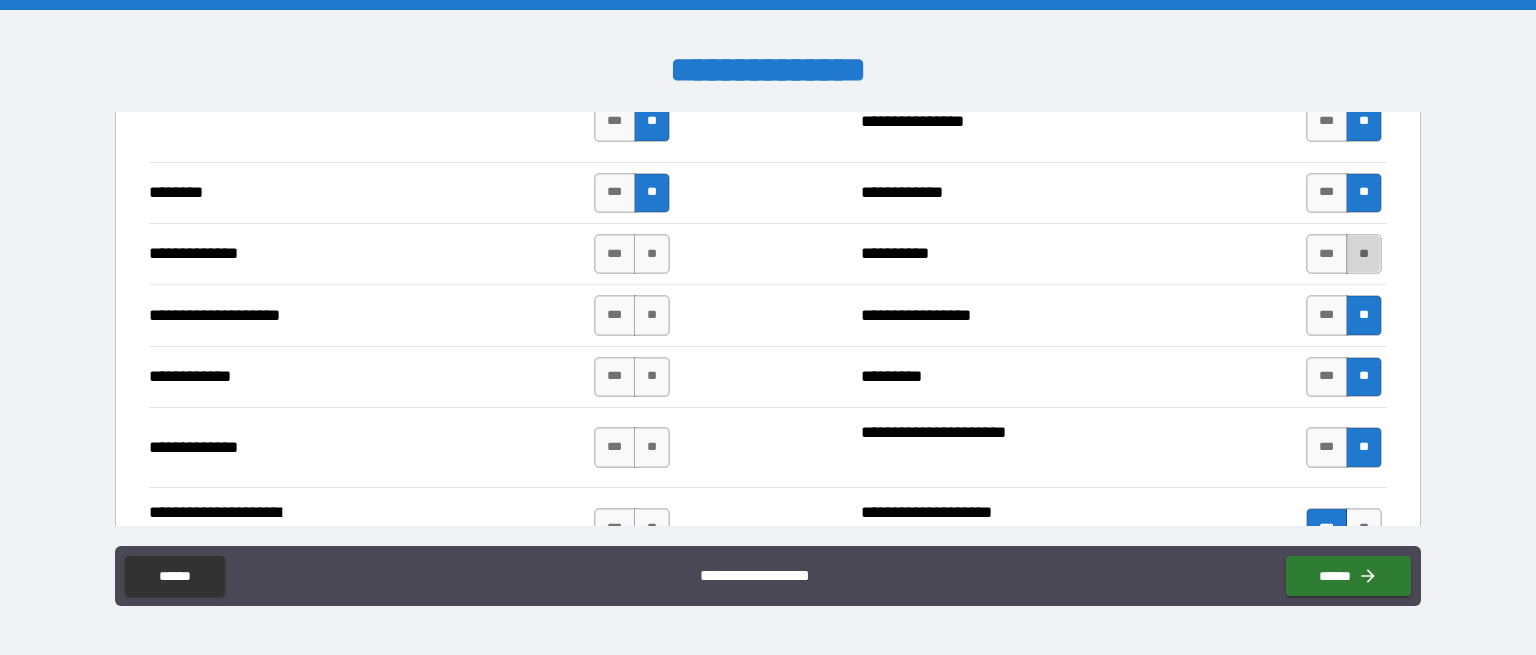 click on "**" at bounding box center (1364, 254) 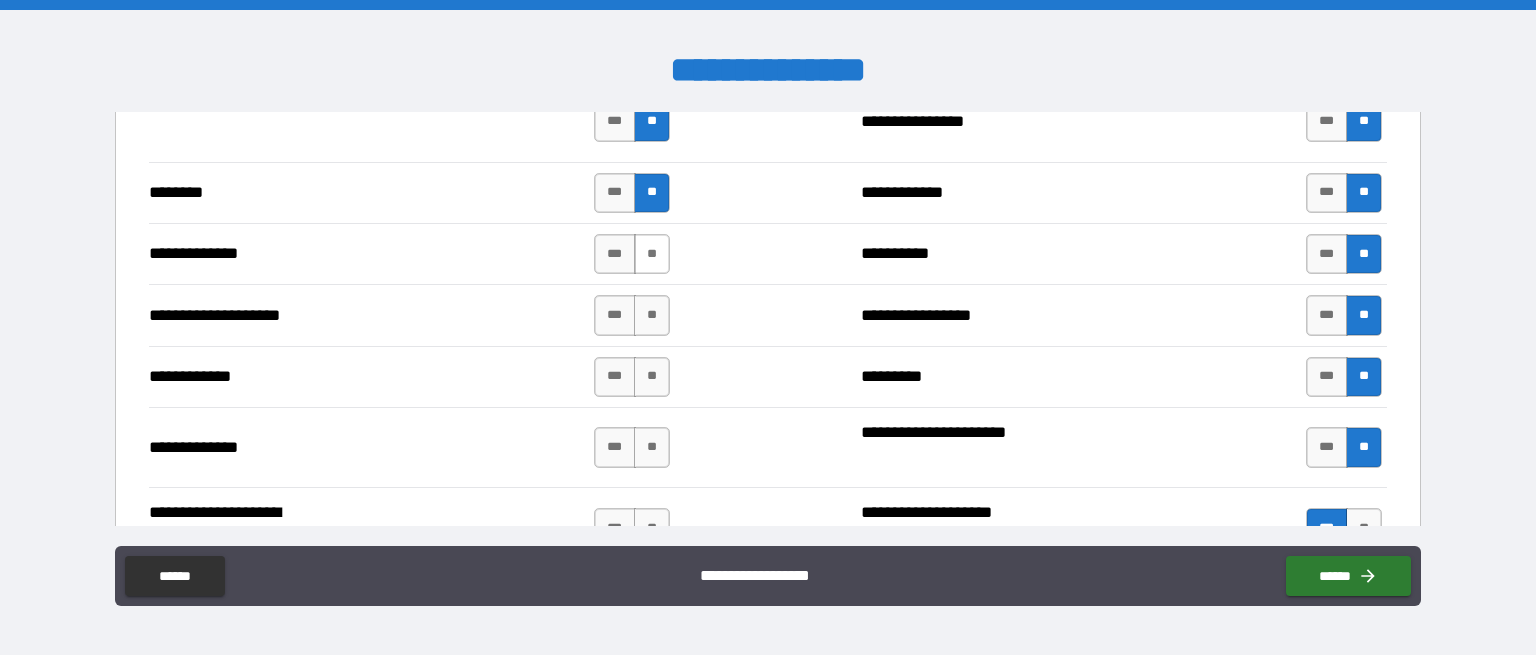 click on "**" at bounding box center [652, 254] 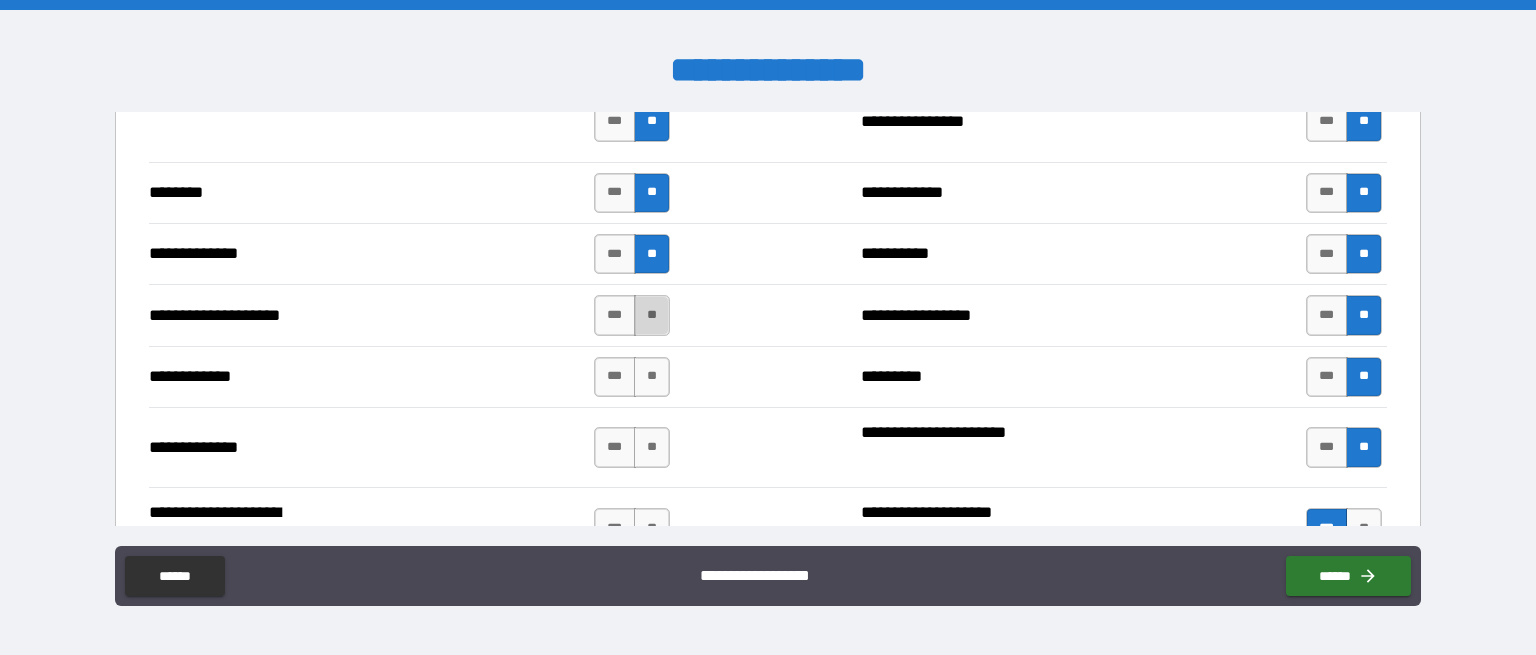 click on "**" at bounding box center [652, 315] 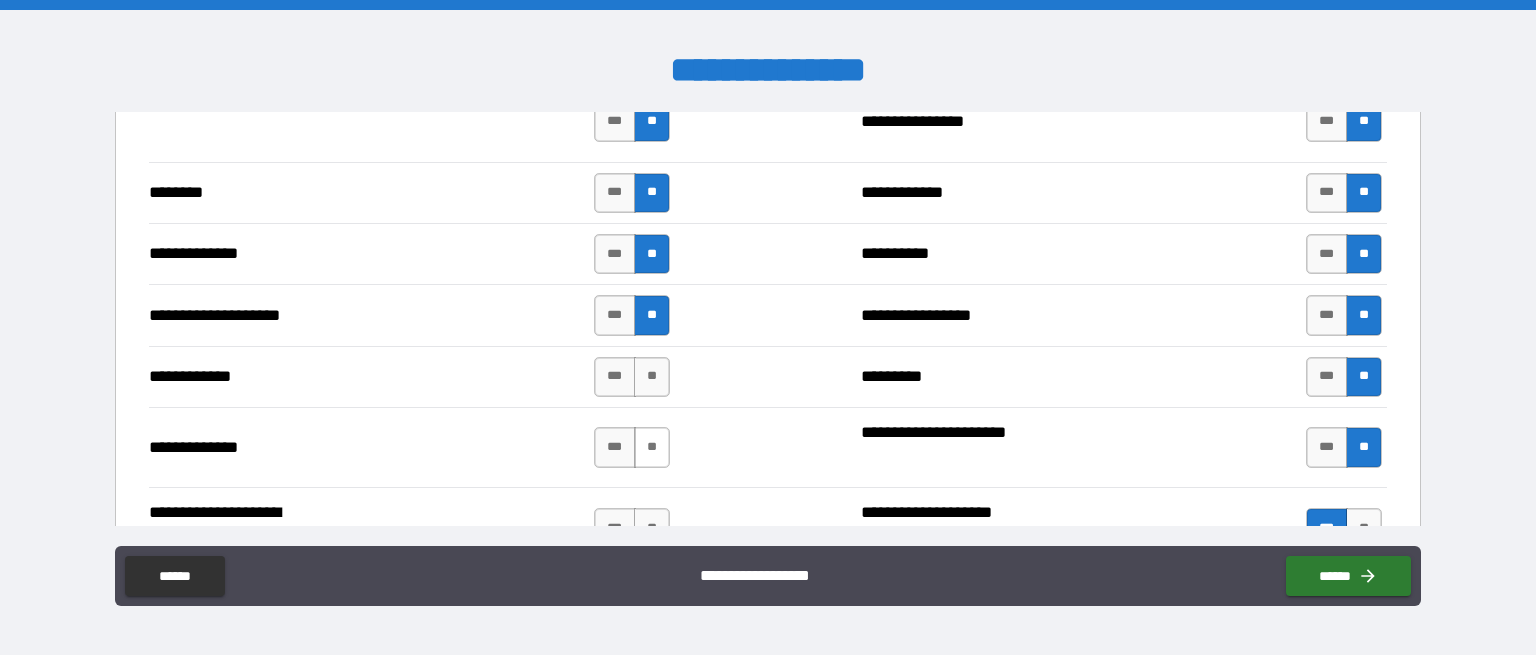 click on "**" at bounding box center [652, 447] 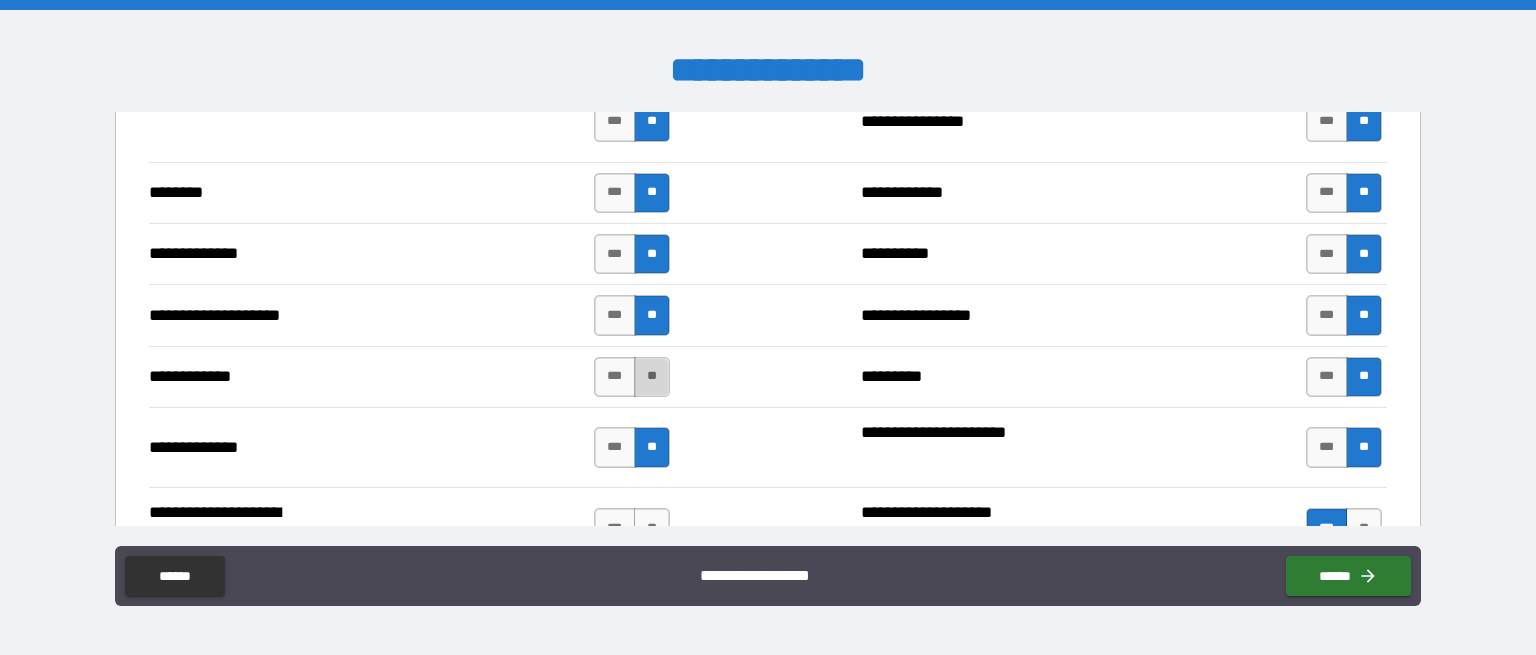 click on "**" at bounding box center (652, 377) 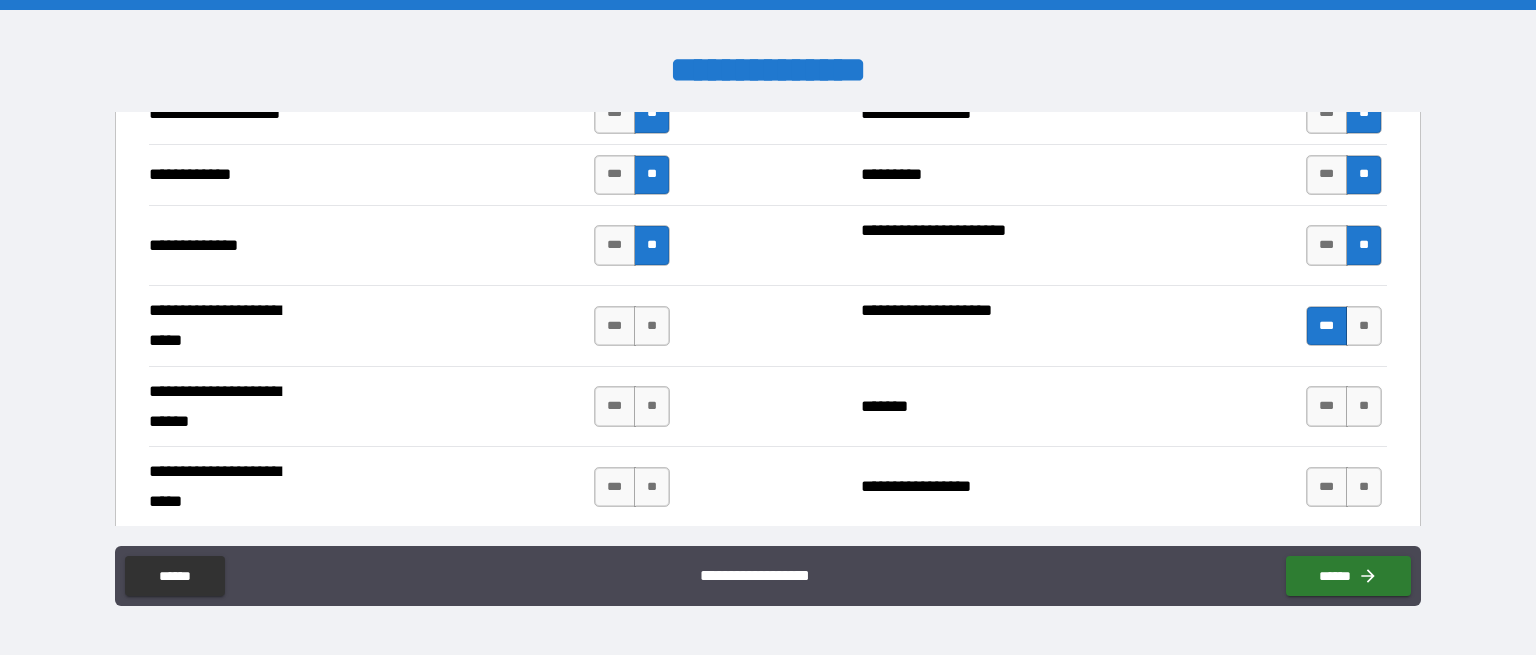 scroll, scrollTop: 3800, scrollLeft: 0, axis: vertical 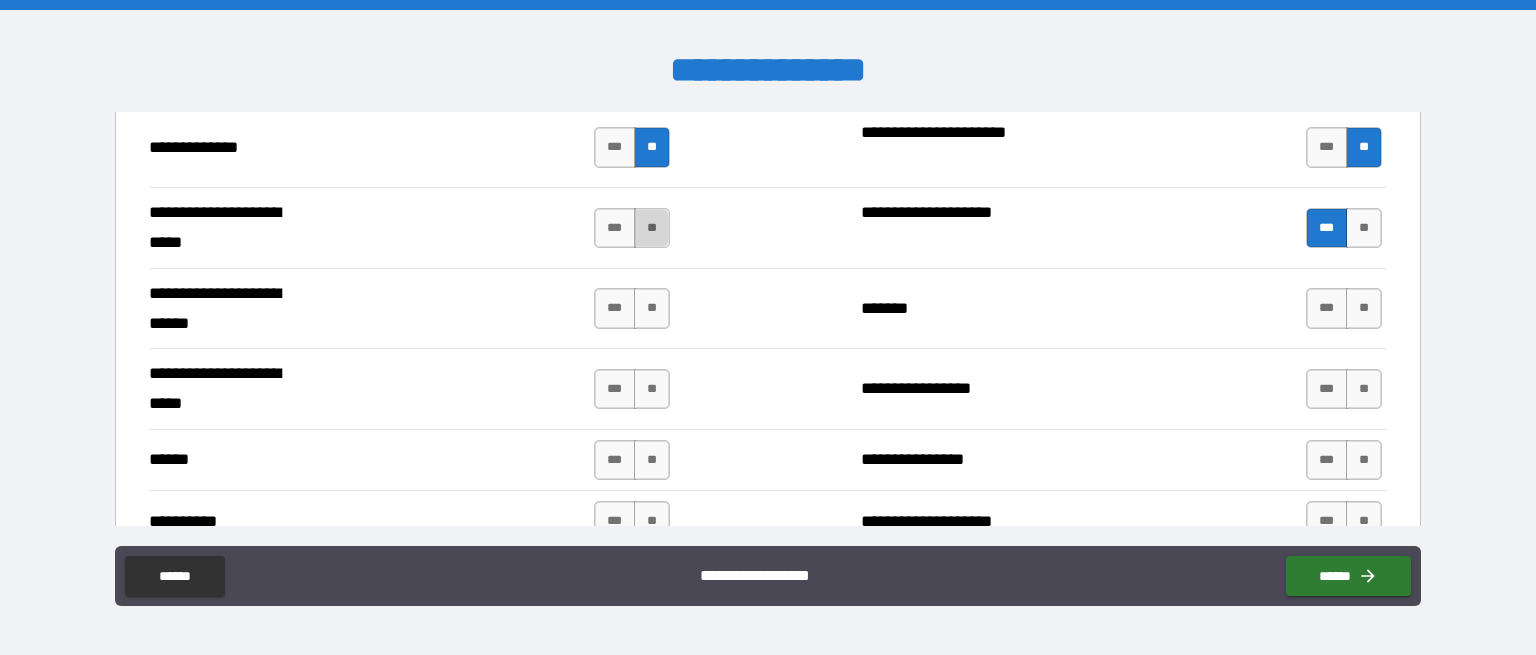 click on "**" at bounding box center (652, 228) 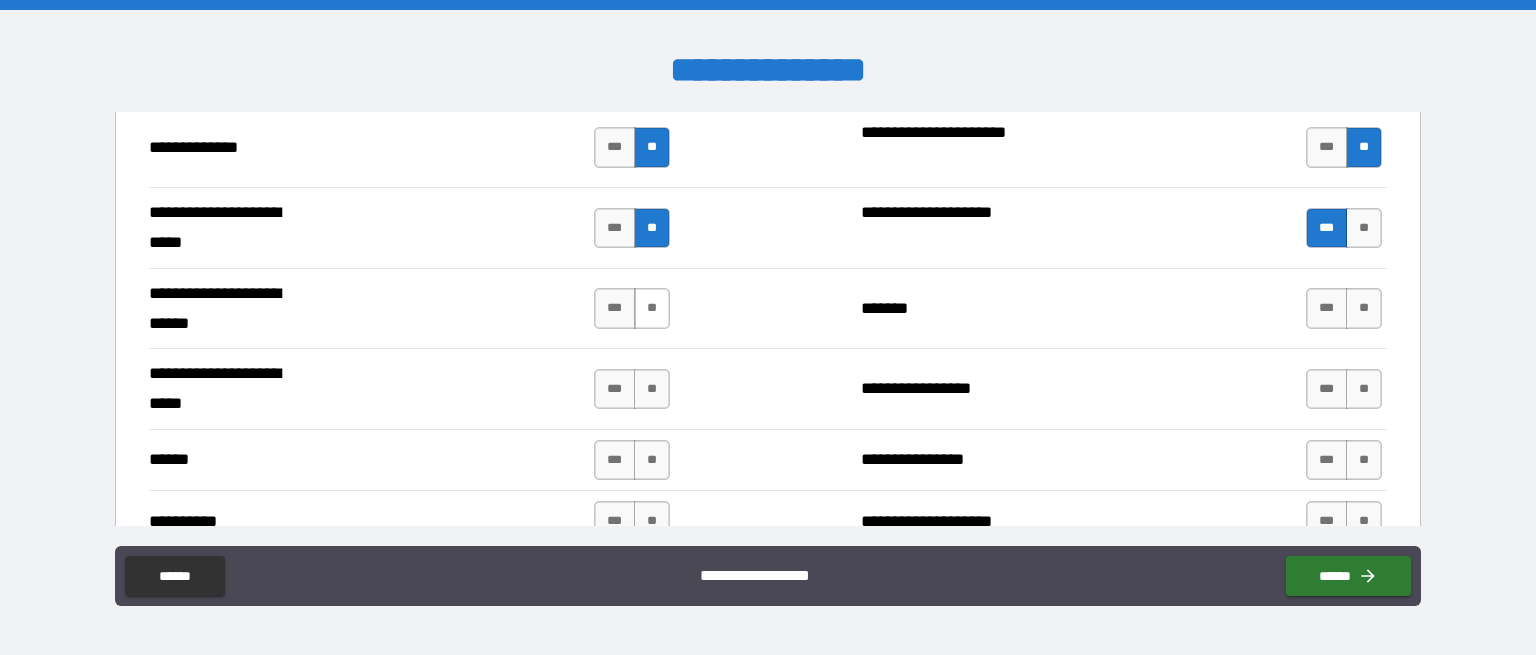 click on "**" at bounding box center [652, 308] 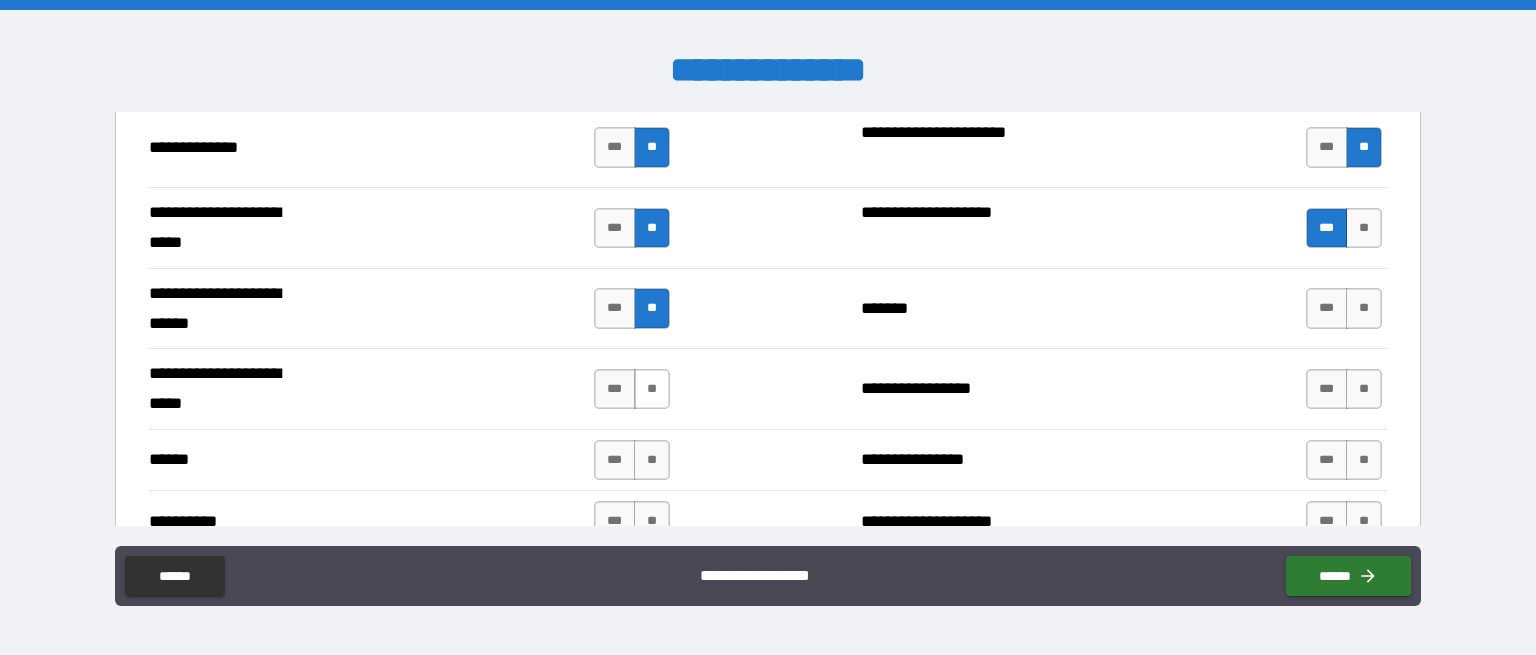 click on "**" at bounding box center (652, 389) 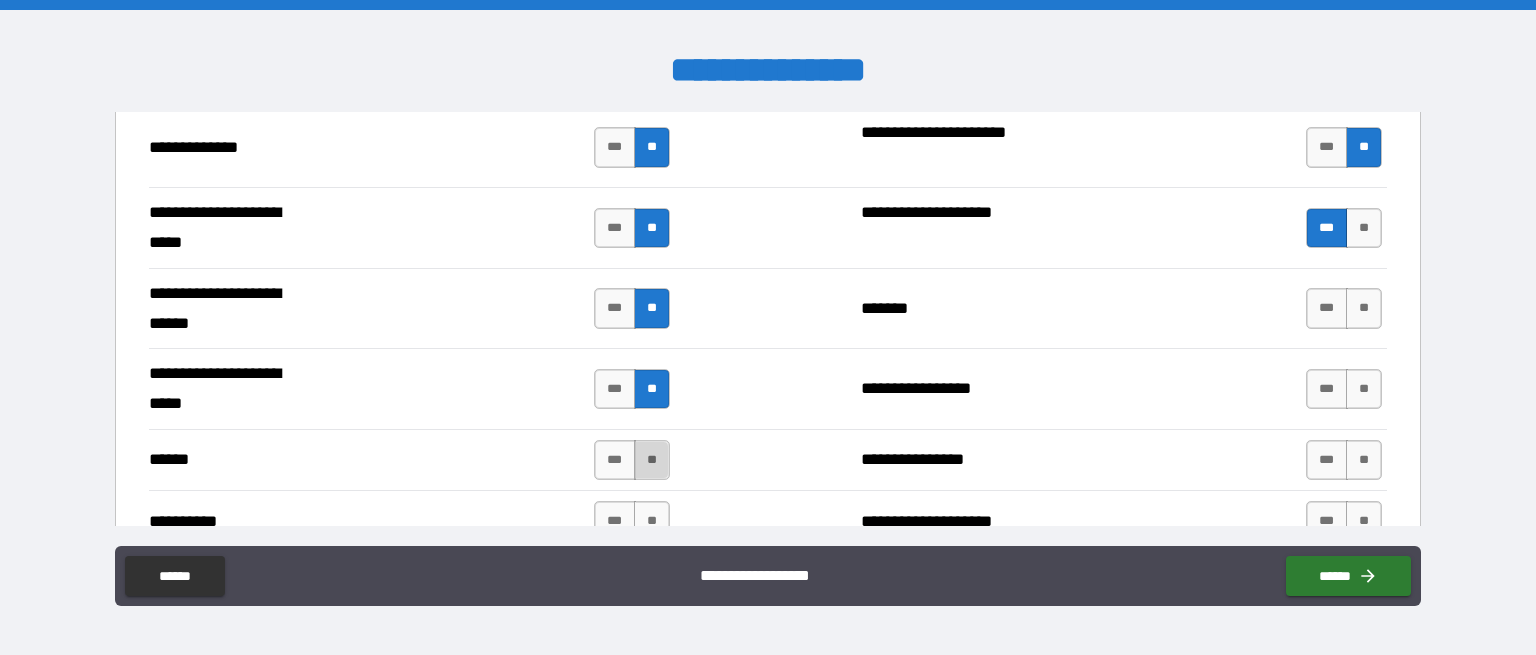 click on "**" at bounding box center (652, 460) 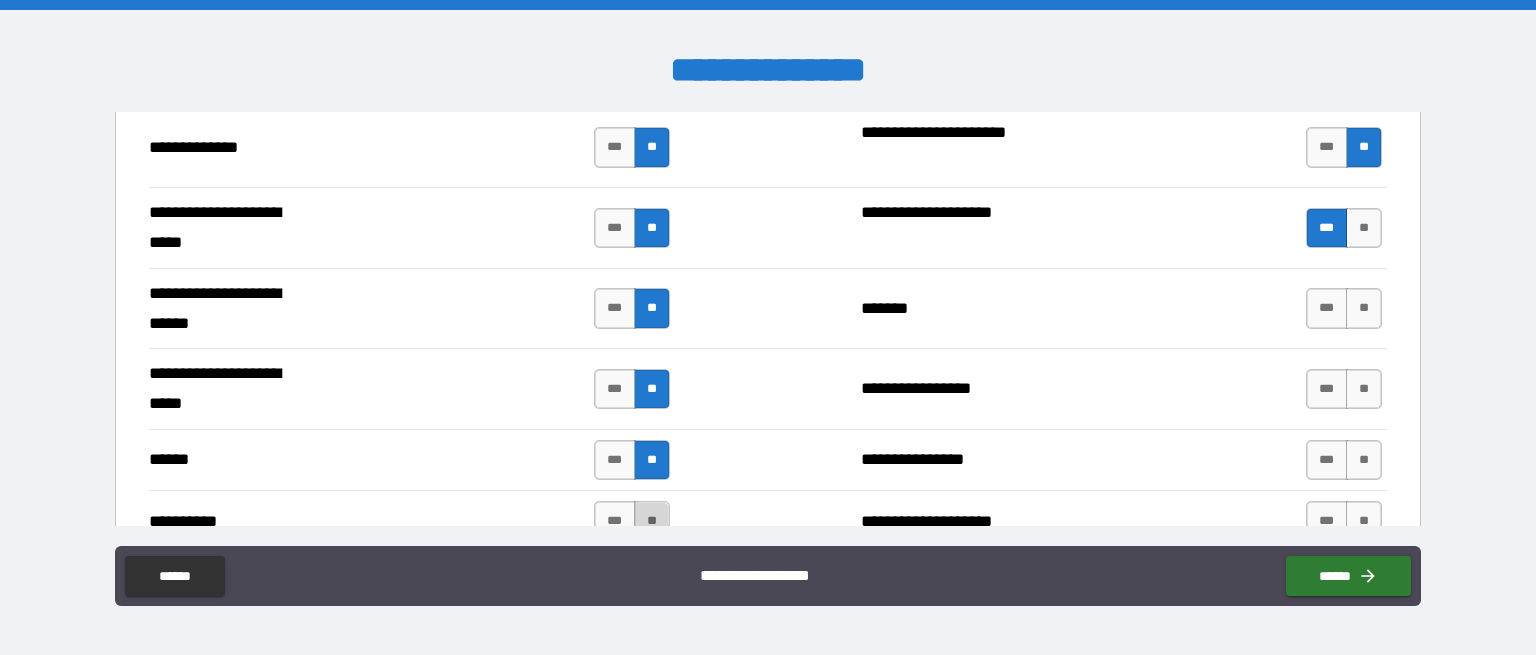 click on "**" at bounding box center [652, 521] 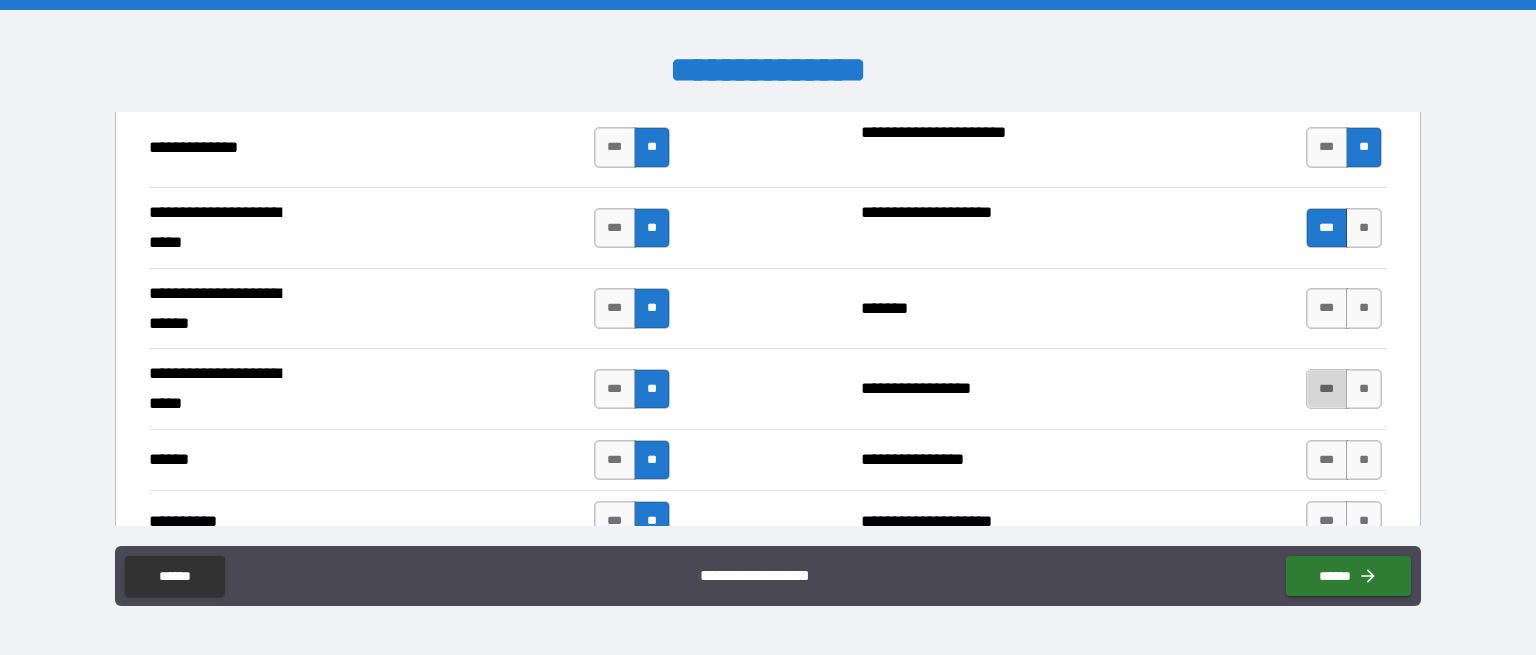 click on "***" at bounding box center [1327, 389] 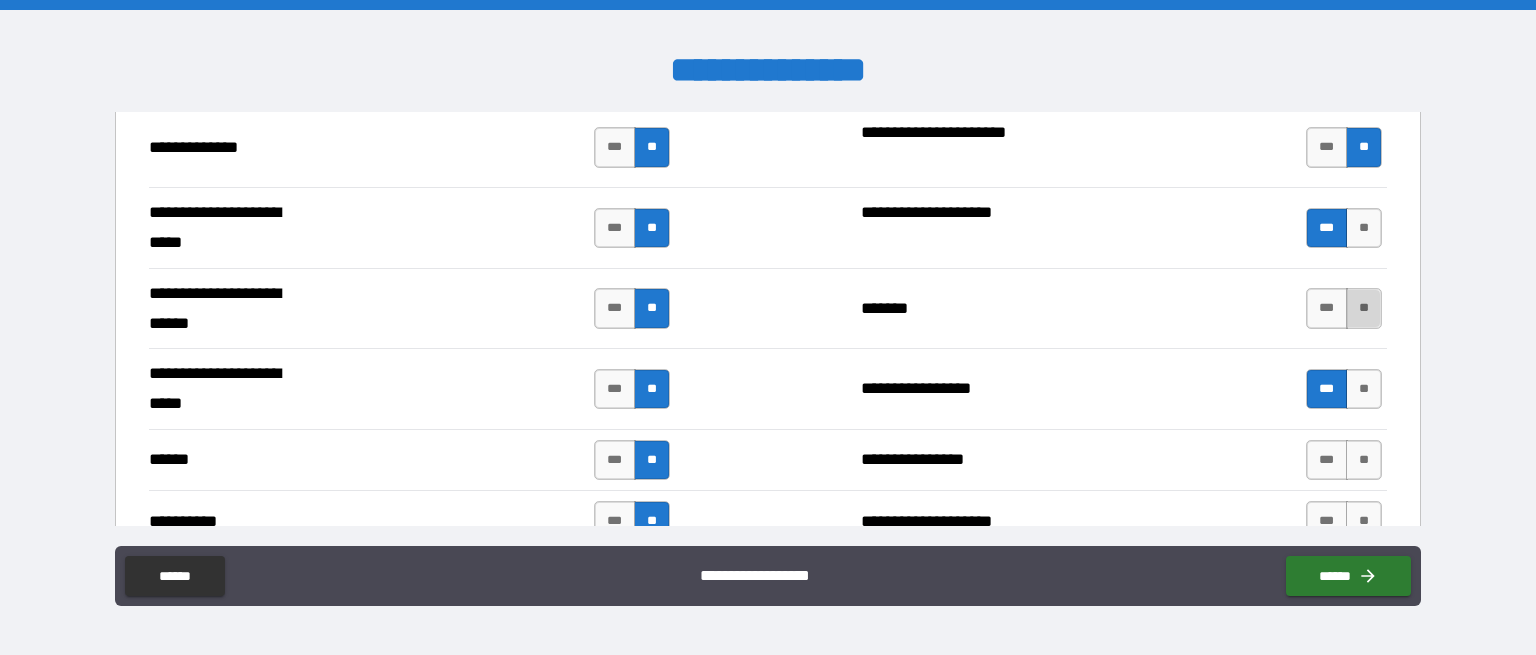 click on "**" at bounding box center [1364, 308] 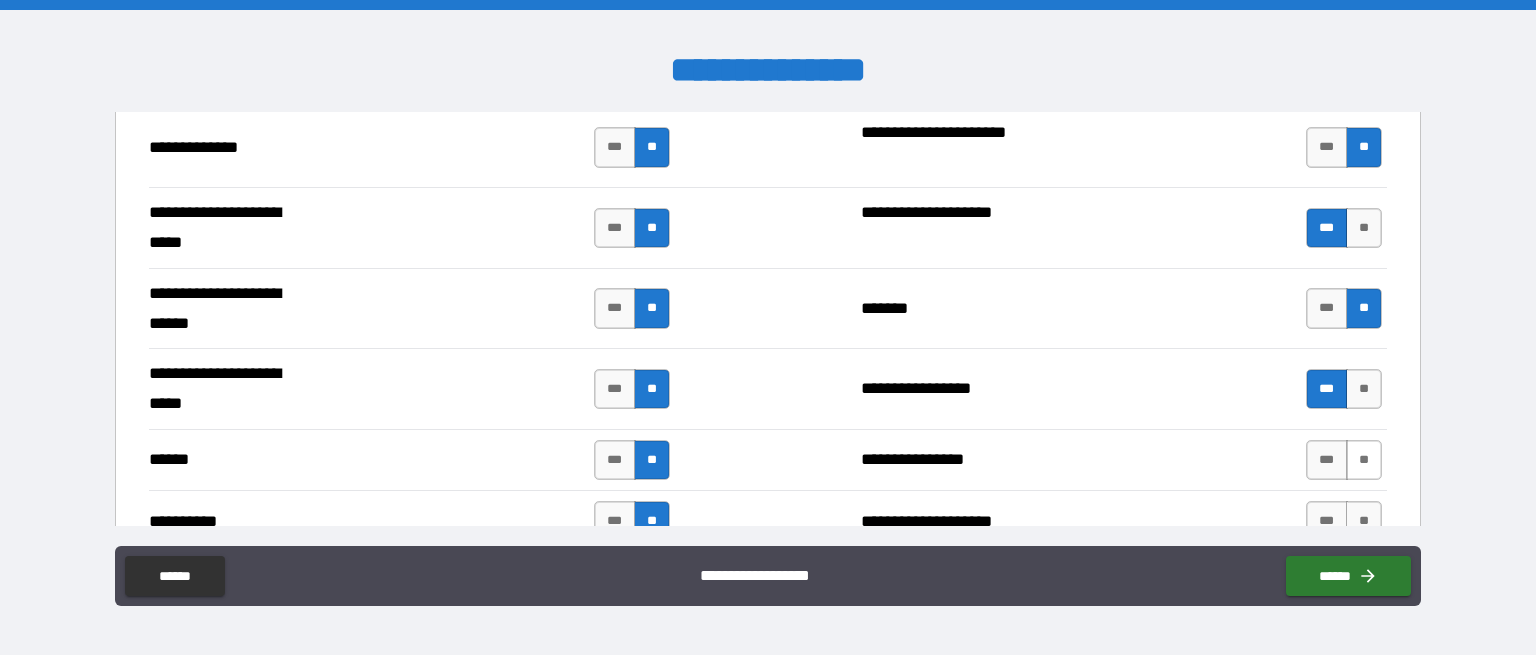 click on "**" at bounding box center [1364, 460] 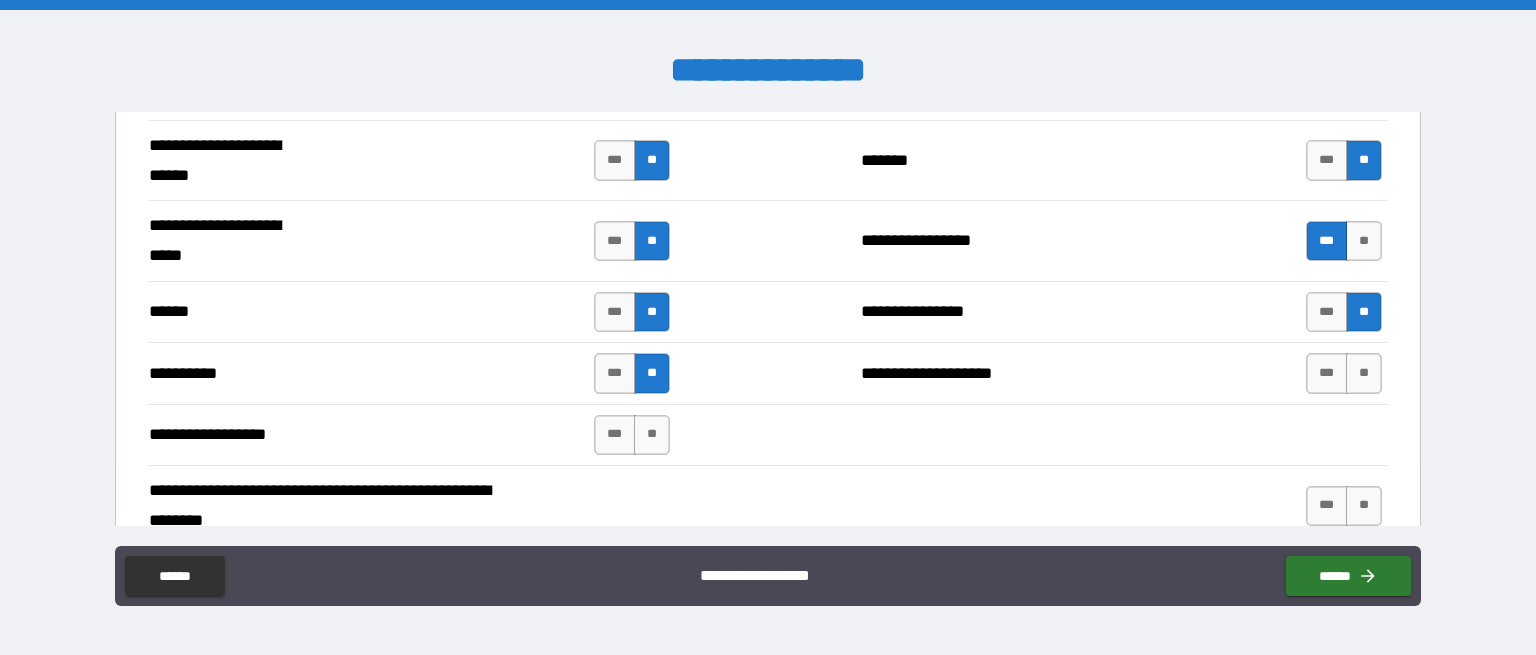 scroll, scrollTop: 4000, scrollLeft: 0, axis: vertical 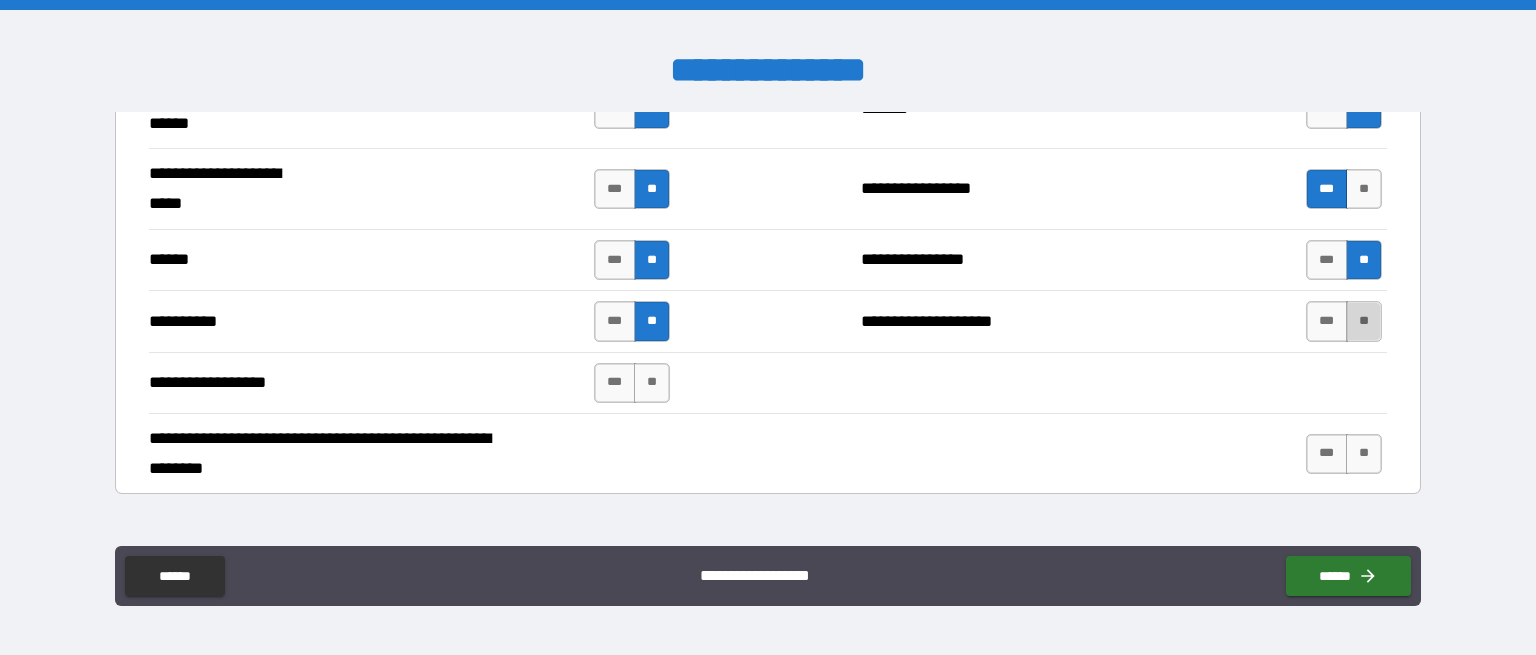 click on "**" at bounding box center (1364, 321) 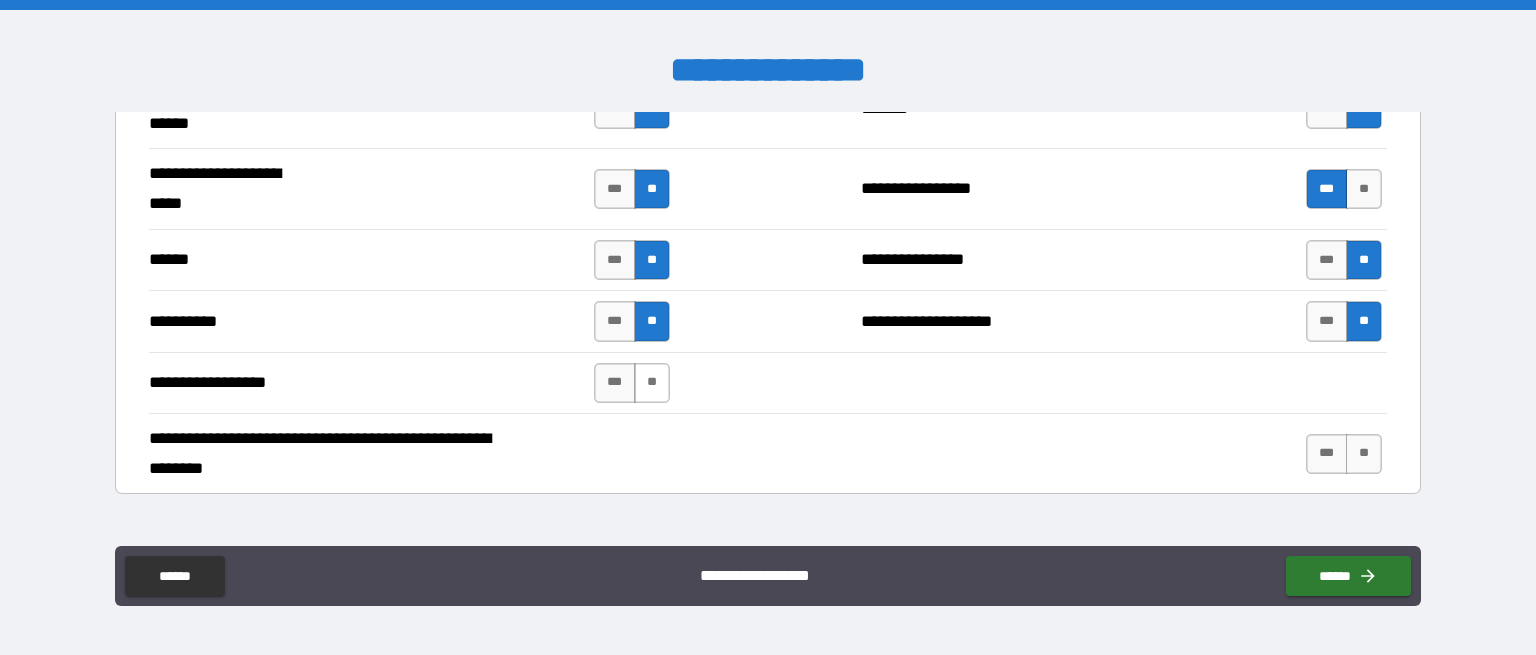 click on "**" at bounding box center (652, 383) 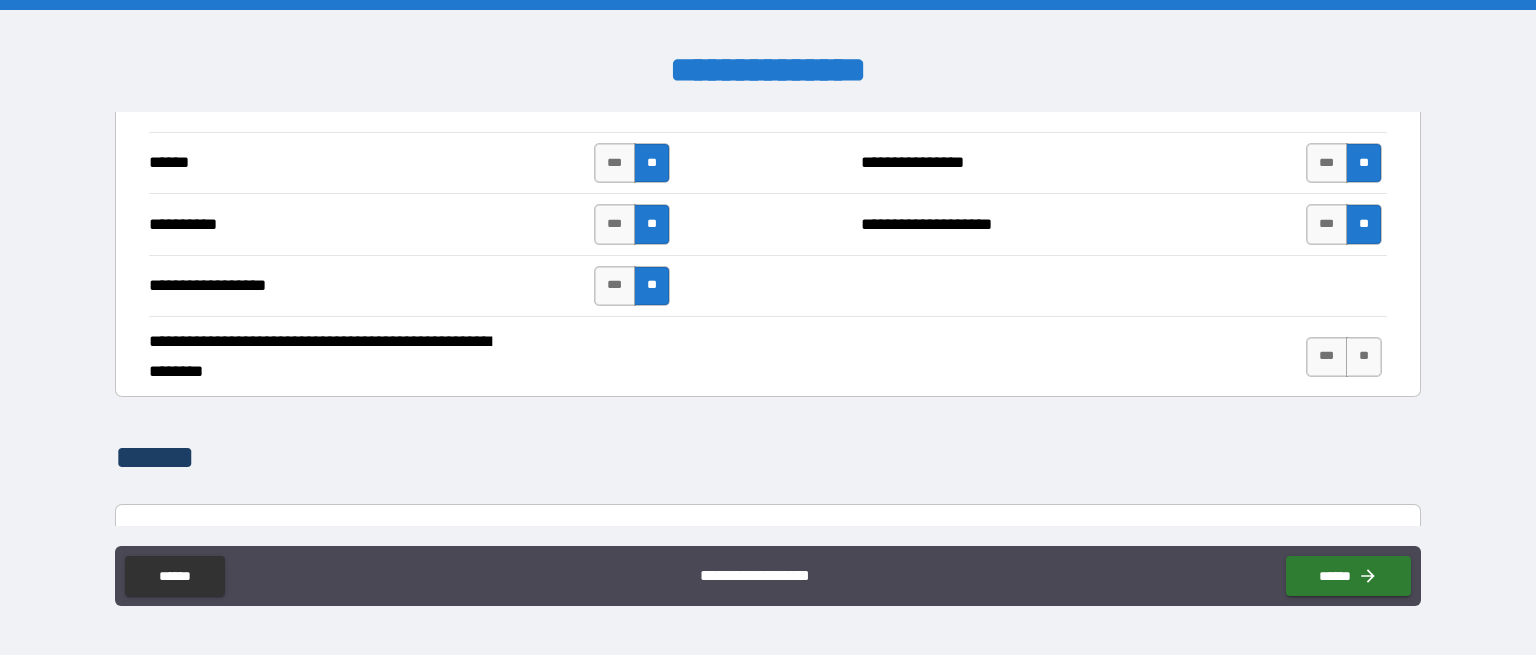 scroll, scrollTop: 4100, scrollLeft: 0, axis: vertical 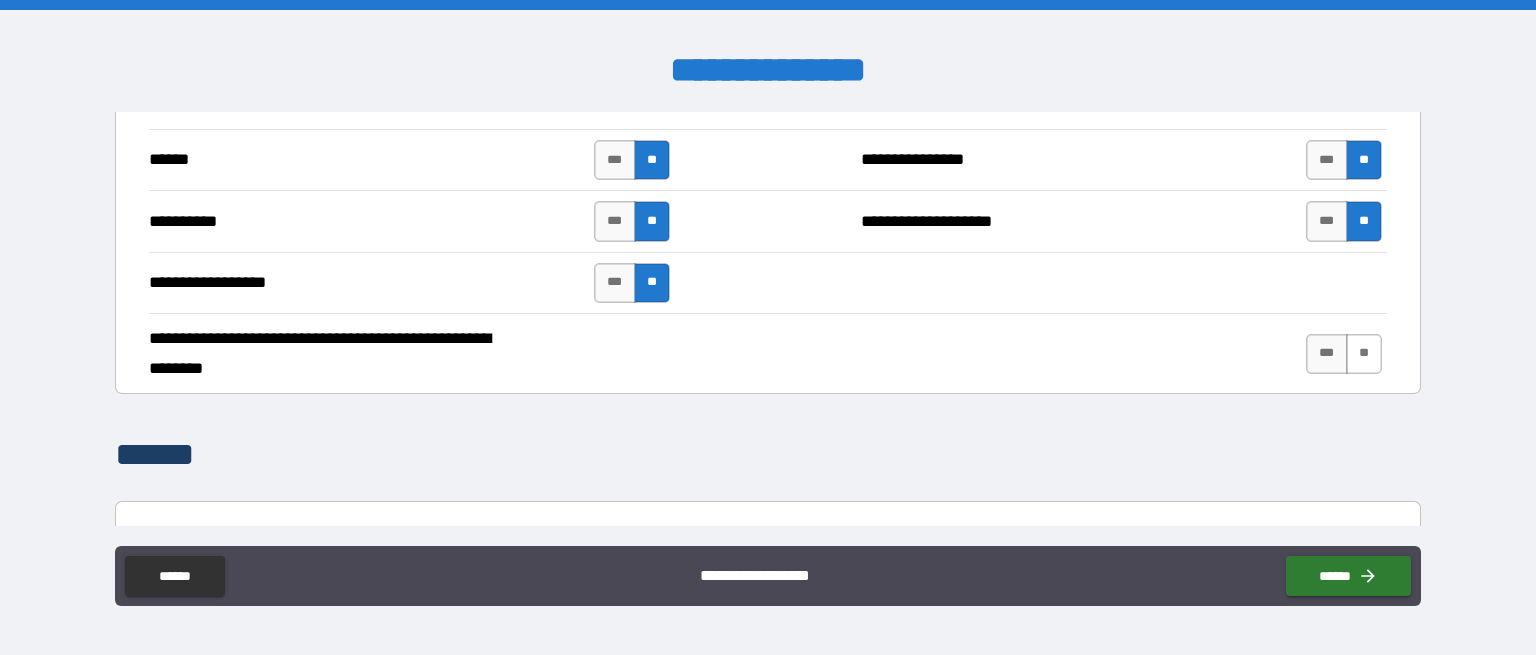click on "**" at bounding box center (1364, 354) 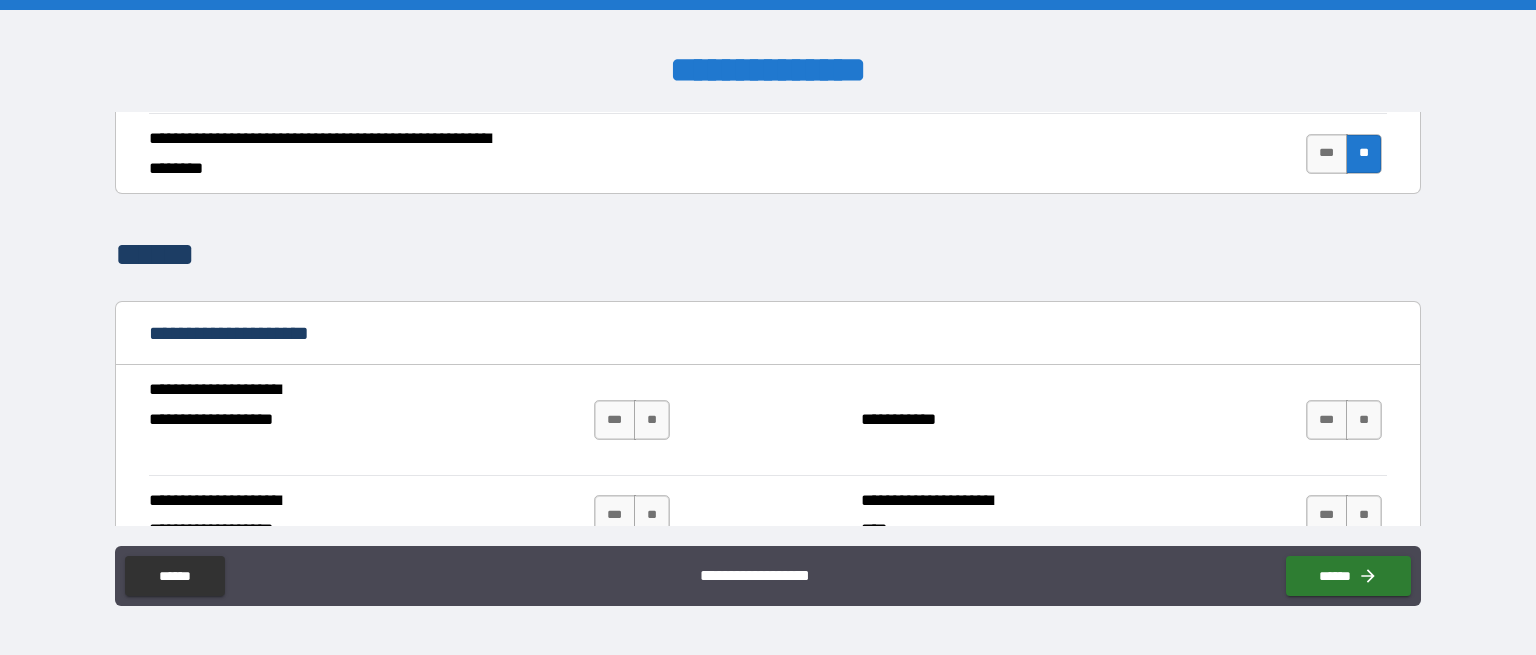 scroll, scrollTop: 4400, scrollLeft: 0, axis: vertical 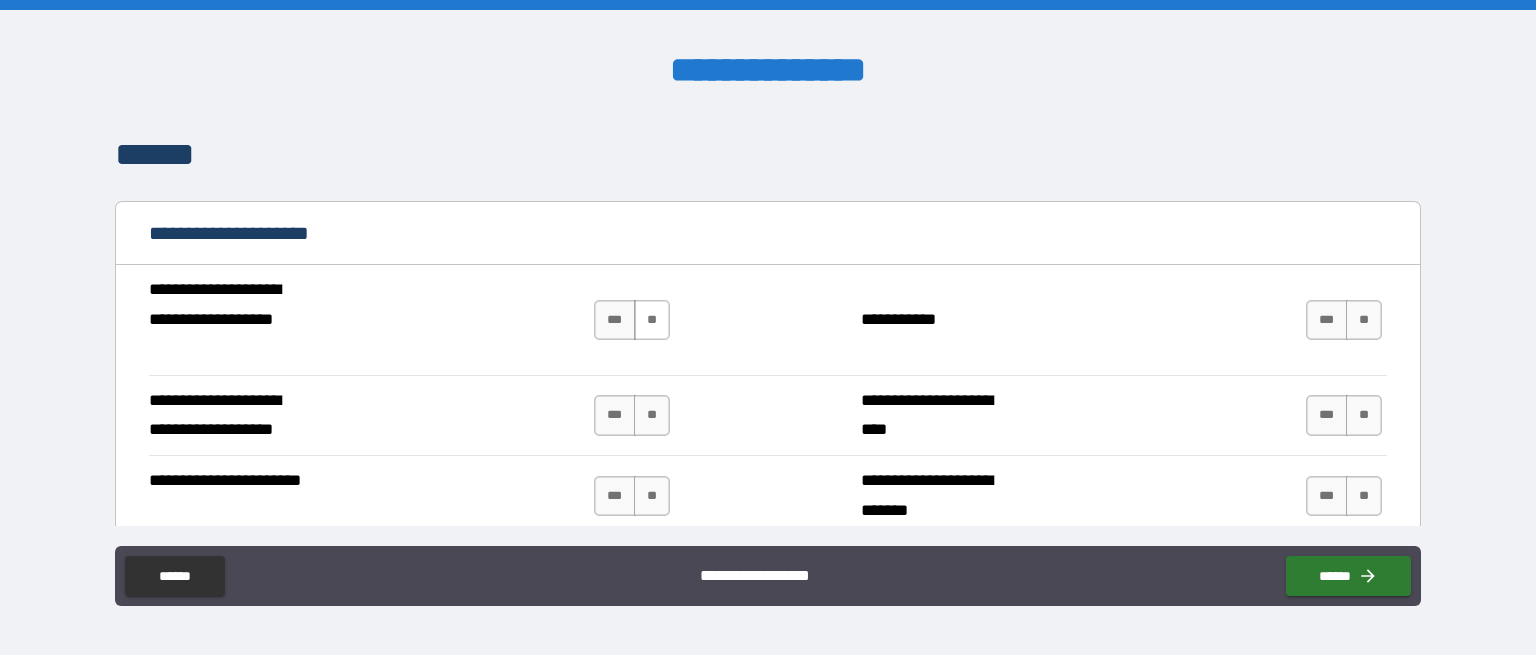 click on "**" at bounding box center (652, 320) 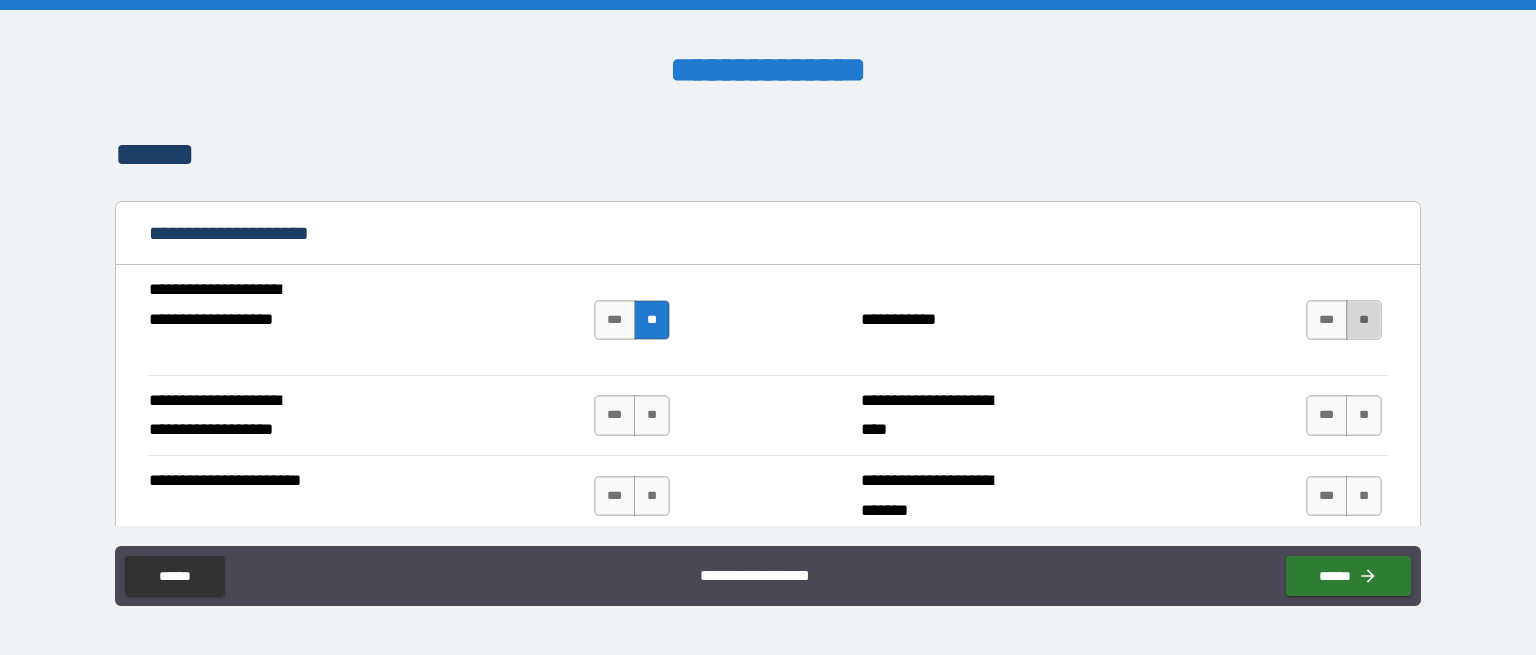 click on "**" at bounding box center [1364, 320] 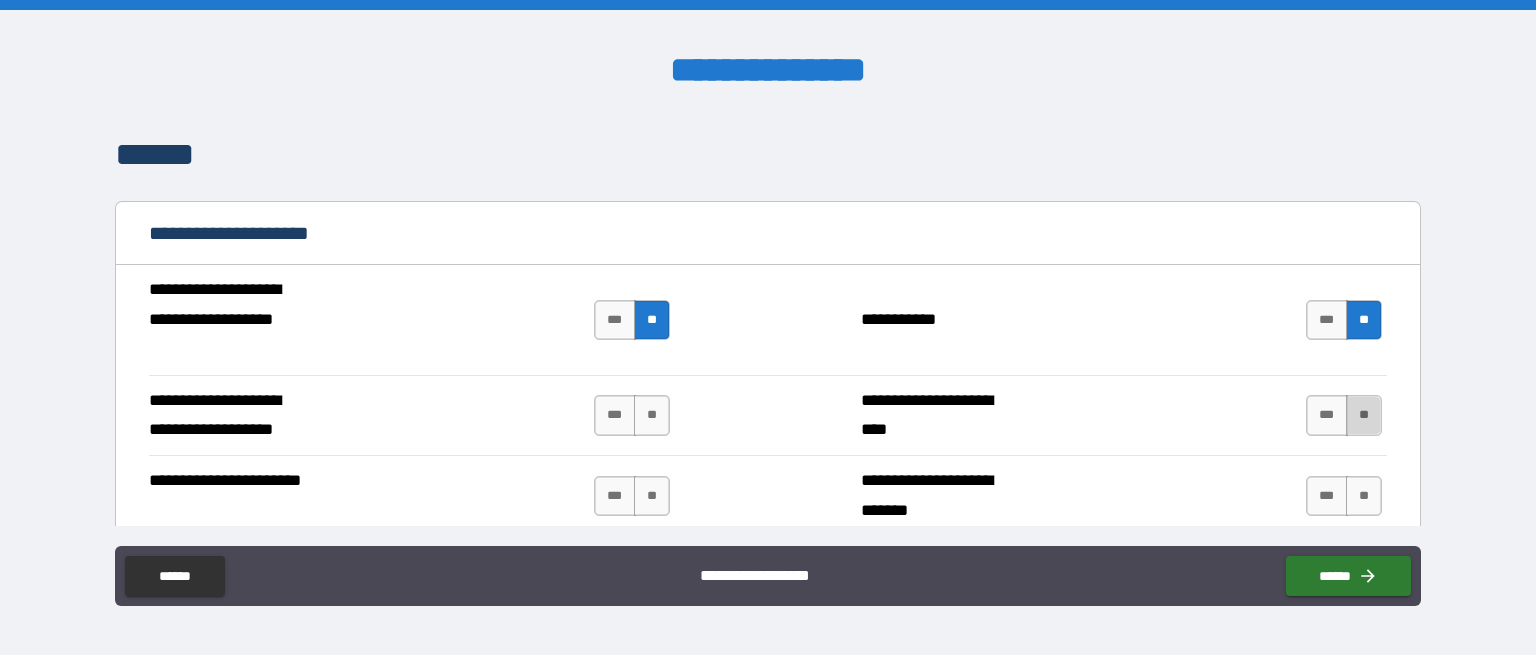 click on "**" at bounding box center [1364, 415] 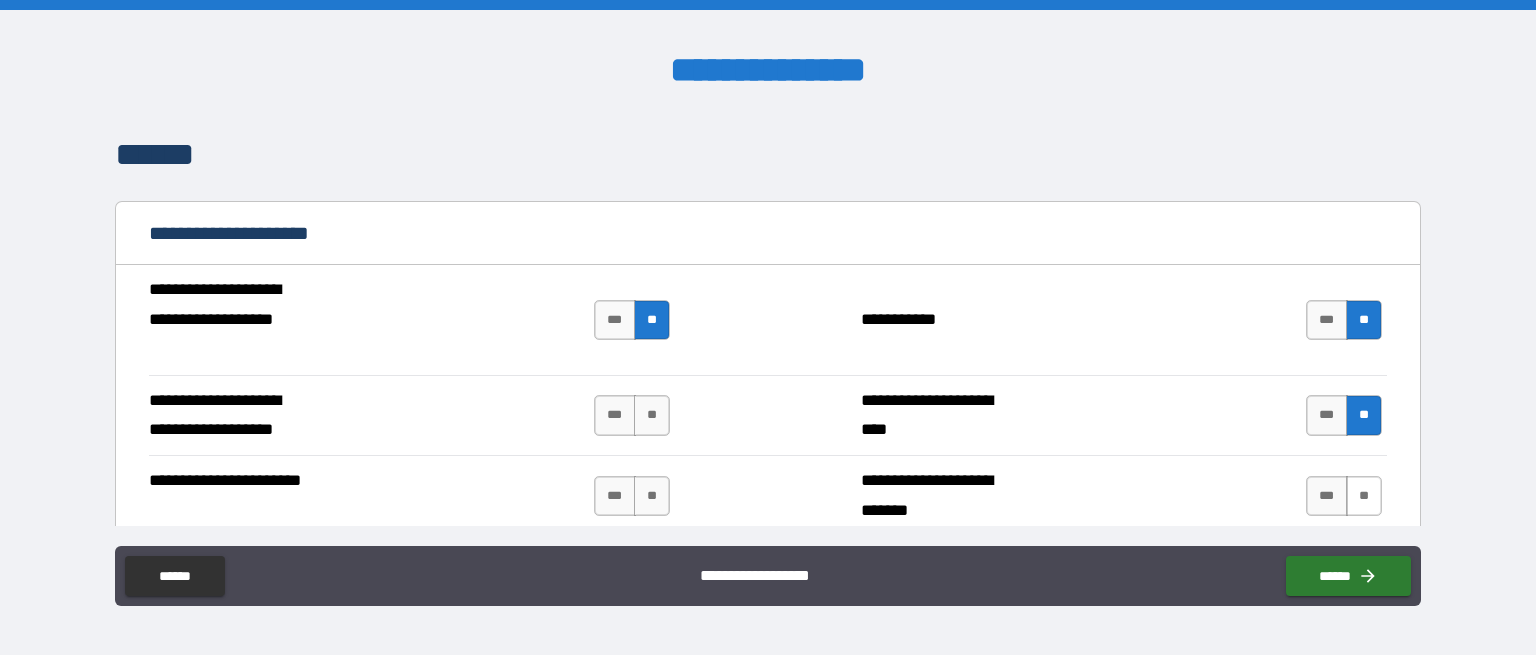 click on "**" at bounding box center (1364, 496) 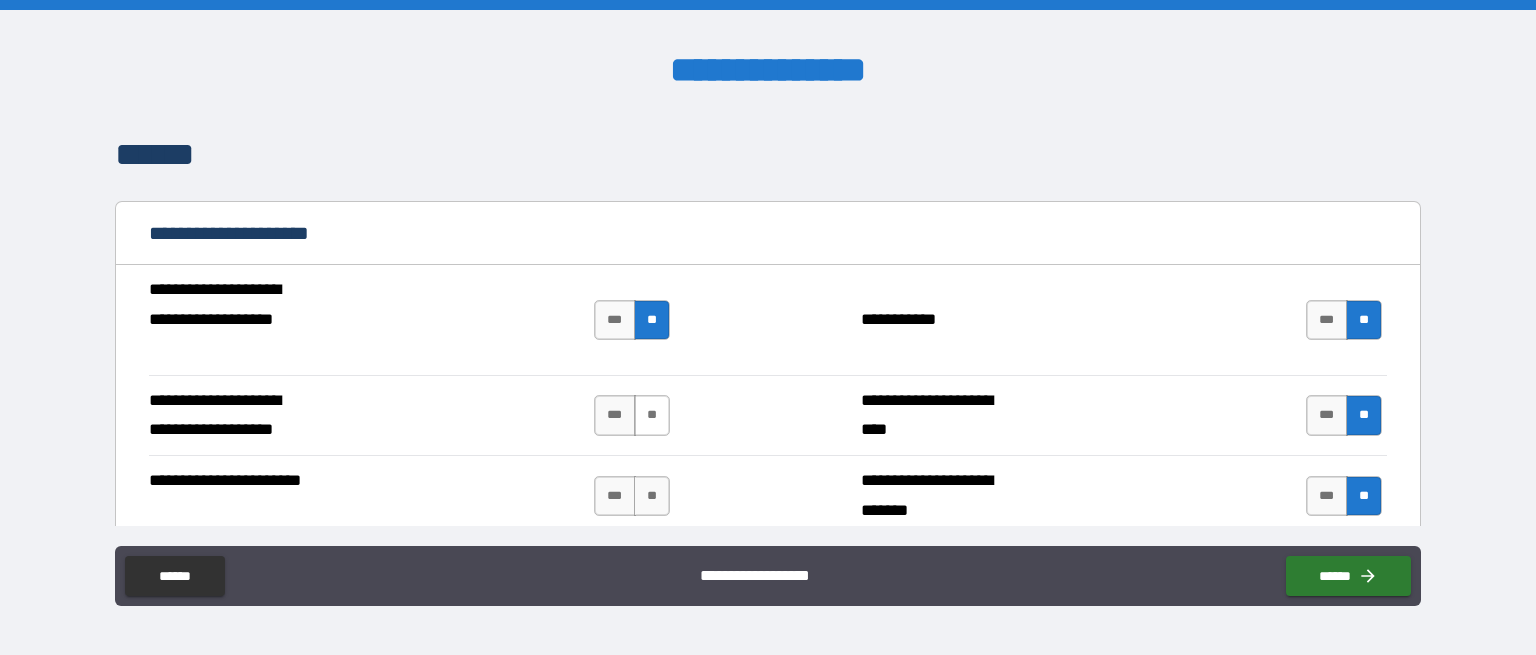 click on "**" at bounding box center (652, 415) 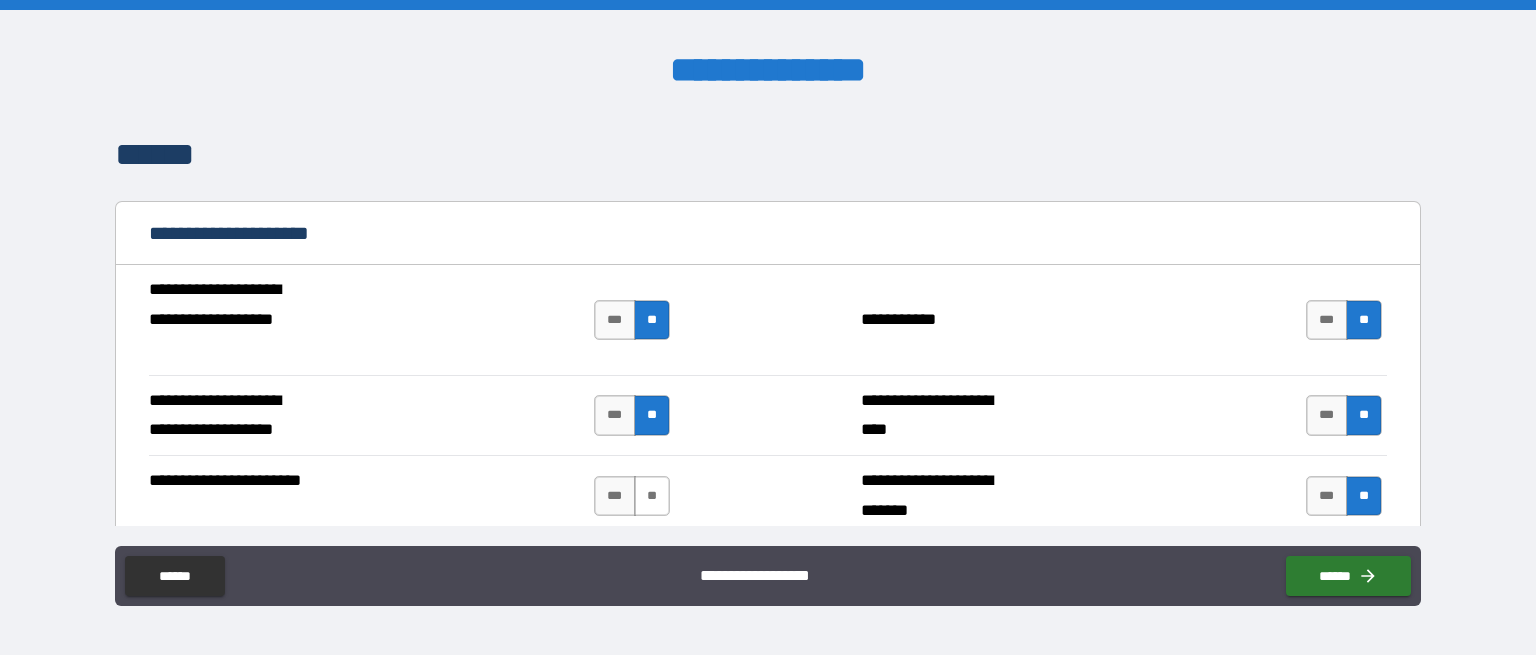 click on "**" at bounding box center (652, 496) 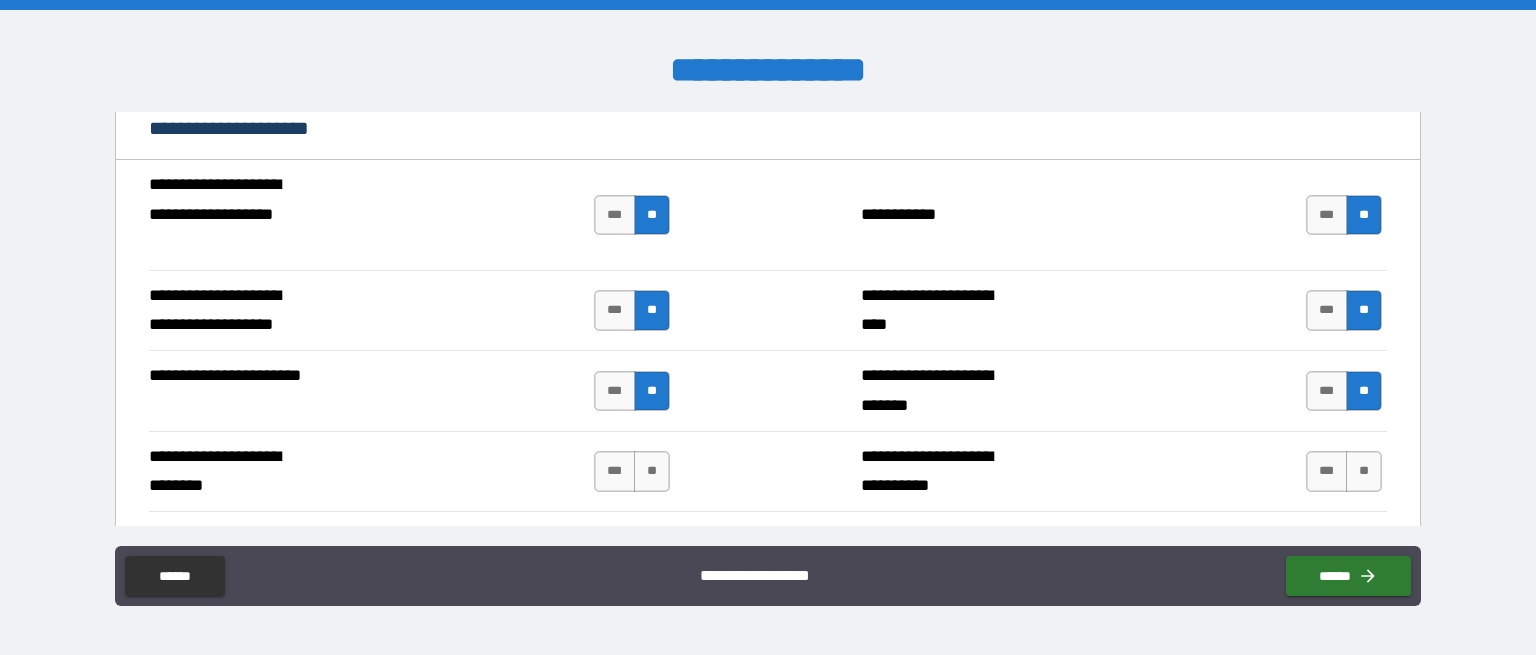 scroll, scrollTop: 4600, scrollLeft: 0, axis: vertical 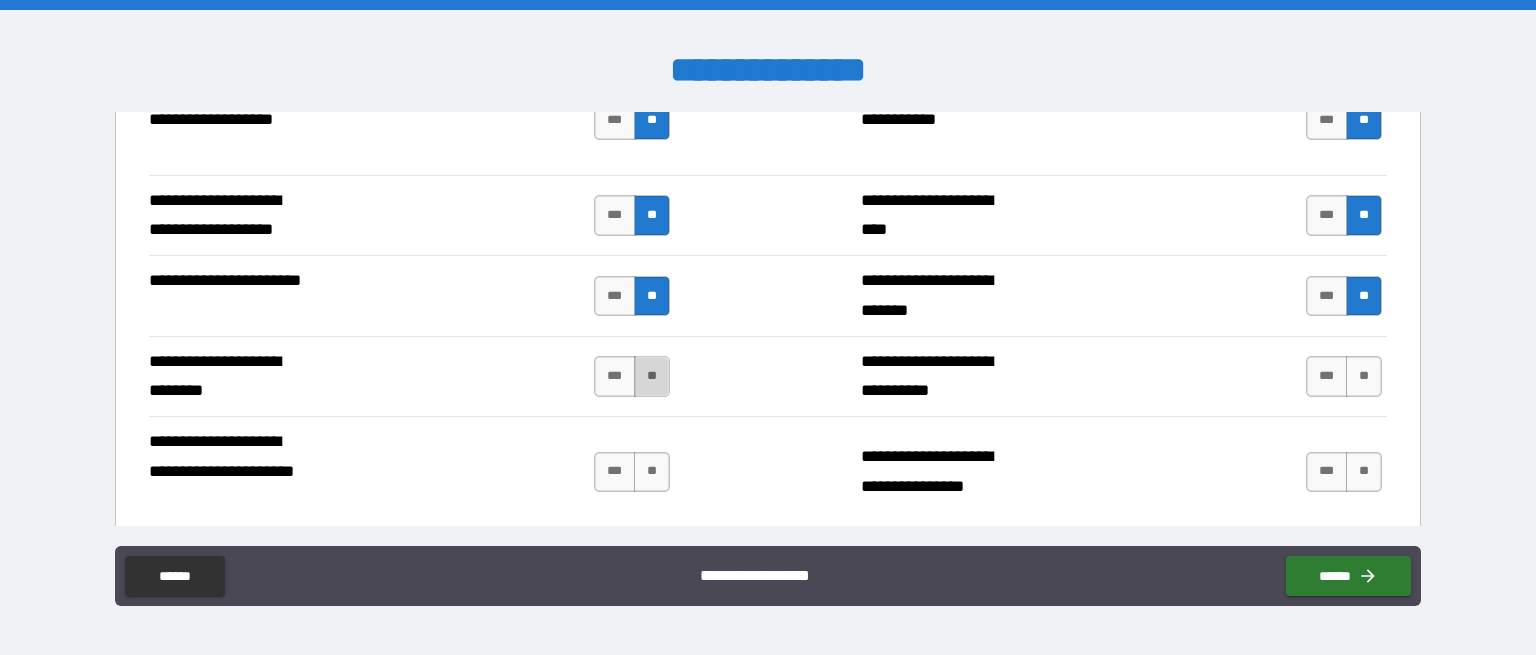 click on "**" at bounding box center [652, 376] 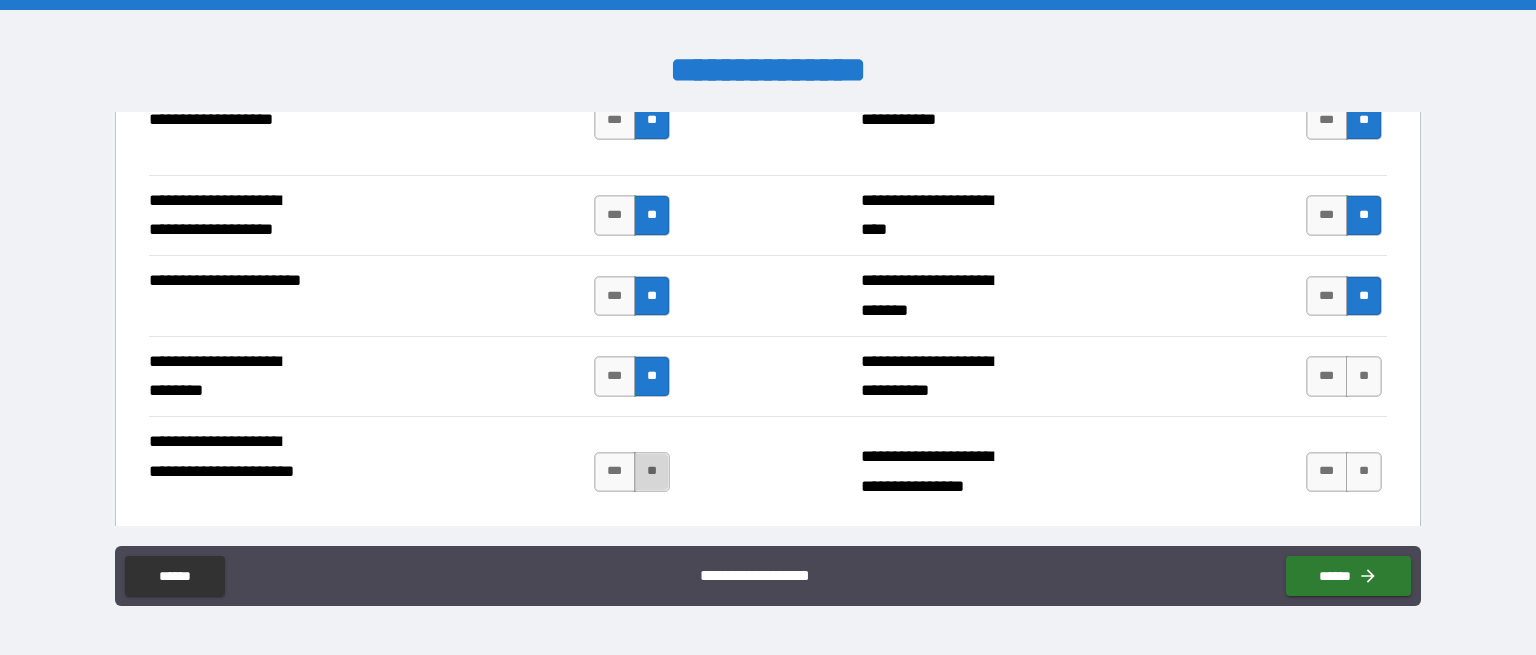 click on "**" at bounding box center (652, 472) 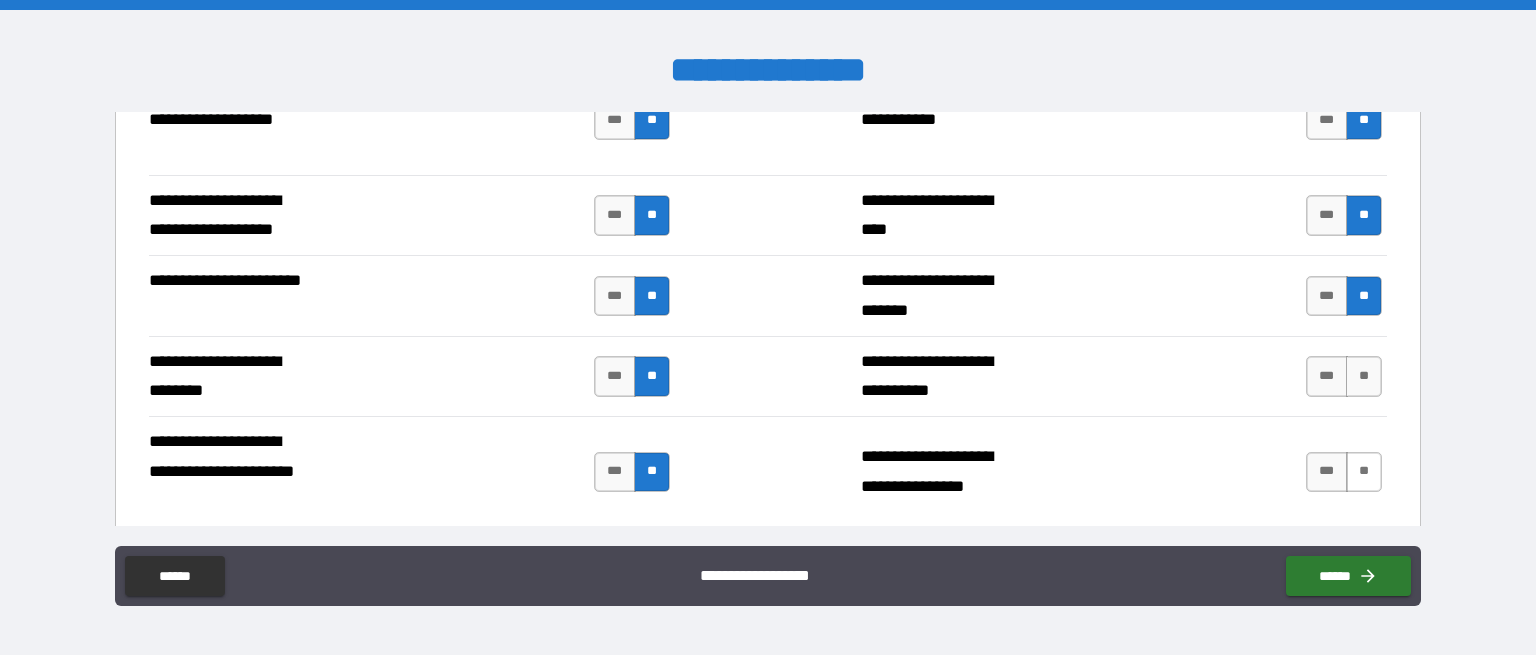 click on "**" at bounding box center [1364, 472] 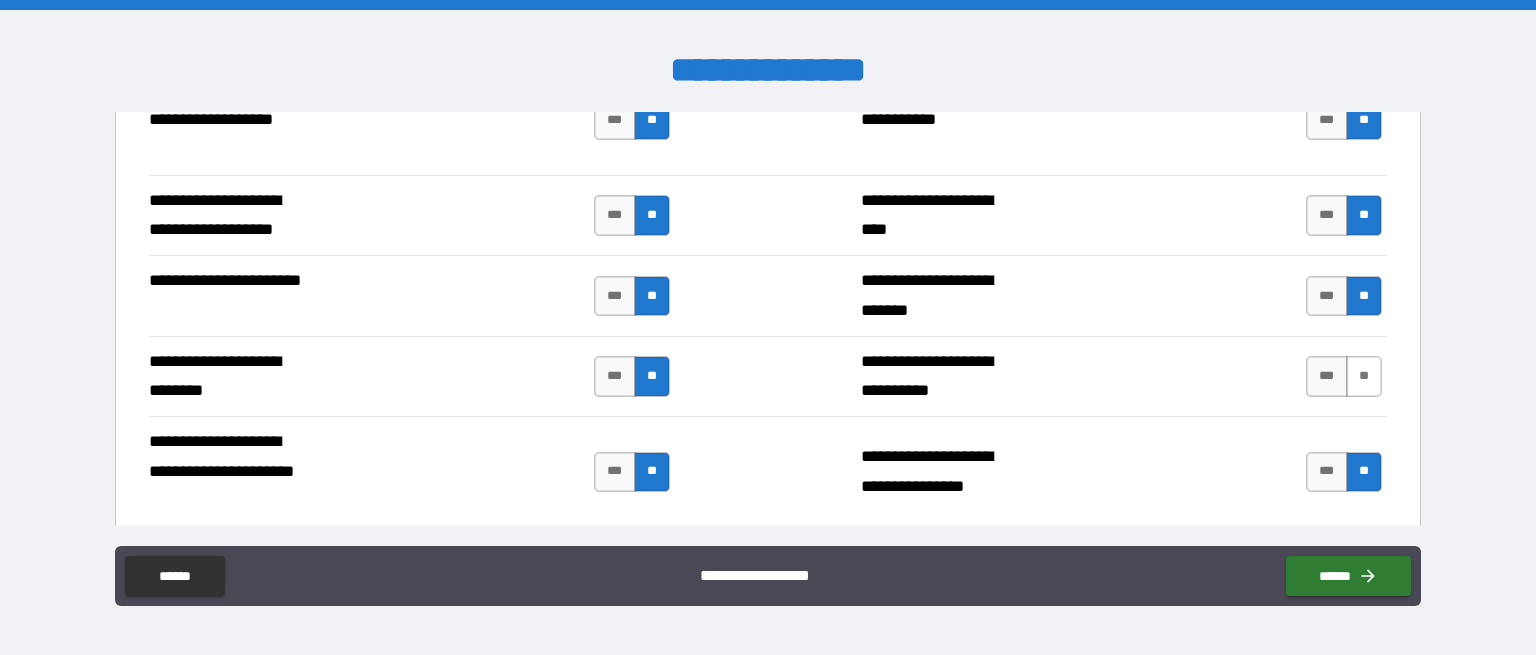 click on "**" at bounding box center [1364, 376] 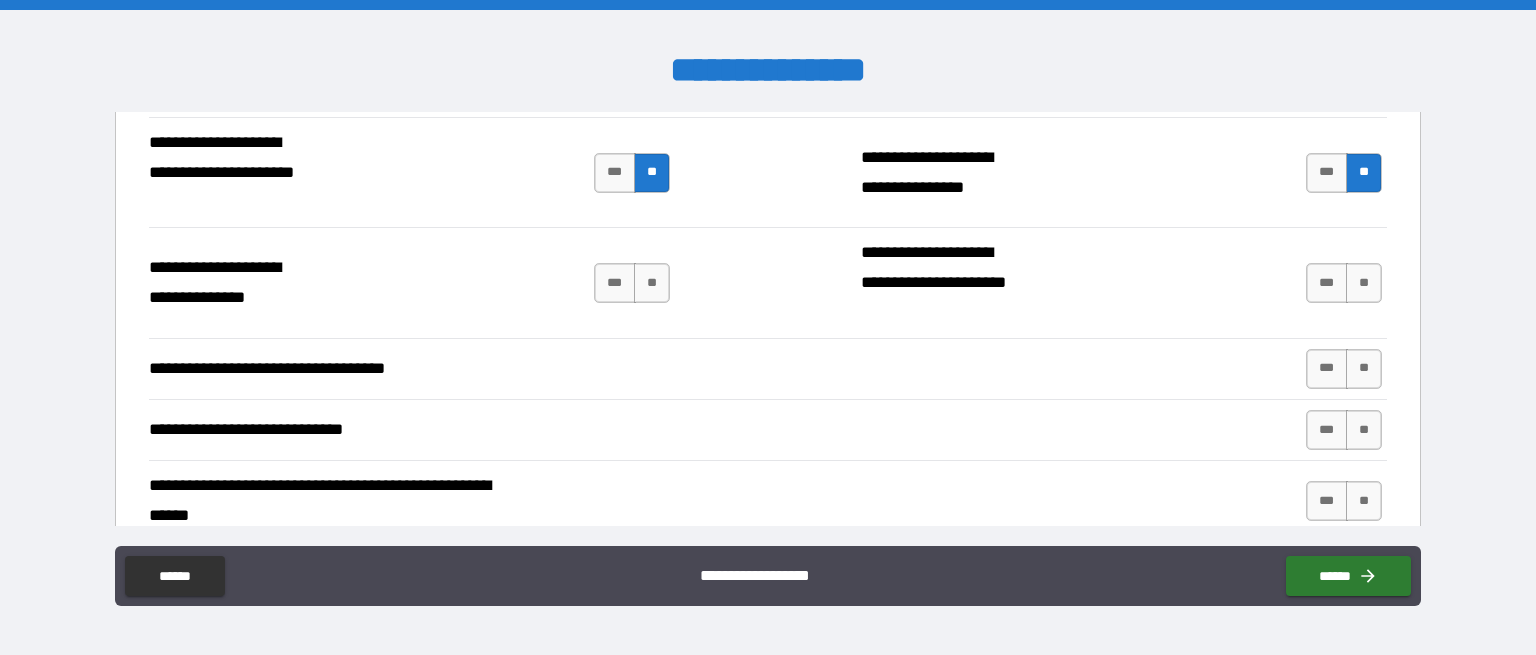 scroll, scrollTop: 4900, scrollLeft: 0, axis: vertical 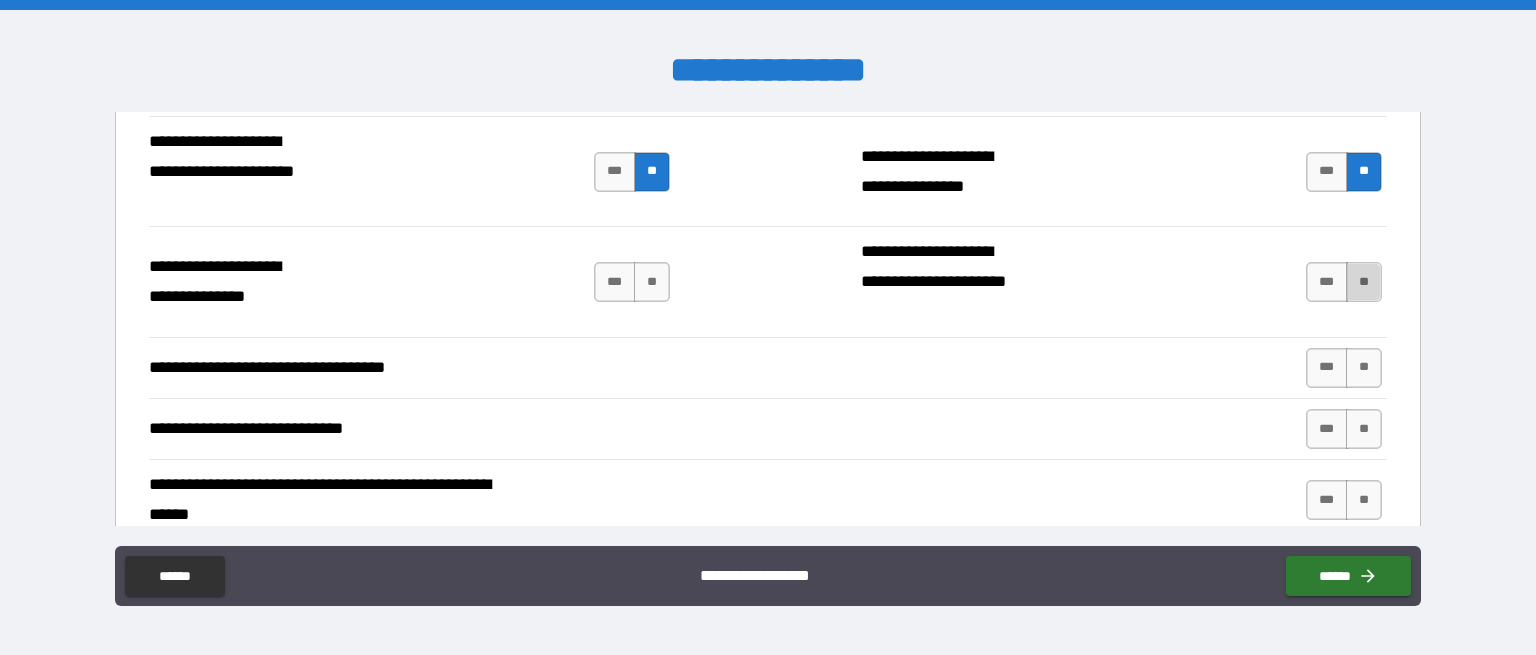 click on "**" at bounding box center (1364, 282) 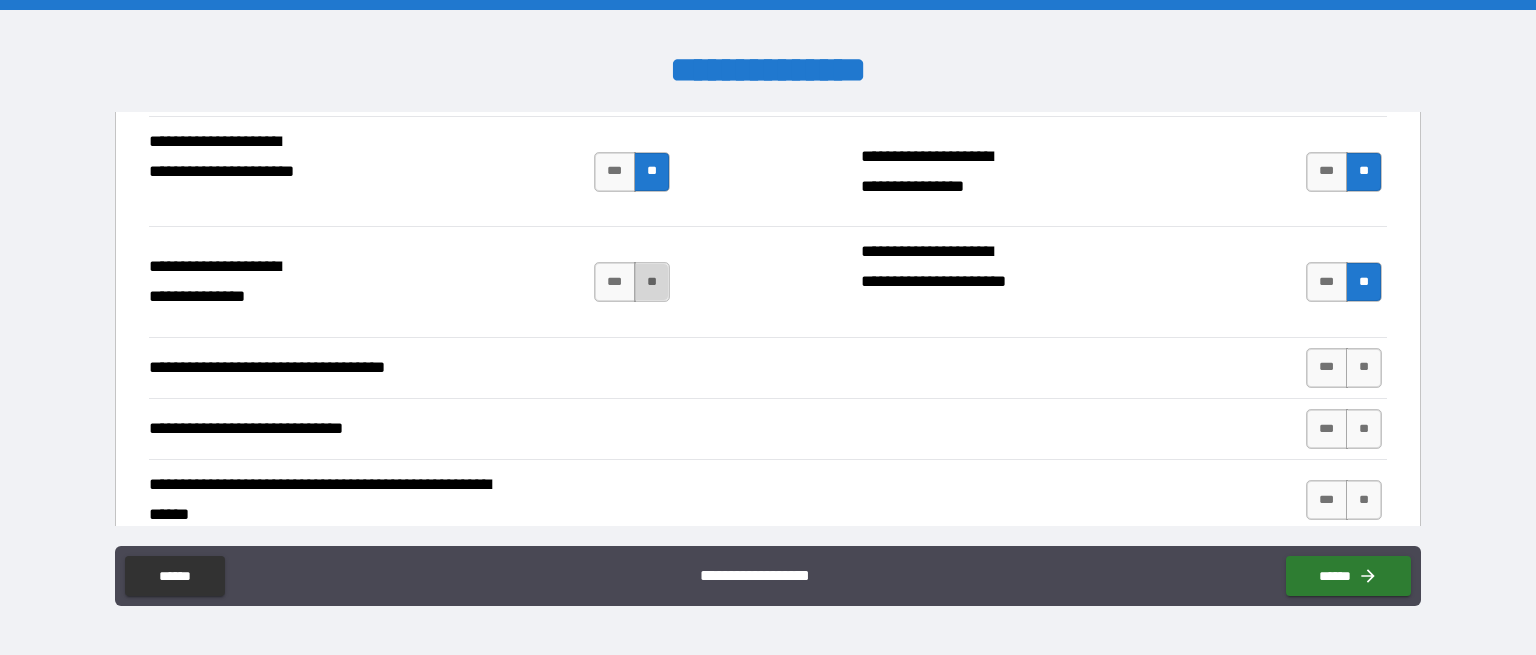 click on "**" at bounding box center [652, 282] 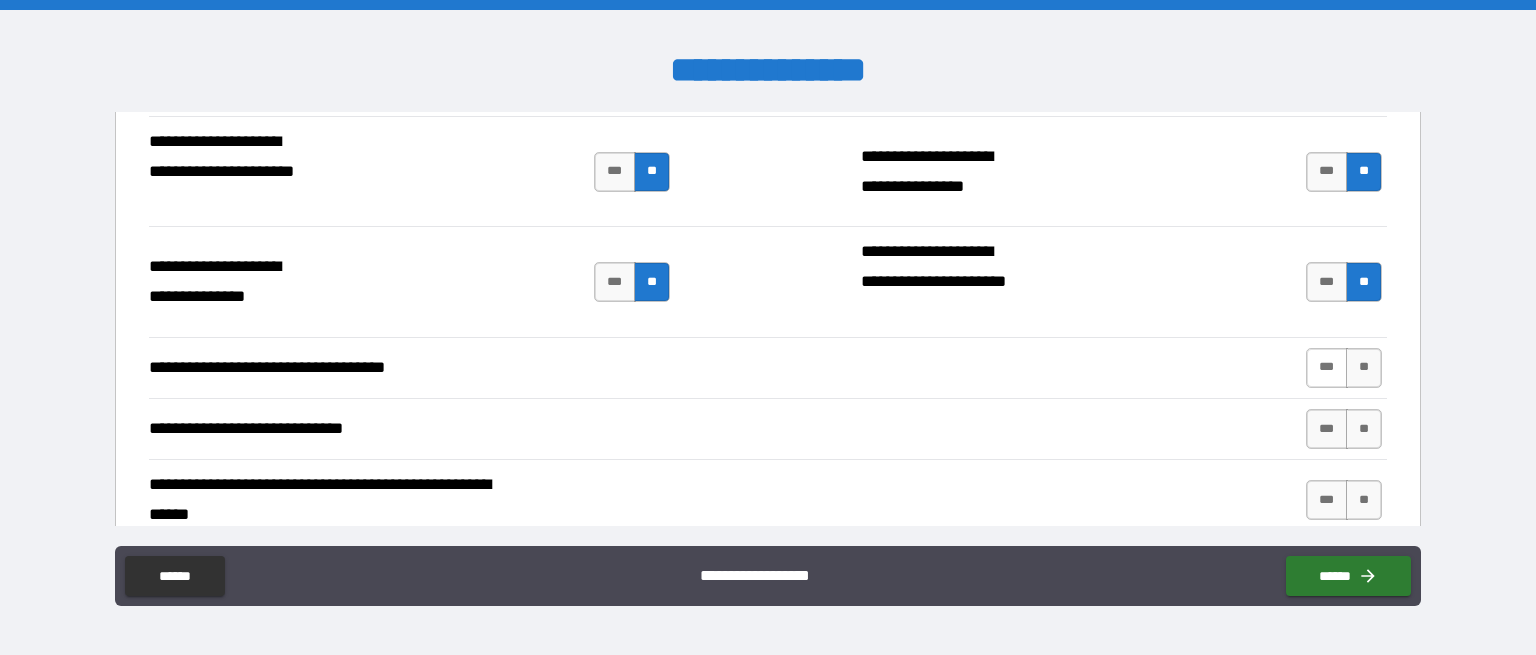 click on "***" at bounding box center [1327, 368] 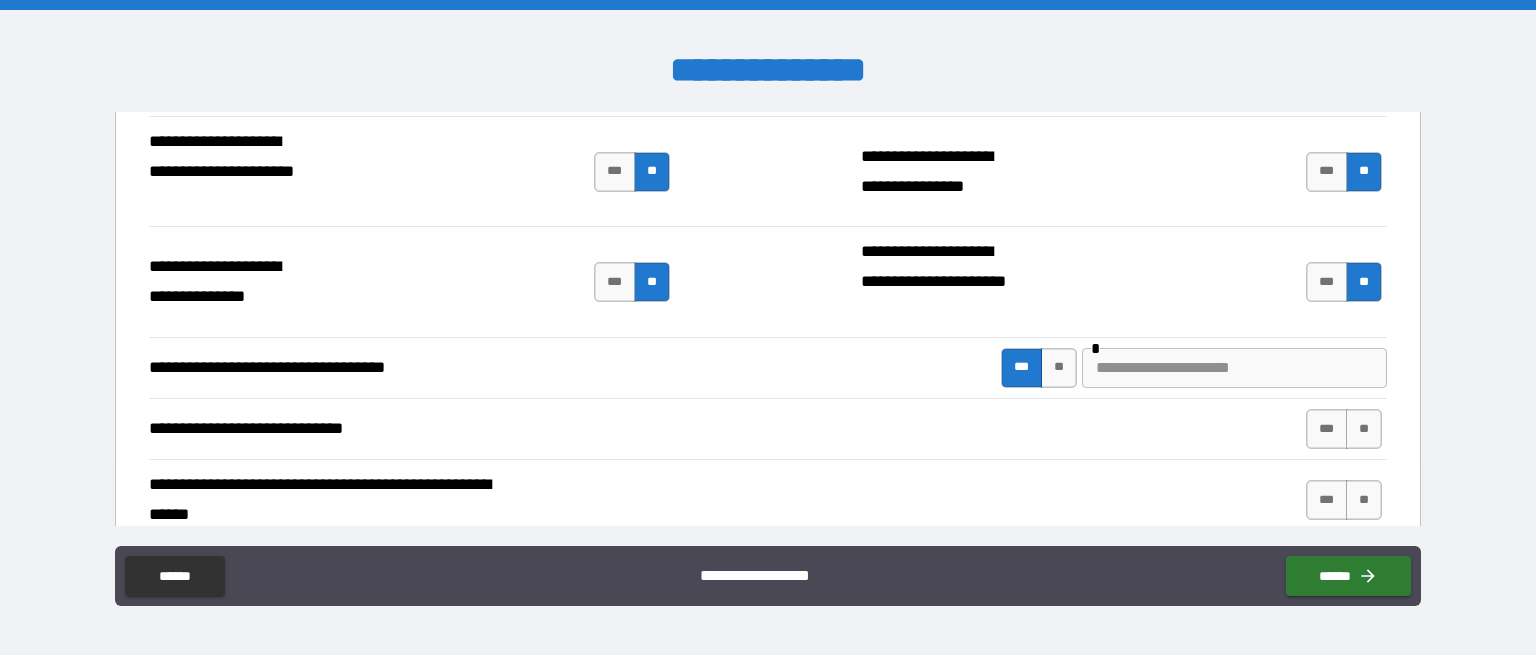type on "*" 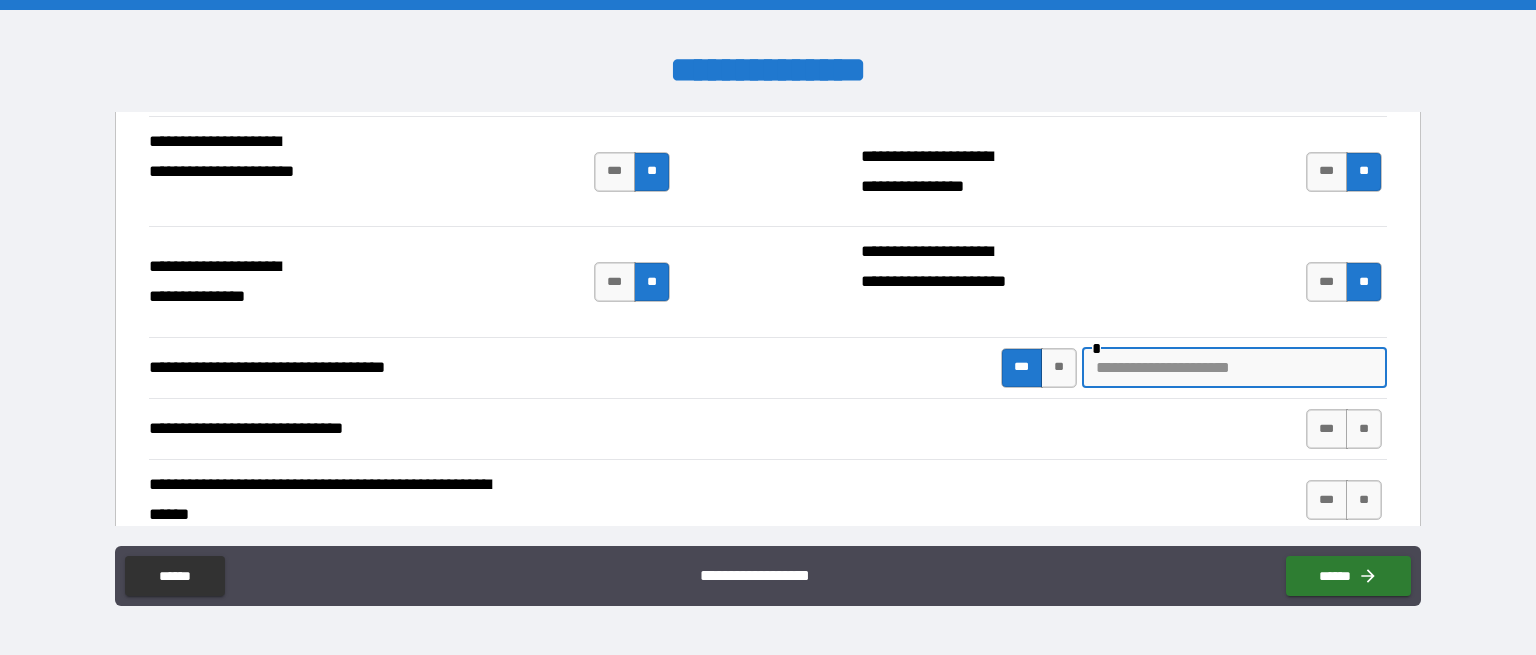 click at bounding box center [1234, 368] 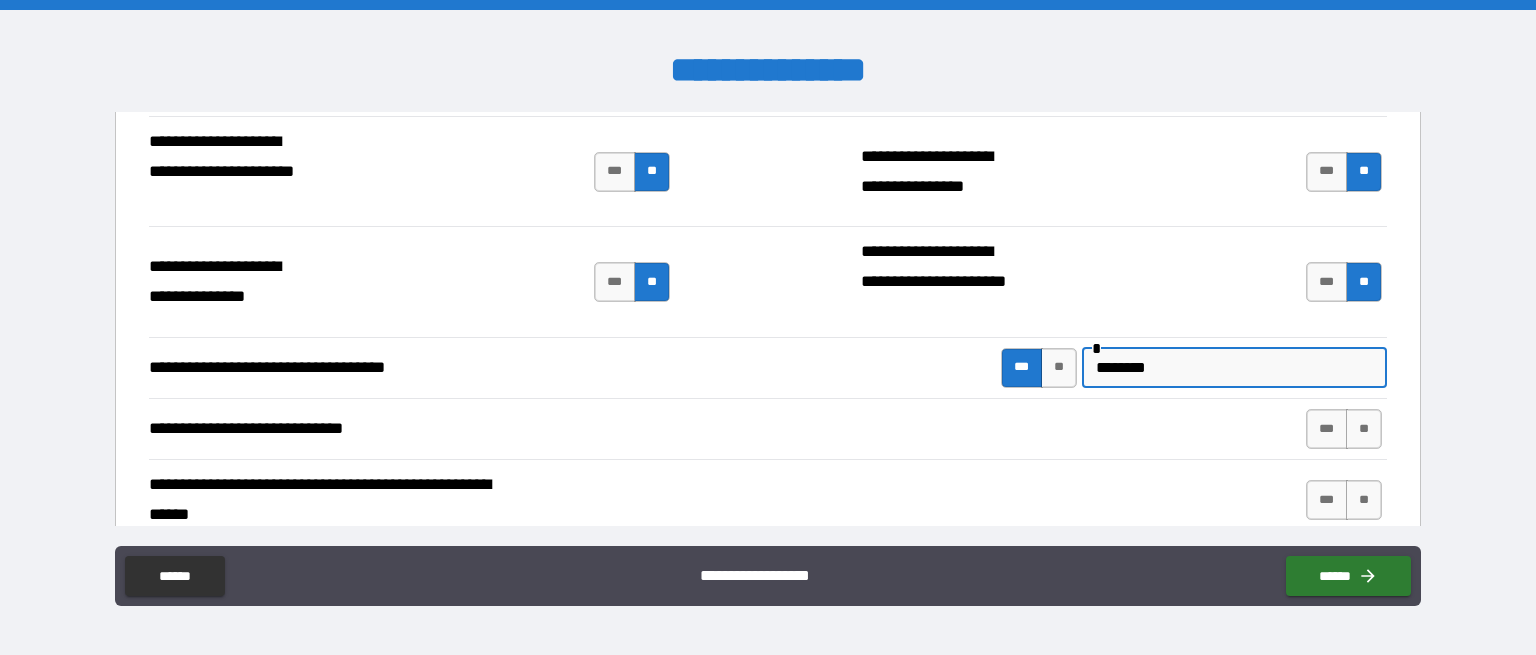 type on "*********" 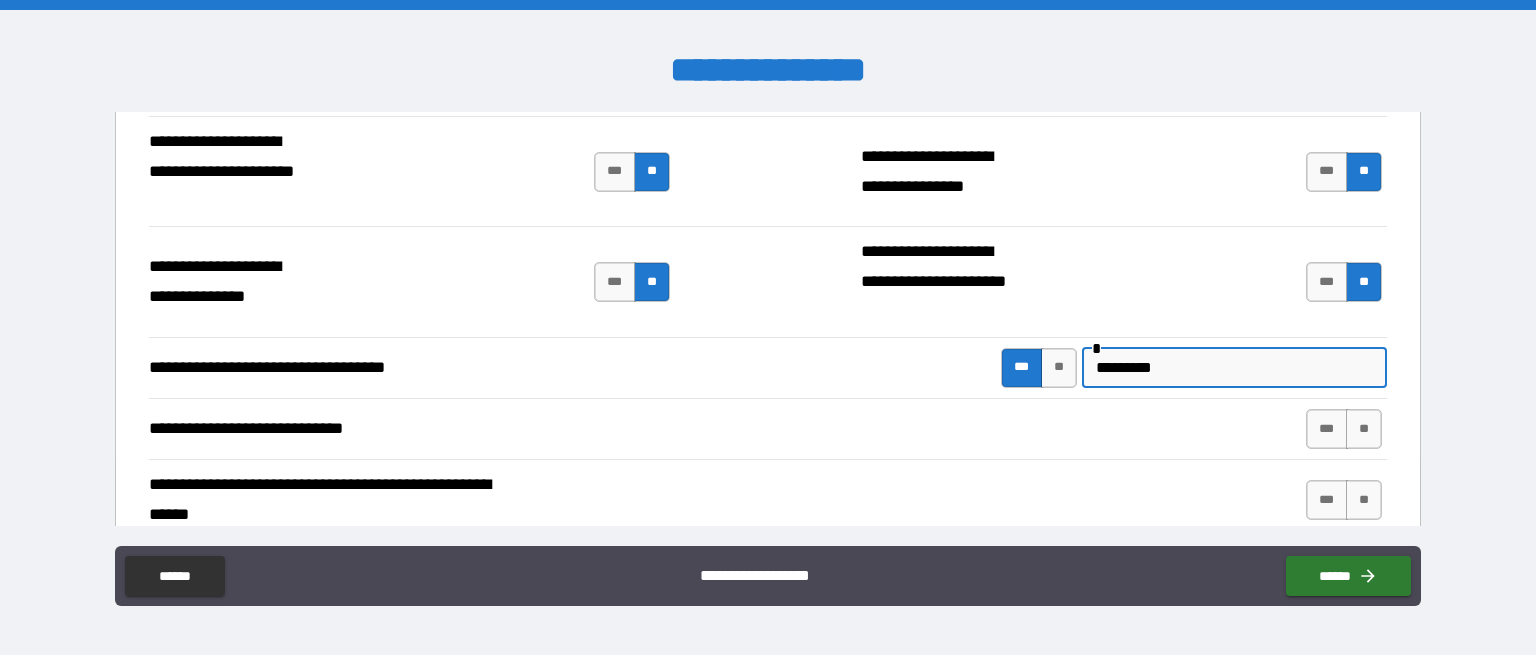type on "*" 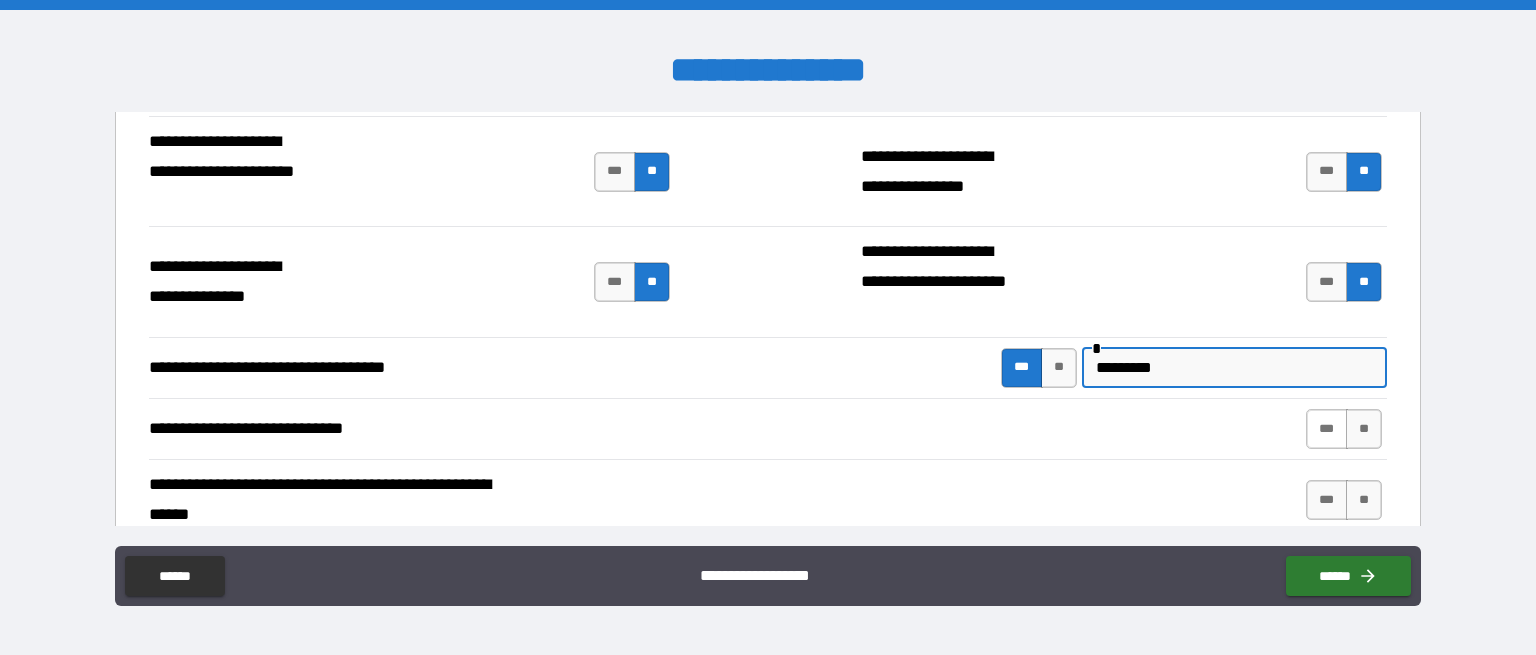 type on "*********" 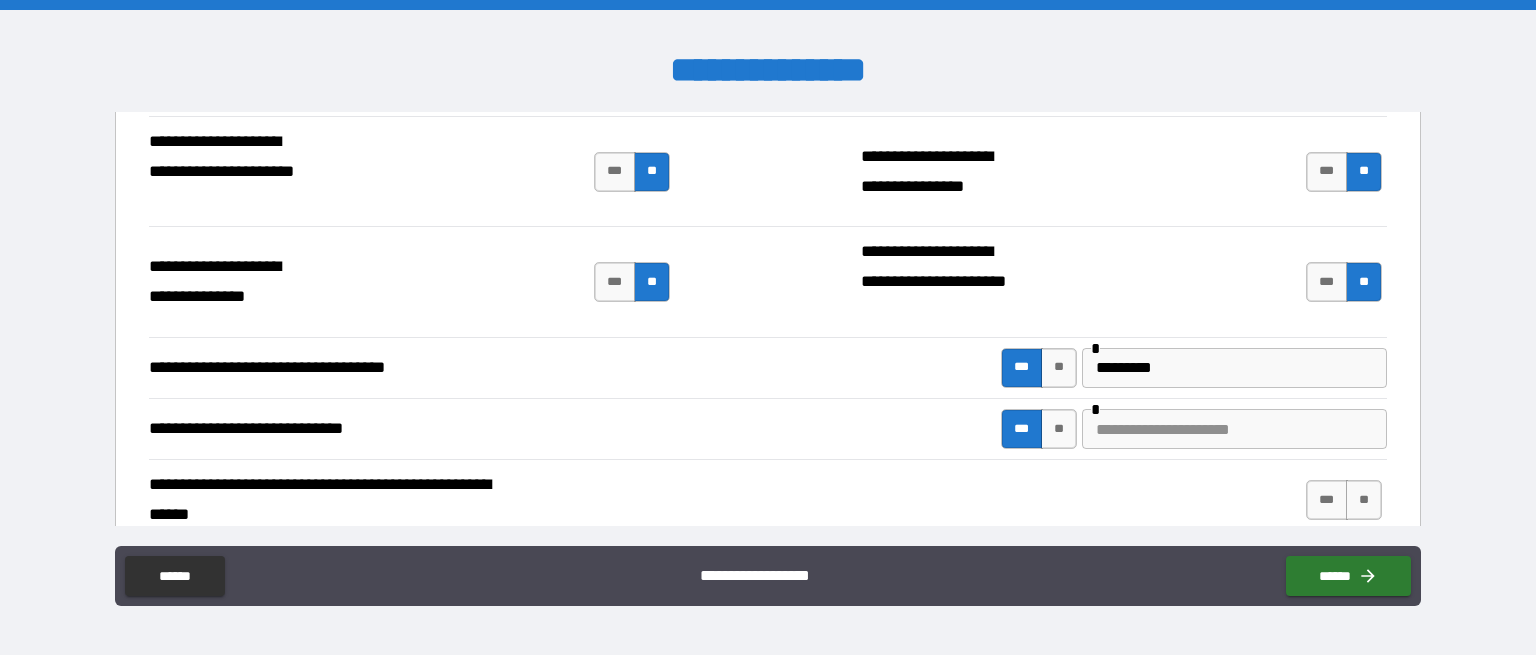 type on "*" 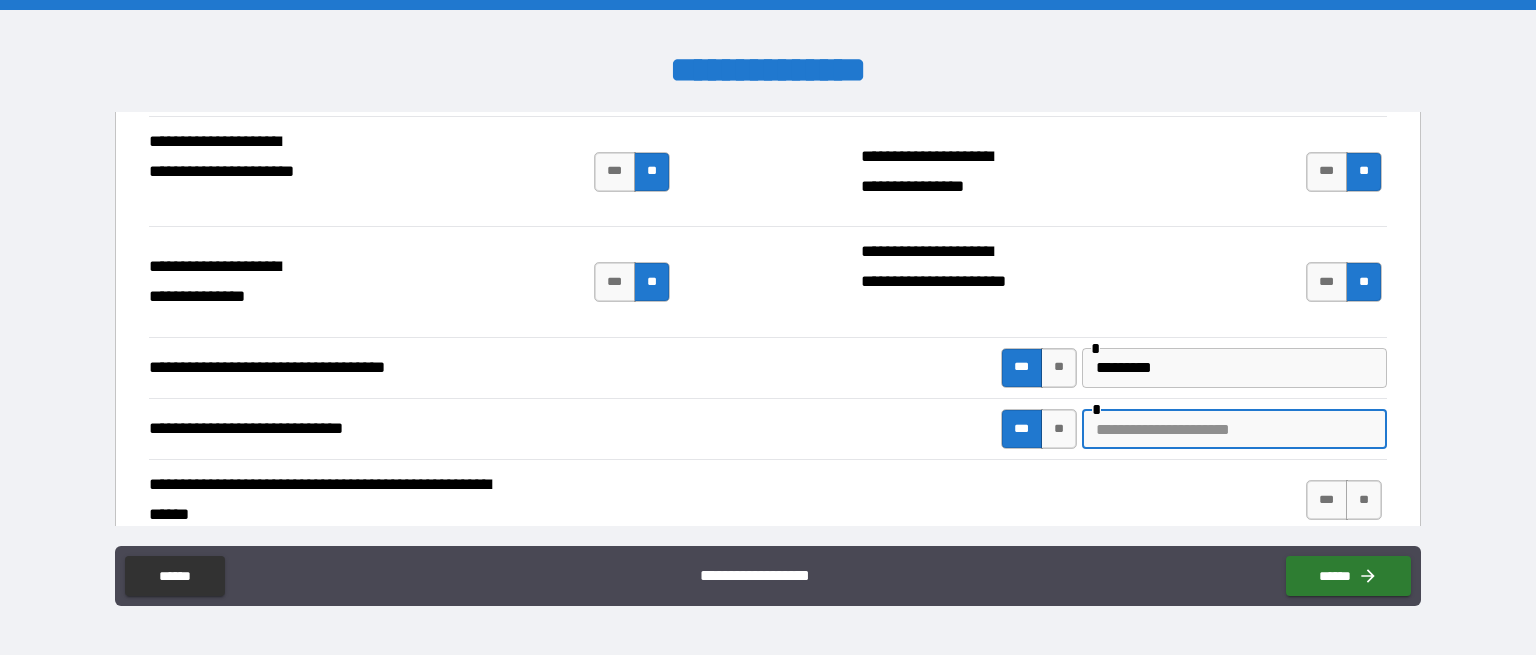 click at bounding box center (1234, 429) 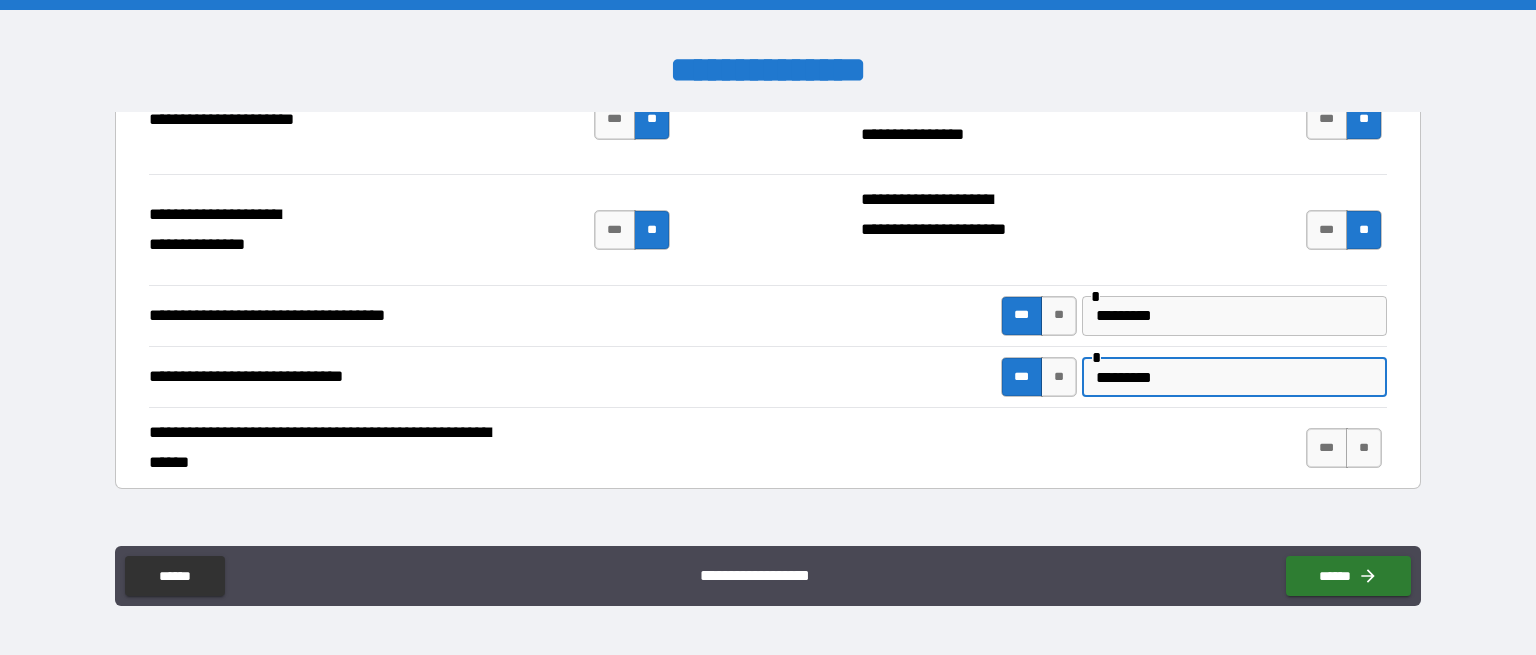 scroll, scrollTop: 5000, scrollLeft: 0, axis: vertical 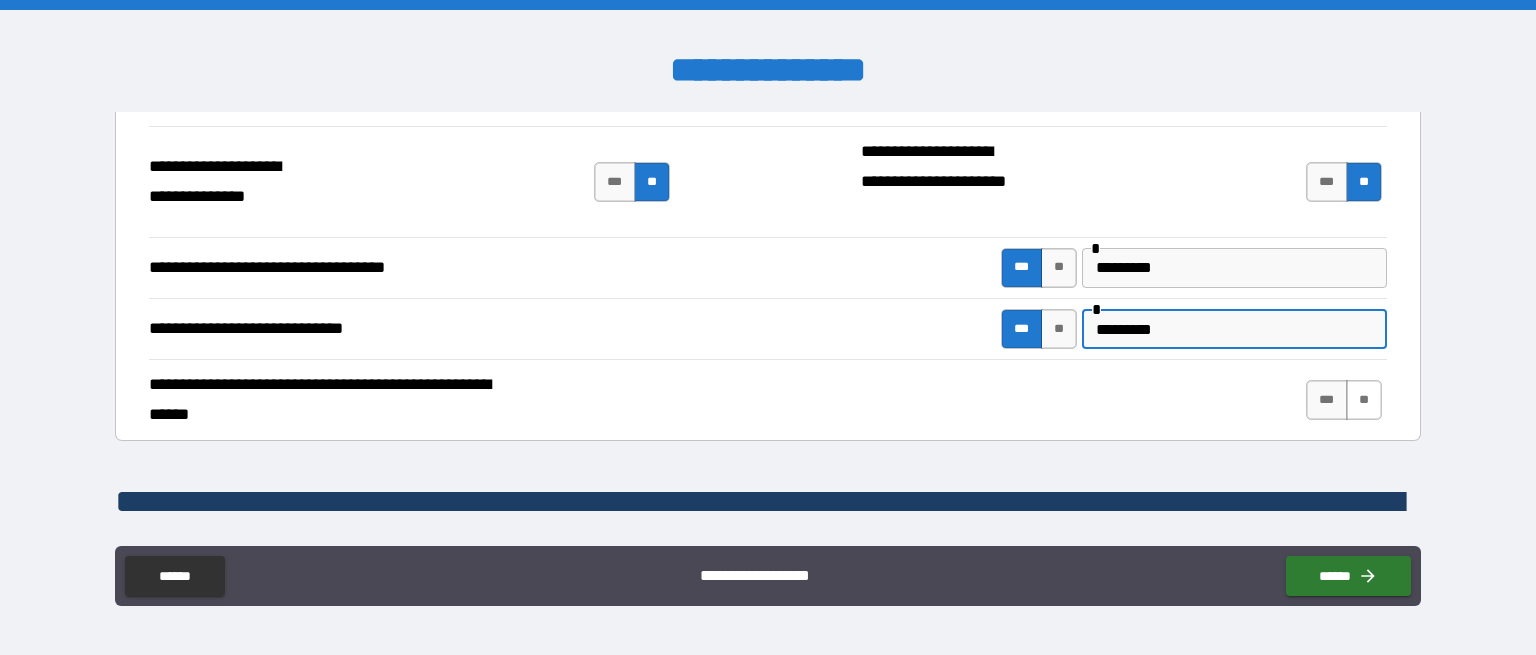 type on "*********" 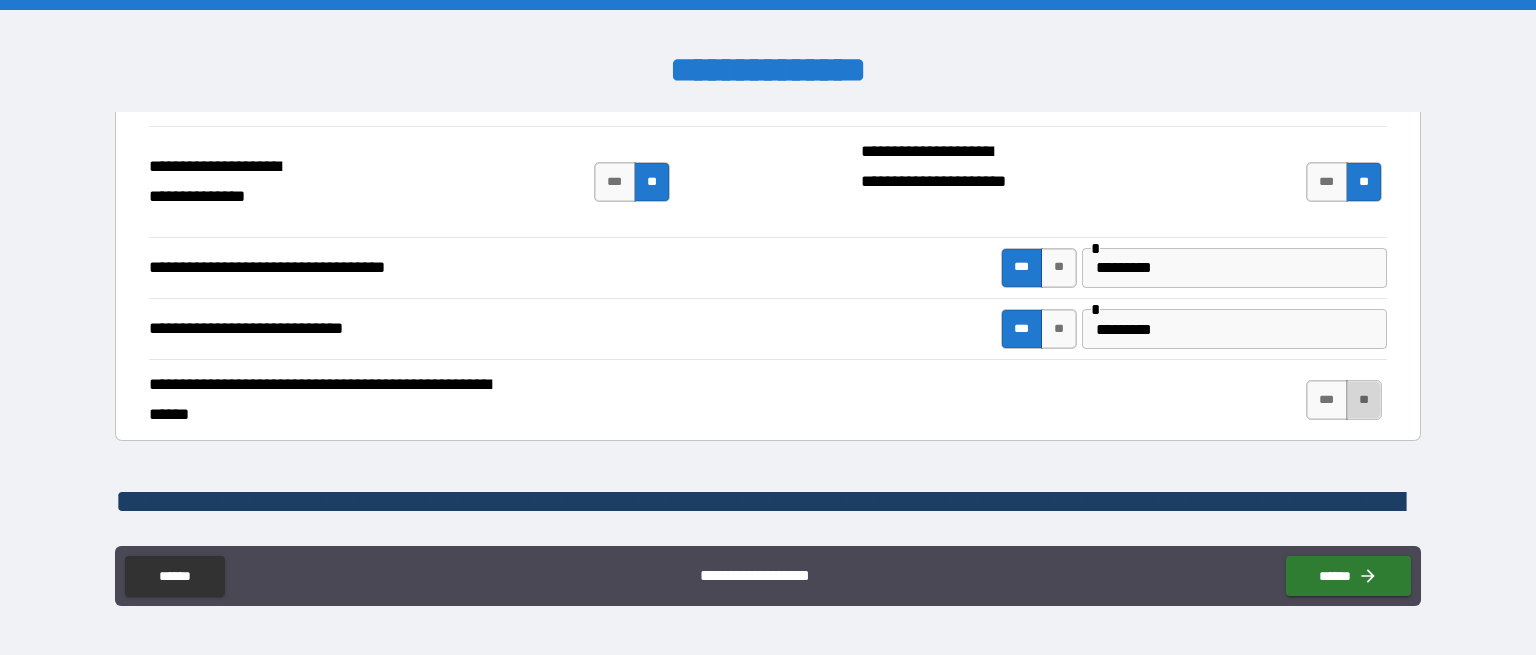 click on "**" at bounding box center [1364, 400] 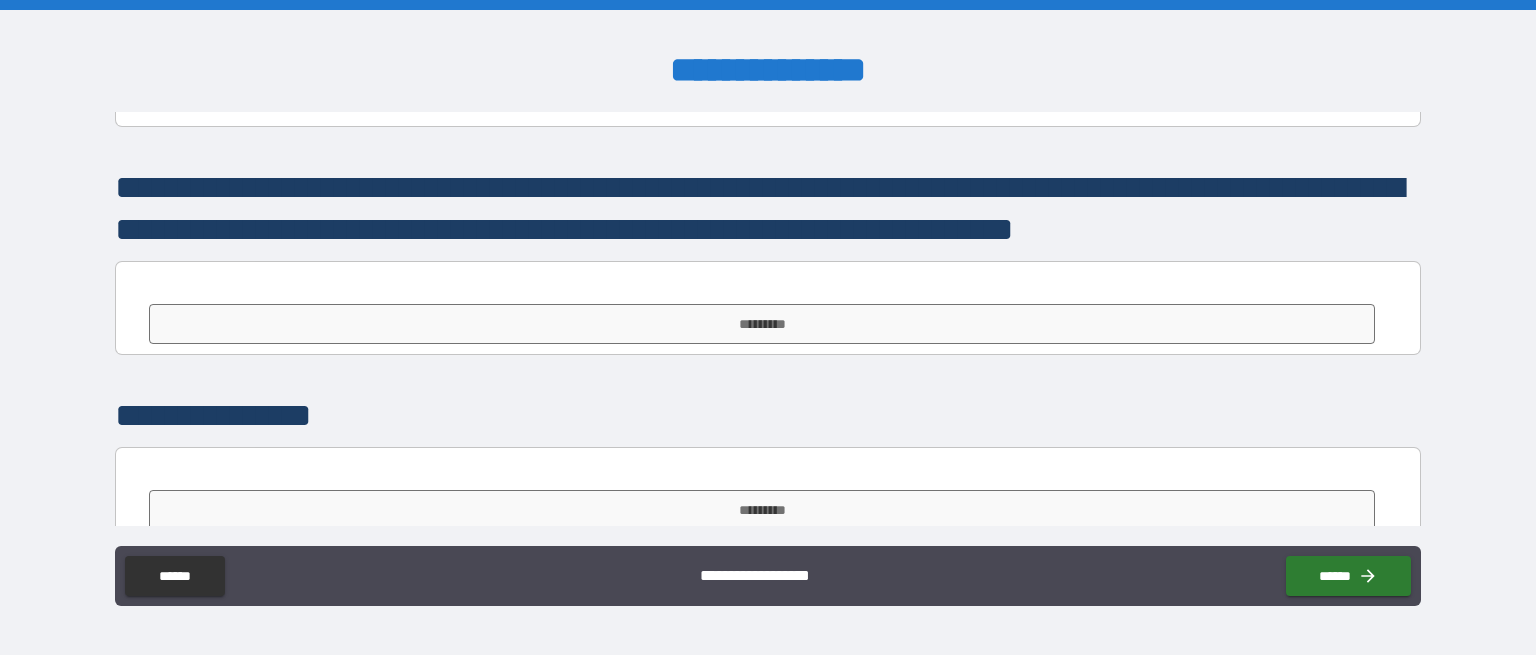 scroll, scrollTop: 5334, scrollLeft: 0, axis: vertical 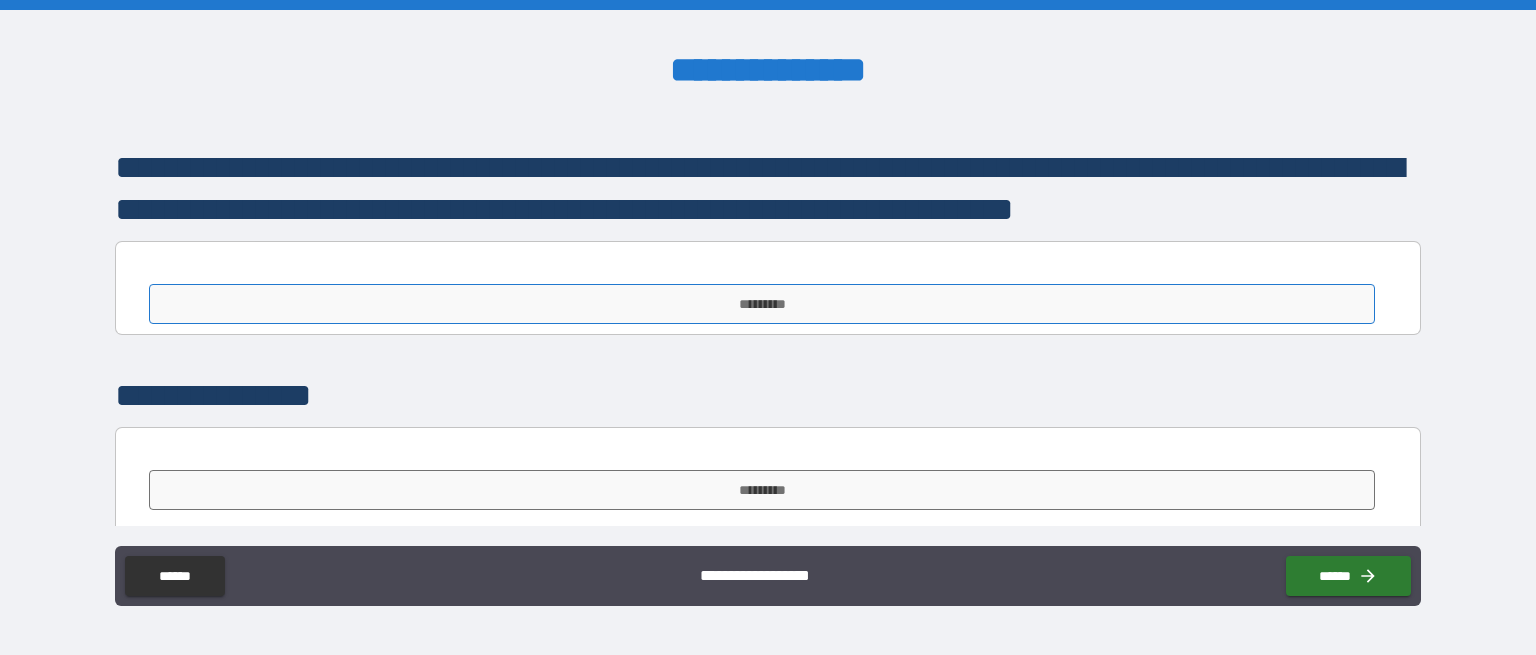 click on "*********" at bounding box center [762, 304] 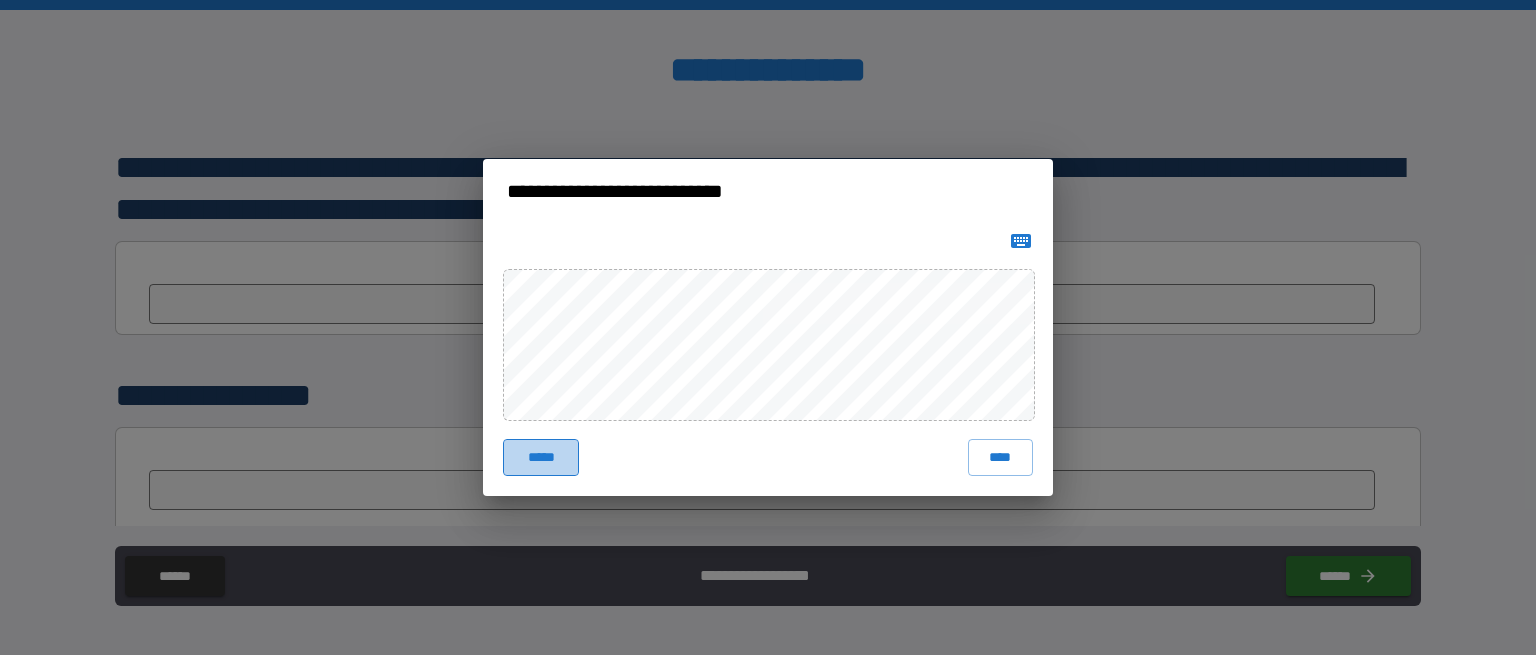 click on "*****" at bounding box center [541, 457] 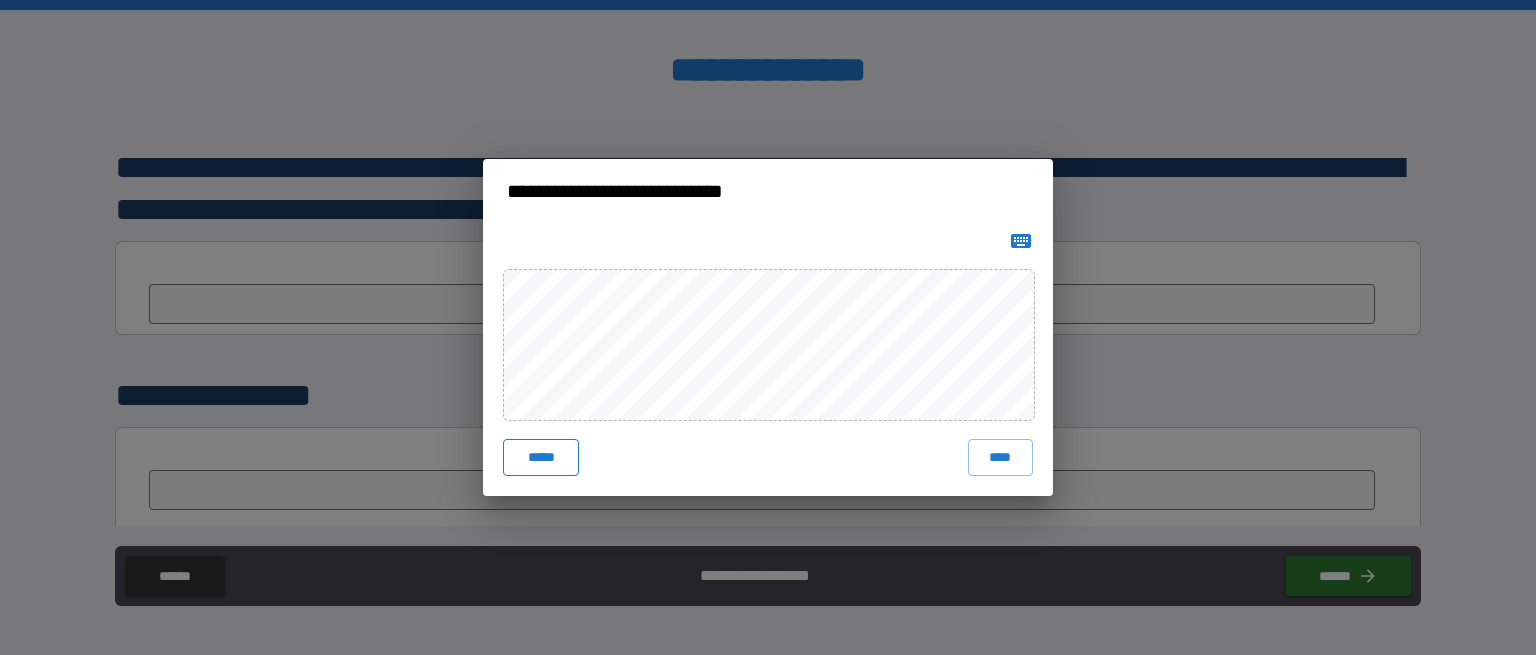 click on "*****" at bounding box center [541, 457] 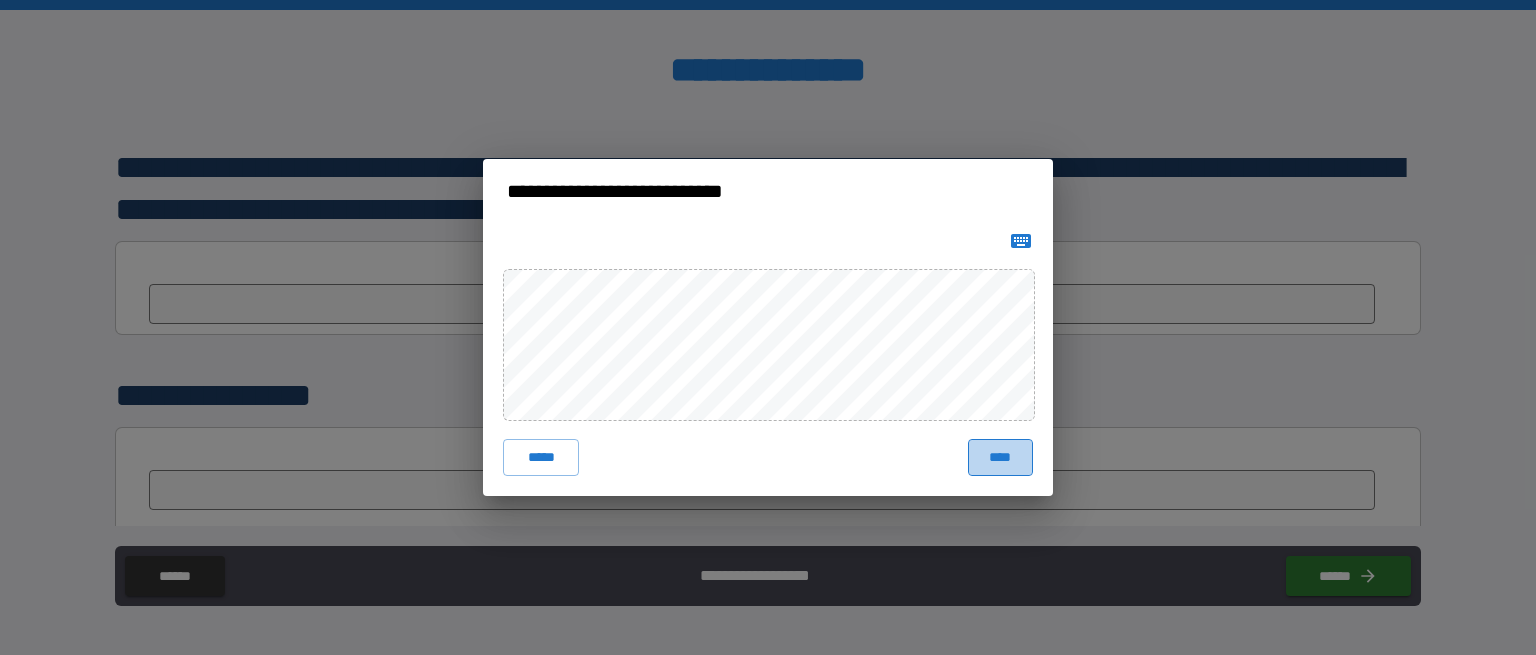 click on "****" at bounding box center [1000, 457] 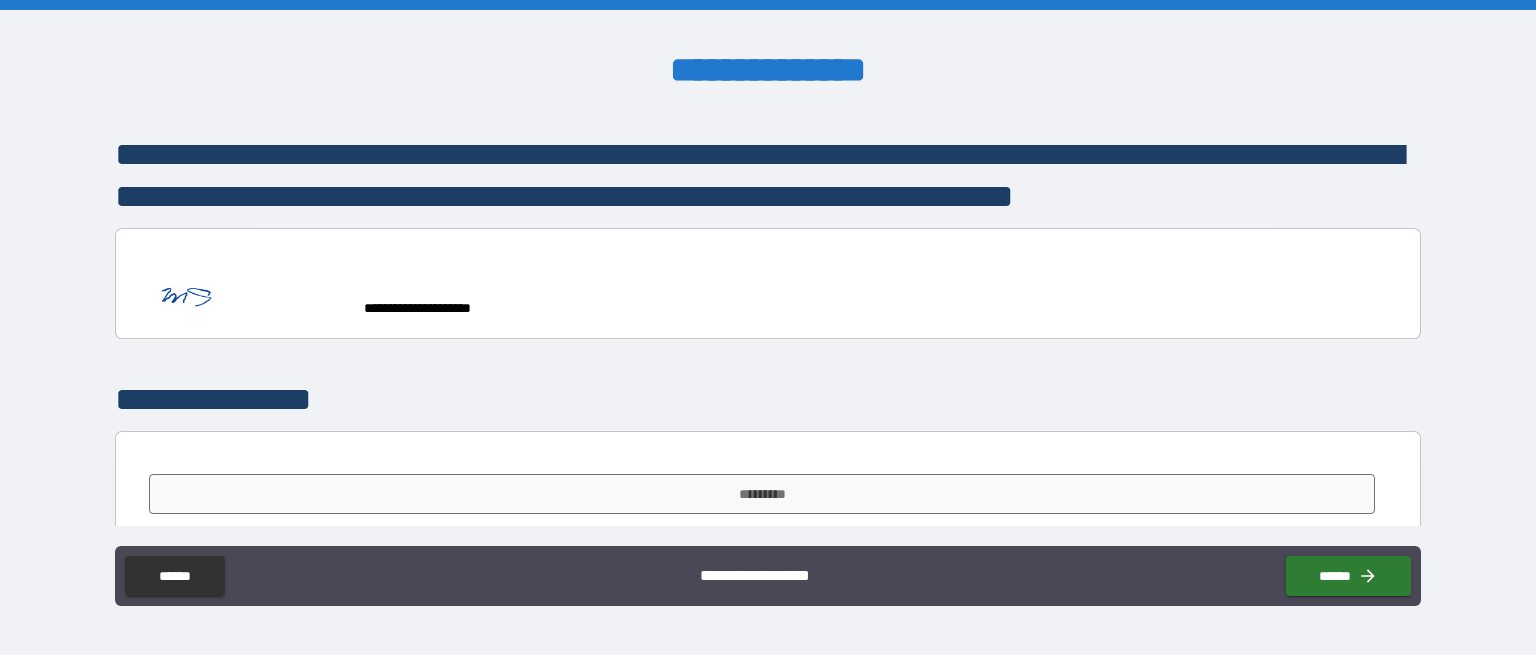 scroll, scrollTop: 5351, scrollLeft: 0, axis: vertical 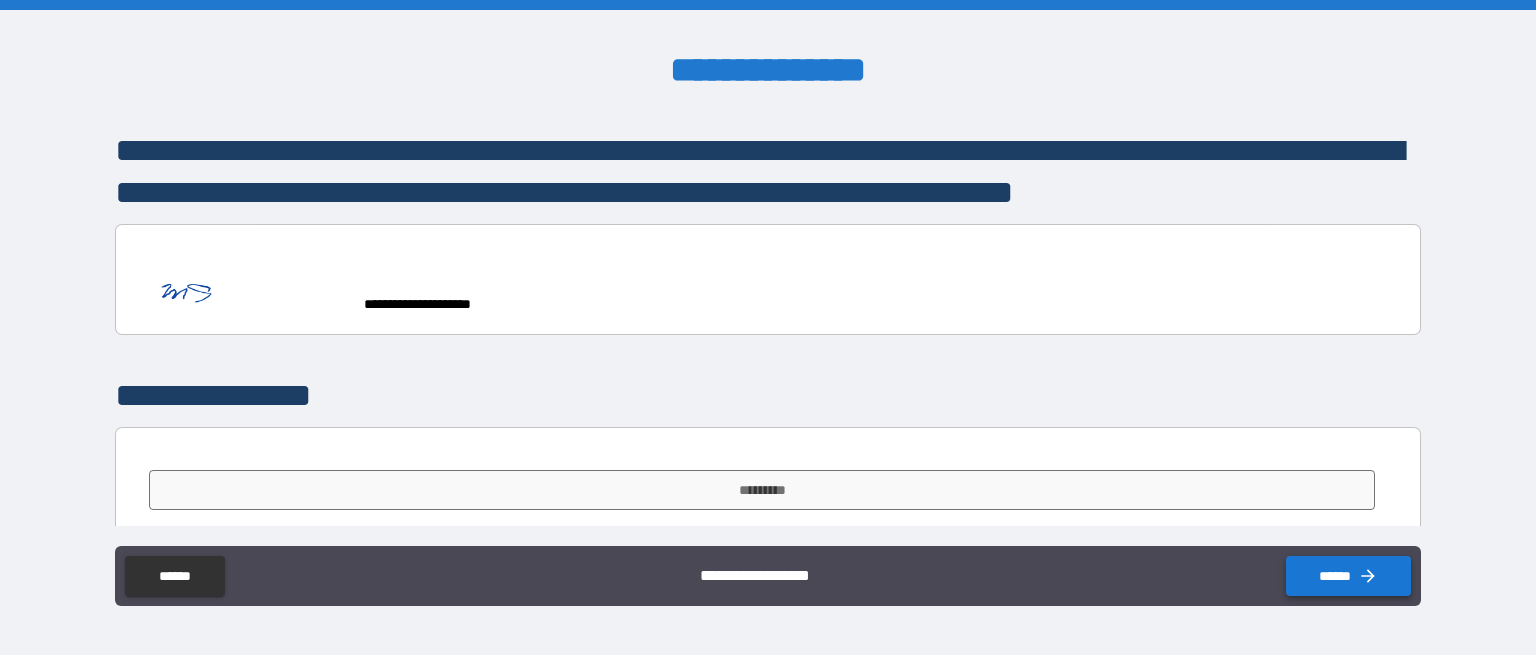 click on "******" at bounding box center (1348, 576) 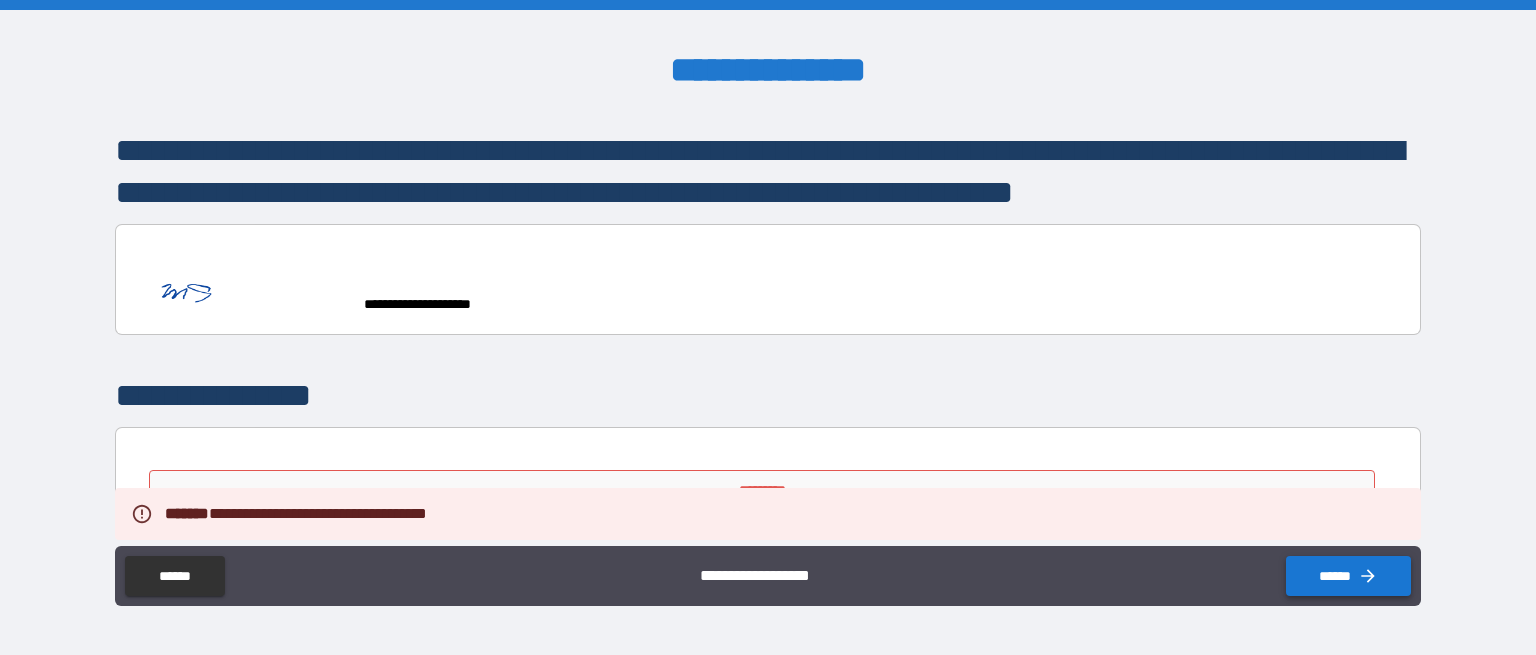 type on "*" 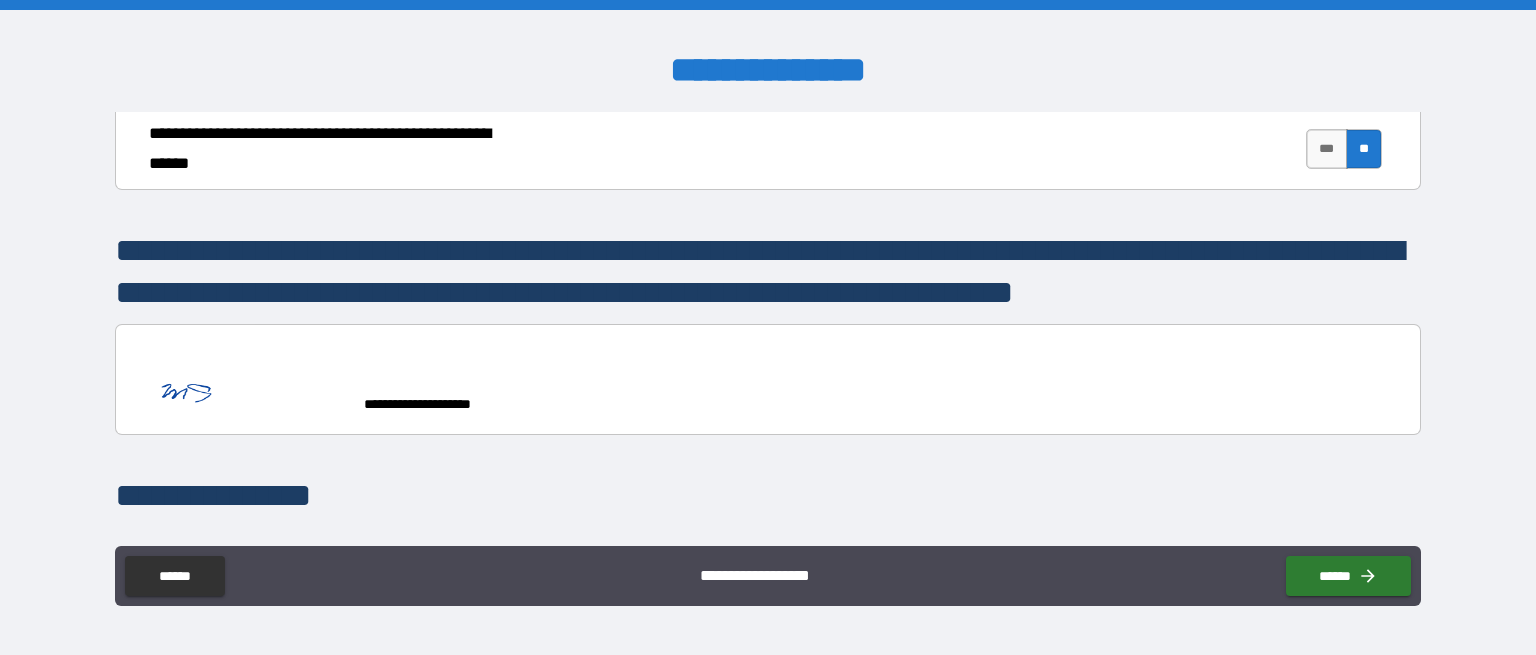 scroll, scrollTop: 5351, scrollLeft: 0, axis: vertical 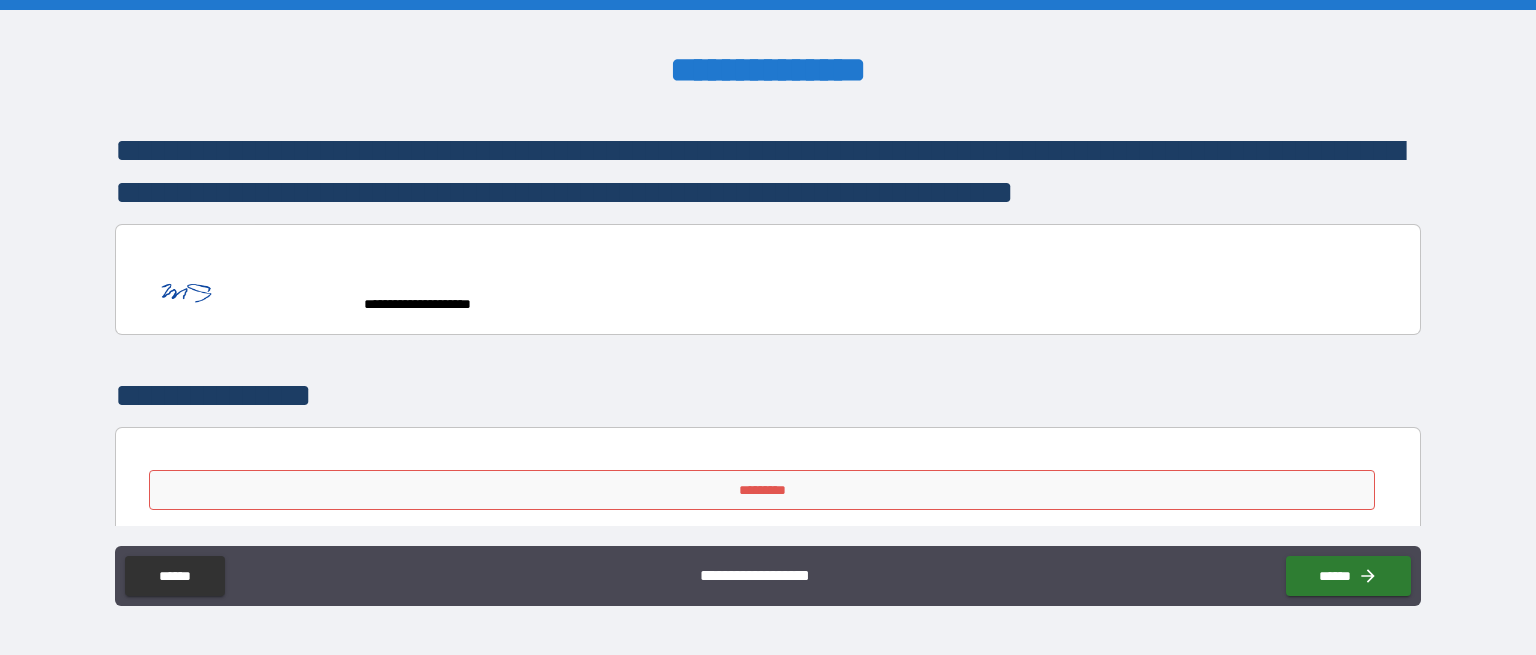 click on "*********" at bounding box center (762, 490) 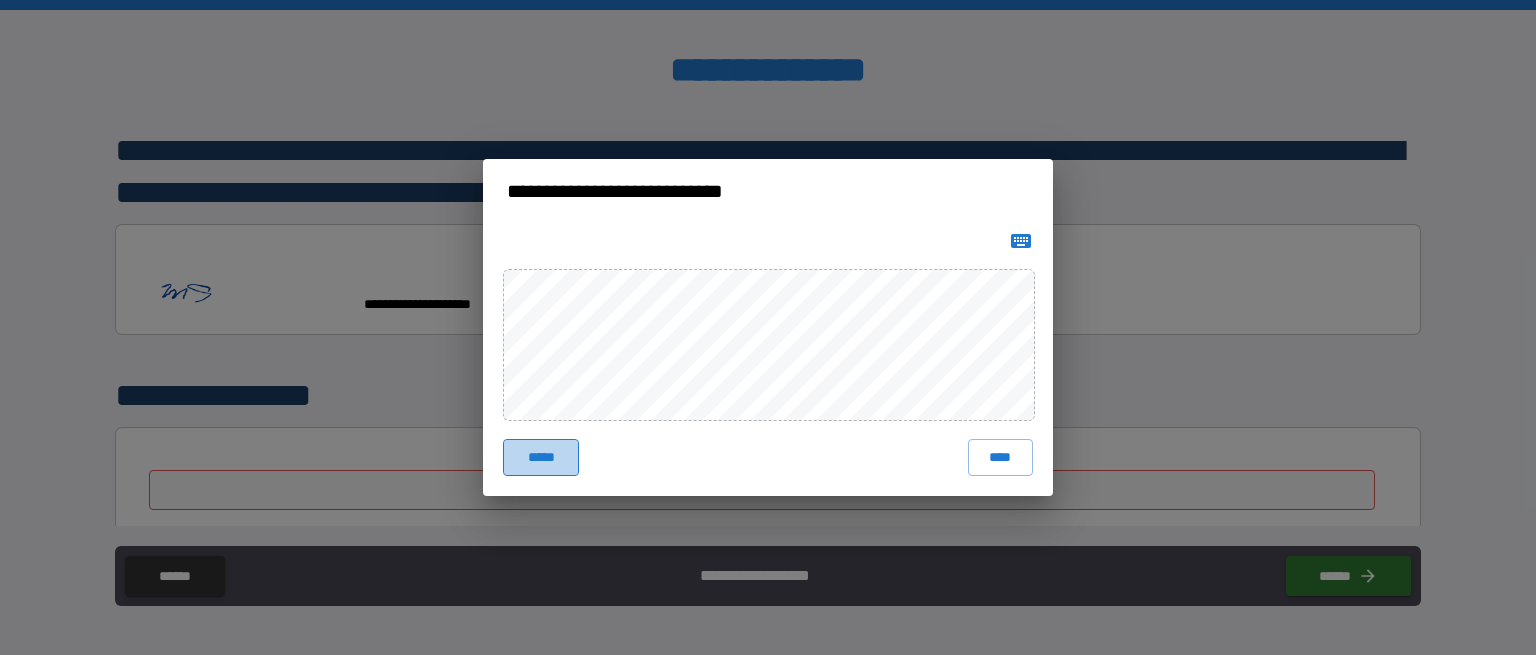 click on "*****" at bounding box center (541, 457) 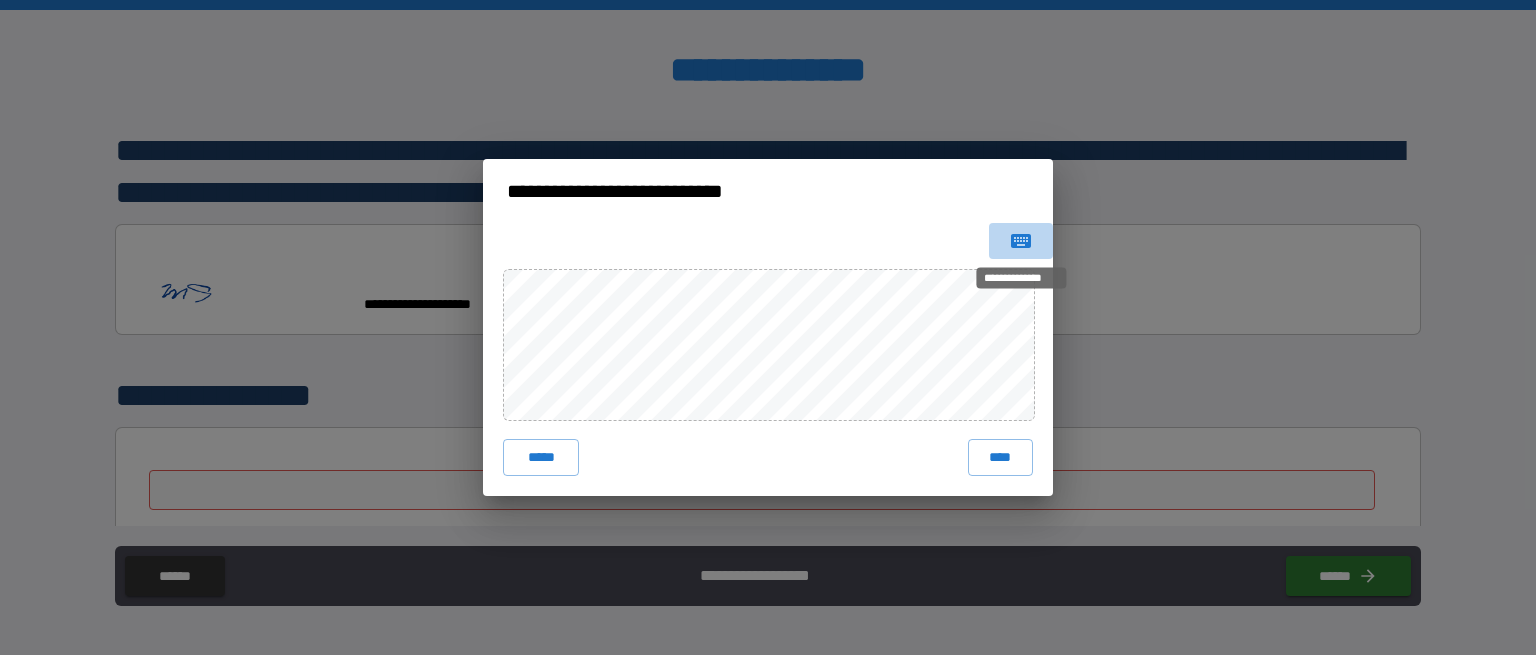 click 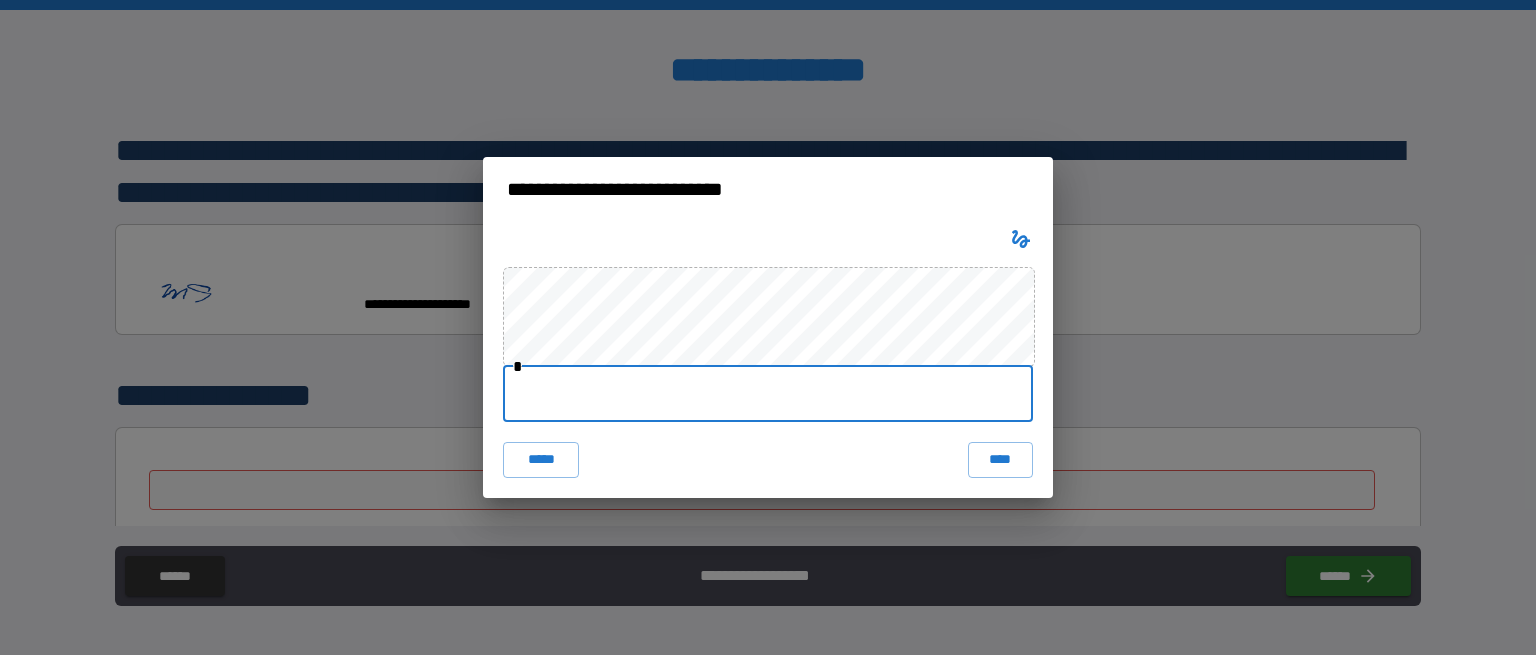 click at bounding box center (768, 394) 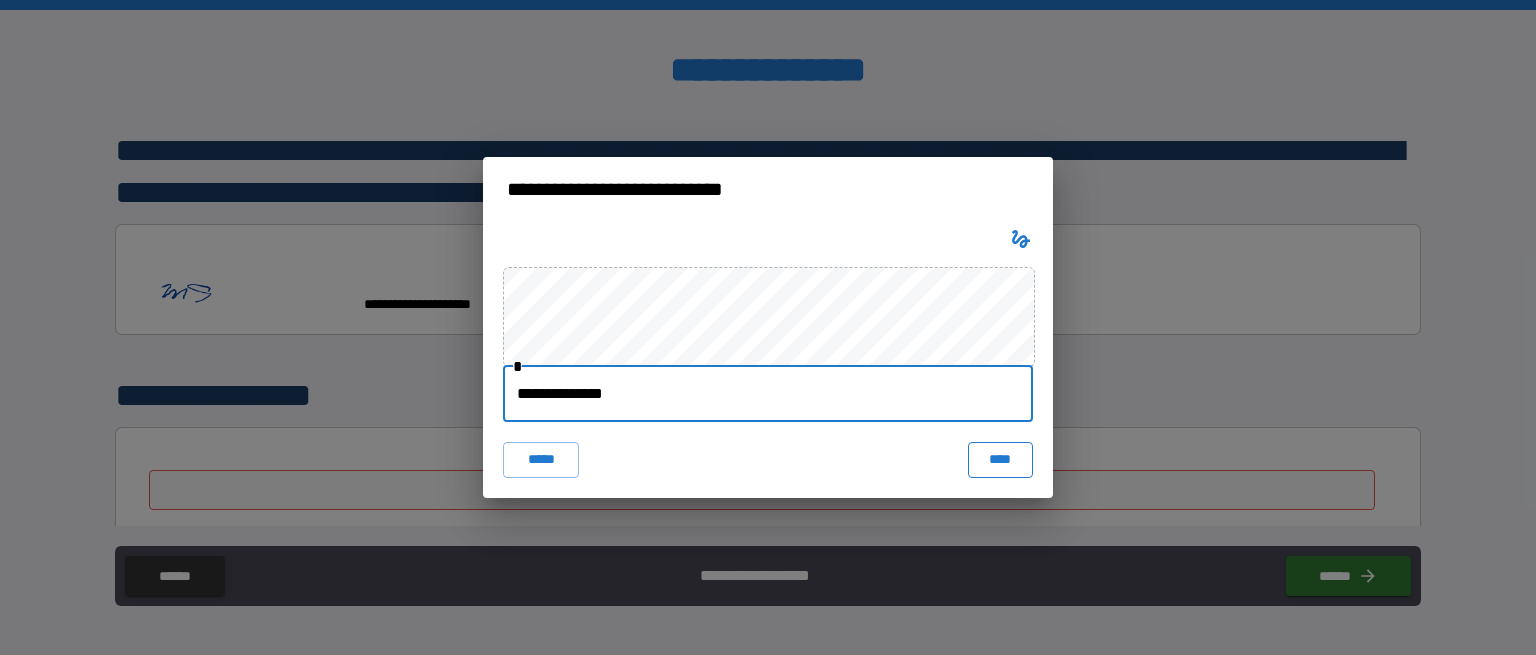 type on "**********" 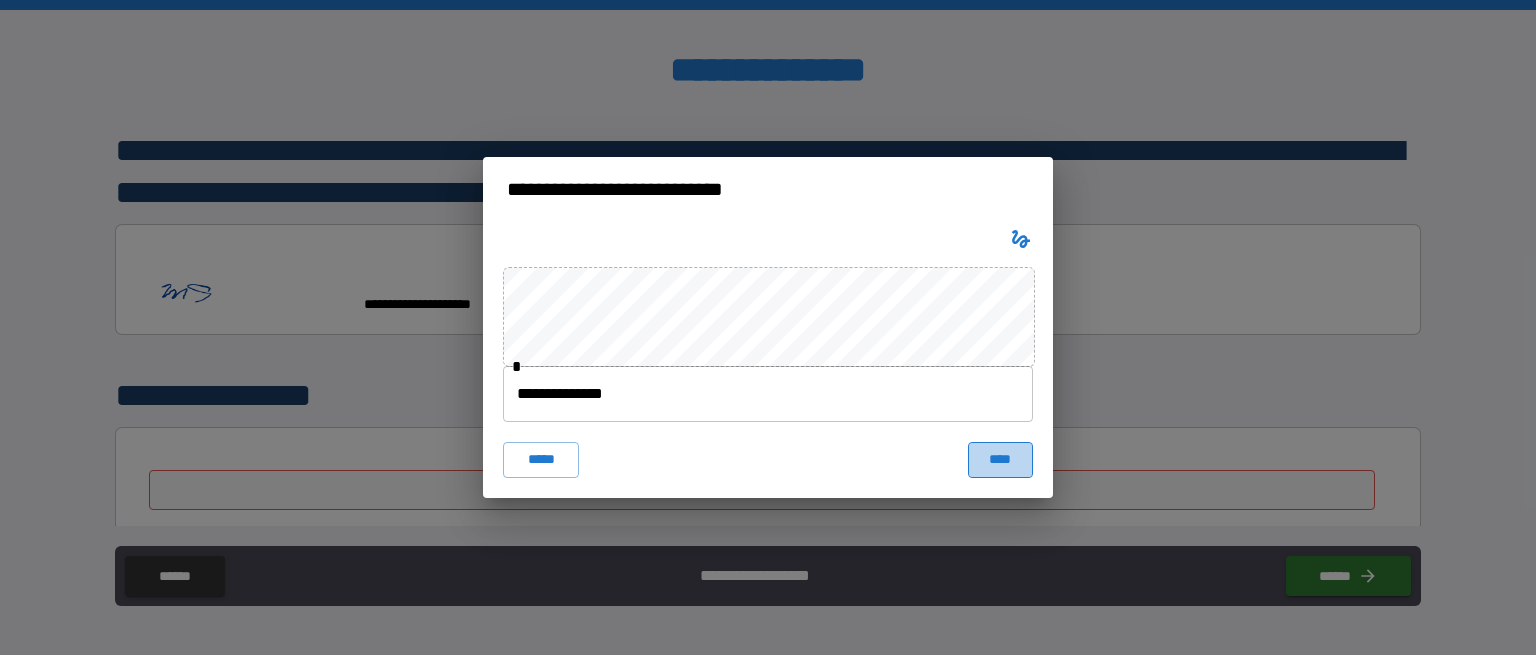 click on "****" at bounding box center [1000, 460] 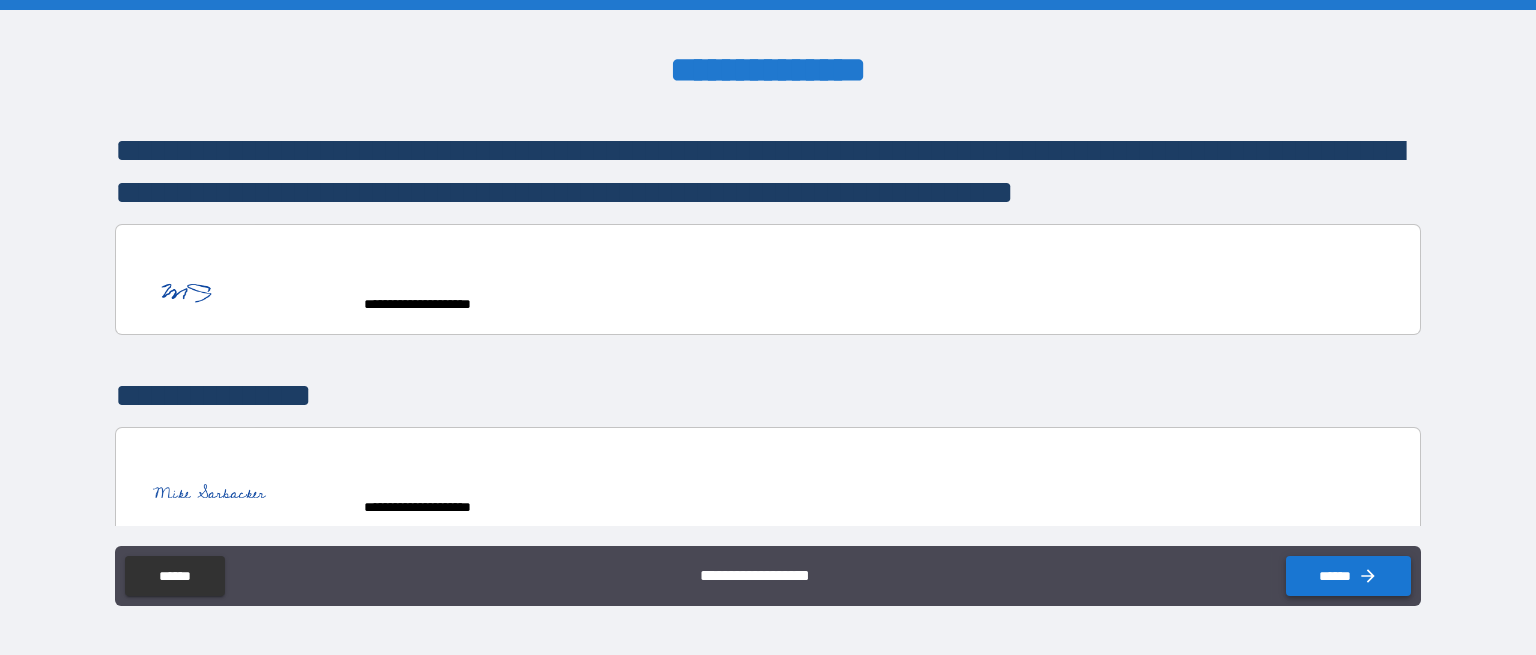 click on "******" at bounding box center [1348, 576] 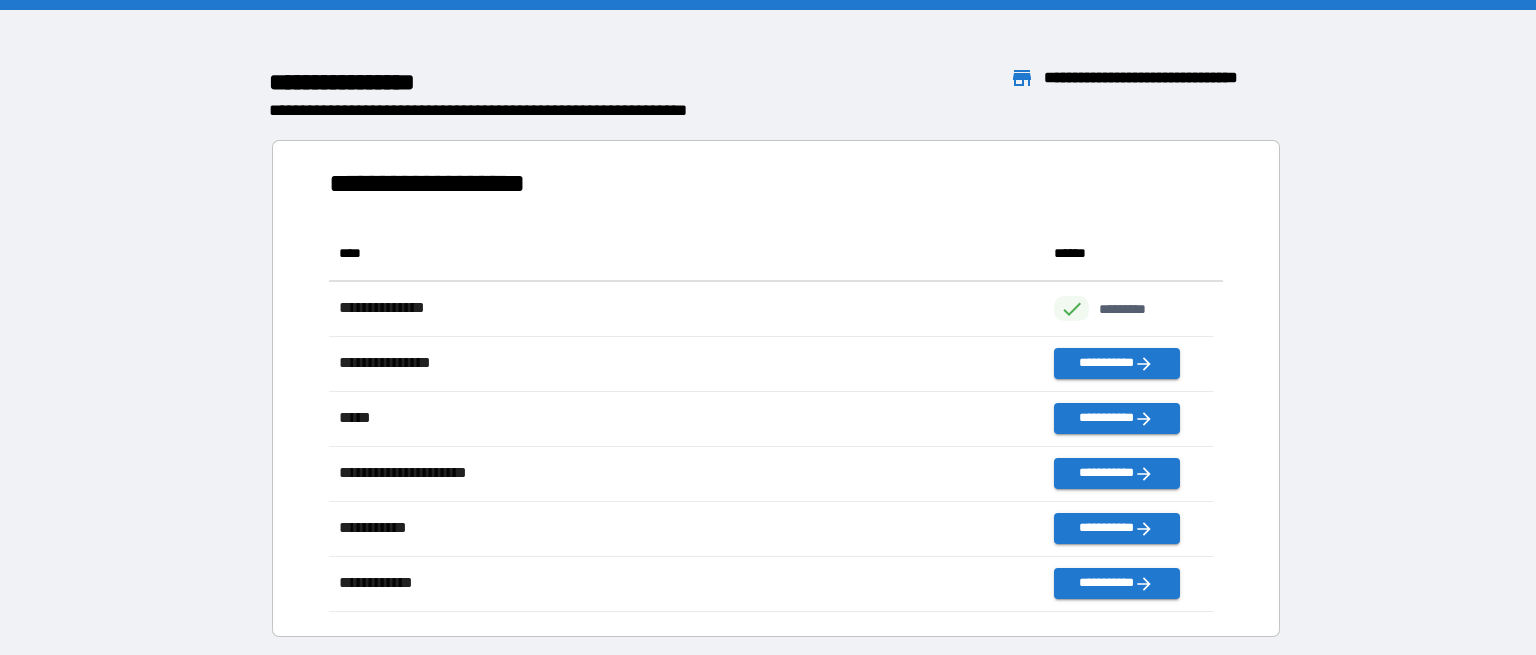 scroll, scrollTop: 370, scrollLeft: 869, axis: both 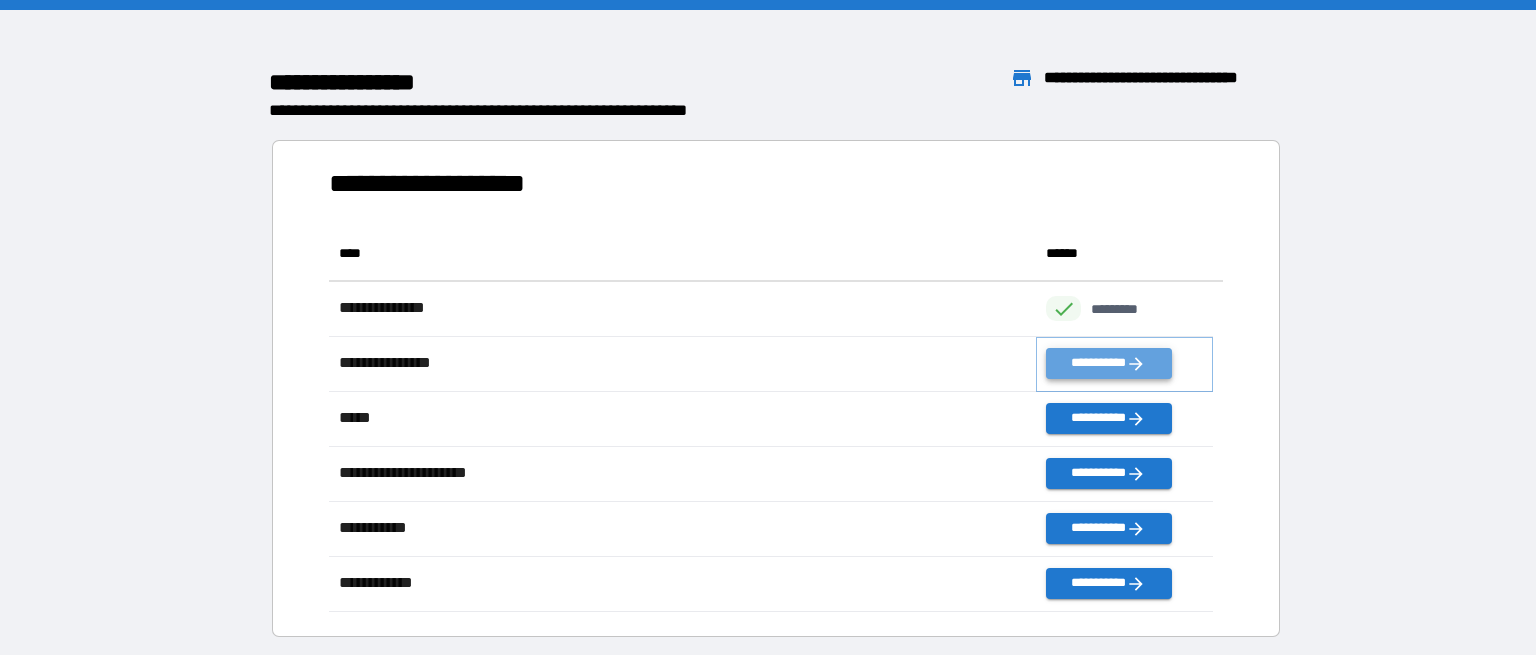 click on "**********" at bounding box center (1108, 363) 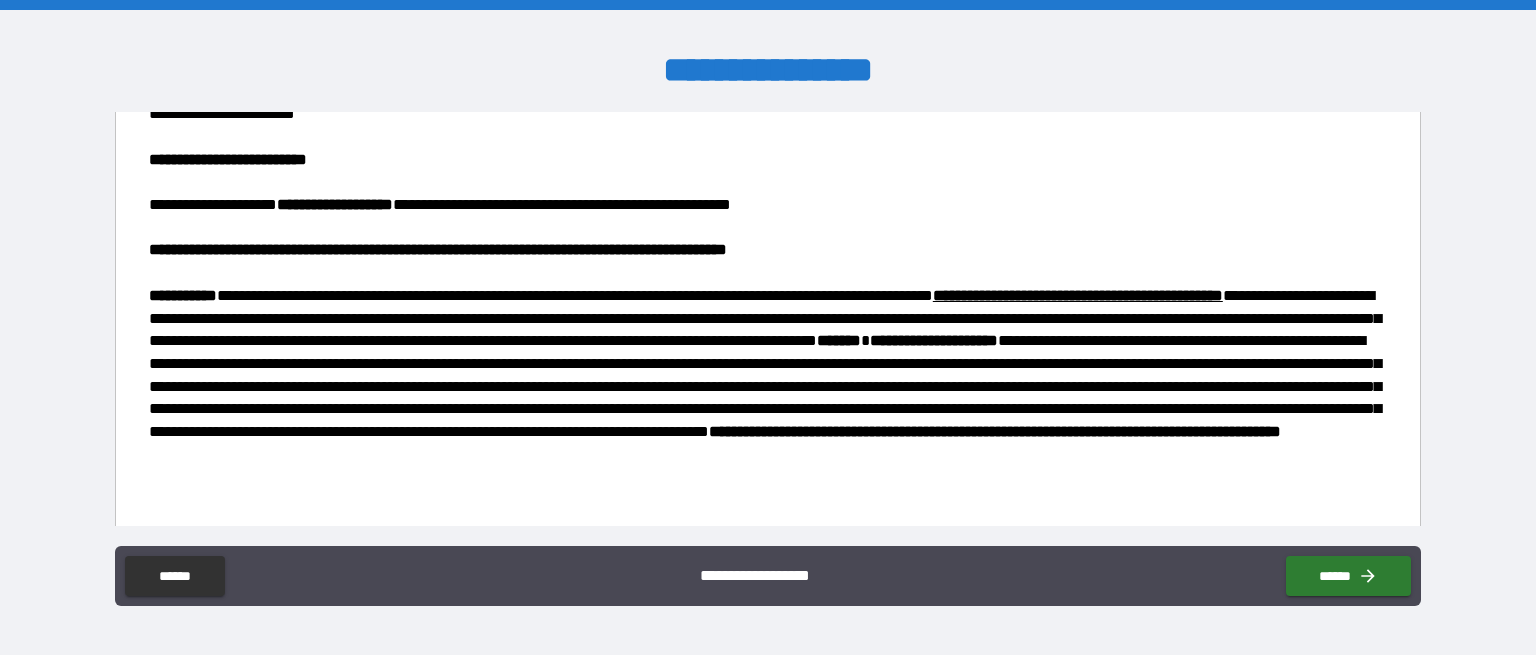 scroll, scrollTop: 892, scrollLeft: 0, axis: vertical 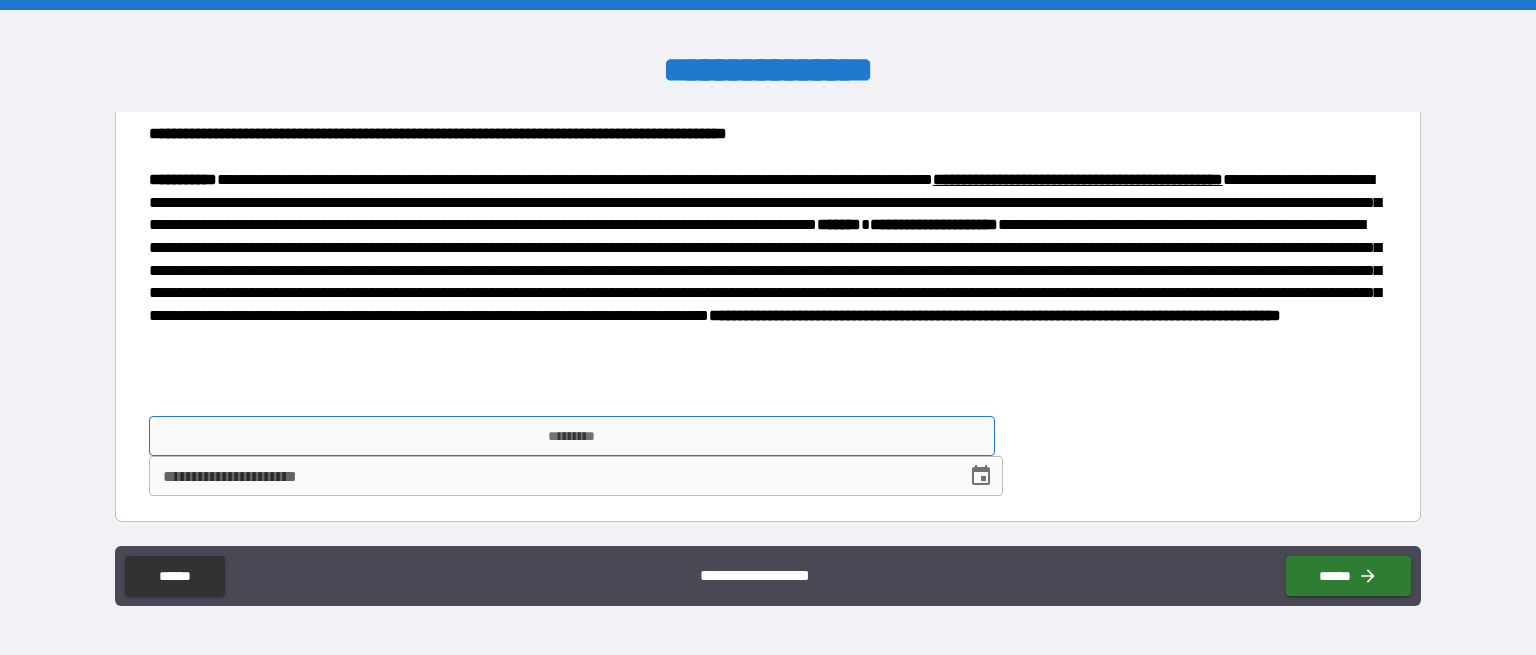 click on "*********" at bounding box center [572, 436] 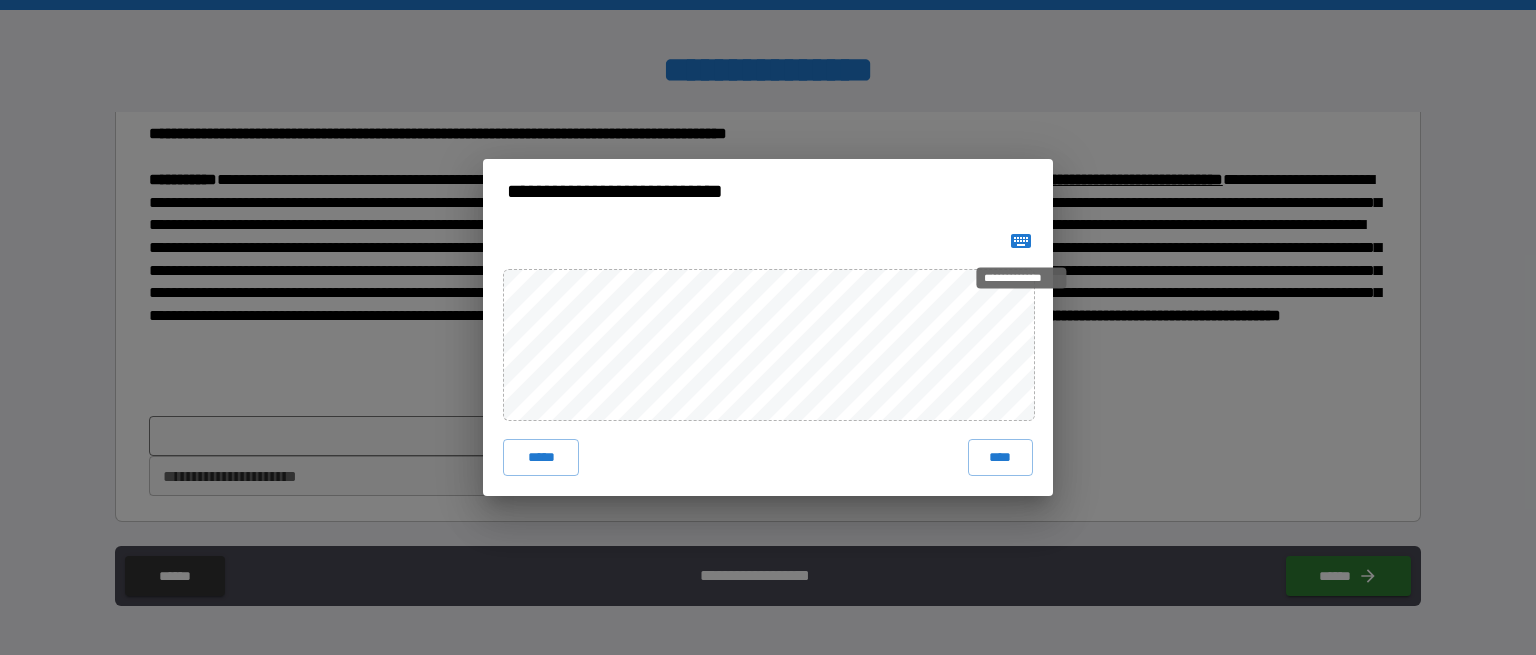 click 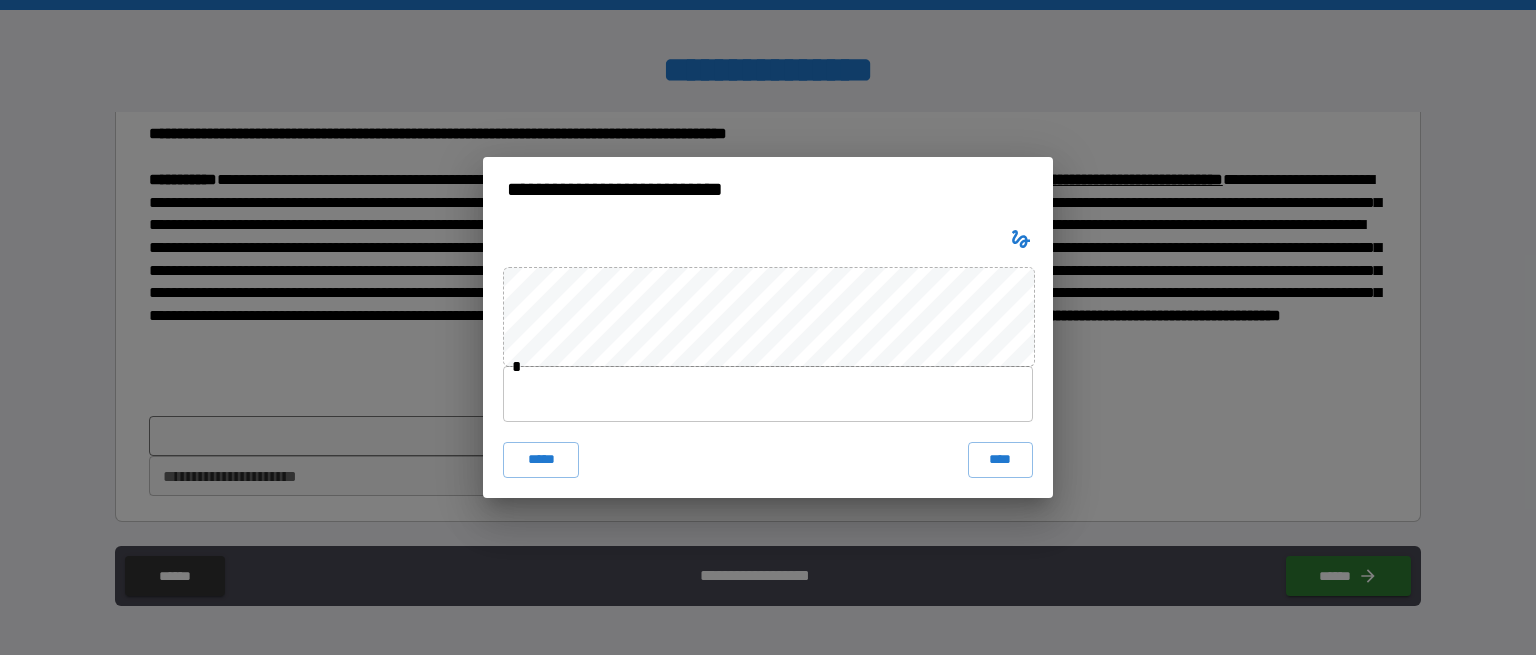 click at bounding box center (768, 394) 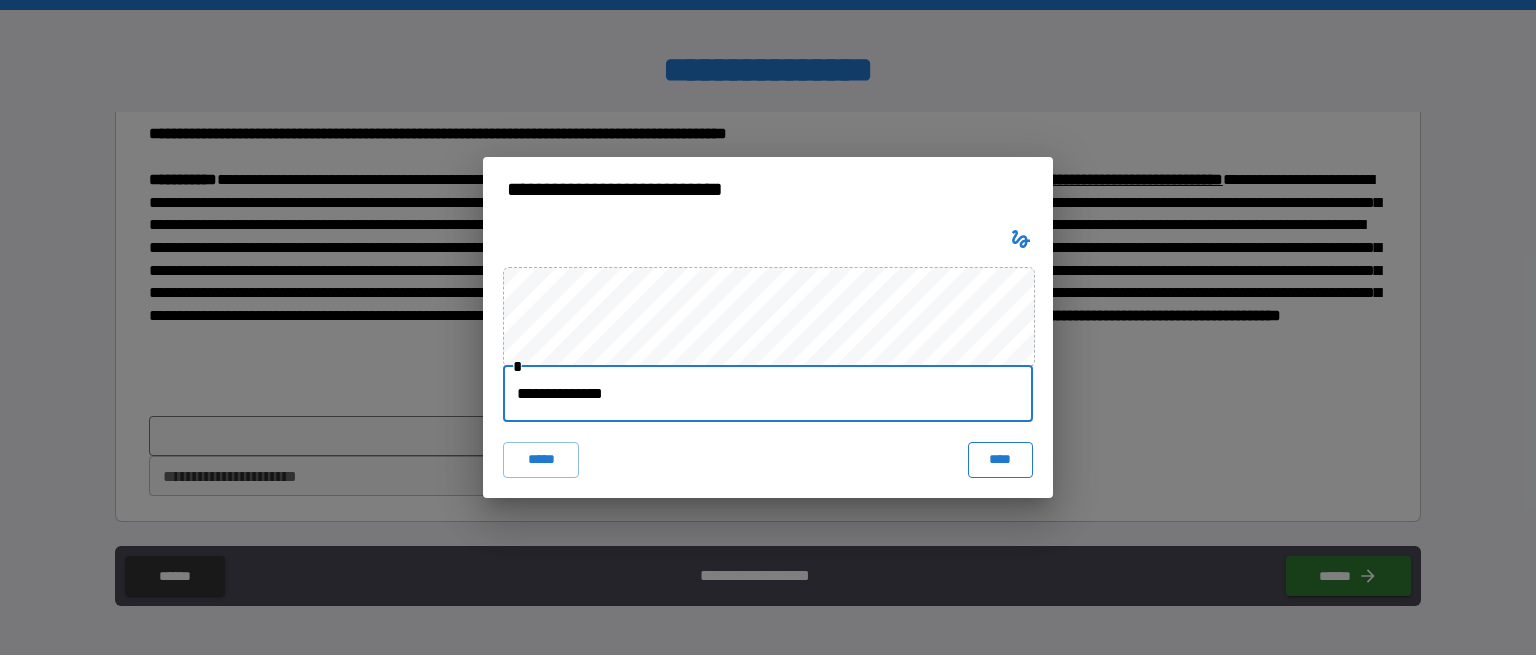 type on "**********" 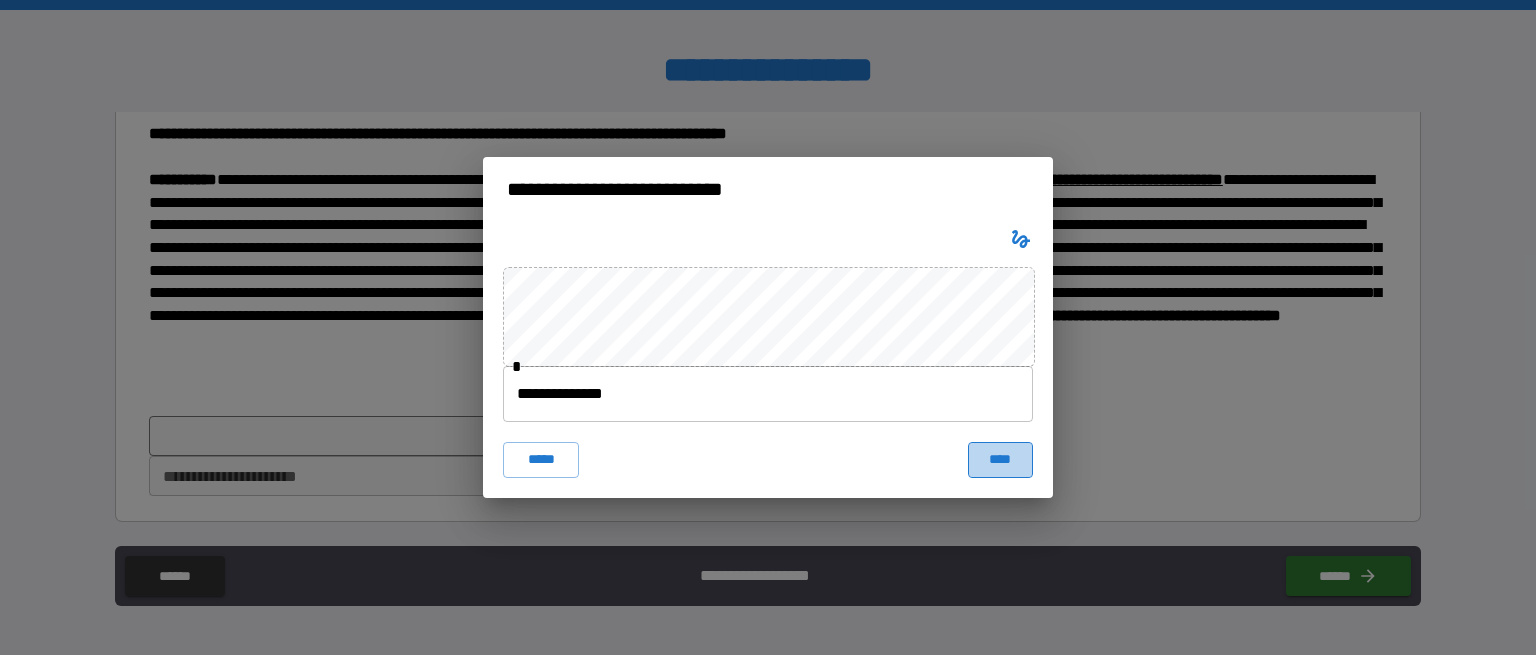 click on "****" at bounding box center [1000, 460] 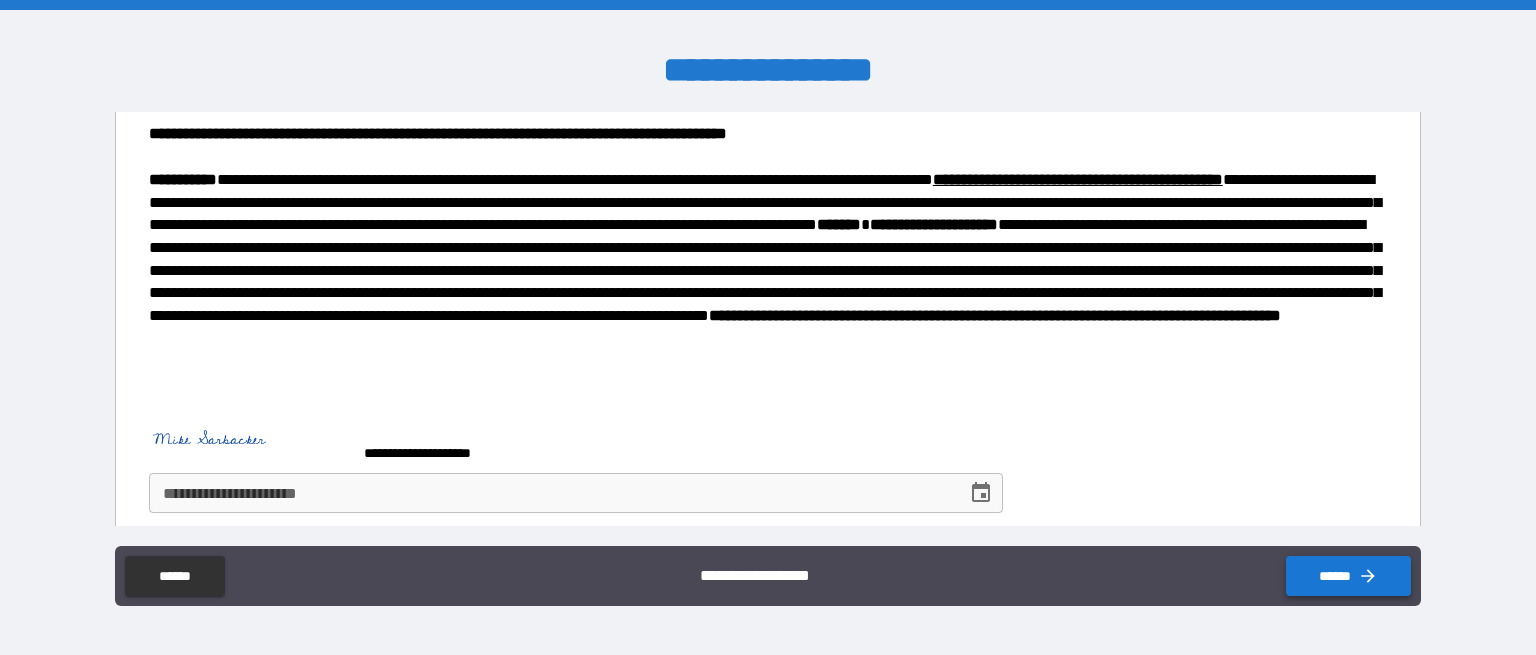 click on "******" at bounding box center [1348, 576] 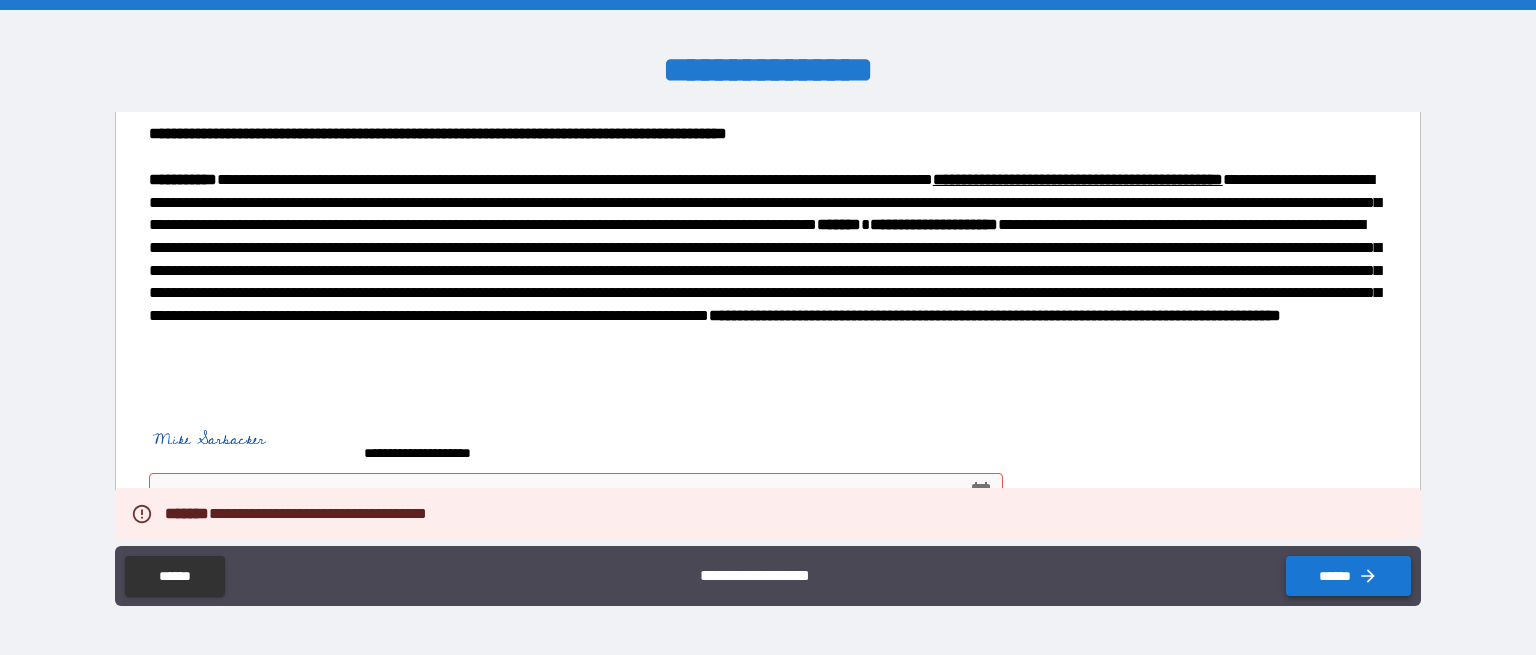 click on "******" at bounding box center [1348, 576] 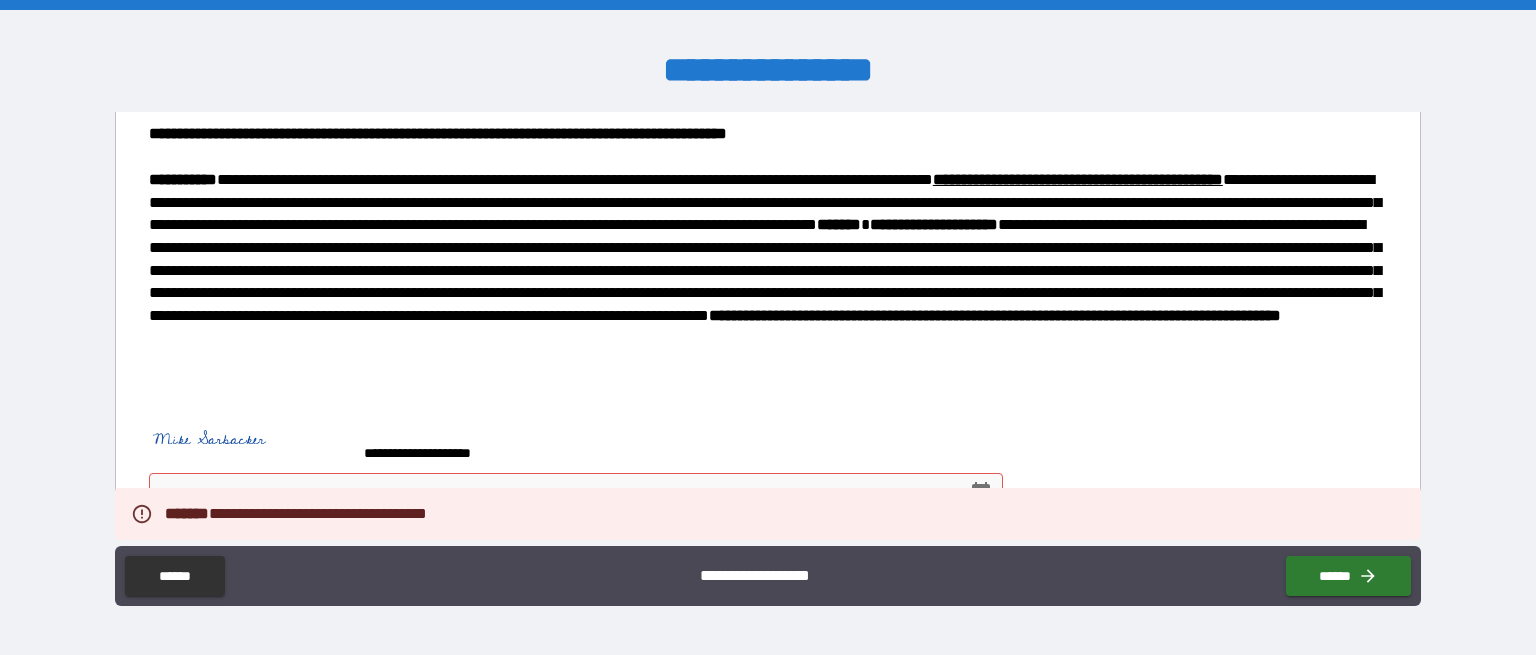 scroll, scrollTop: 909, scrollLeft: 0, axis: vertical 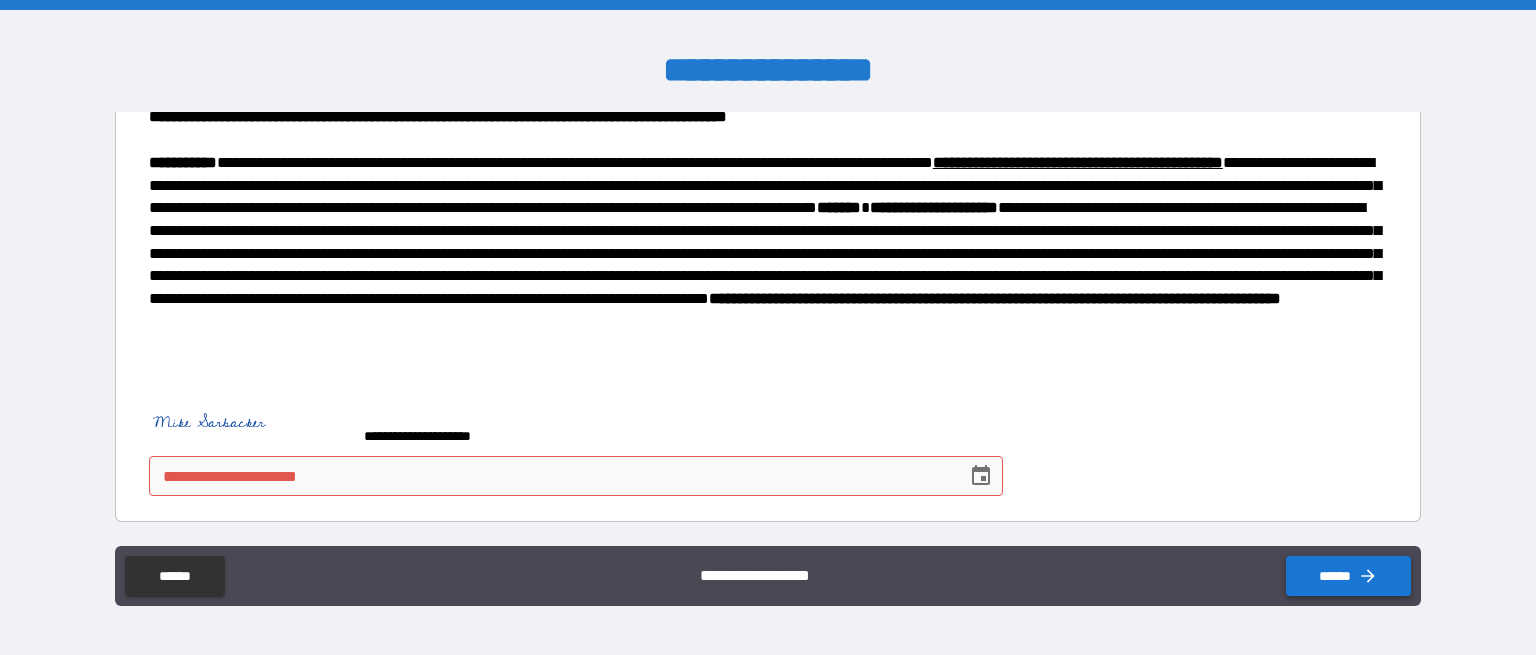 click on "******" at bounding box center (1348, 576) 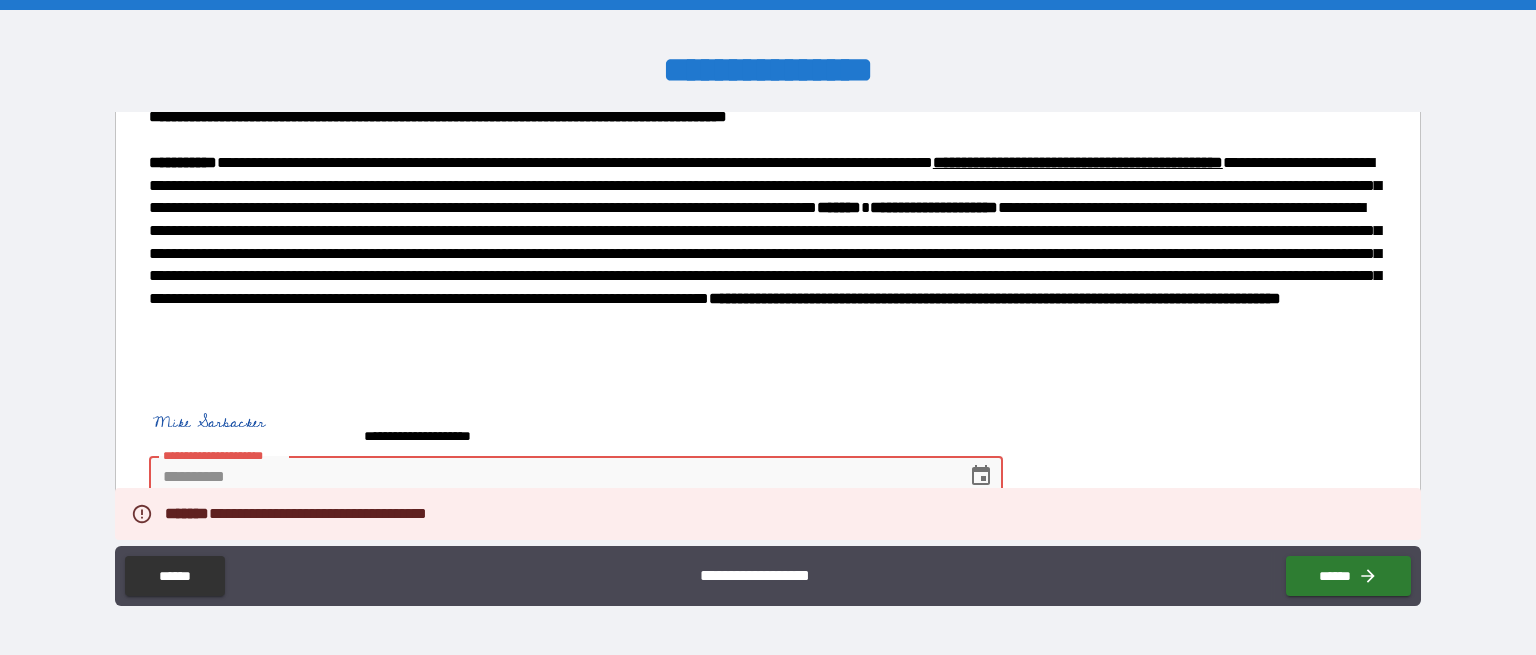 click on "**********" at bounding box center [551, 476] 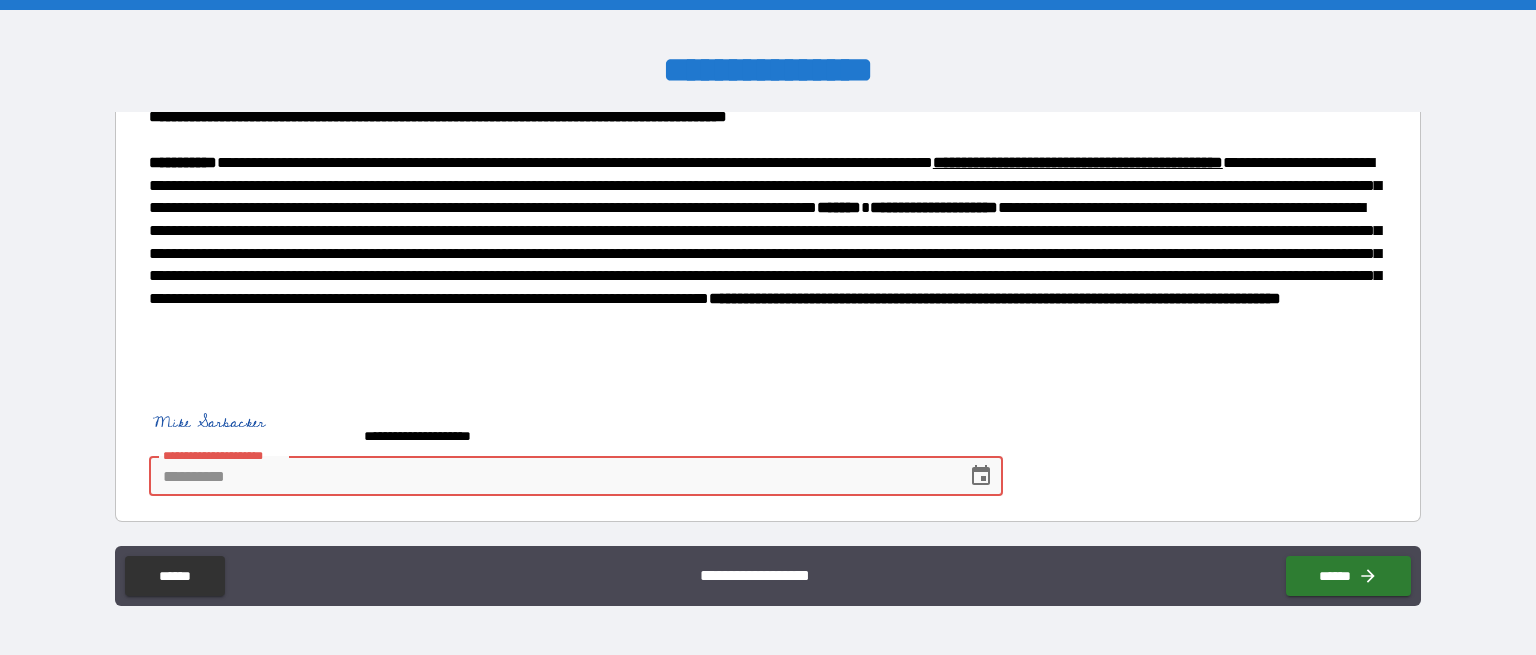 click on "**********" at bounding box center (551, 476) 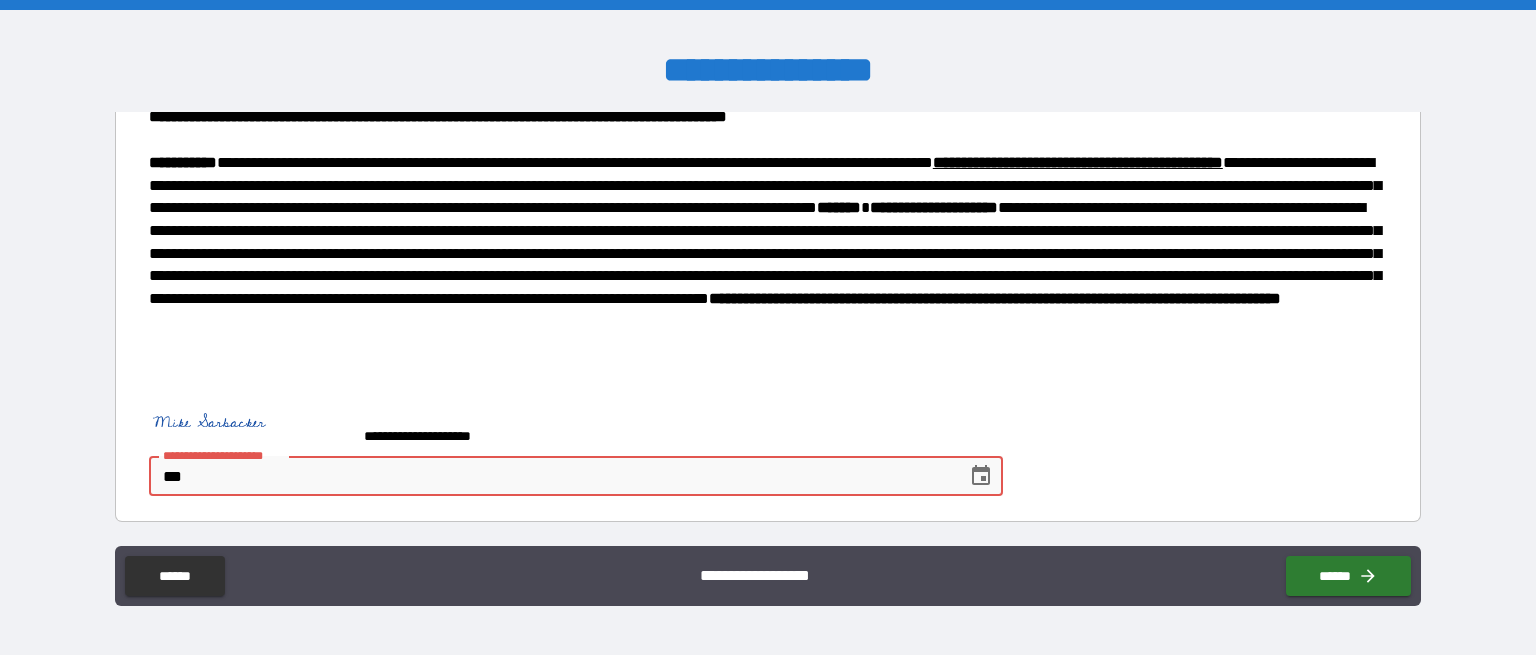 type on "*" 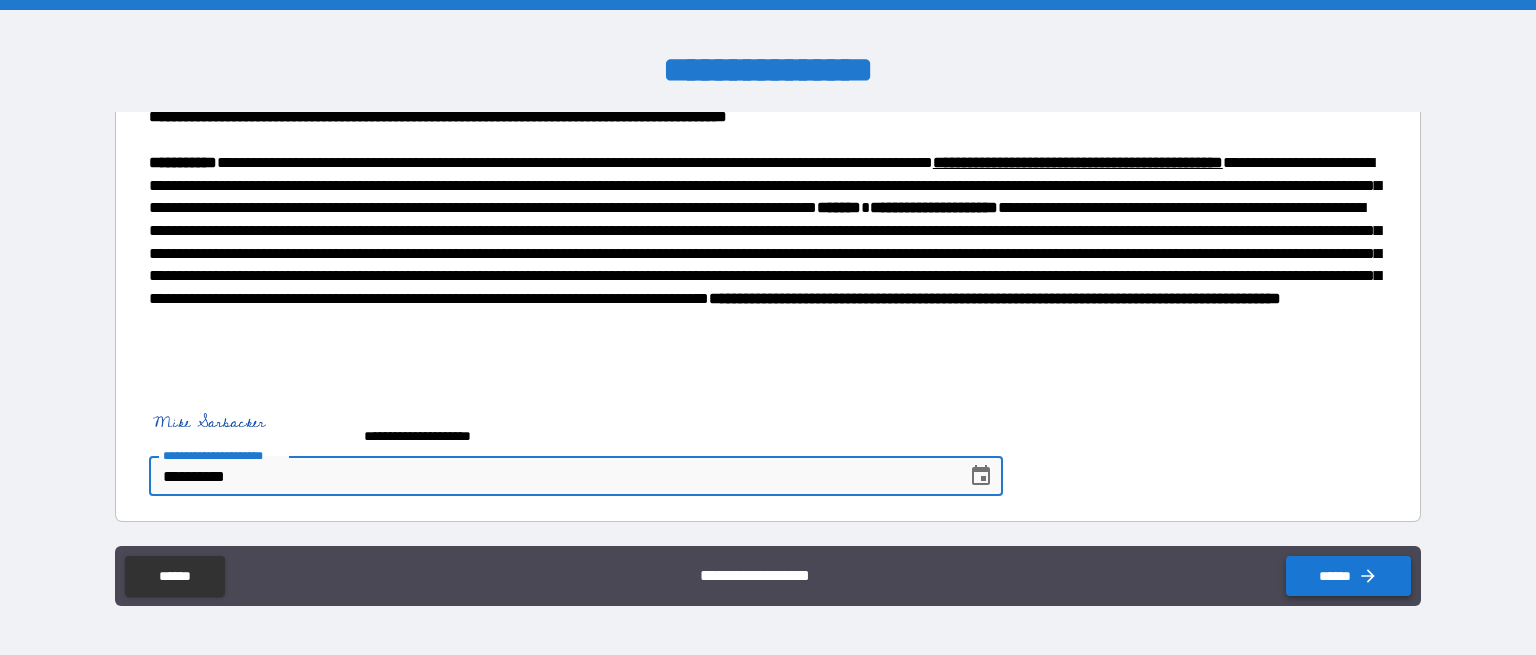 type on "**********" 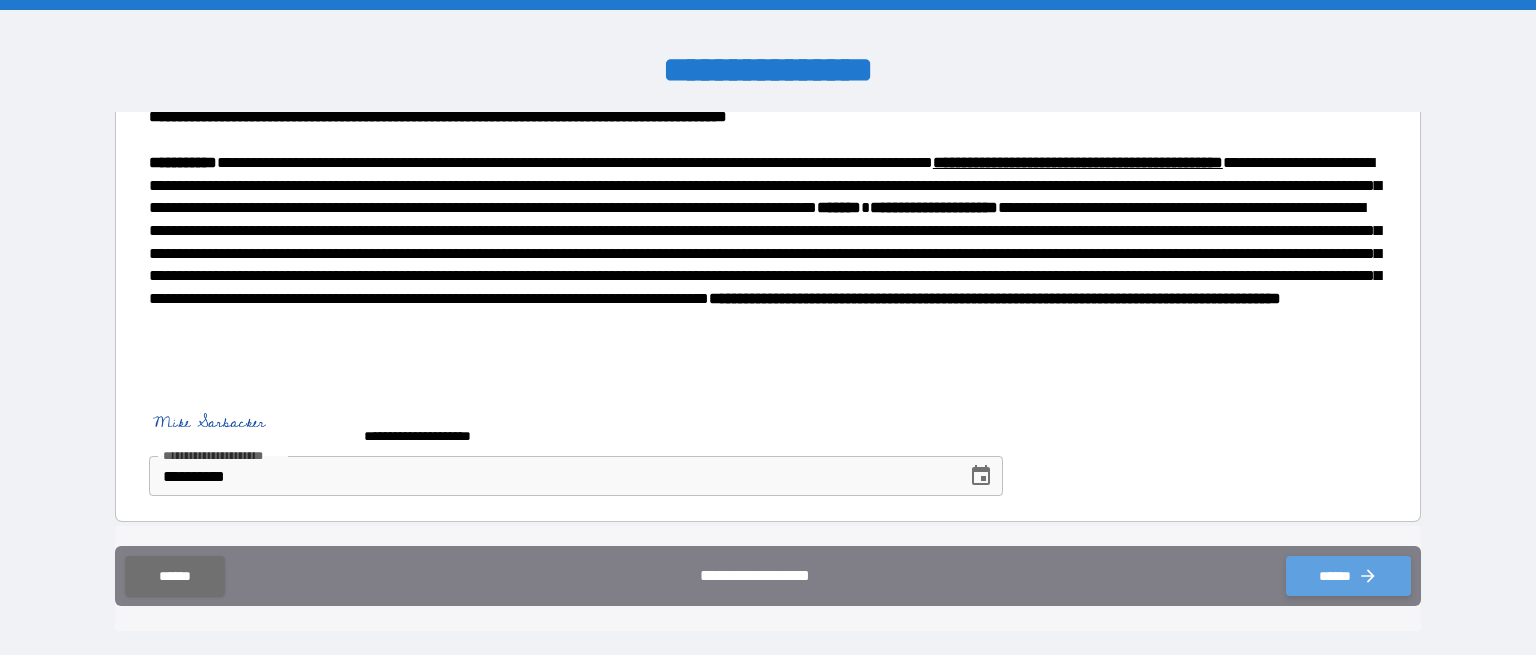 click on "******" at bounding box center [1348, 576] 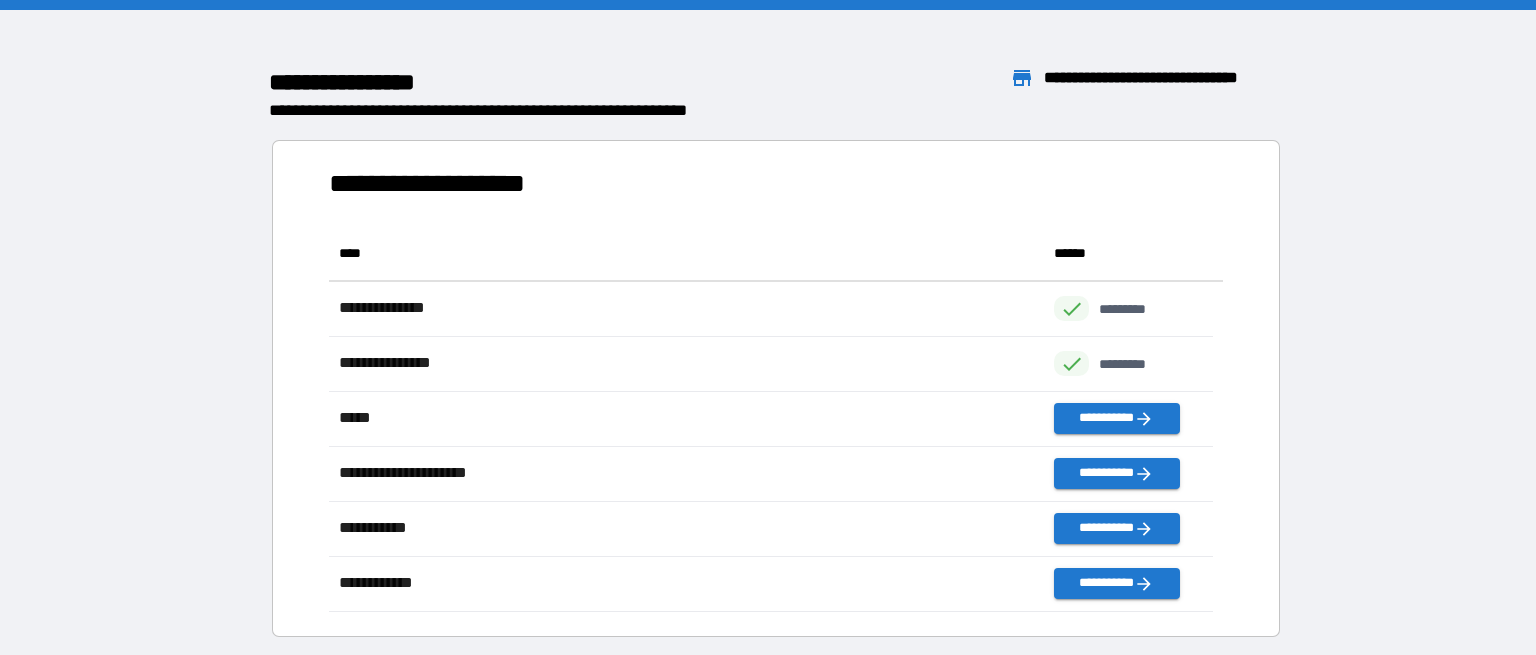 scroll, scrollTop: 370, scrollLeft: 869, axis: both 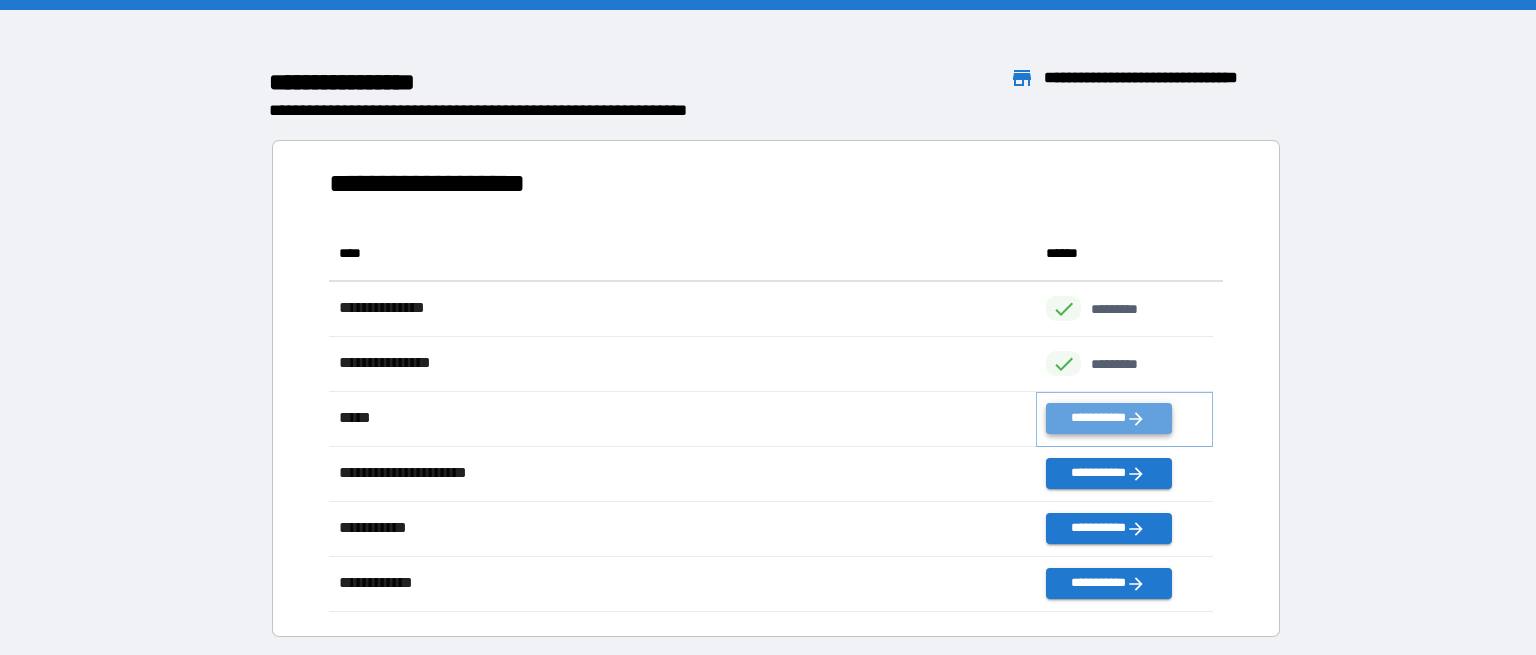 click on "**********" at bounding box center (1108, 418) 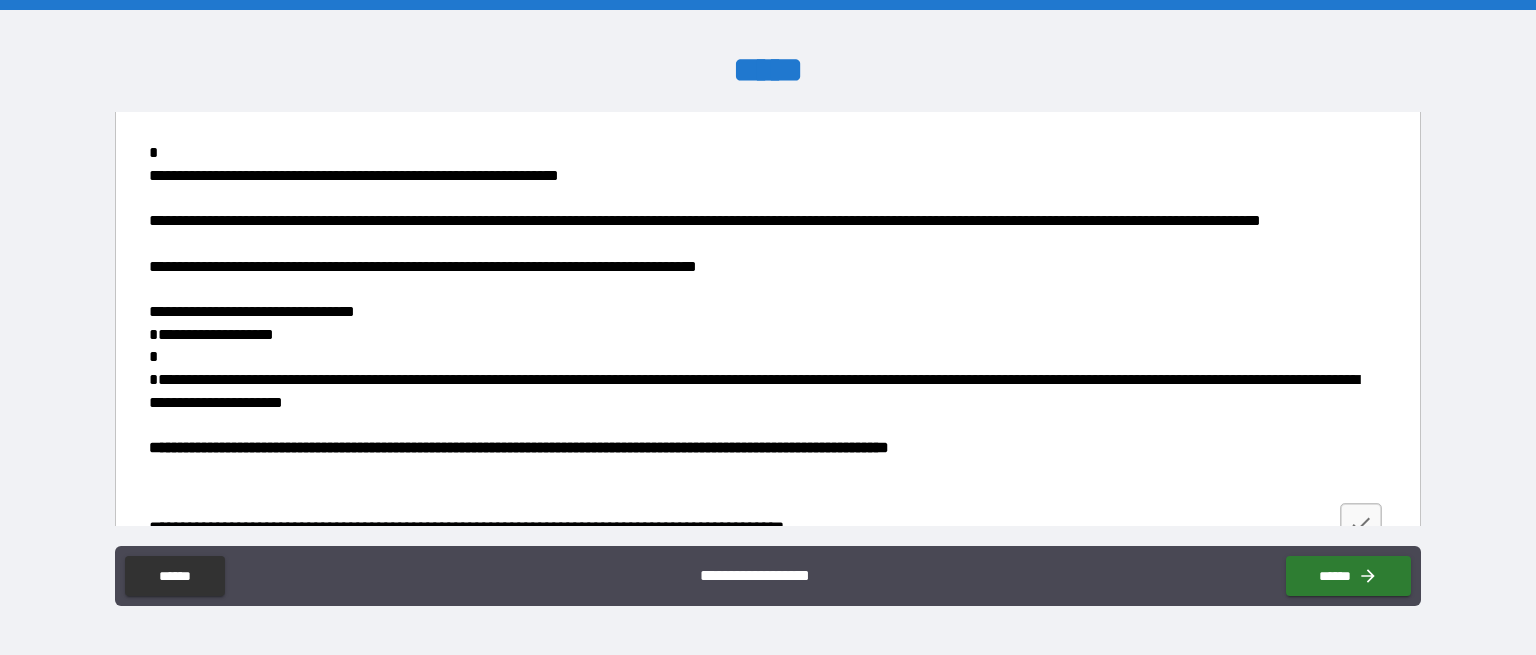 scroll, scrollTop: 2380, scrollLeft: 0, axis: vertical 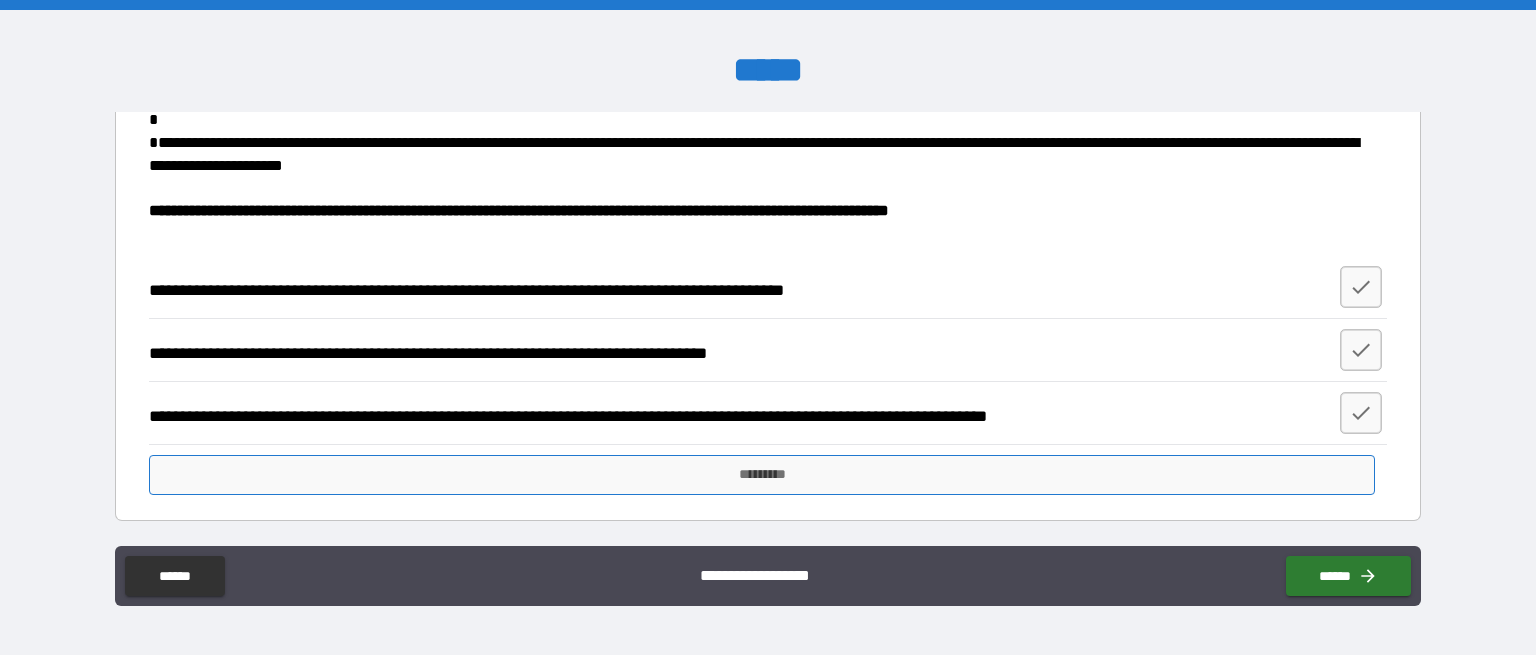 click on "*********" at bounding box center (762, 475) 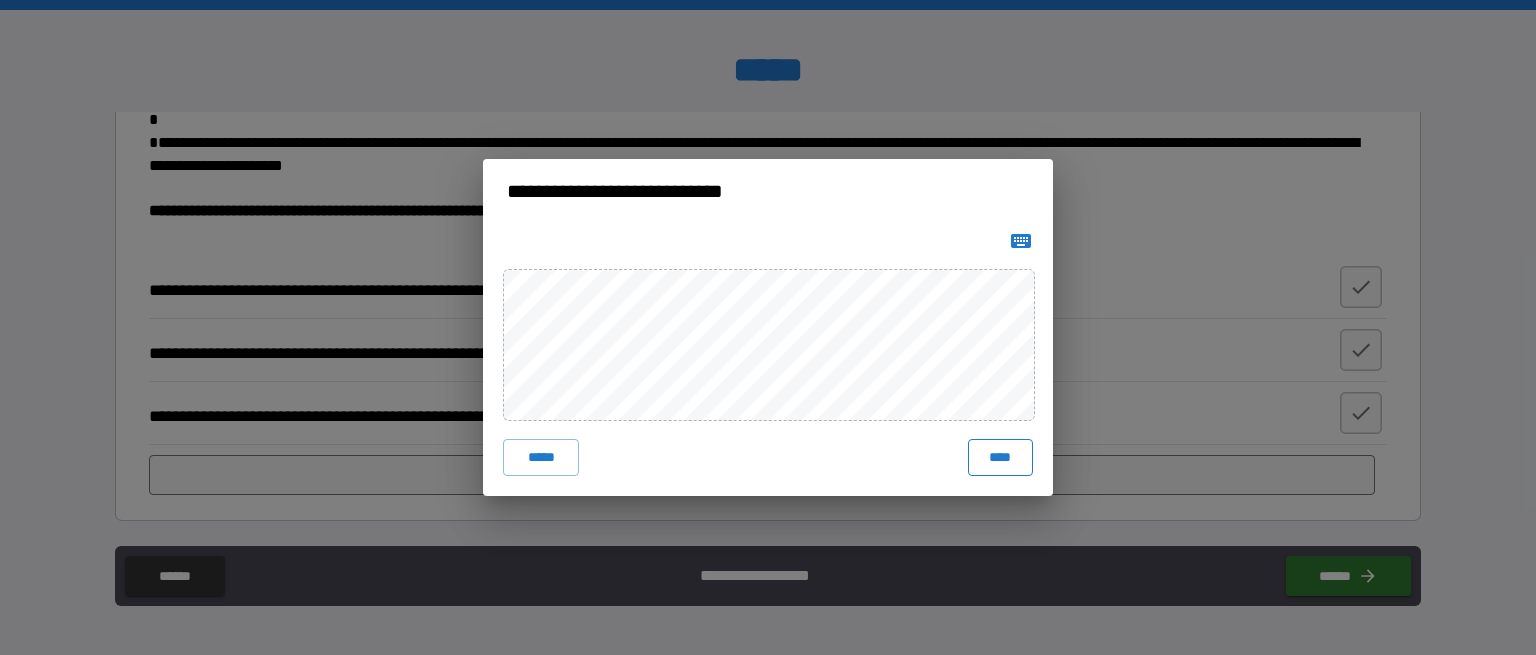 click on "****" at bounding box center (1000, 457) 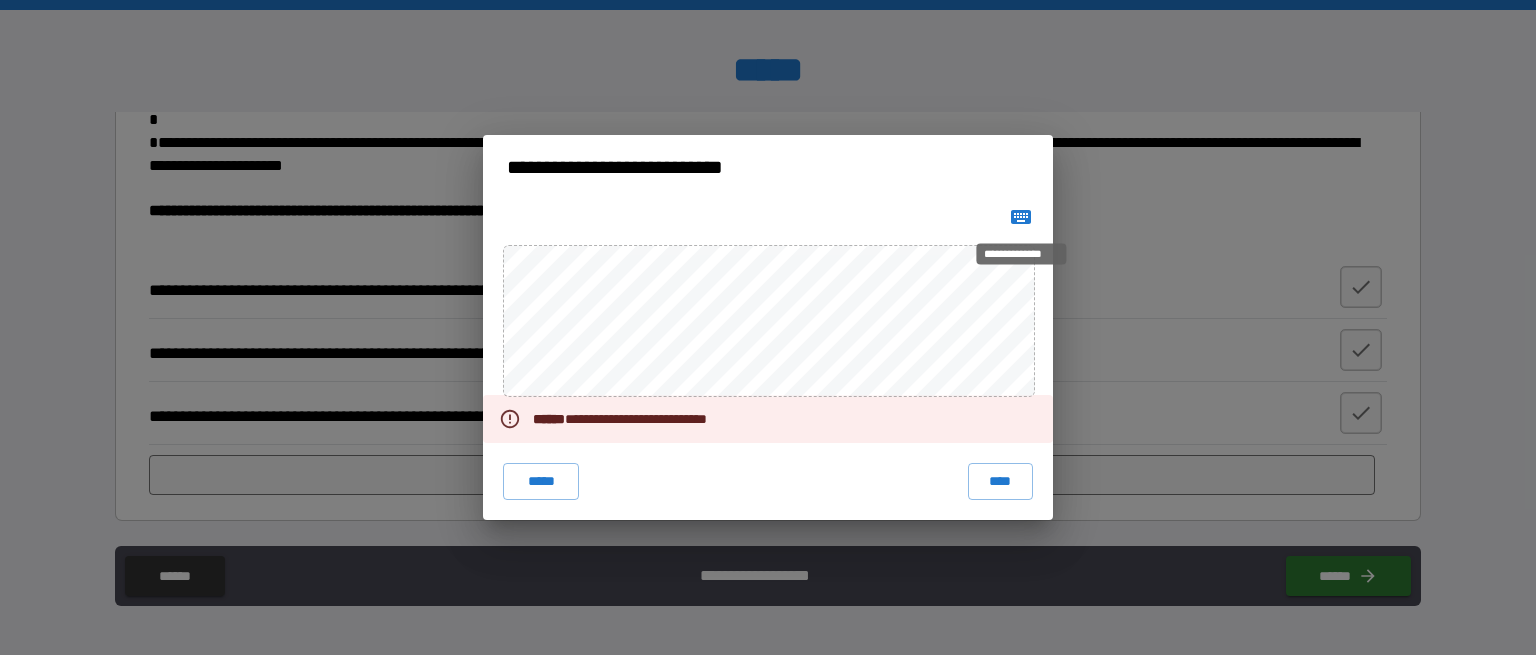 click 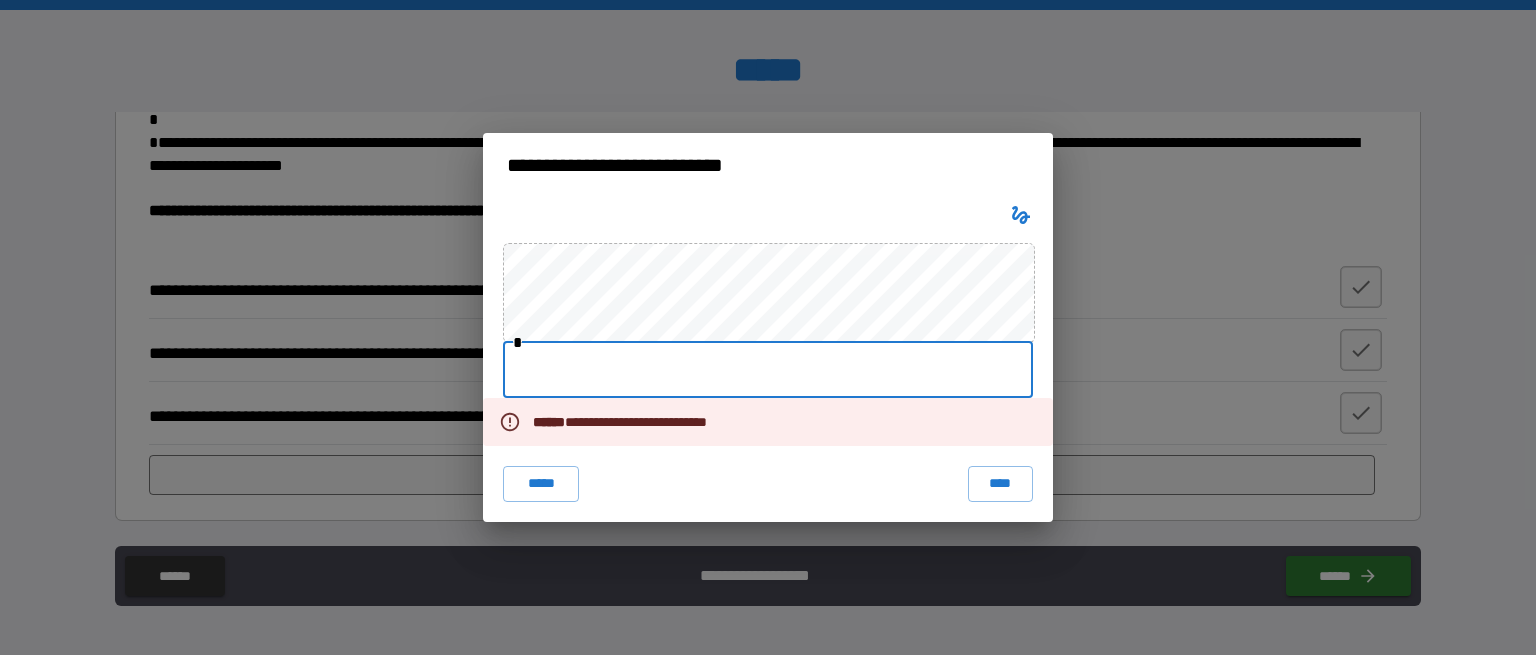 click at bounding box center [768, 370] 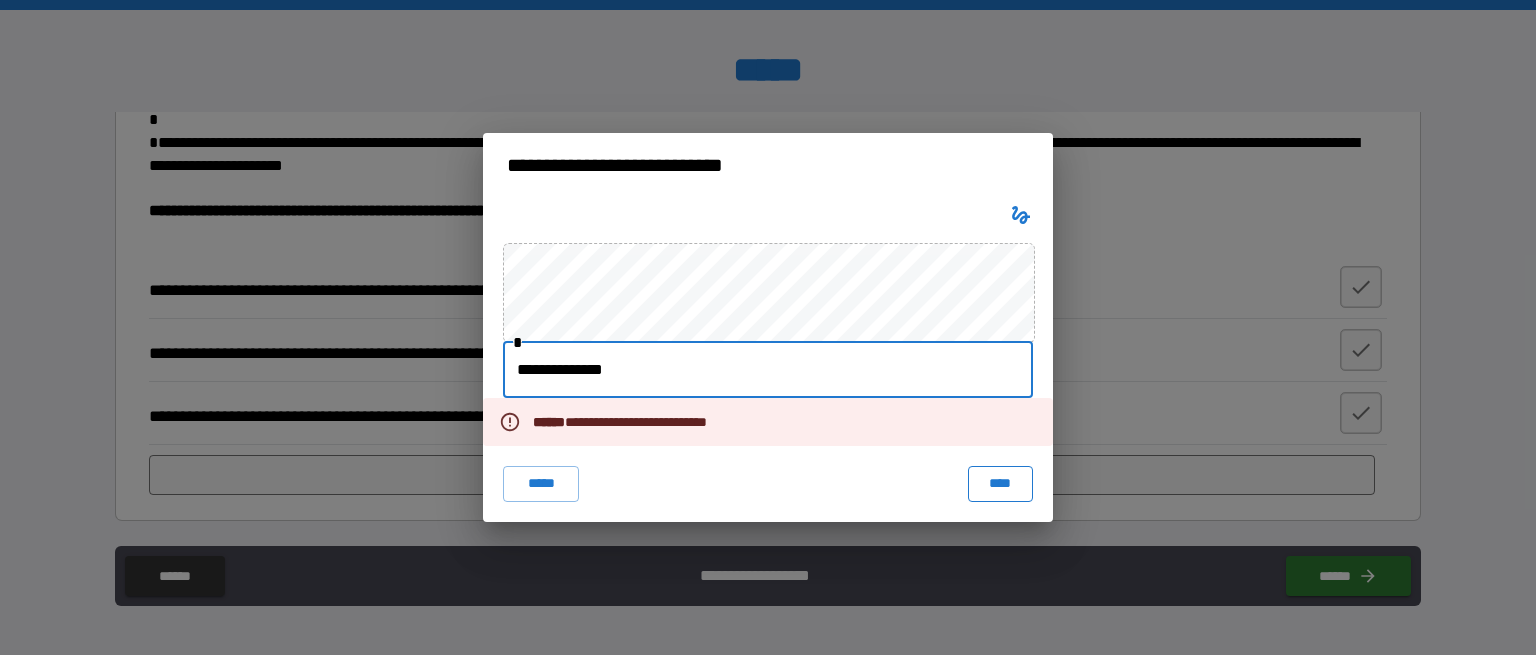 type on "**********" 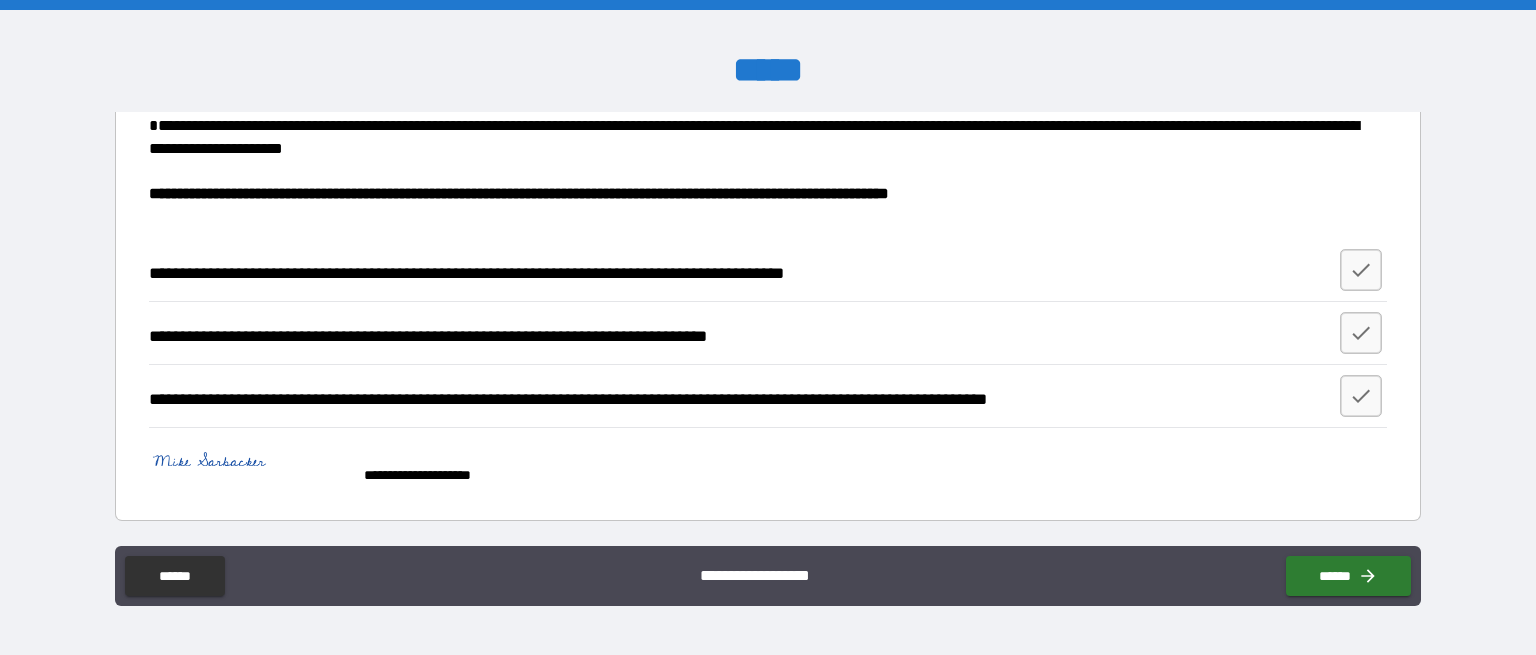scroll, scrollTop: 2396, scrollLeft: 0, axis: vertical 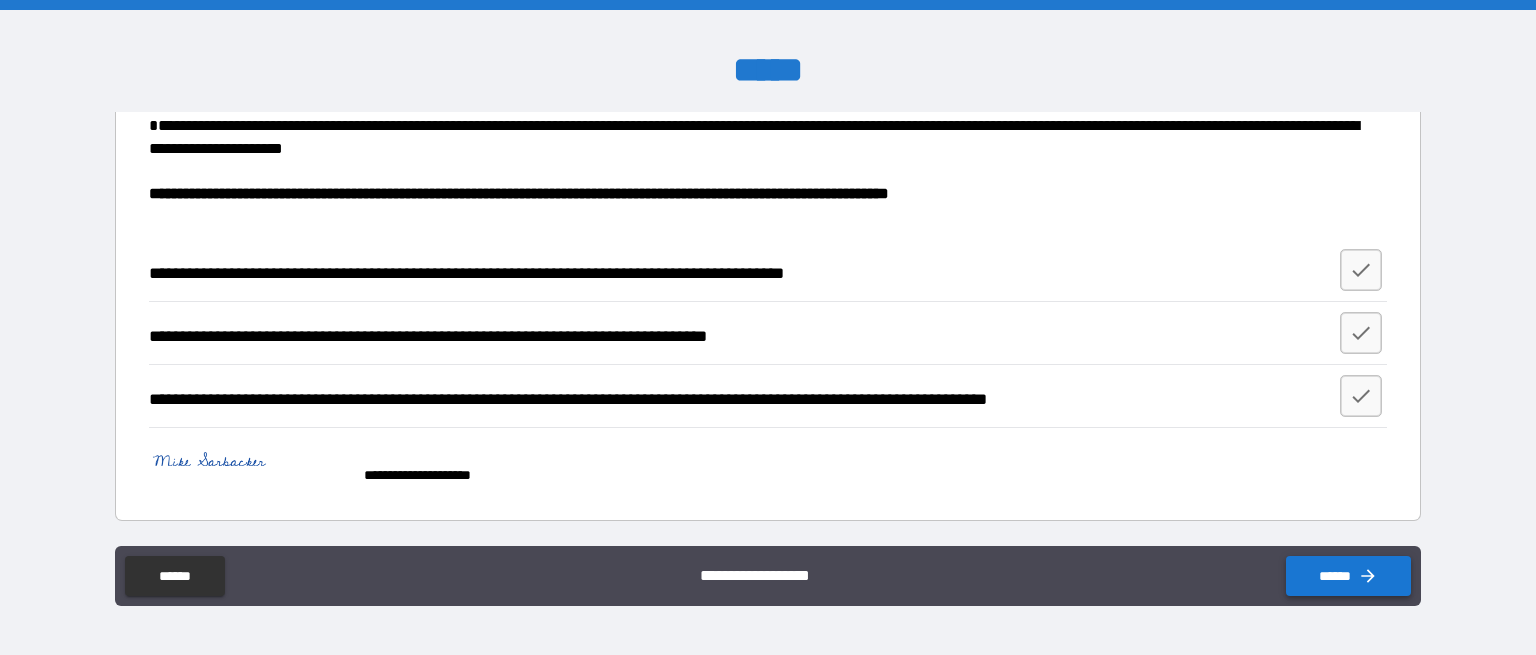 click on "******" at bounding box center (1348, 576) 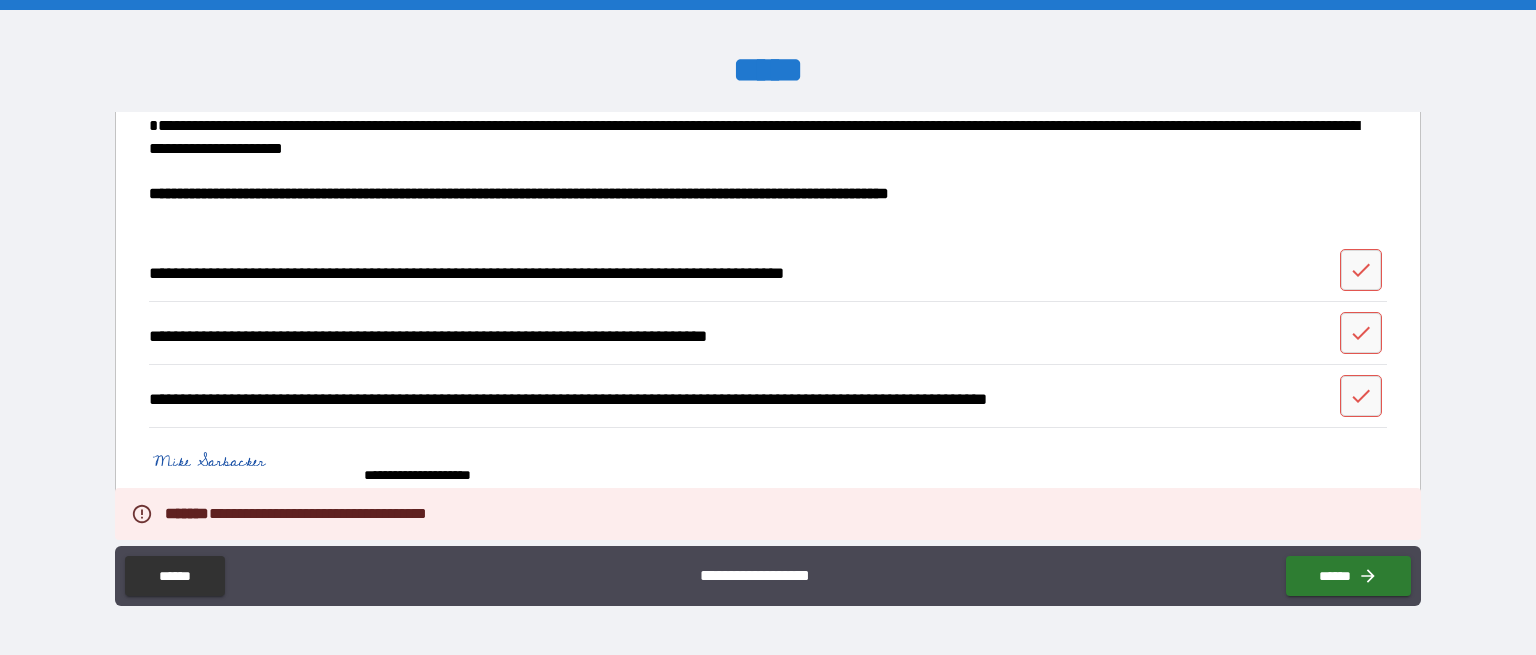 click on "**********" at bounding box center [768, 474] 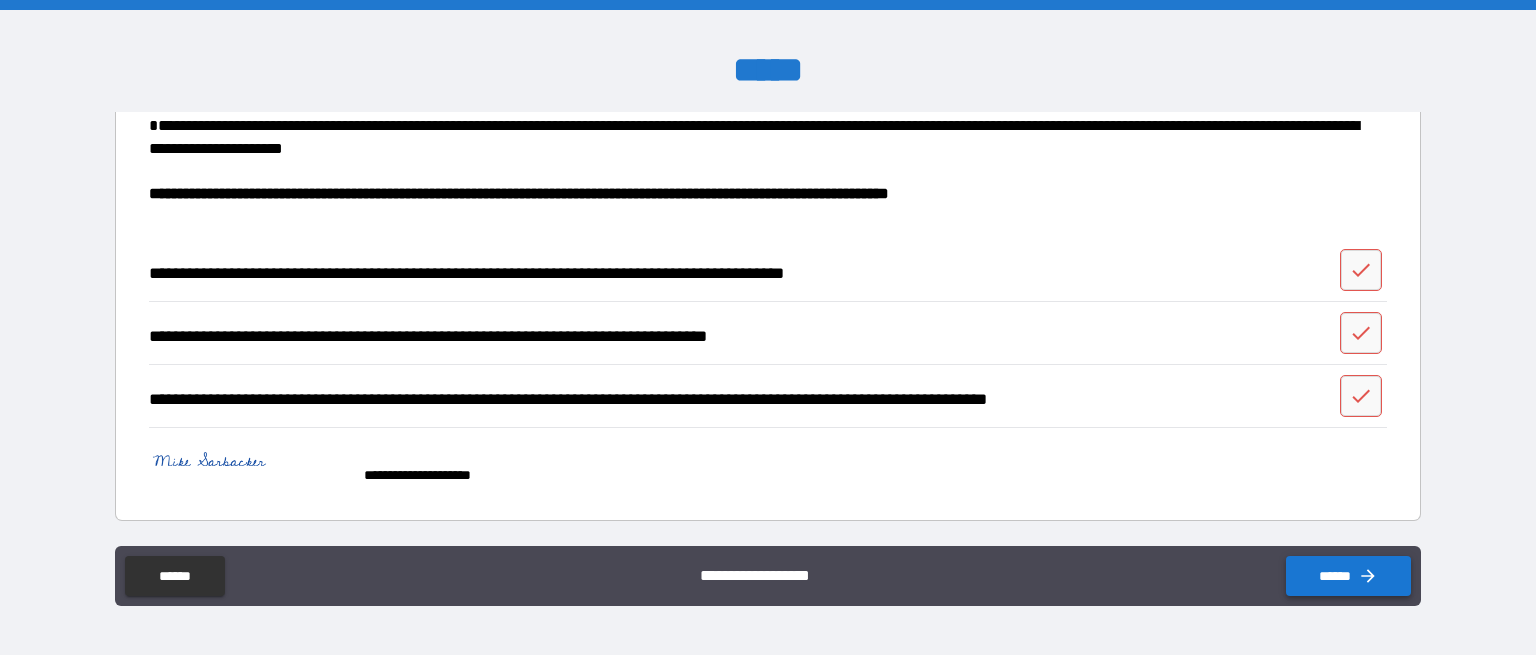 click on "******" at bounding box center (1348, 576) 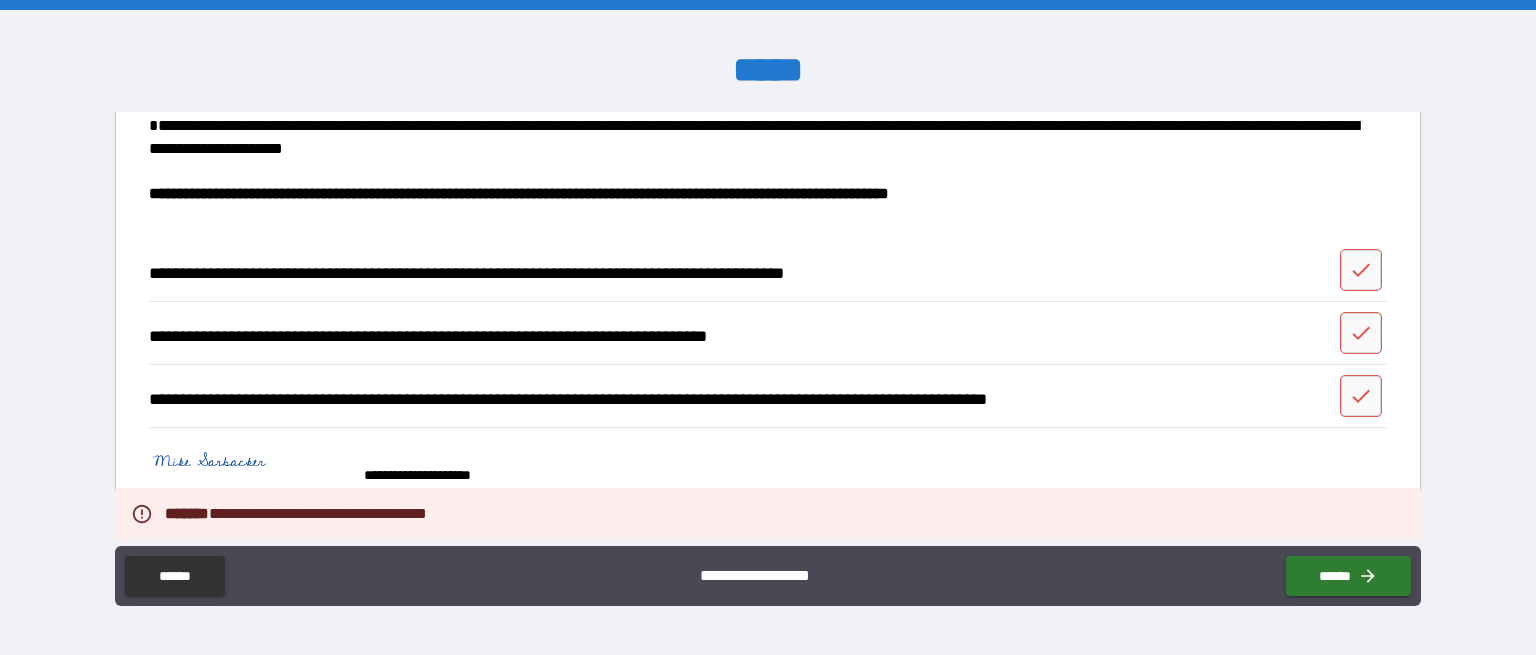 click on "**********" at bounding box center [768, 474] 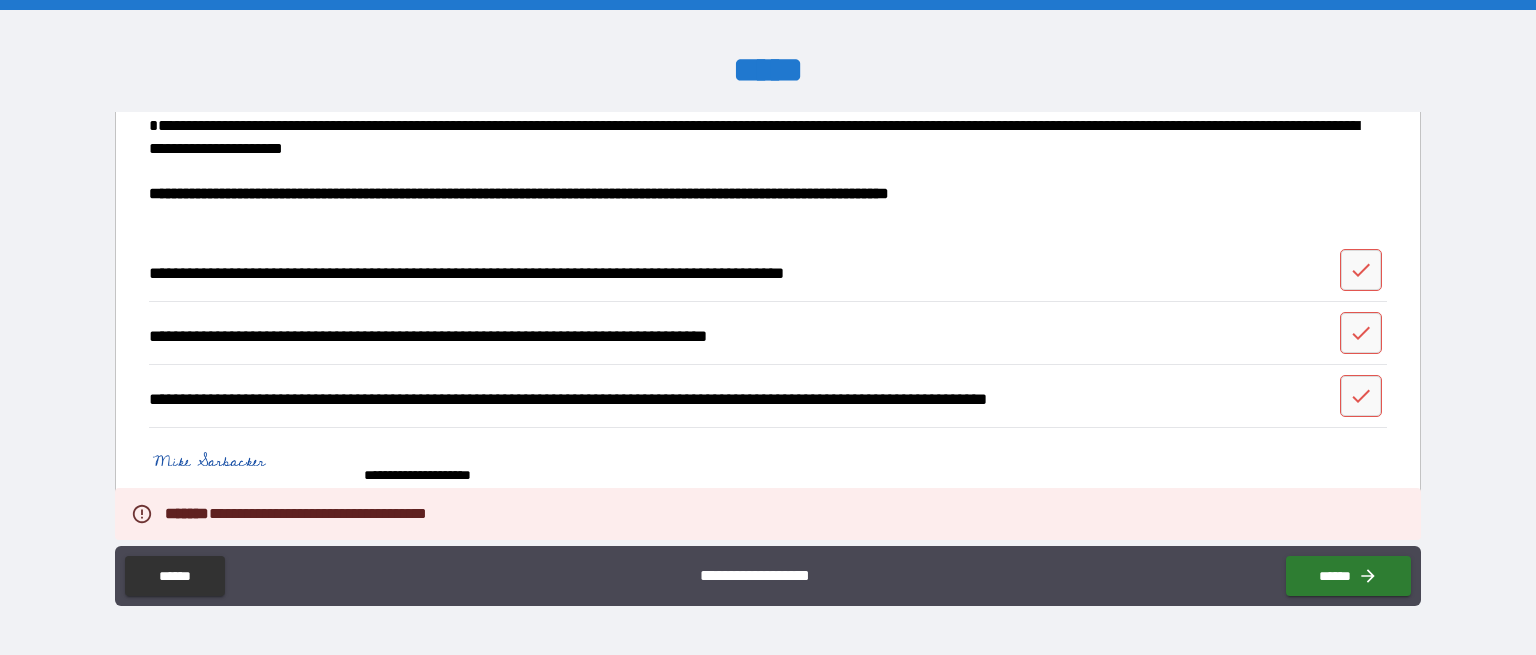 click on "**********" at bounding box center [762, 466] 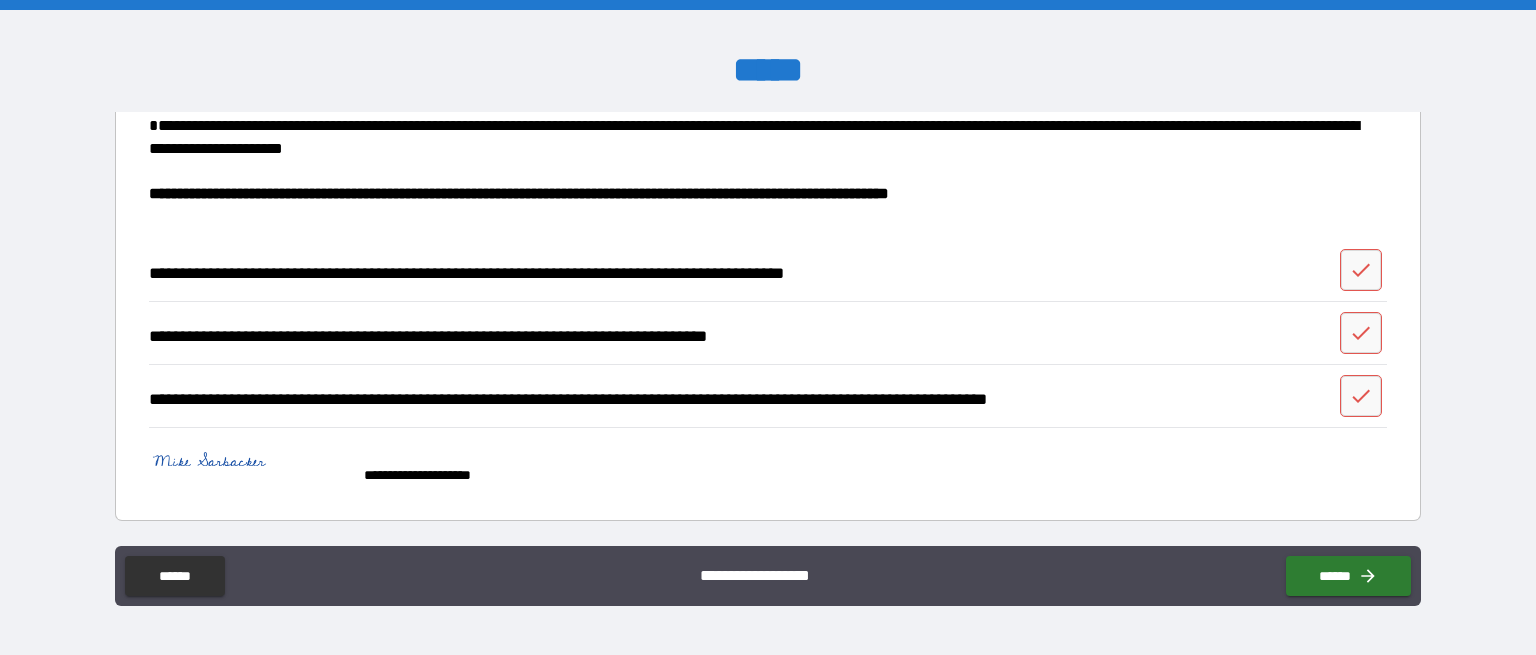 click on "**********" at bounding box center [437, 475] 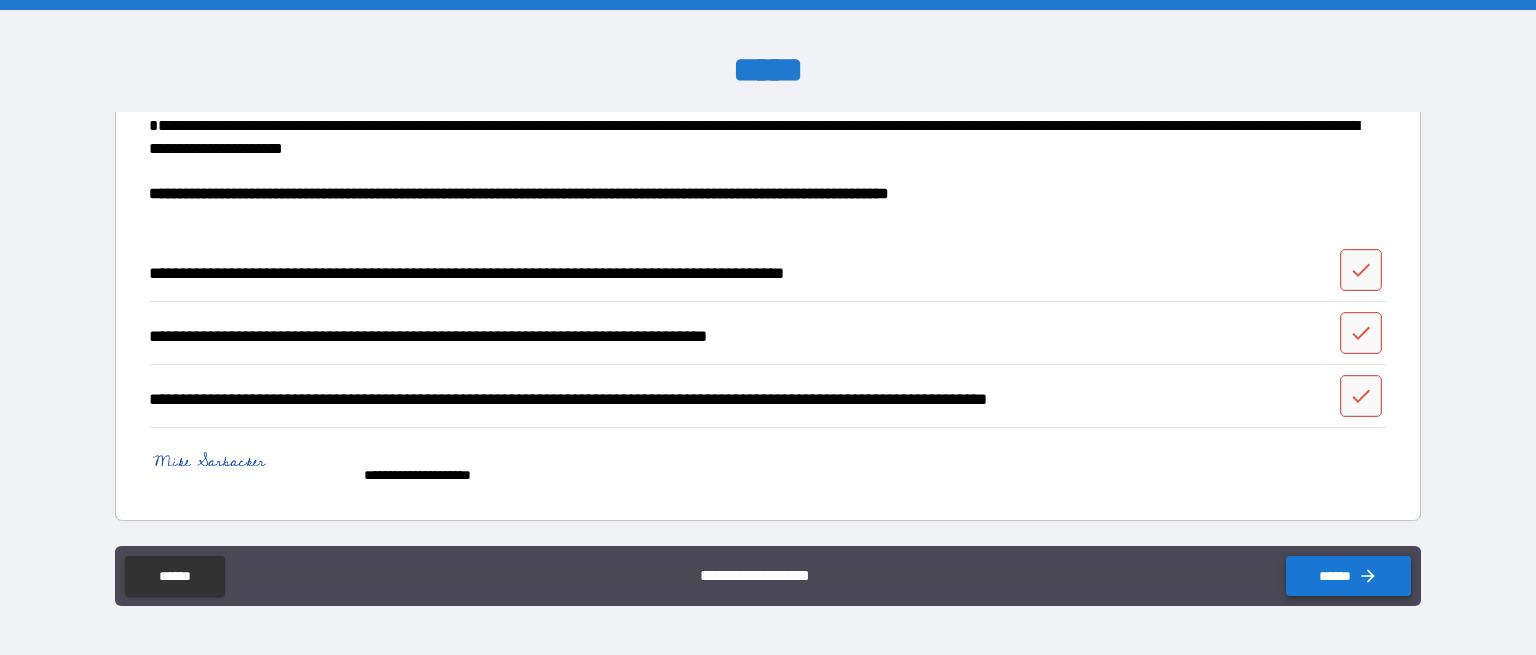 click on "******" at bounding box center [1348, 576] 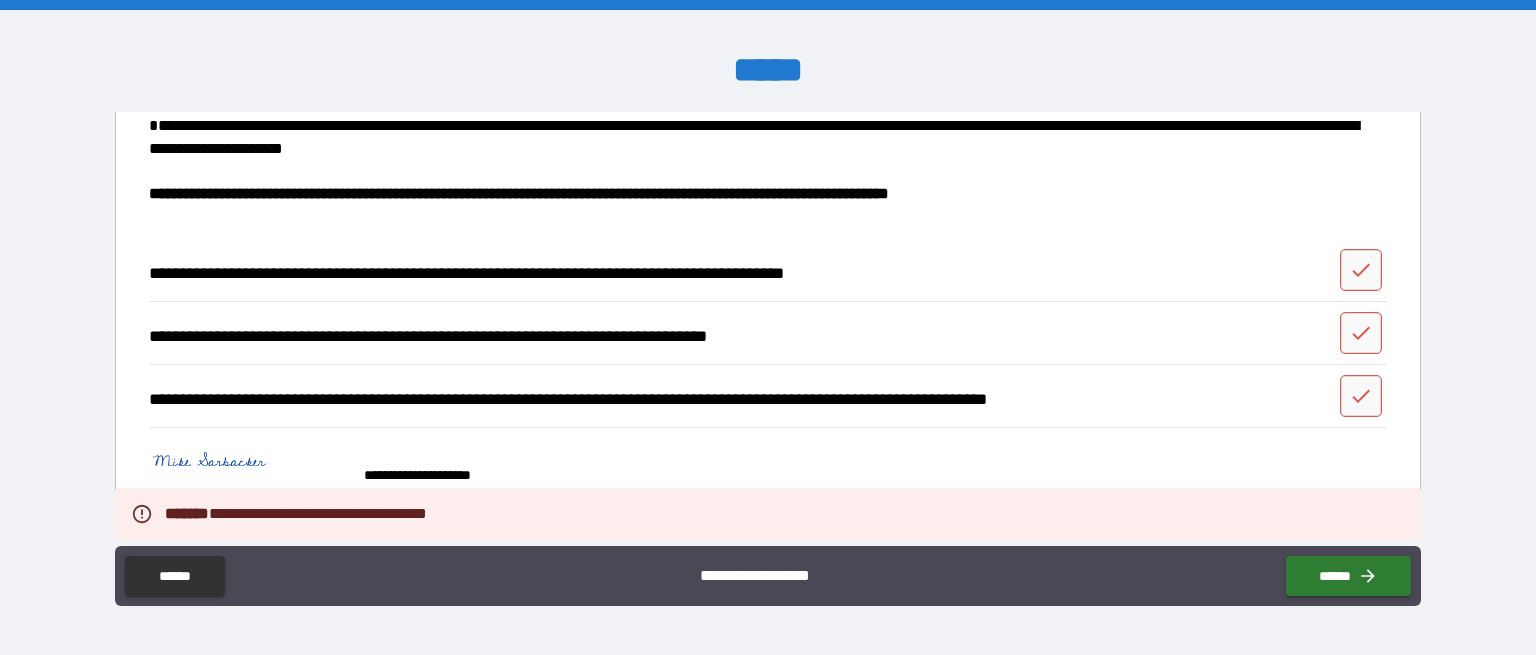click on "**********" at bounding box center [768, 474] 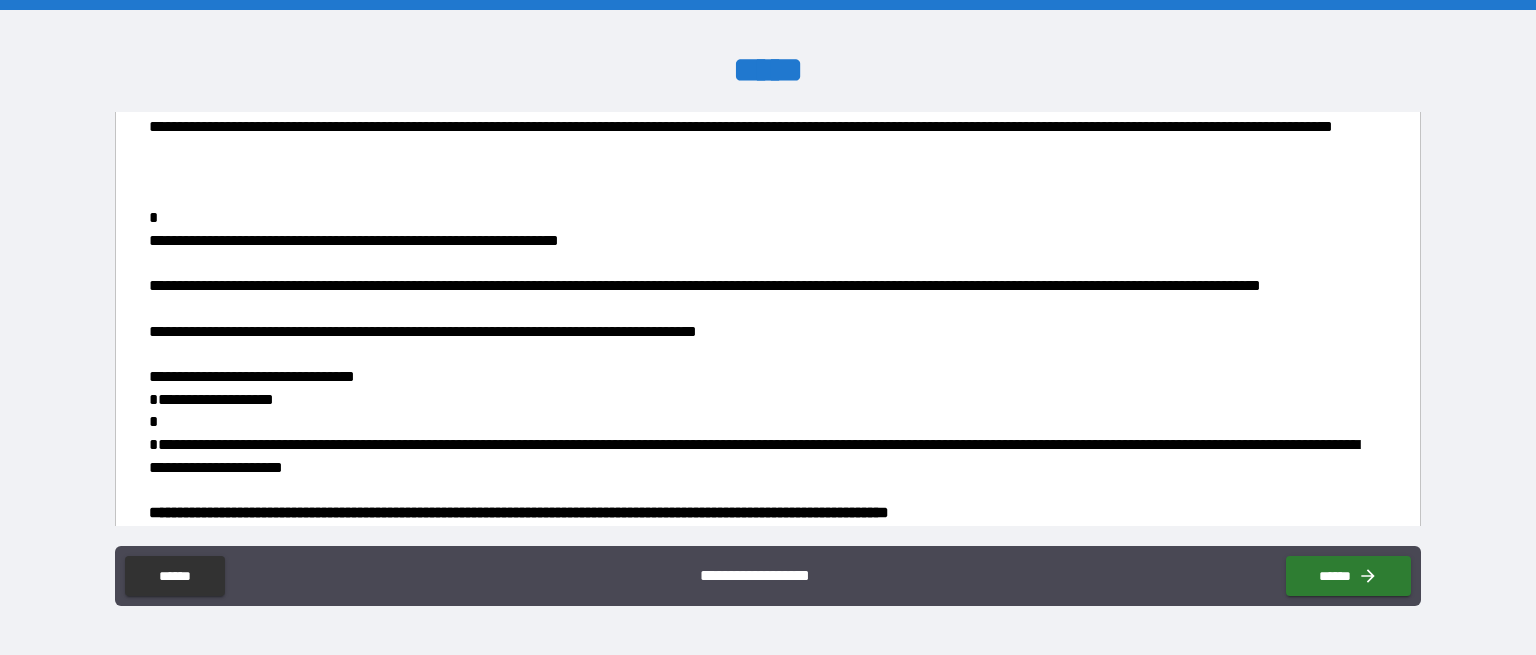 scroll, scrollTop: 2396, scrollLeft: 0, axis: vertical 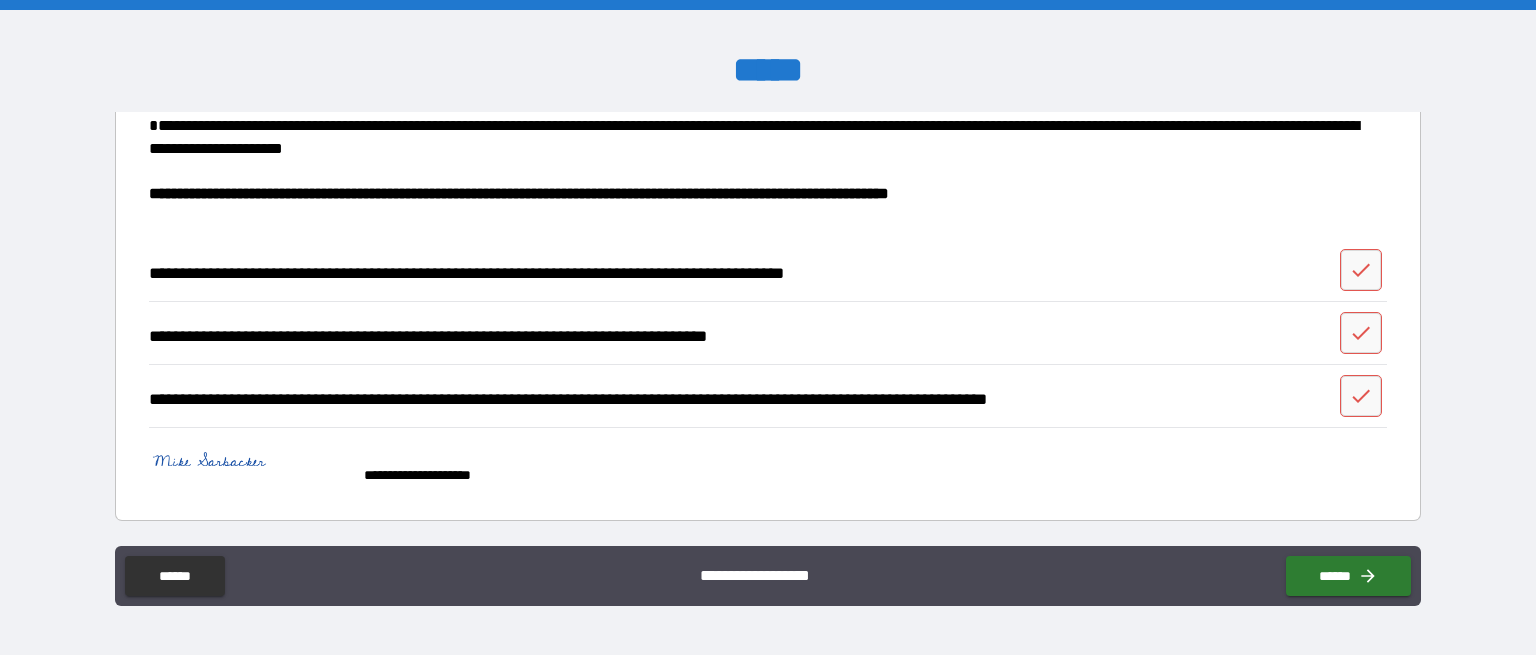 click at bounding box center [249, 466] 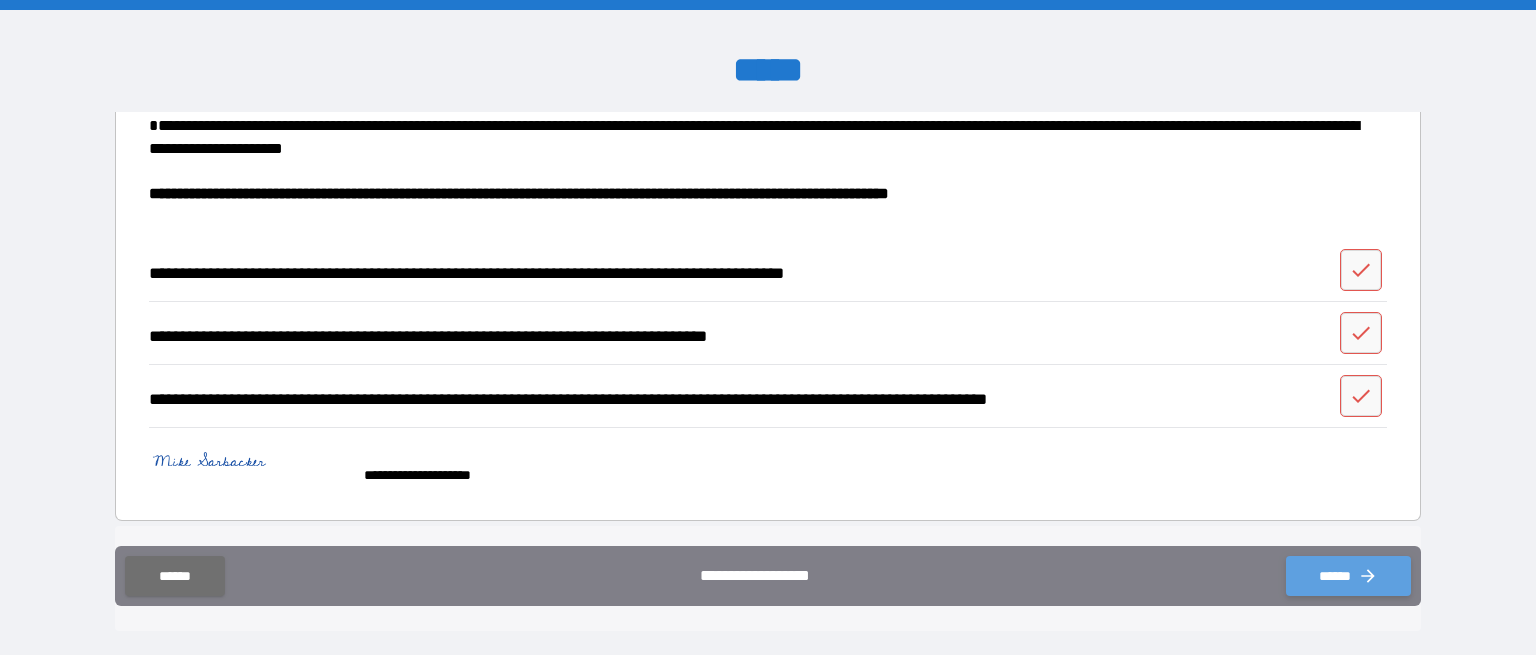 click on "******" at bounding box center [1348, 576] 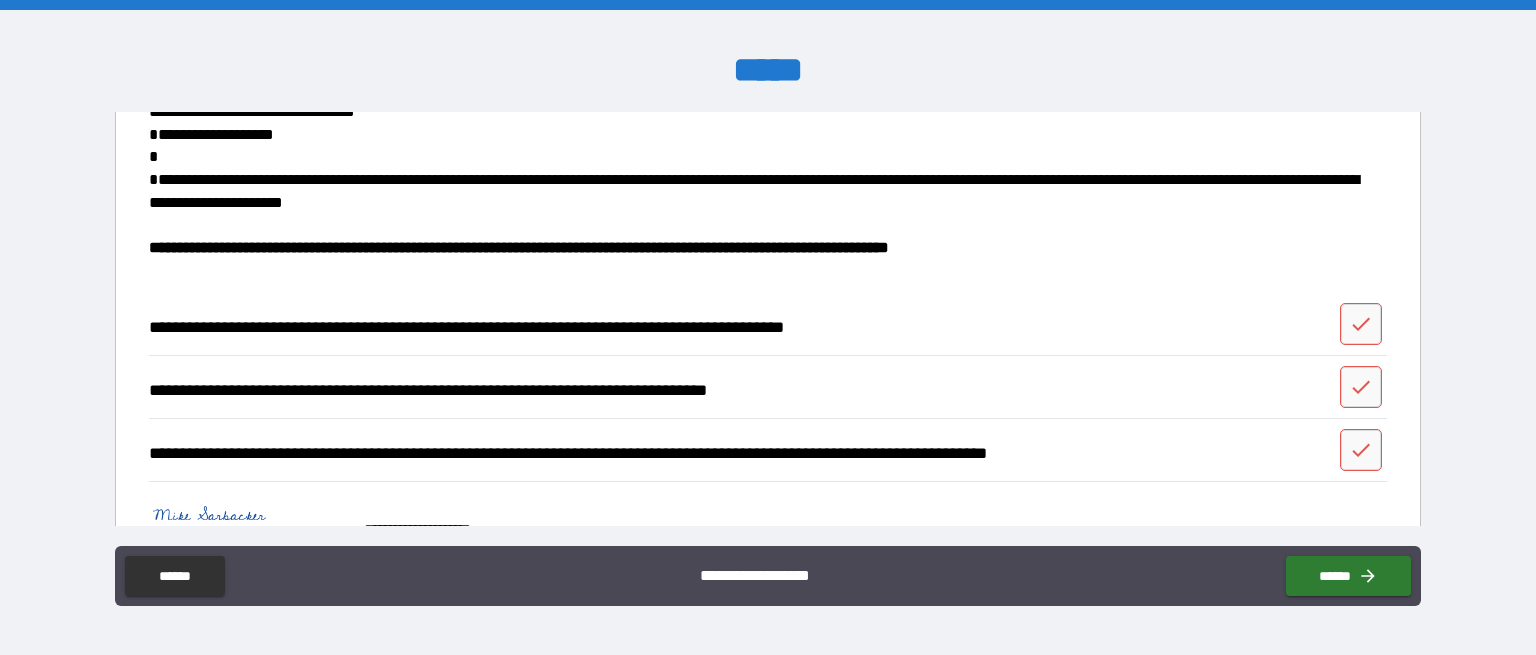 scroll, scrollTop: 2396, scrollLeft: 0, axis: vertical 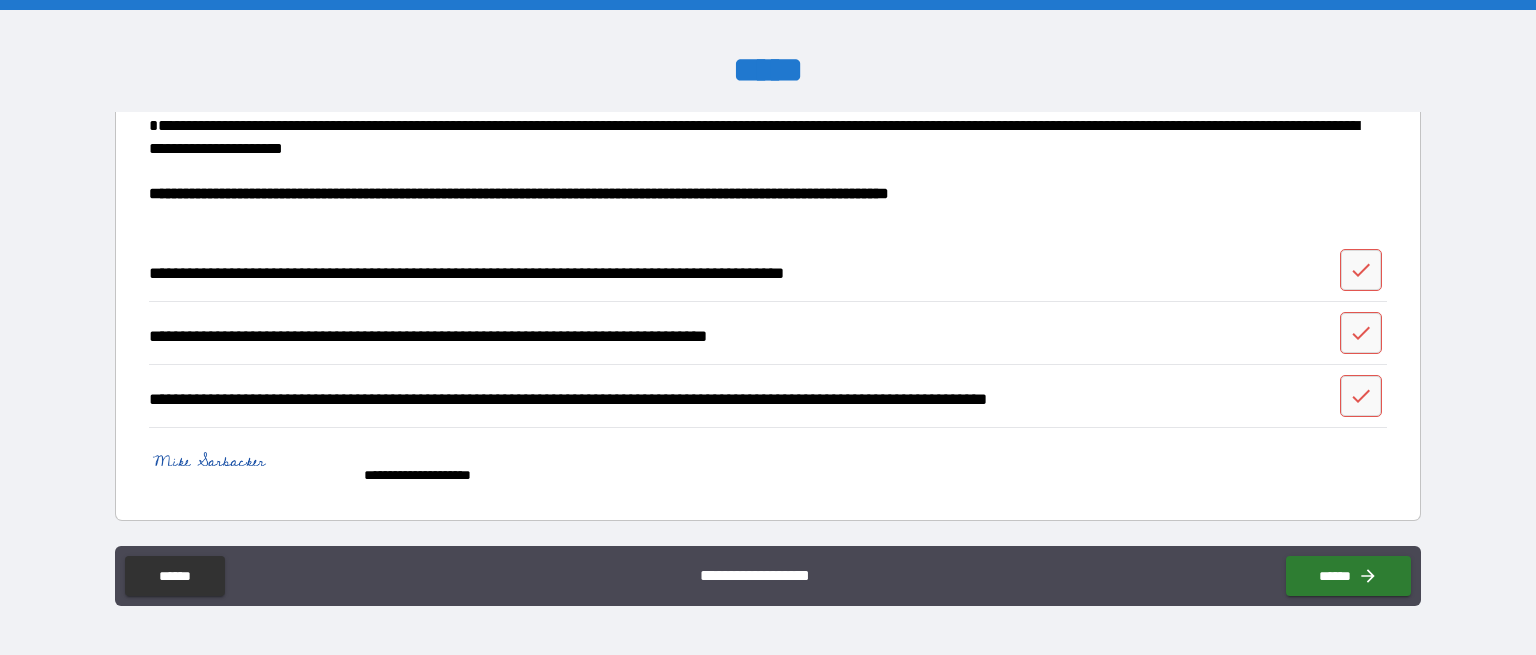 click at bounding box center (249, 466) 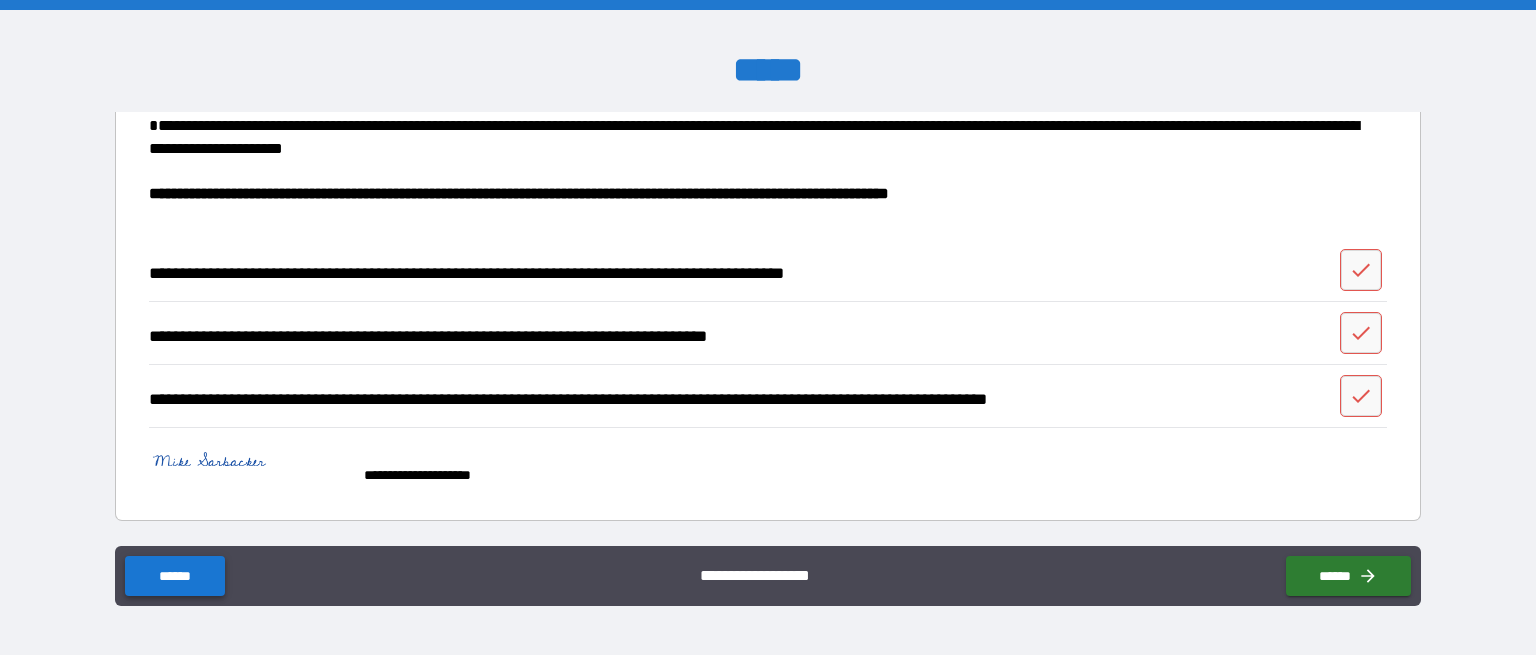 click on "******" at bounding box center (174, 576) 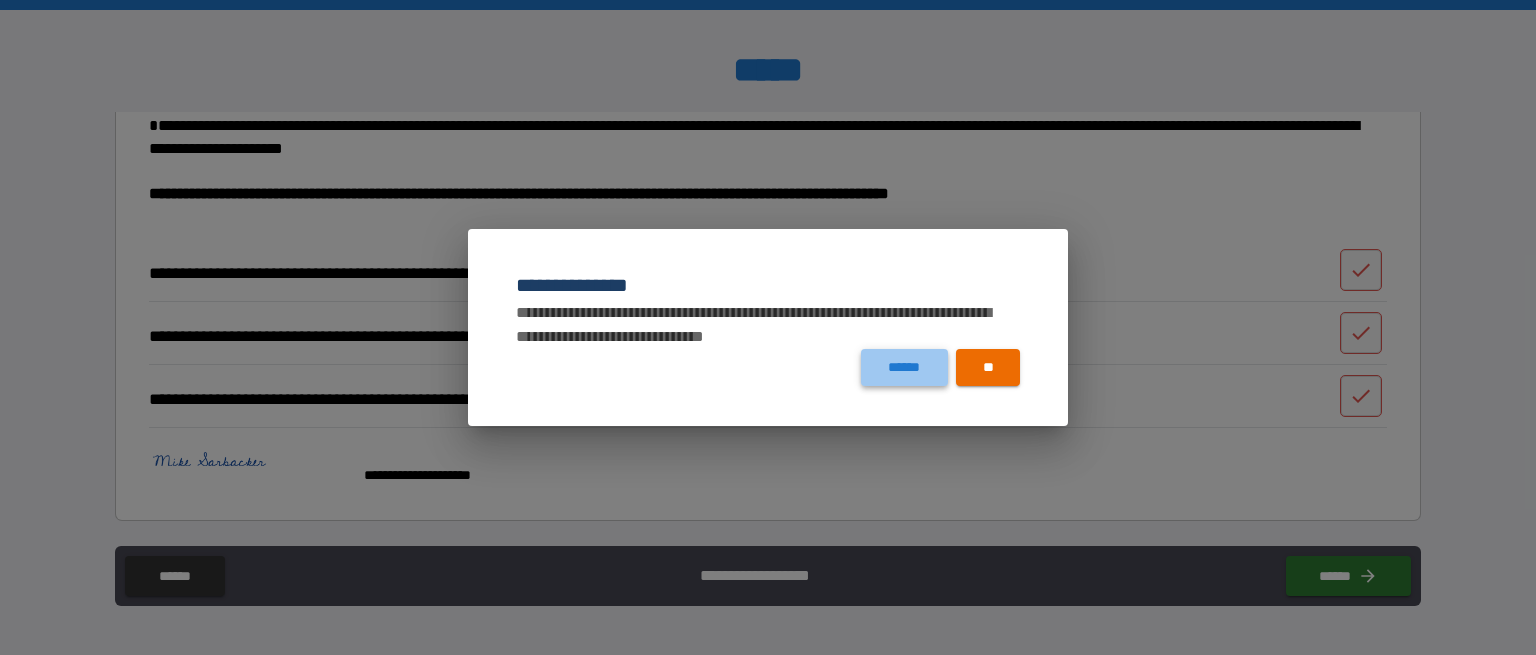 click on "******" at bounding box center (904, 367) 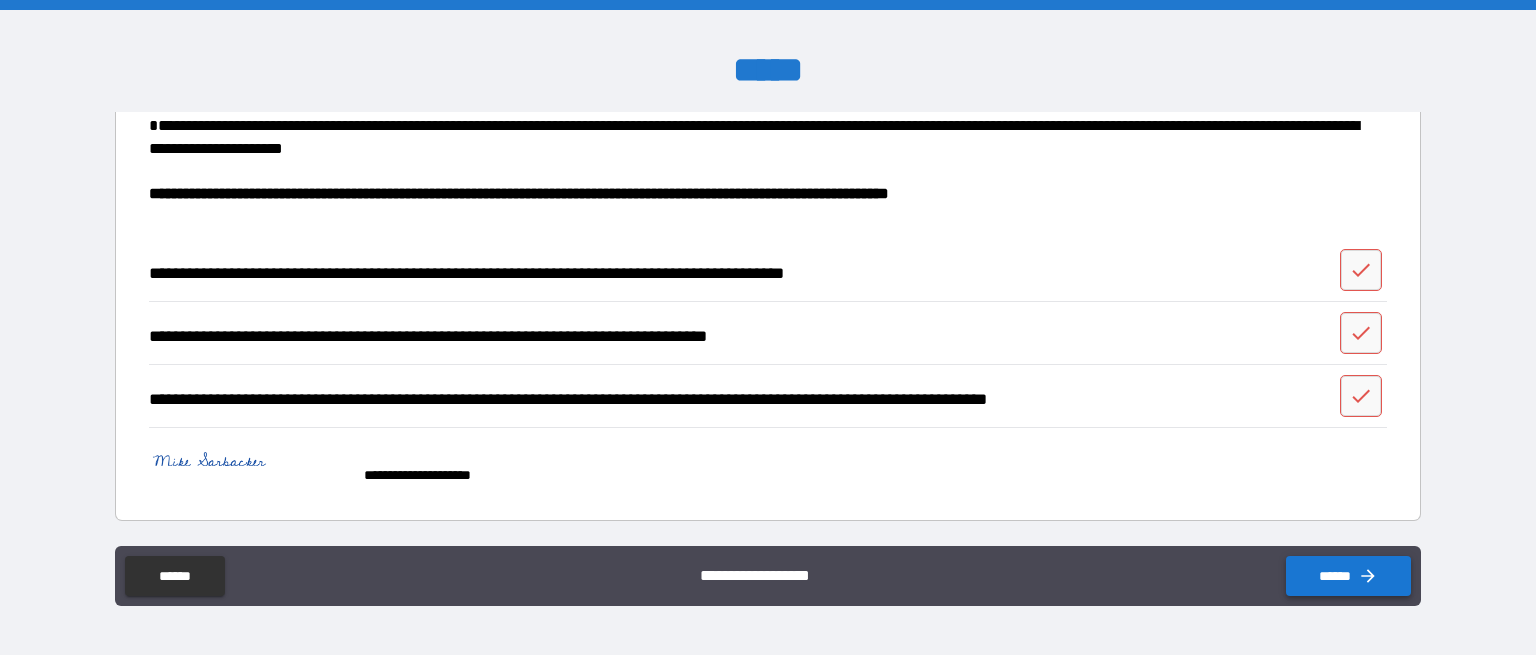 click on "******" at bounding box center (1348, 576) 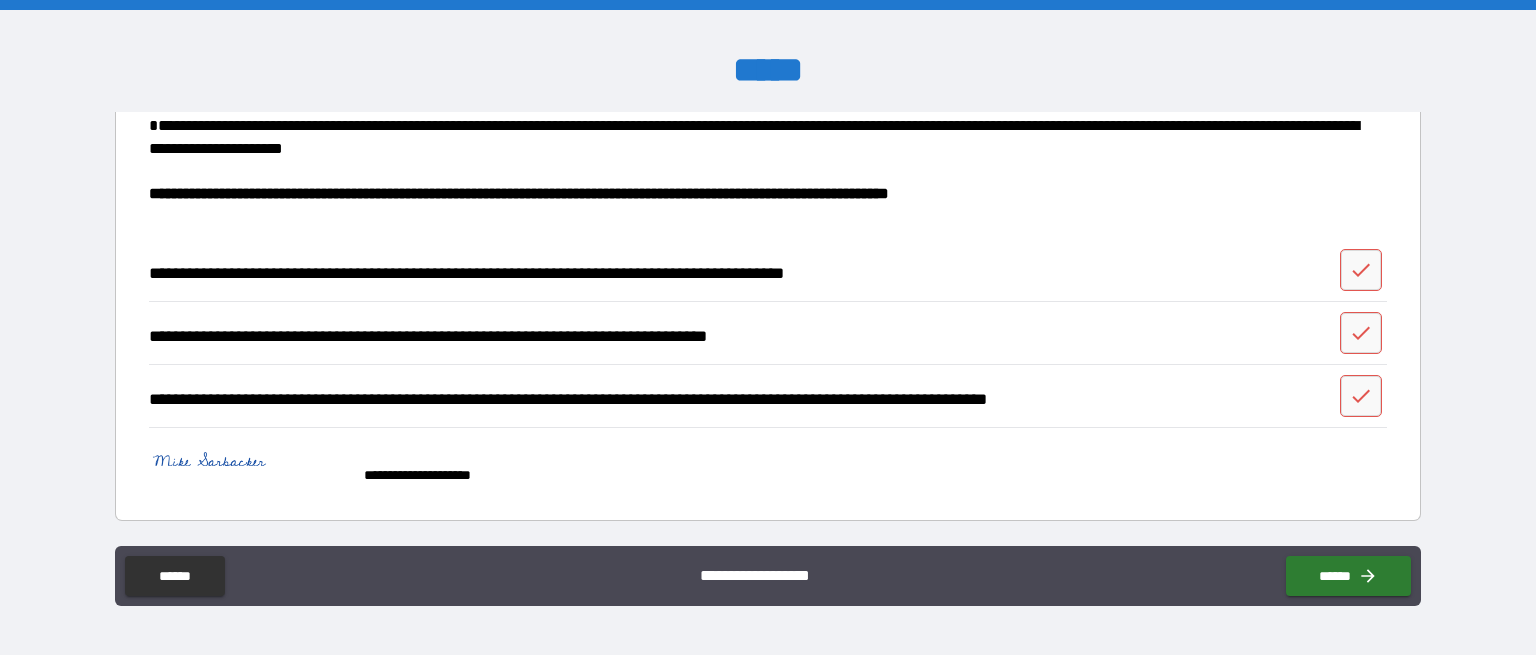 click on "**********" at bounding box center [752, 572] 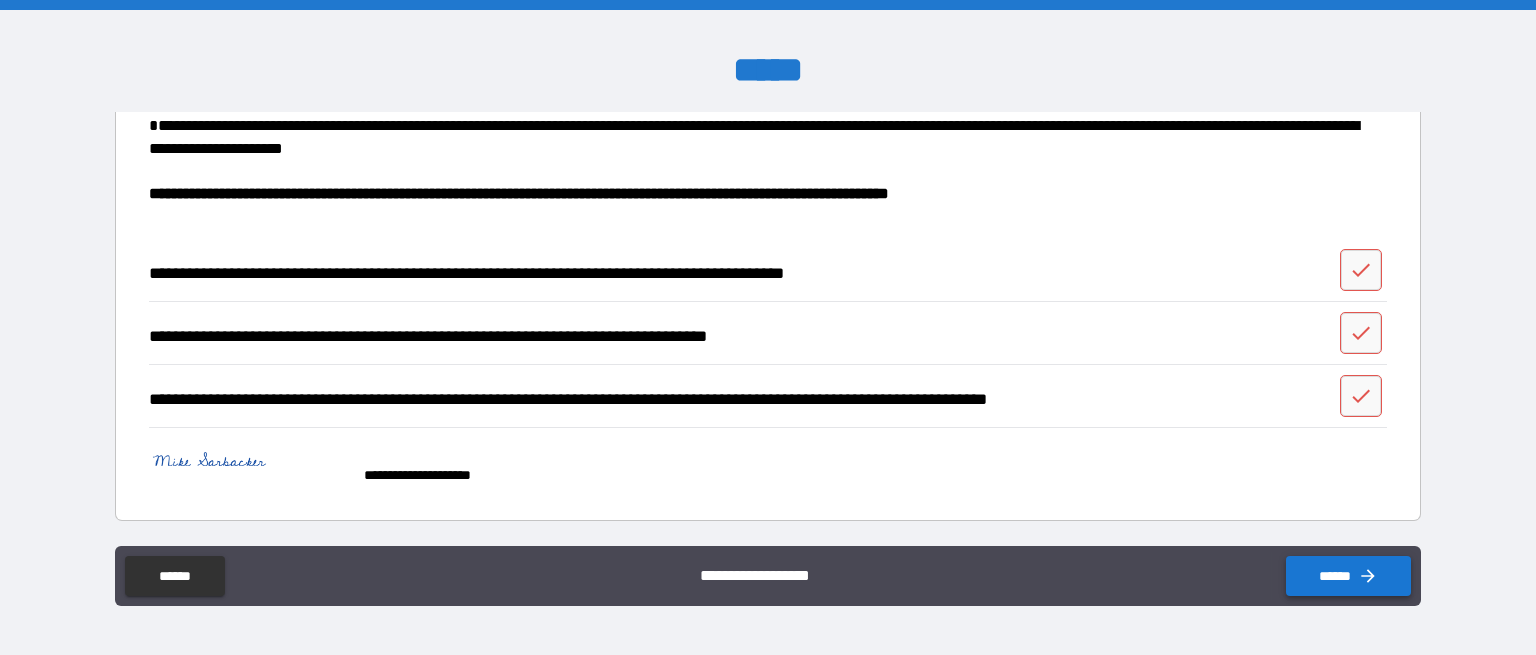 click on "******" at bounding box center [1348, 576] 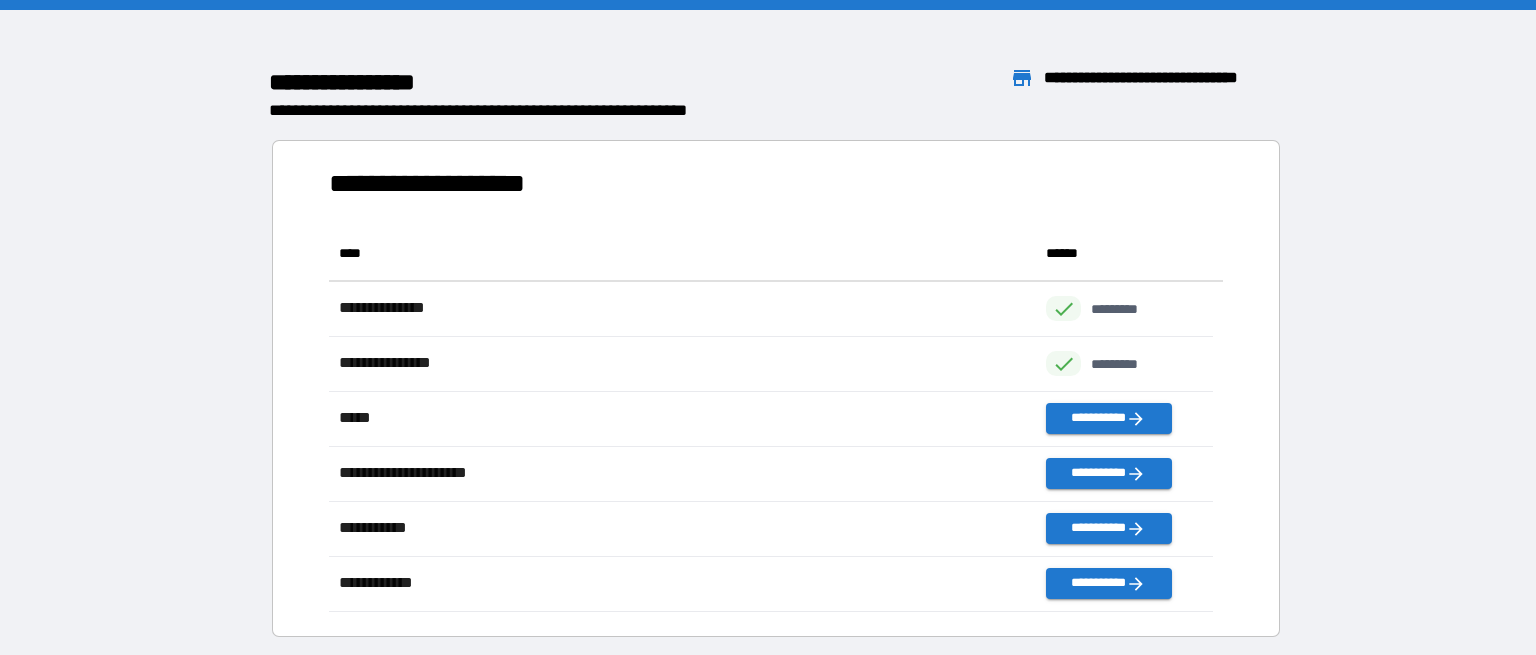 scroll, scrollTop: 16, scrollLeft: 16, axis: both 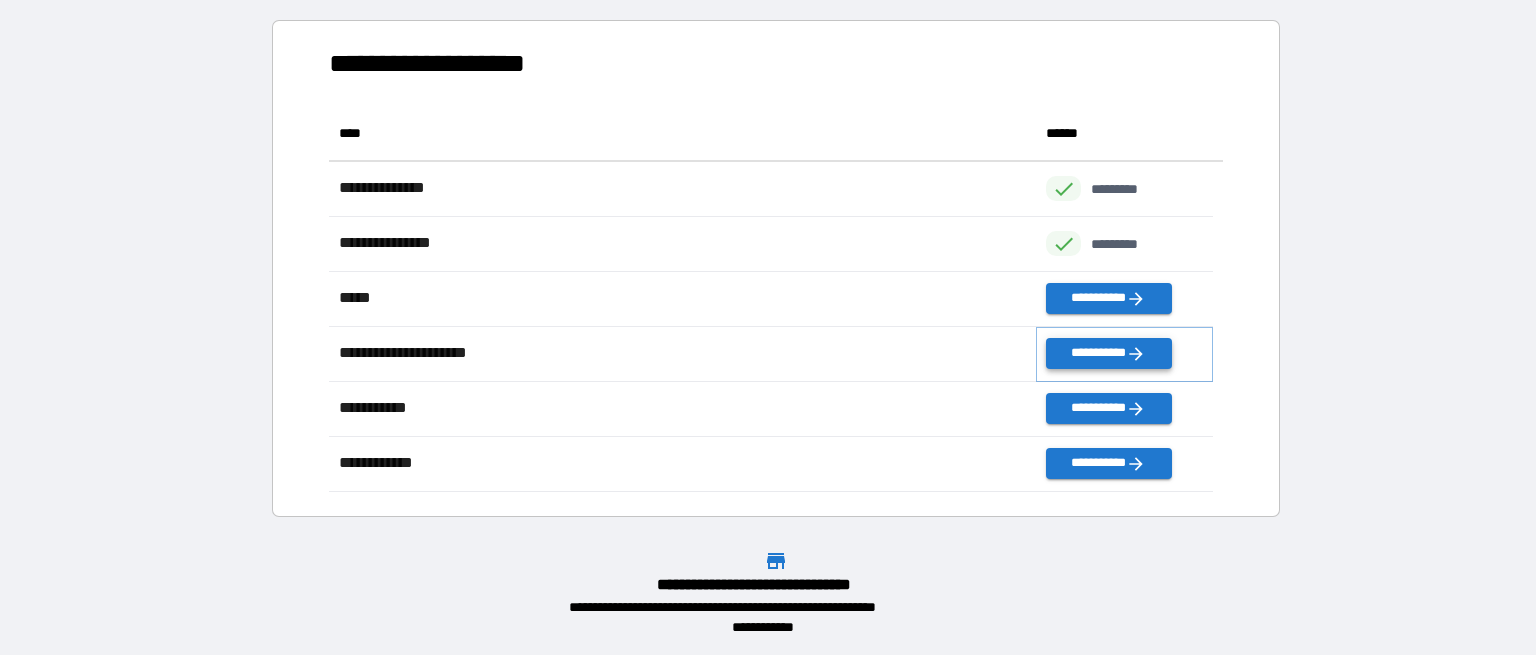 click on "**********" at bounding box center [1108, 353] 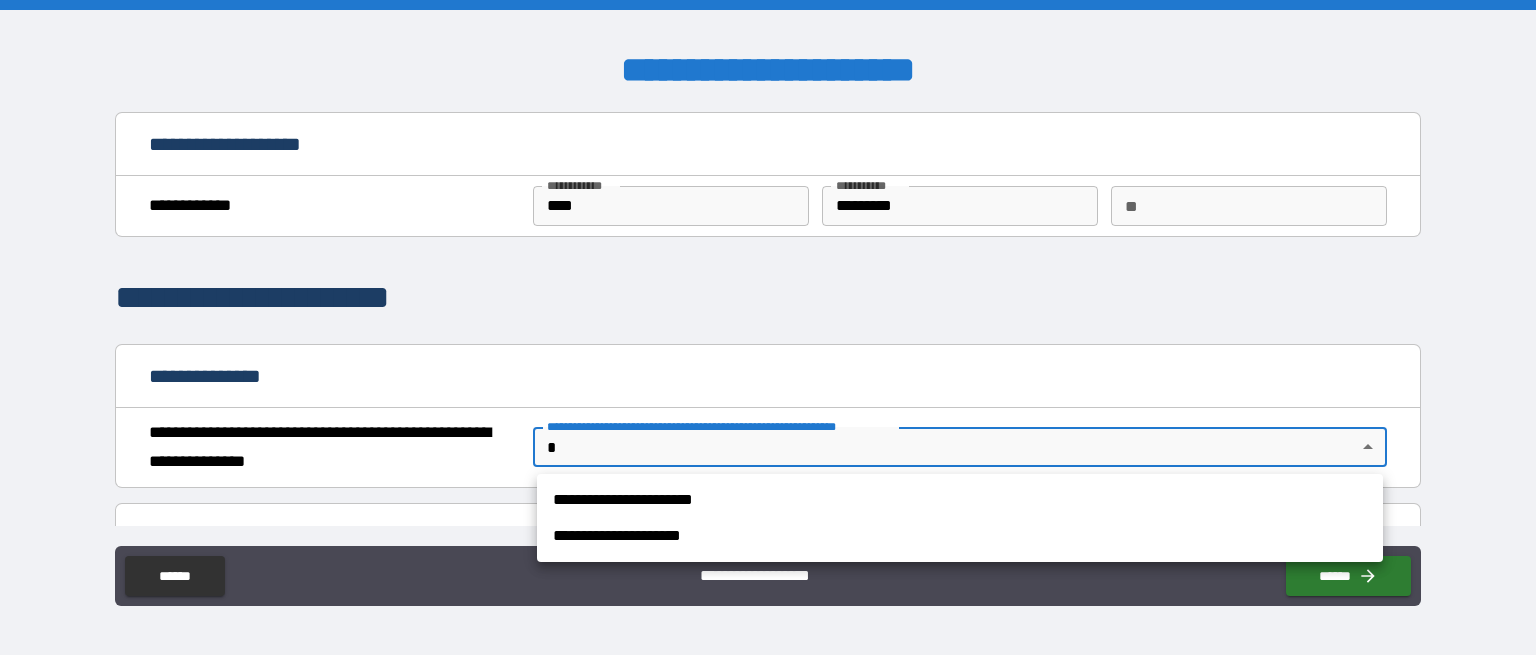 click on "**********" at bounding box center [768, 327] 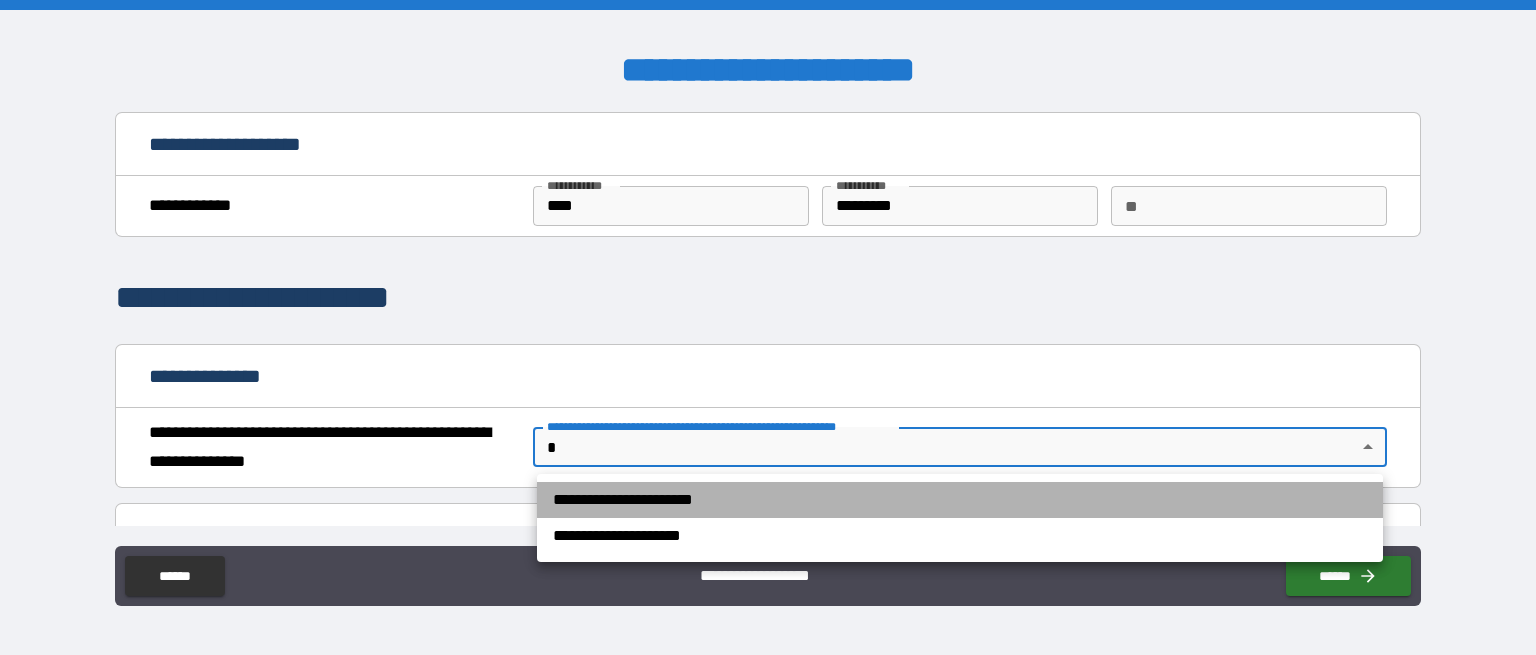 click on "**********" at bounding box center (960, 500) 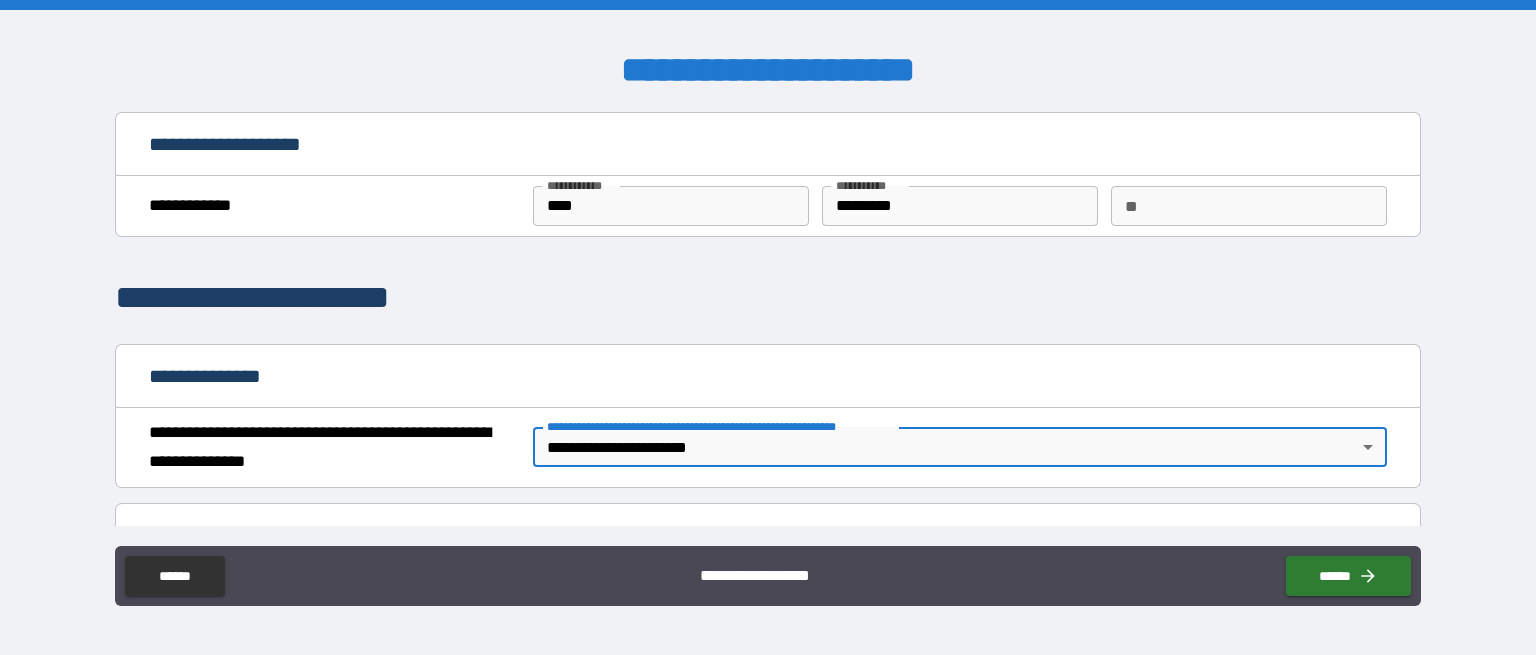 scroll, scrollTop: 200, scrollLeft: 0, axis: vertical 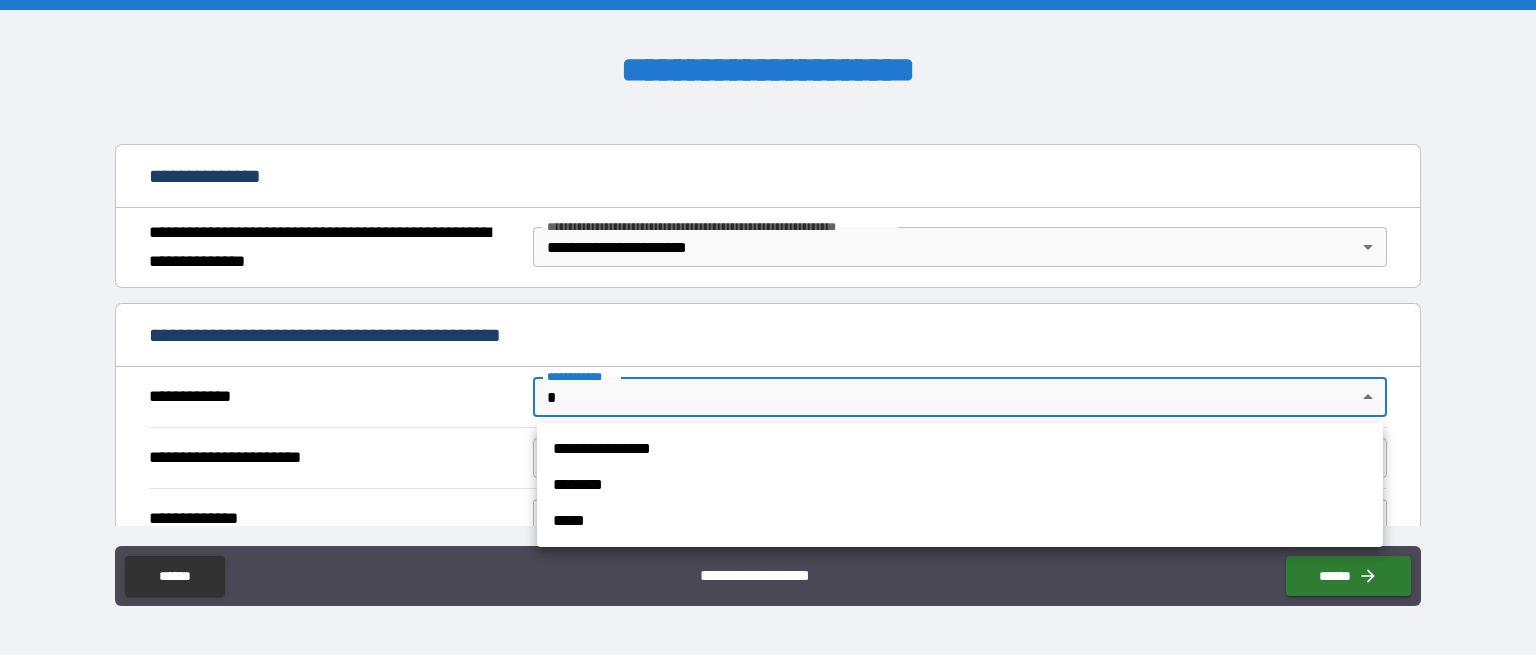 click on "**********" at bounding box center (768, 327) 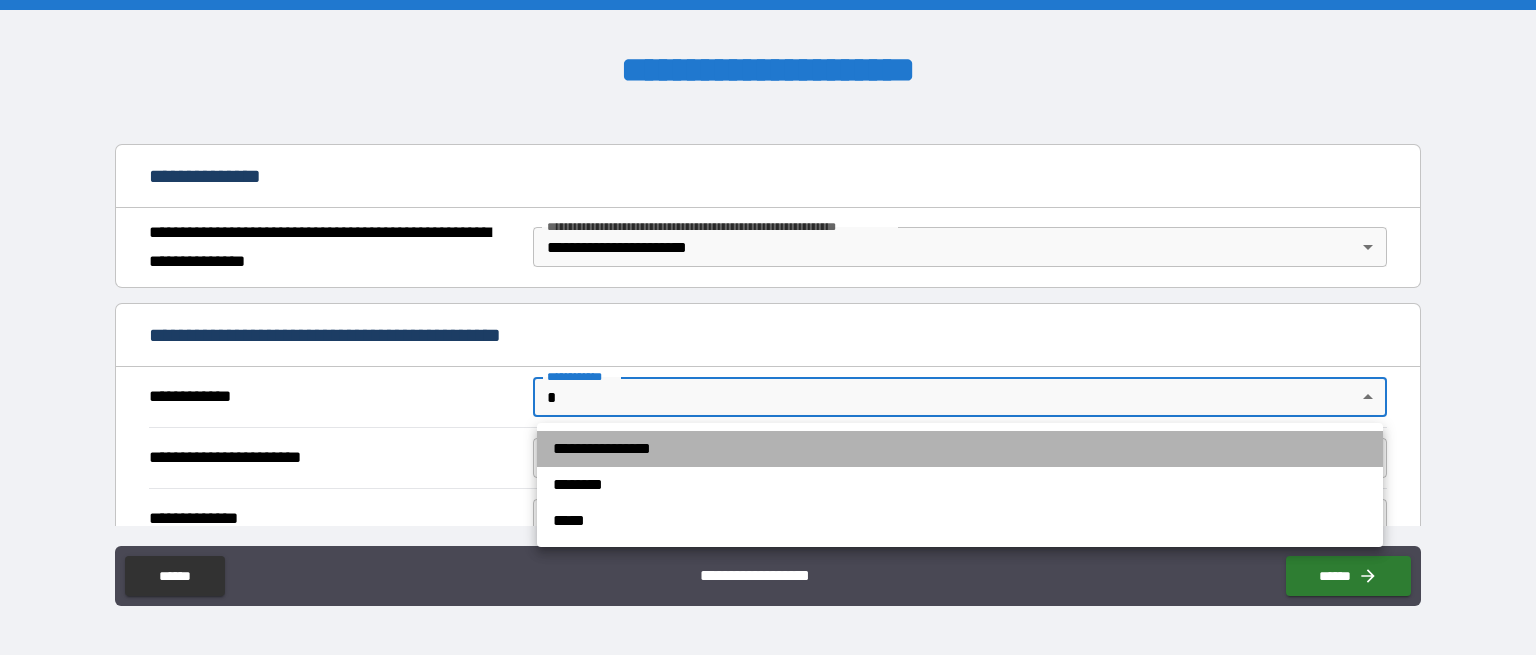 click on "**********" at bounding box center (960, 449) 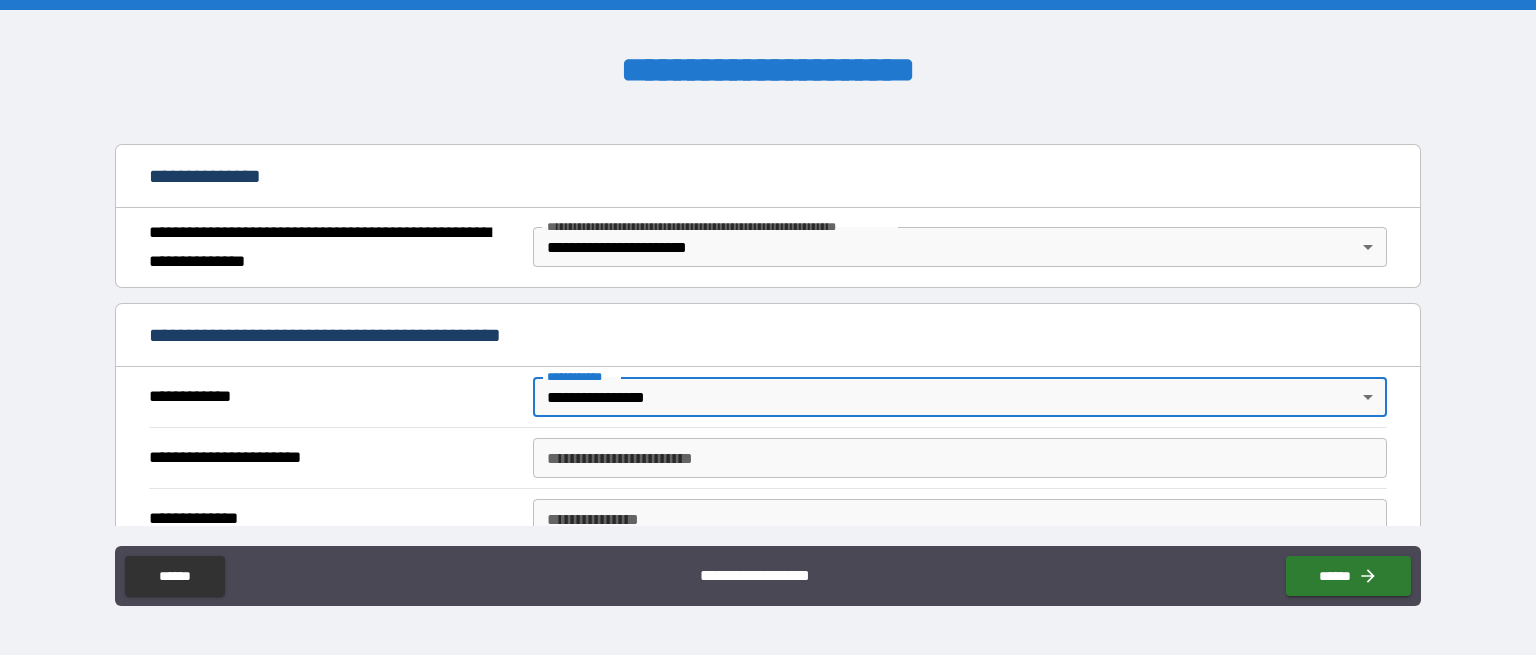click on "**********" at bounding box center [960, 458] 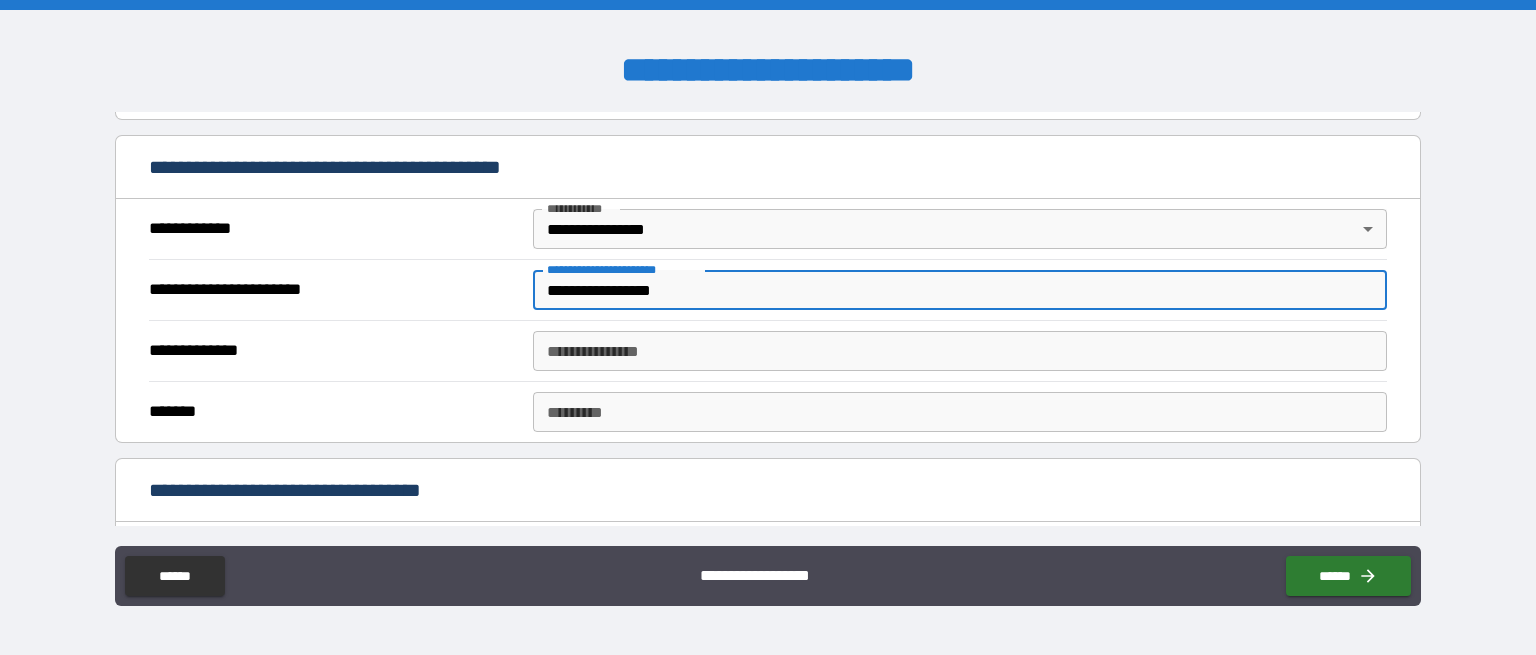 scroll, scrollTop: 400, scrollLeft: 0, axis: vertical 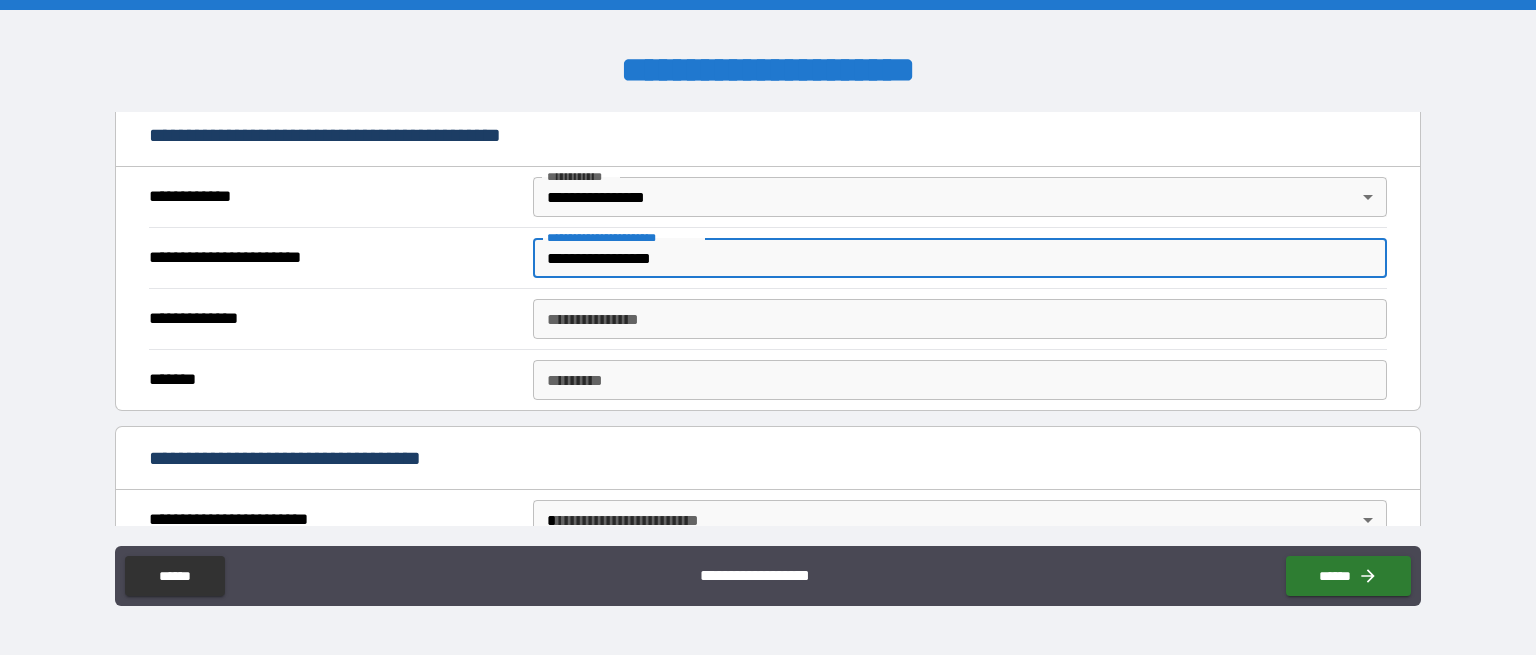 type on "**********" 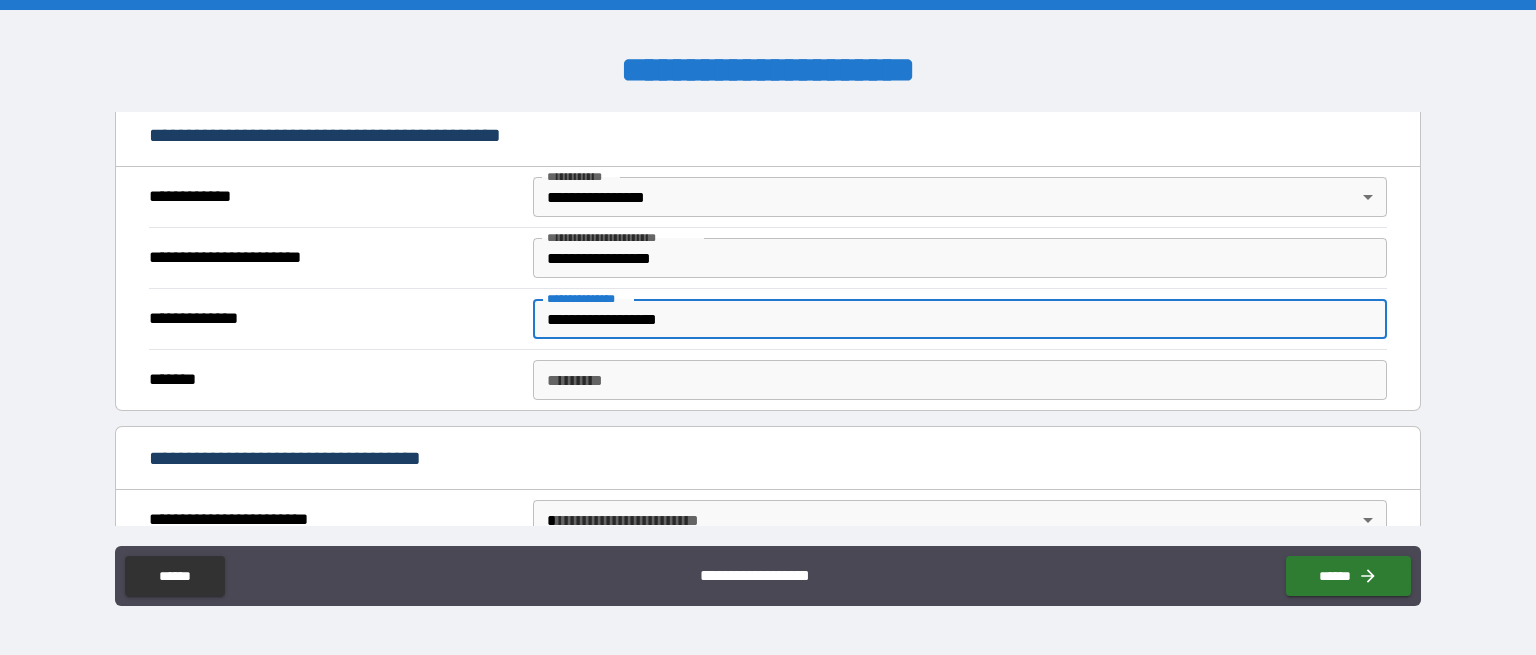 type on "**********" 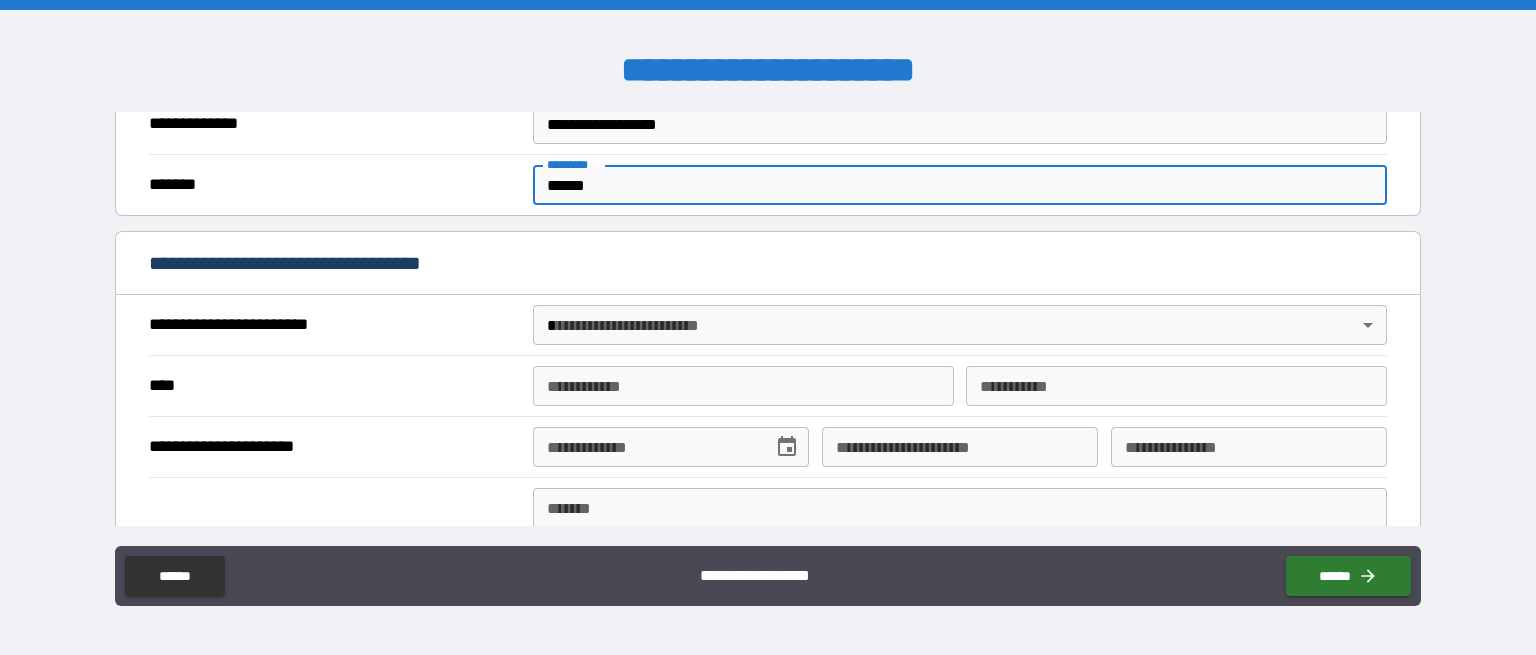 scroll, scrollTop: 600, scrollLeft: 0, axis: vertical 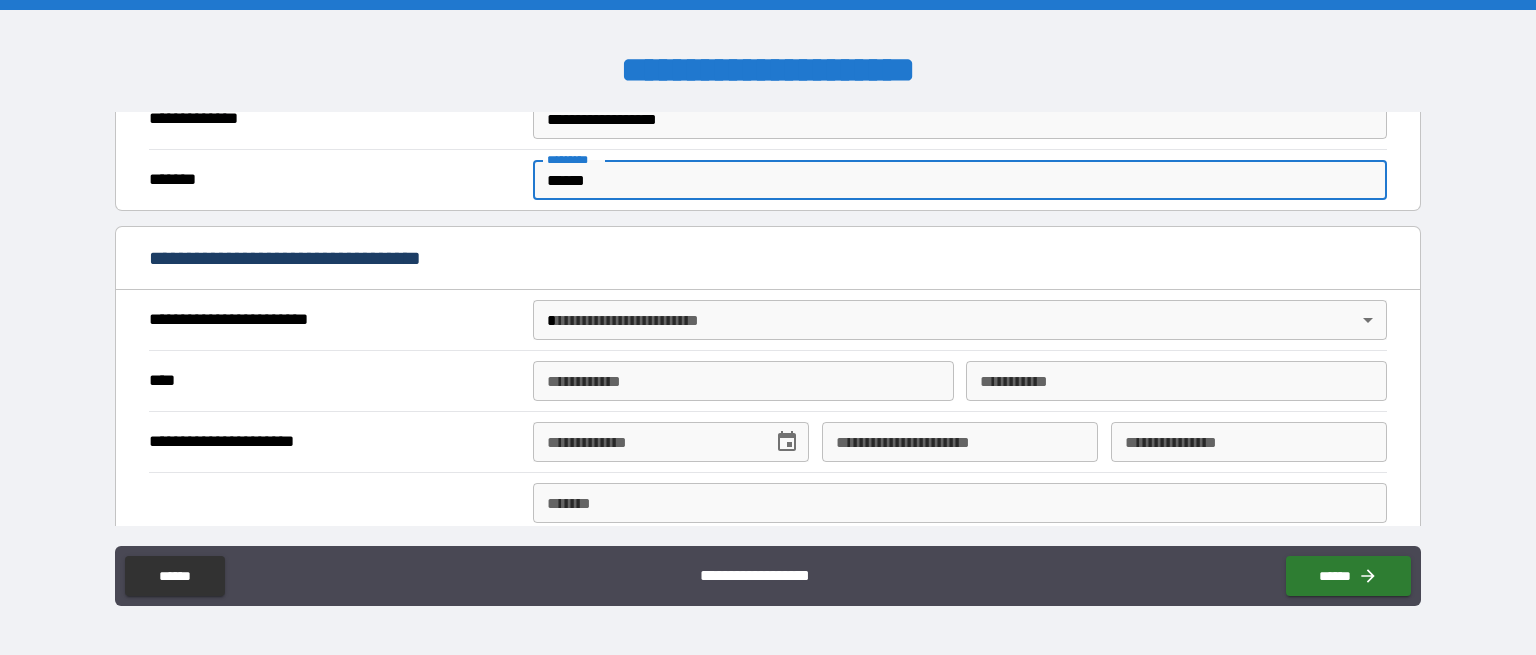type on "******" 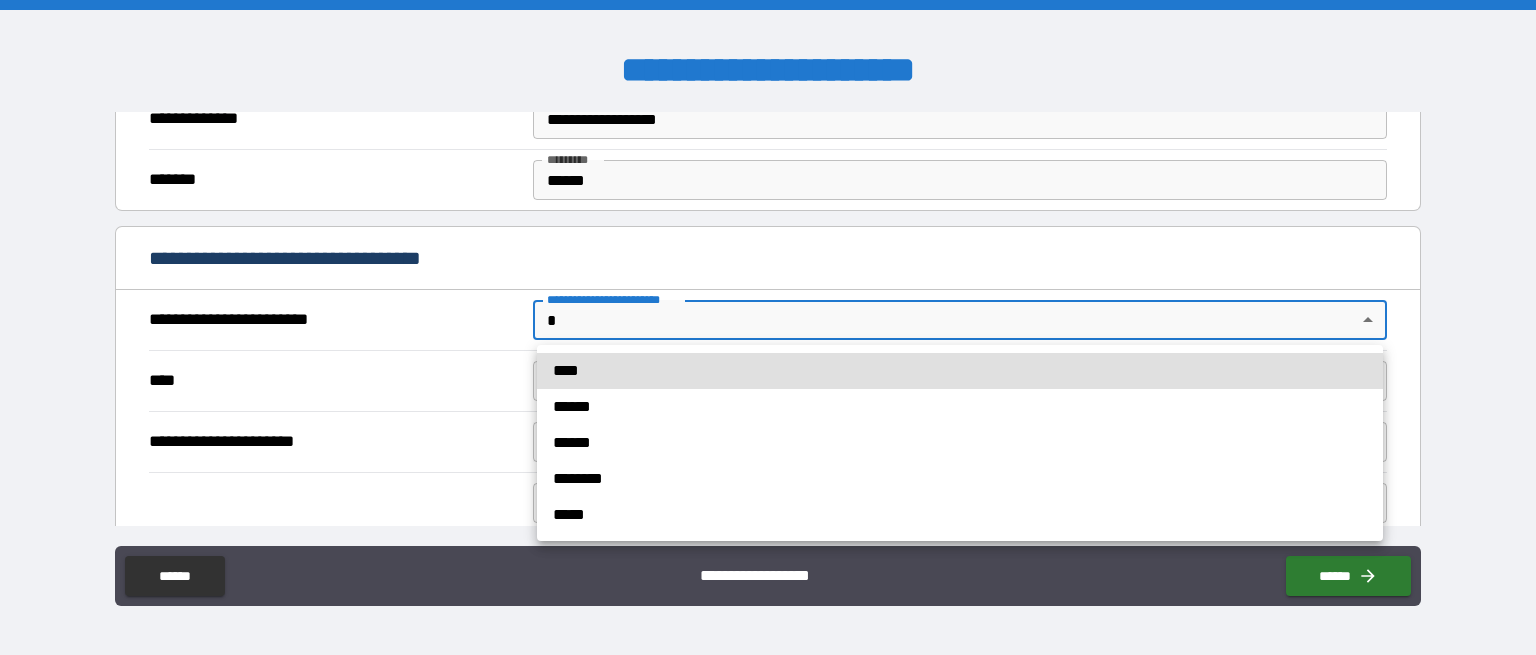 click on "**********" at bounding box center (768, 327) 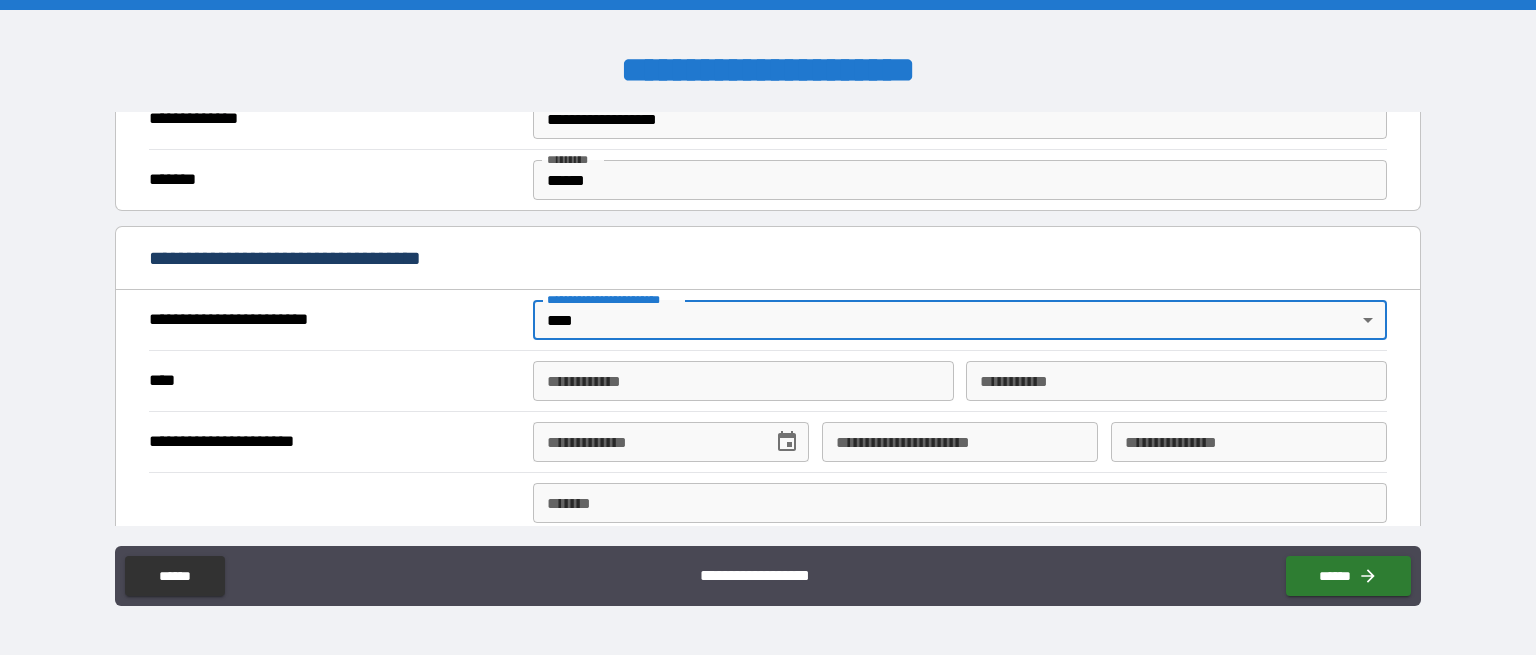click on "**********" at bounding box center [743, 381] 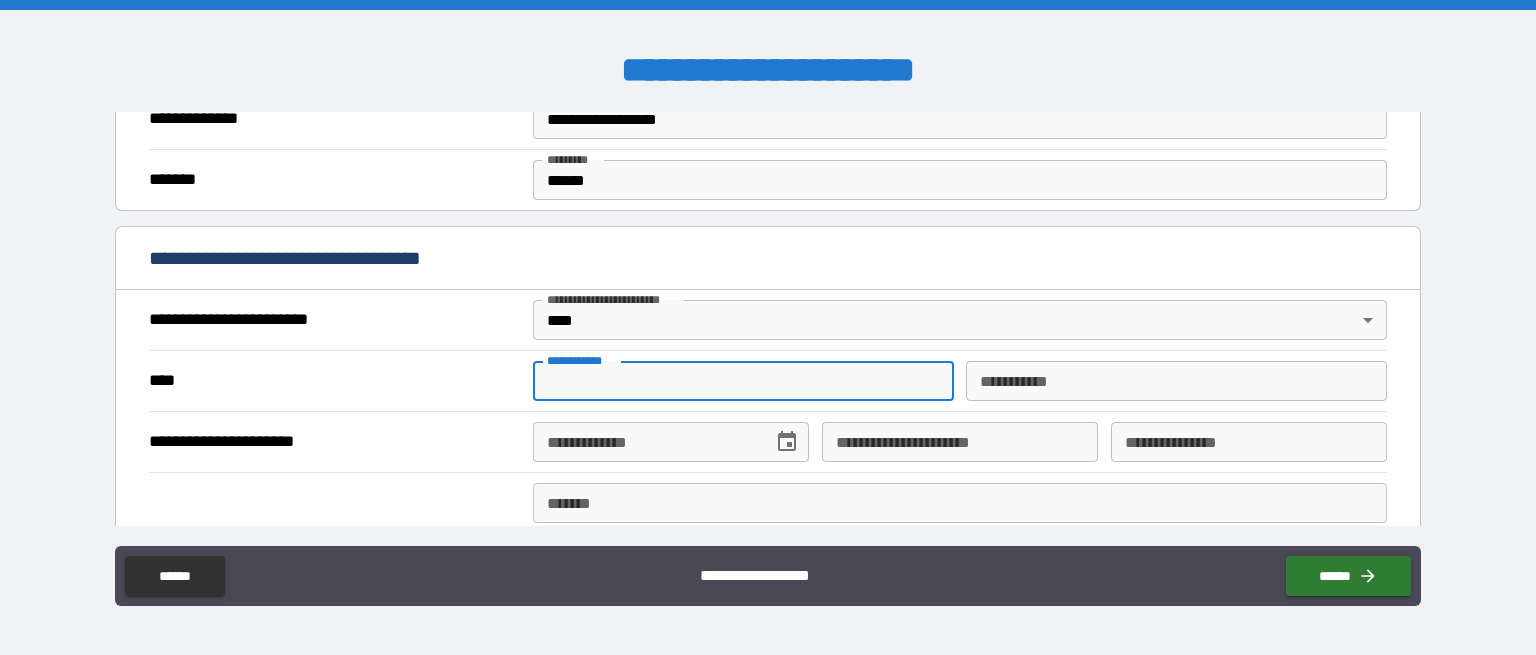 type on "*******" 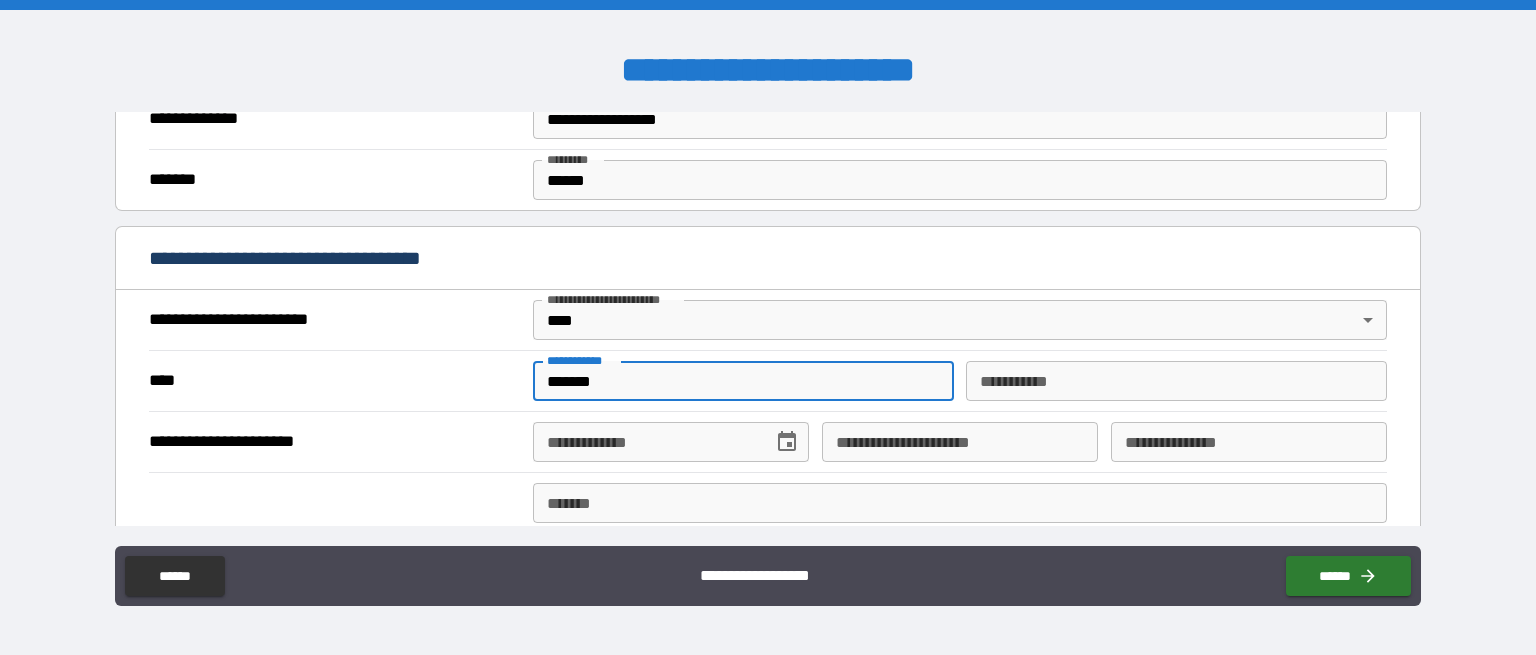 type on "*********" 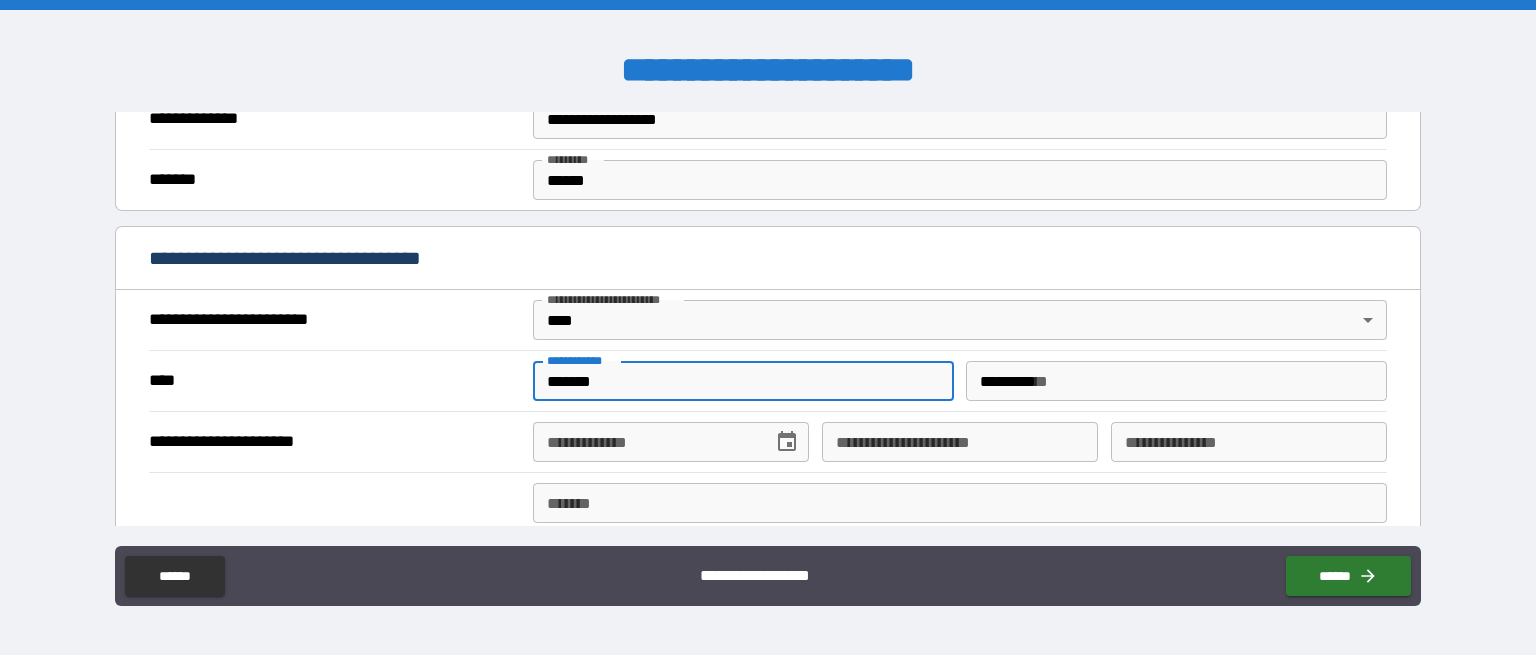 type on "**********" 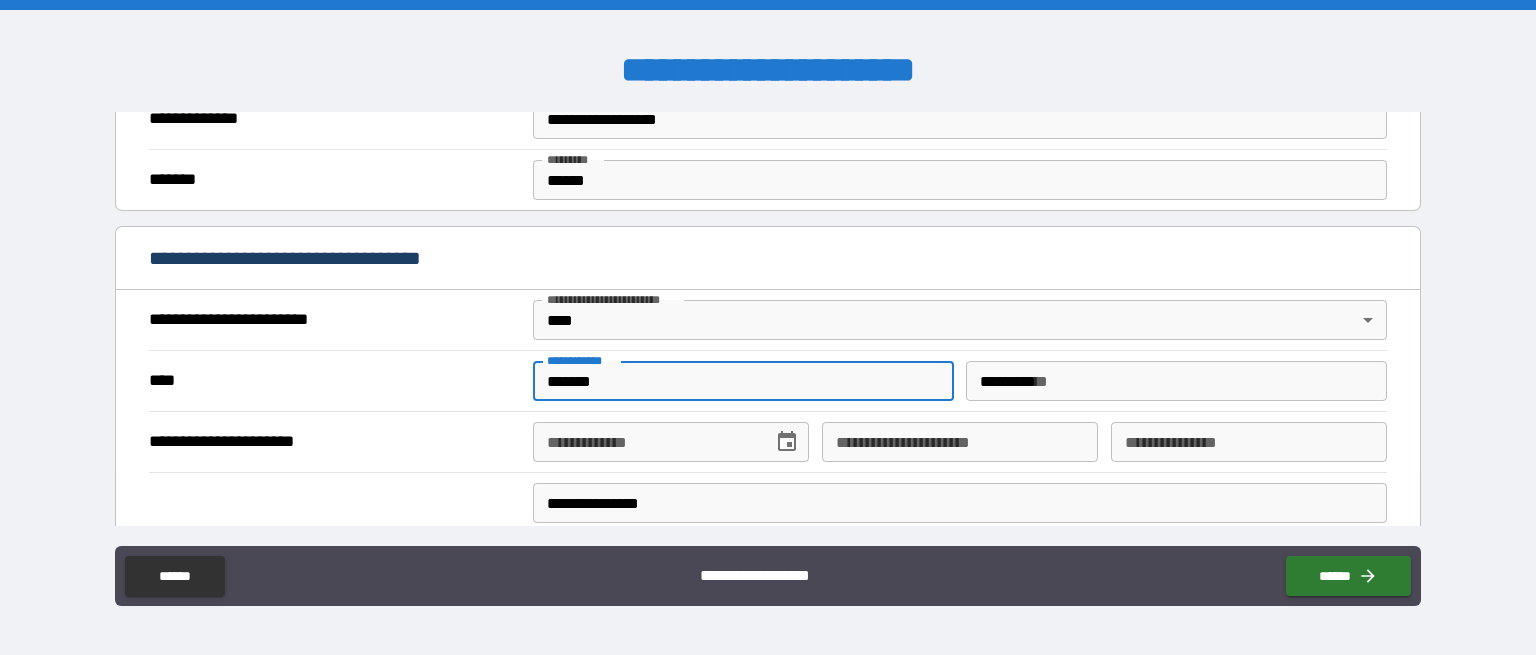 type on "**********" 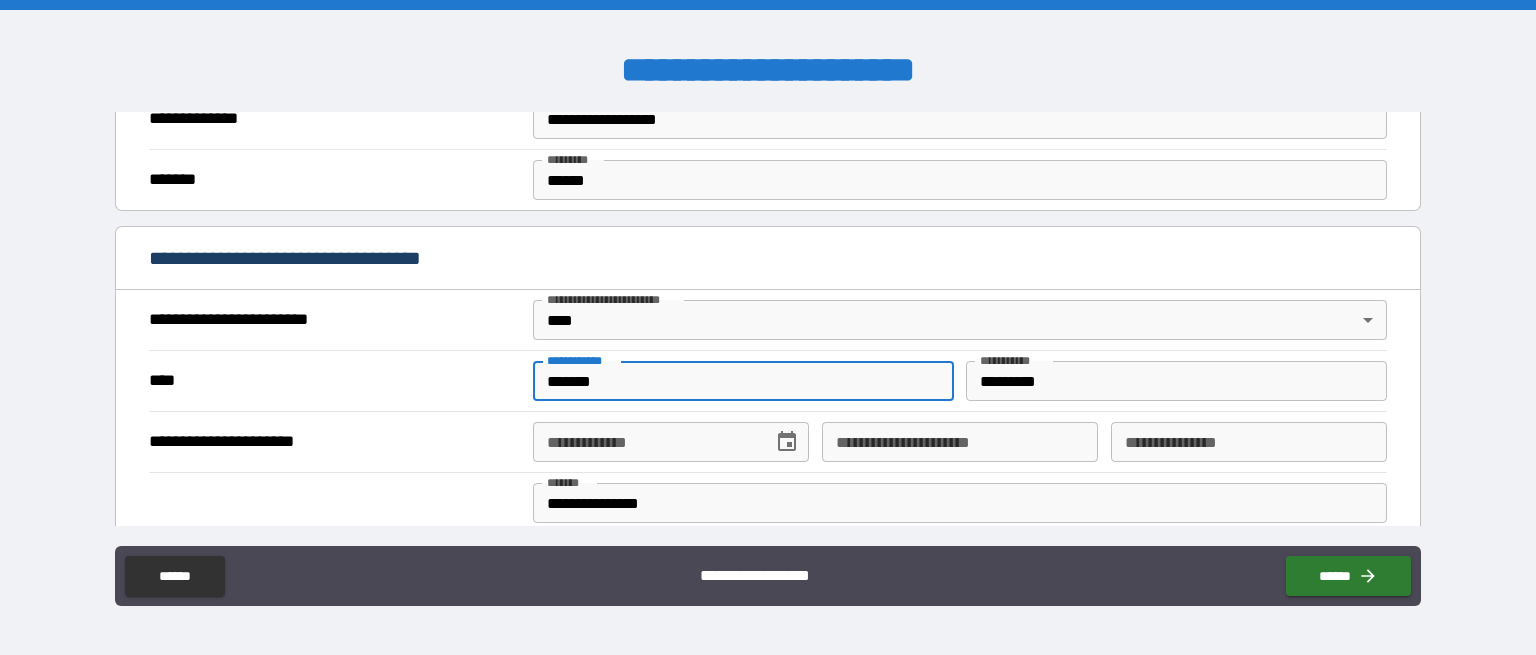 click on "**********" at bounding box center [960, 442] 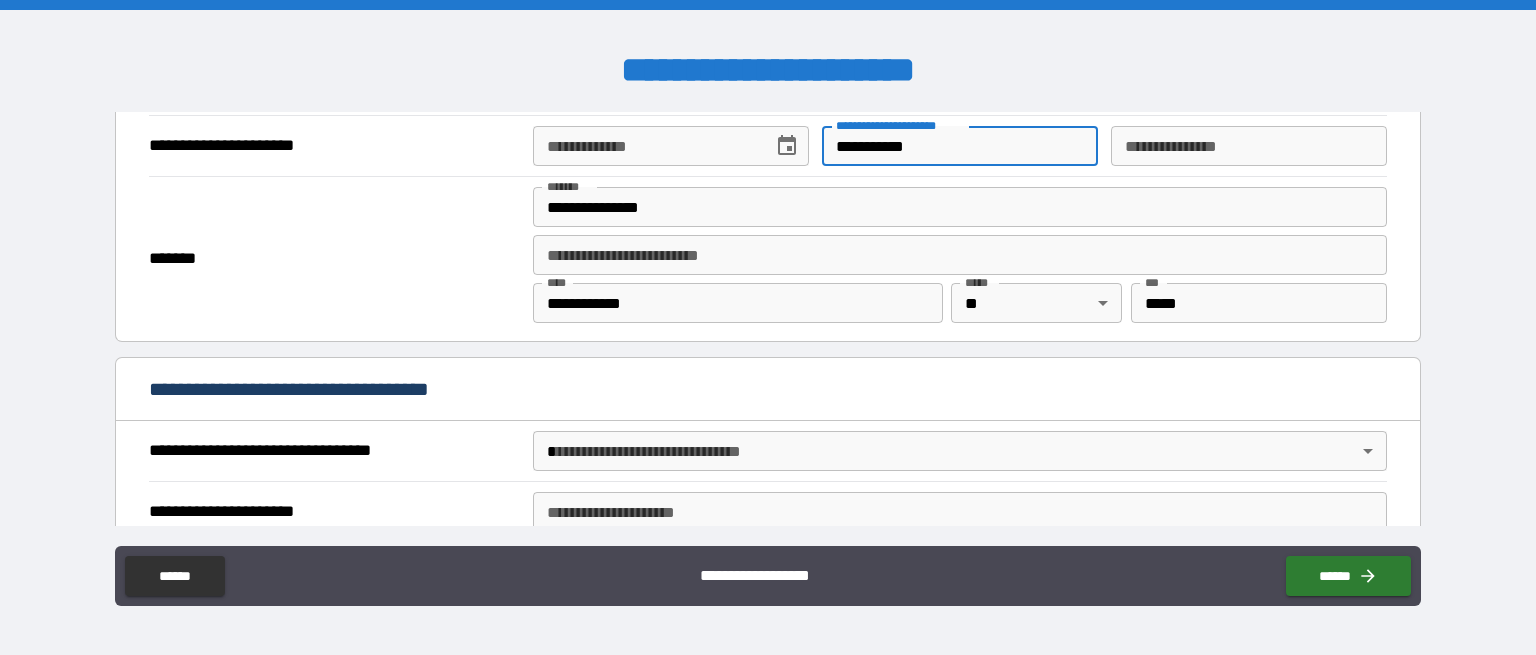 scroll, scrollTop: 900, scrollLeft: 0, axis: vertical 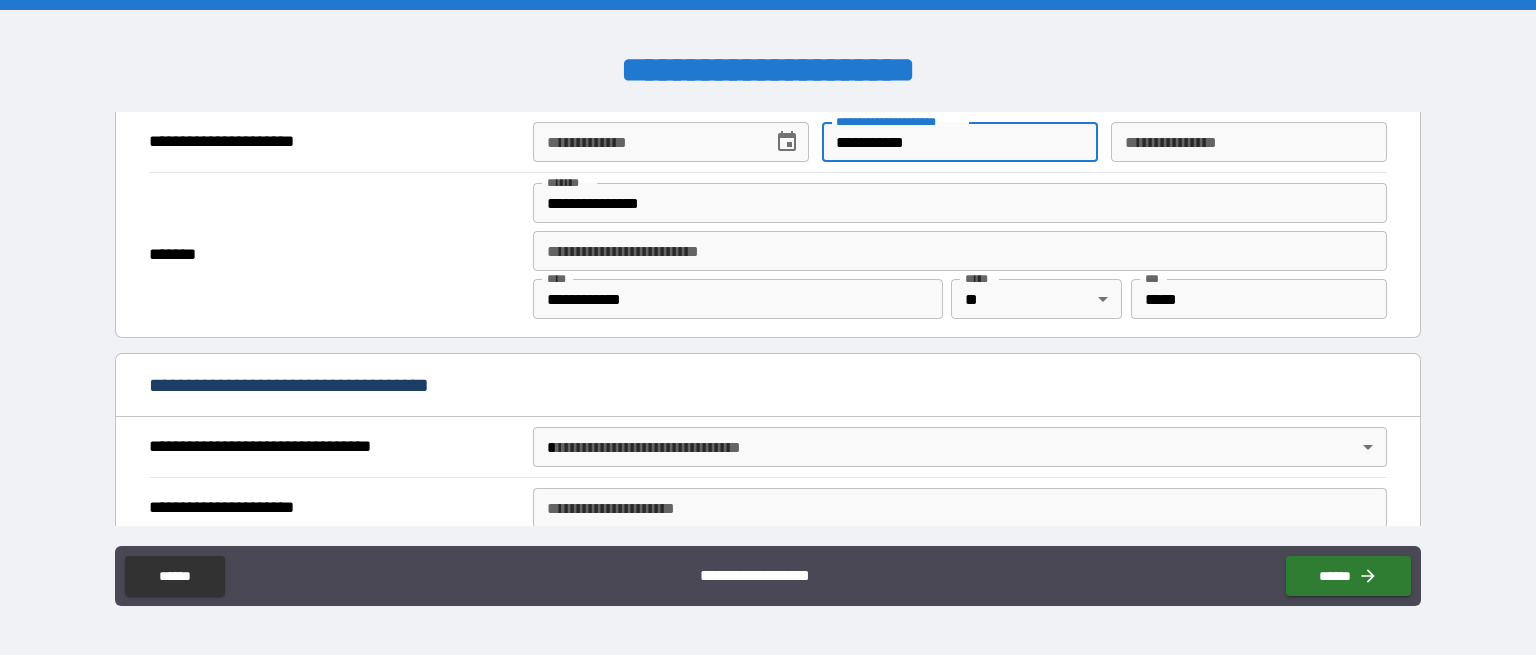 type on "**********" 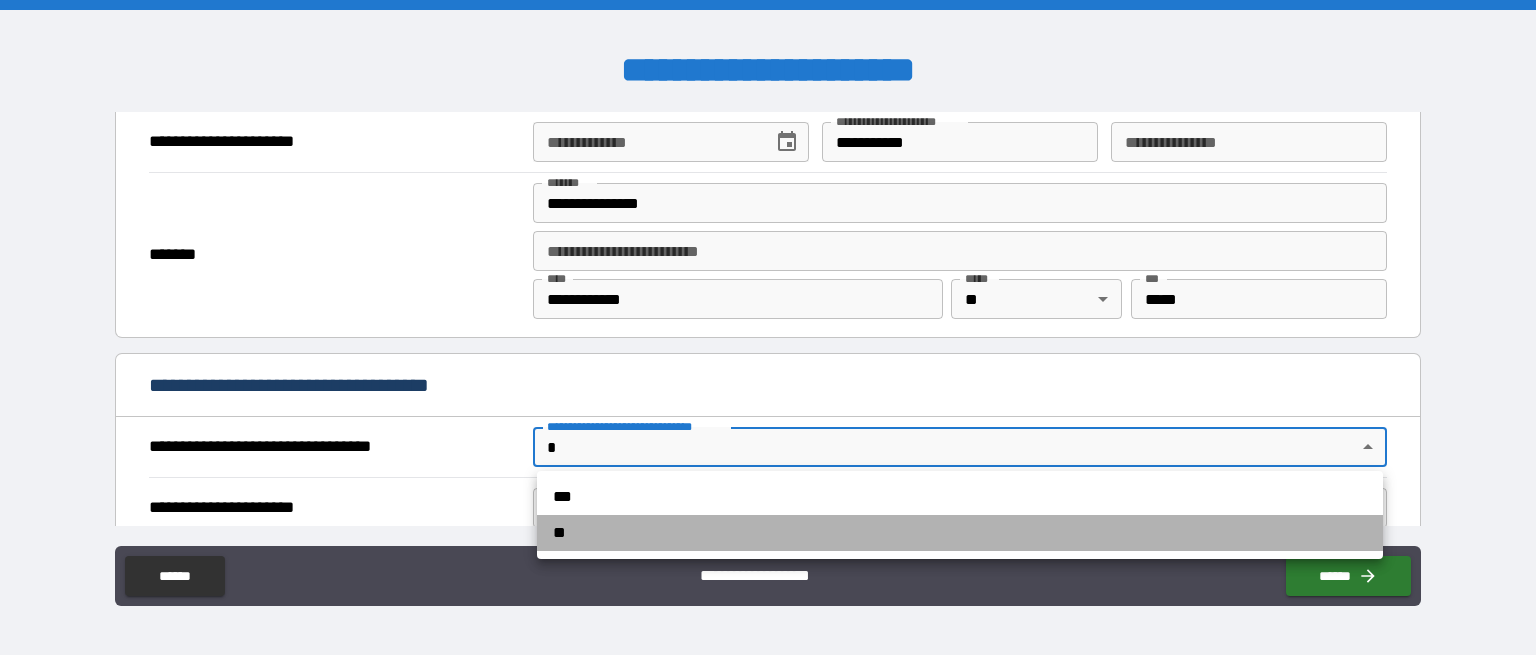 click on "**" at bounding box center [960, 533] 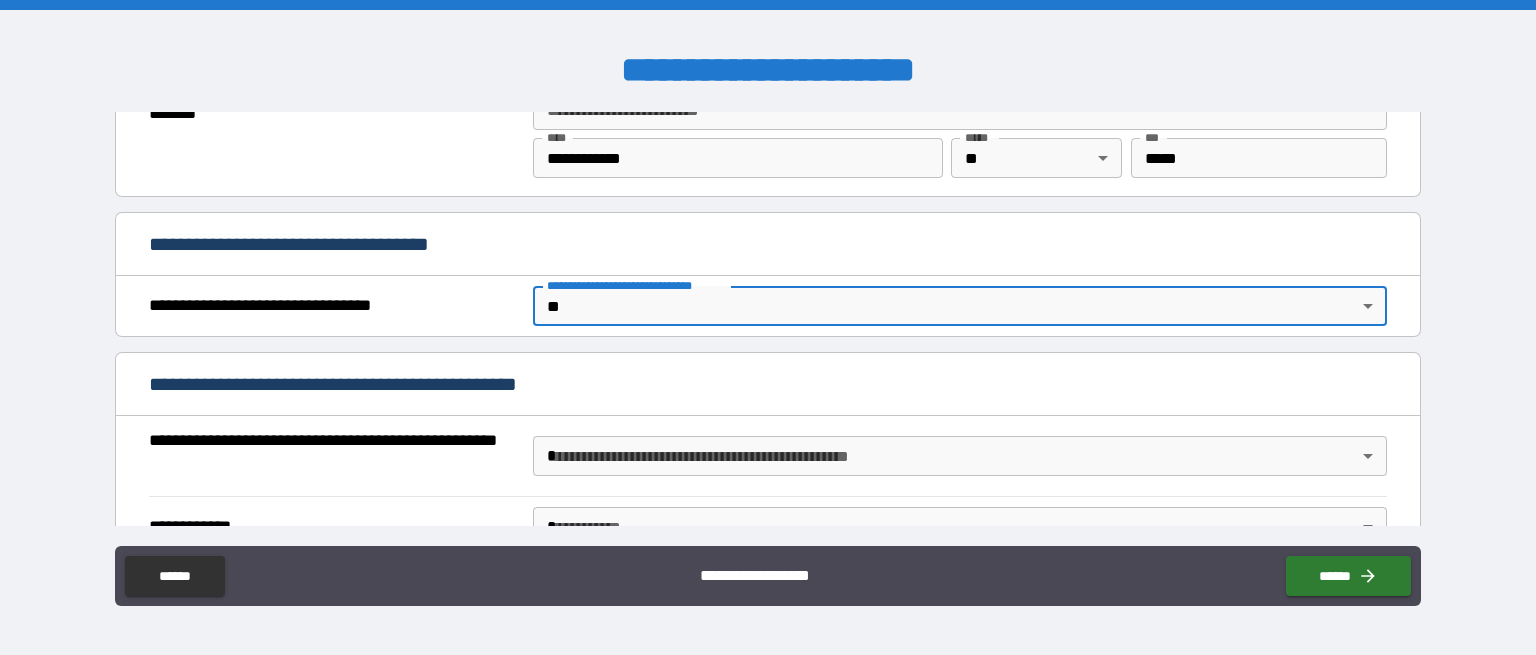 scroll, scrollTop: 1100, scrollLeft: 0, axis: vertical 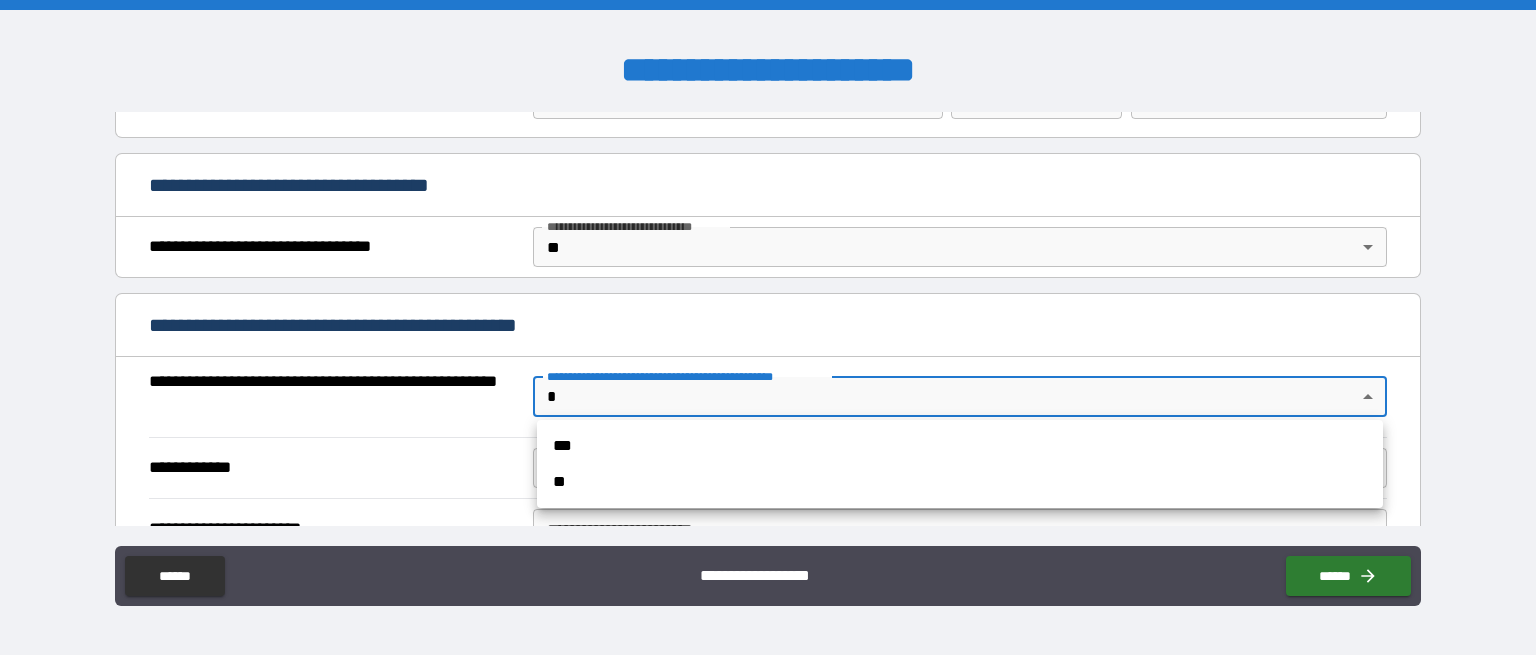 click on "**********" at bounding box center [768, 327] 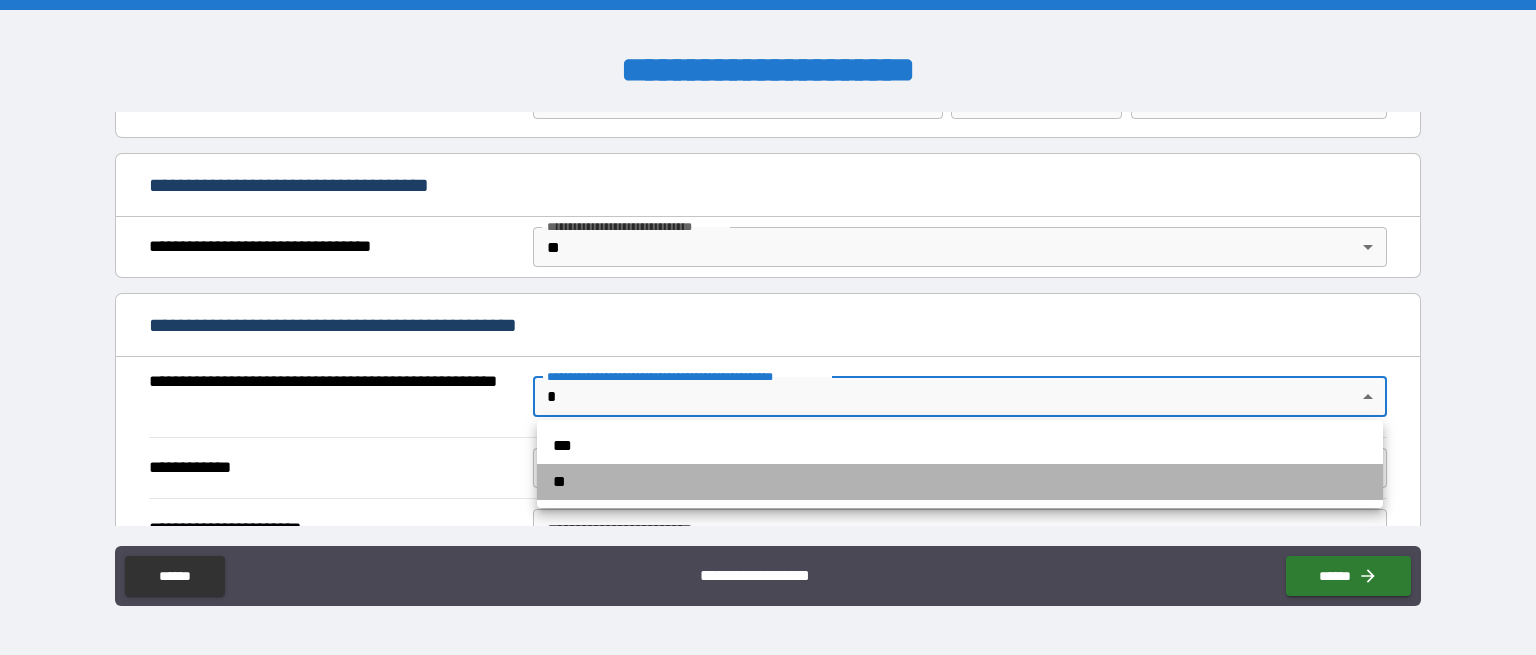 click on "**" at bounding box center (960, 482) 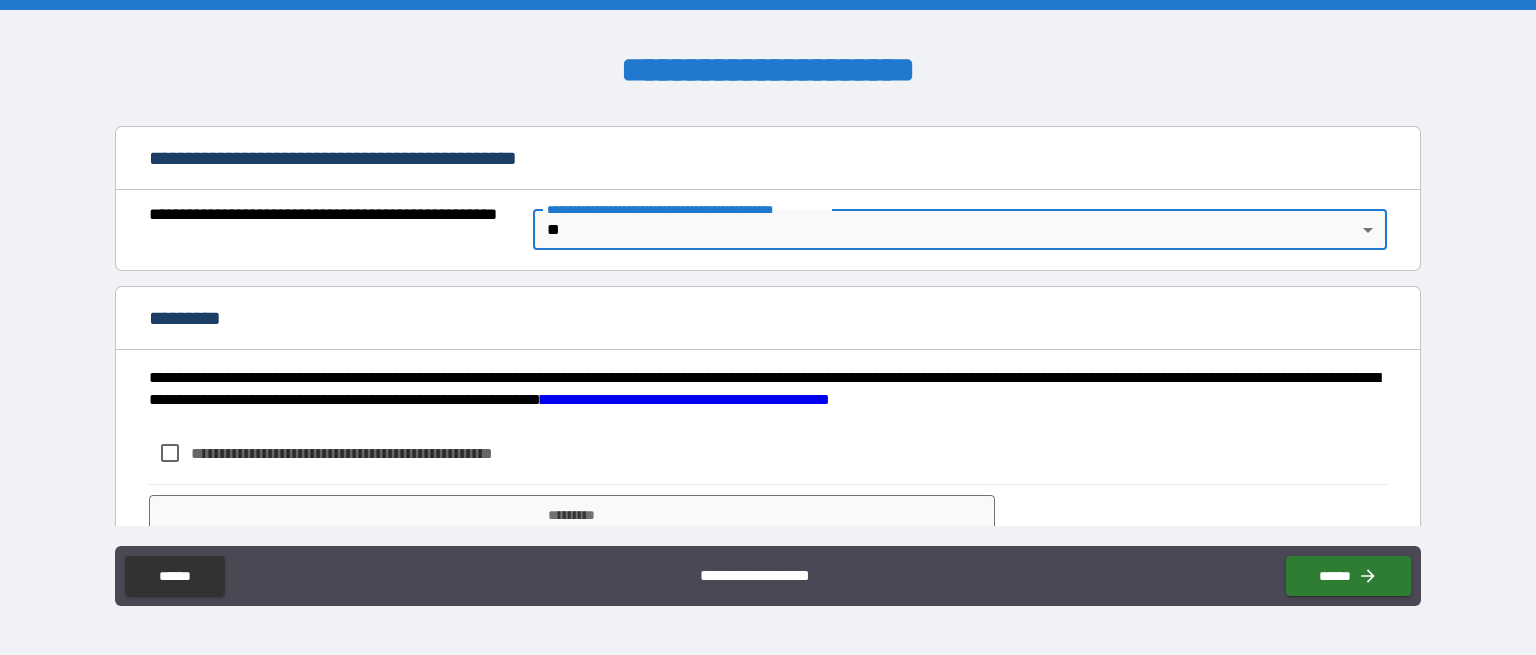 scroll, scrollTop: 1300, scrollLeft: 0, axis: vertical 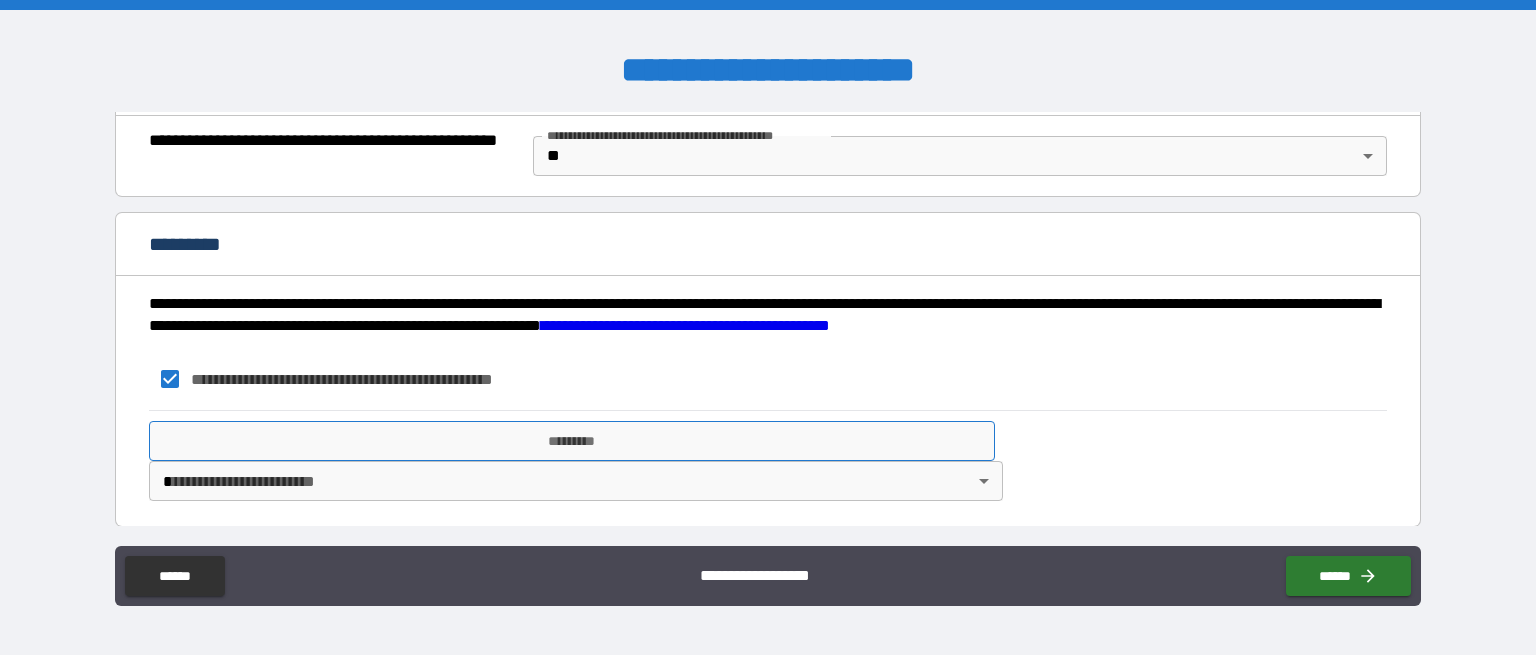 click on "*********" at bounding box center [572, 441] 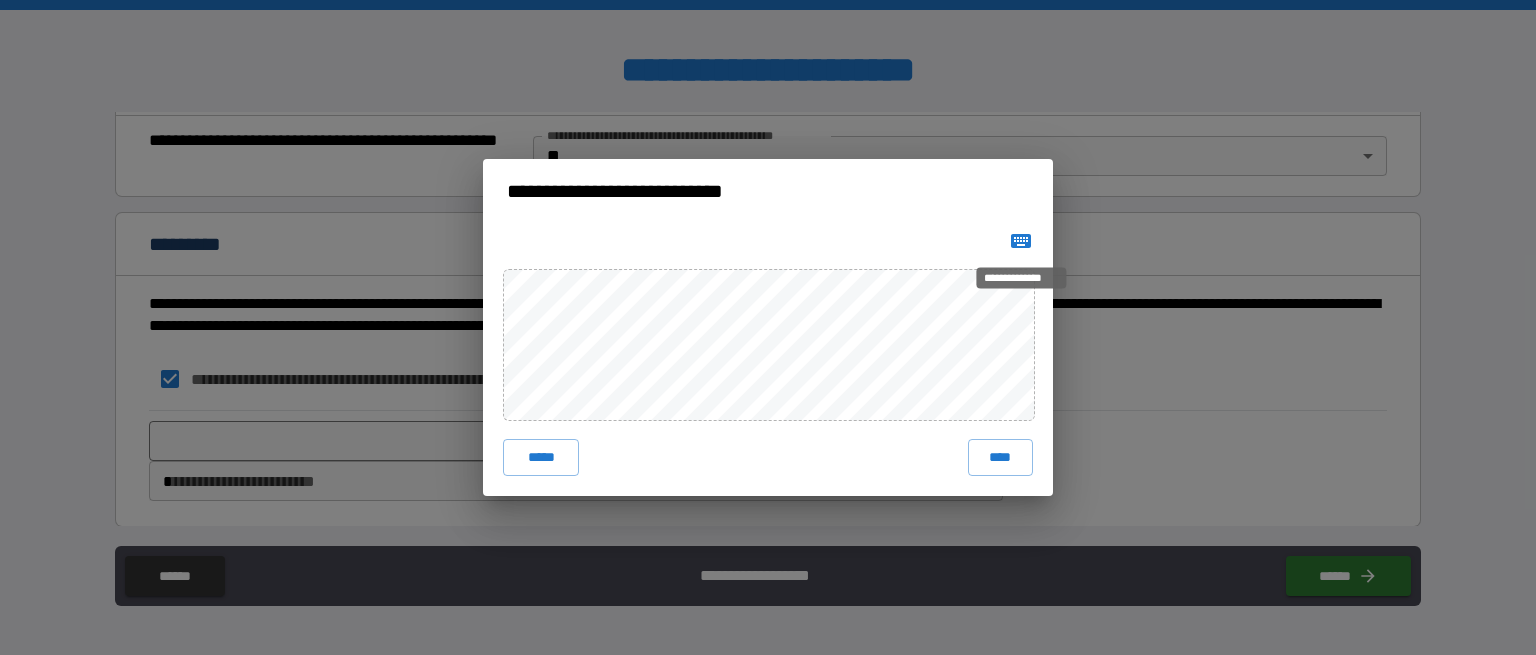 click 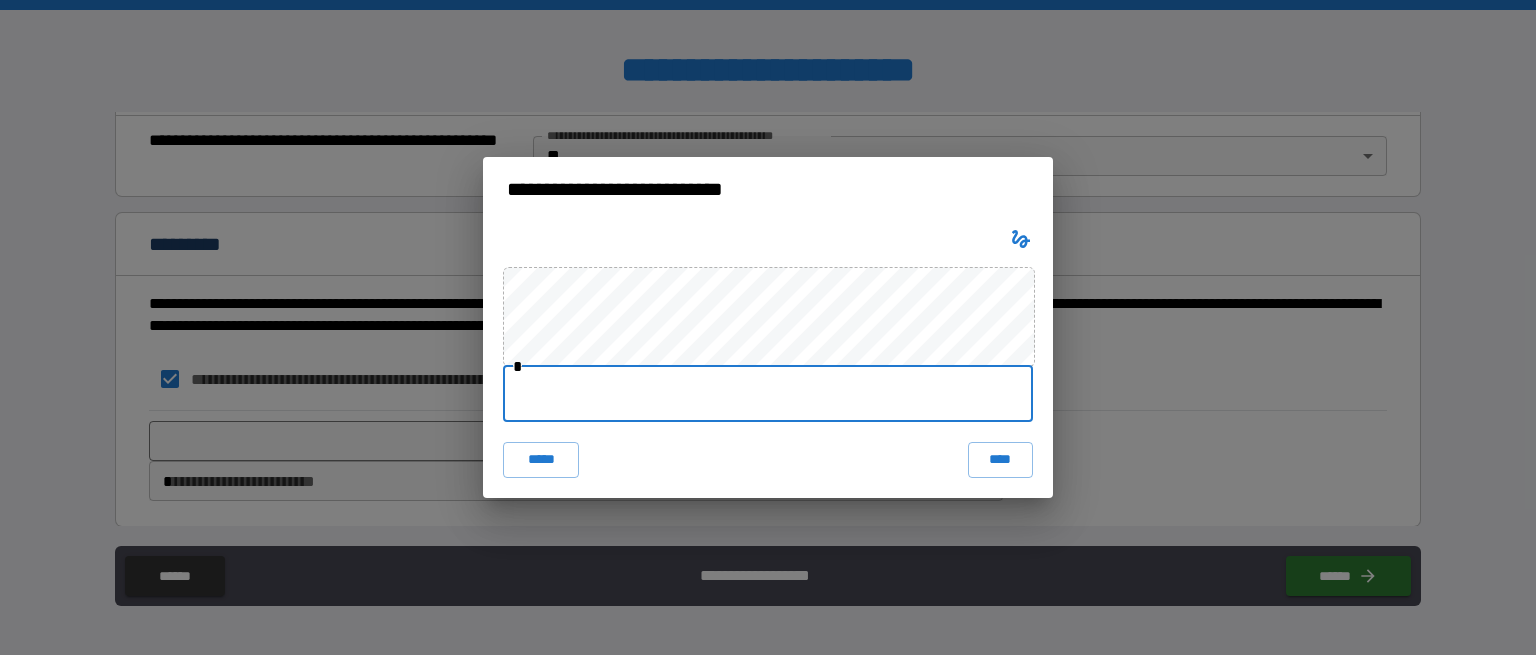 click at bounding box center (768, 394) 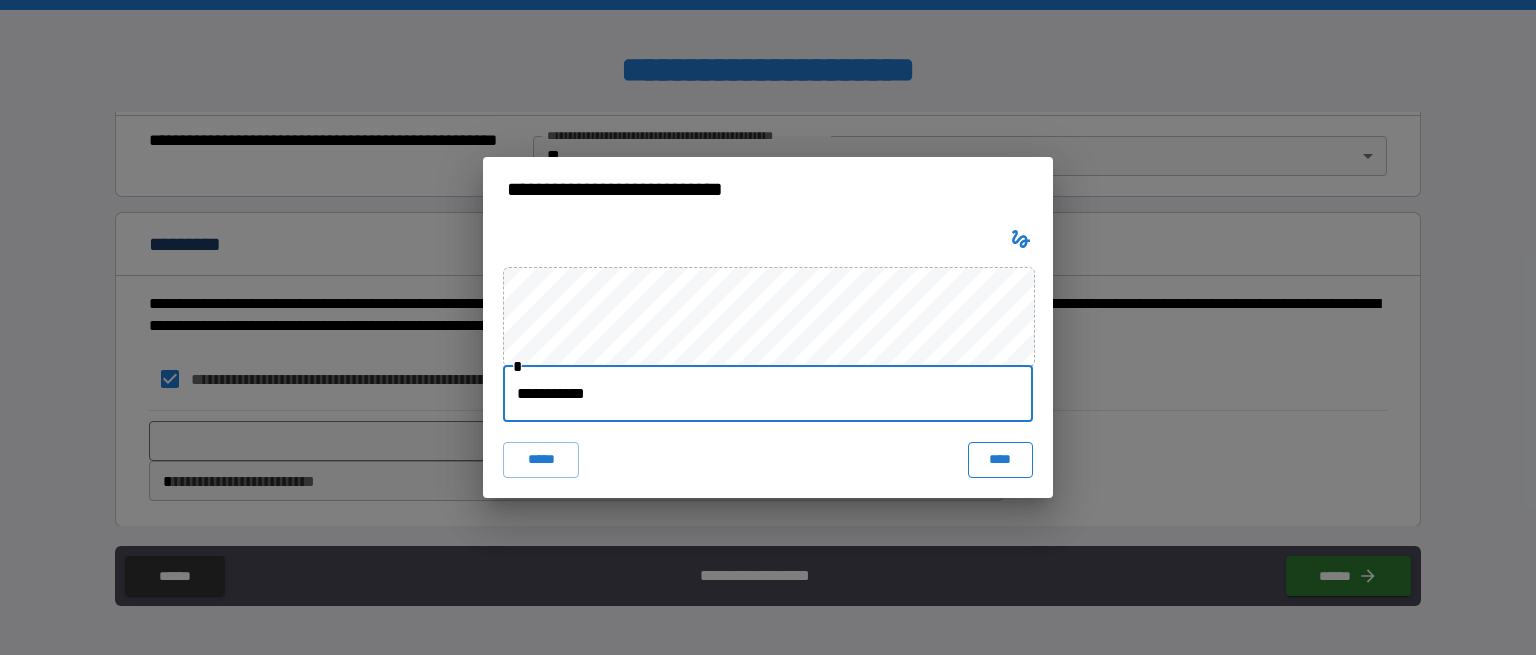 type on "**********" 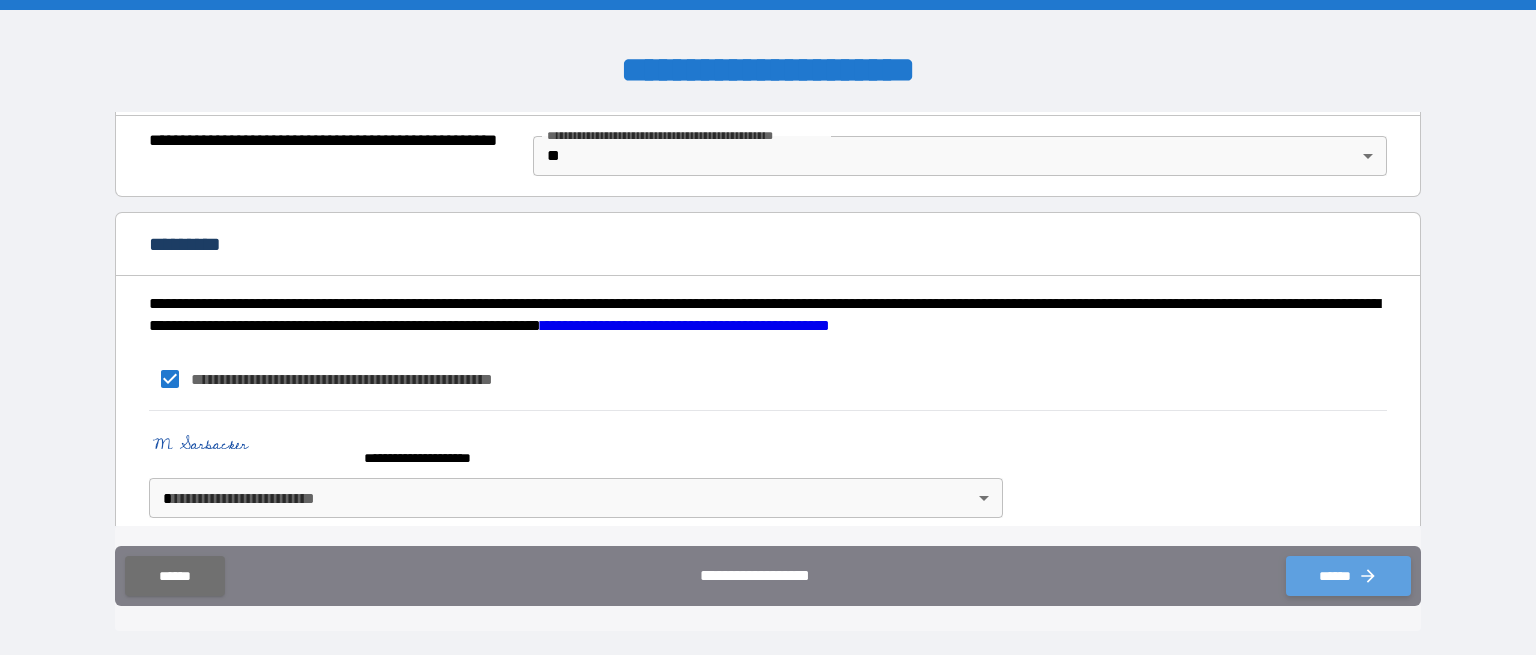 click on "******" at bounding box center (1348, 576) 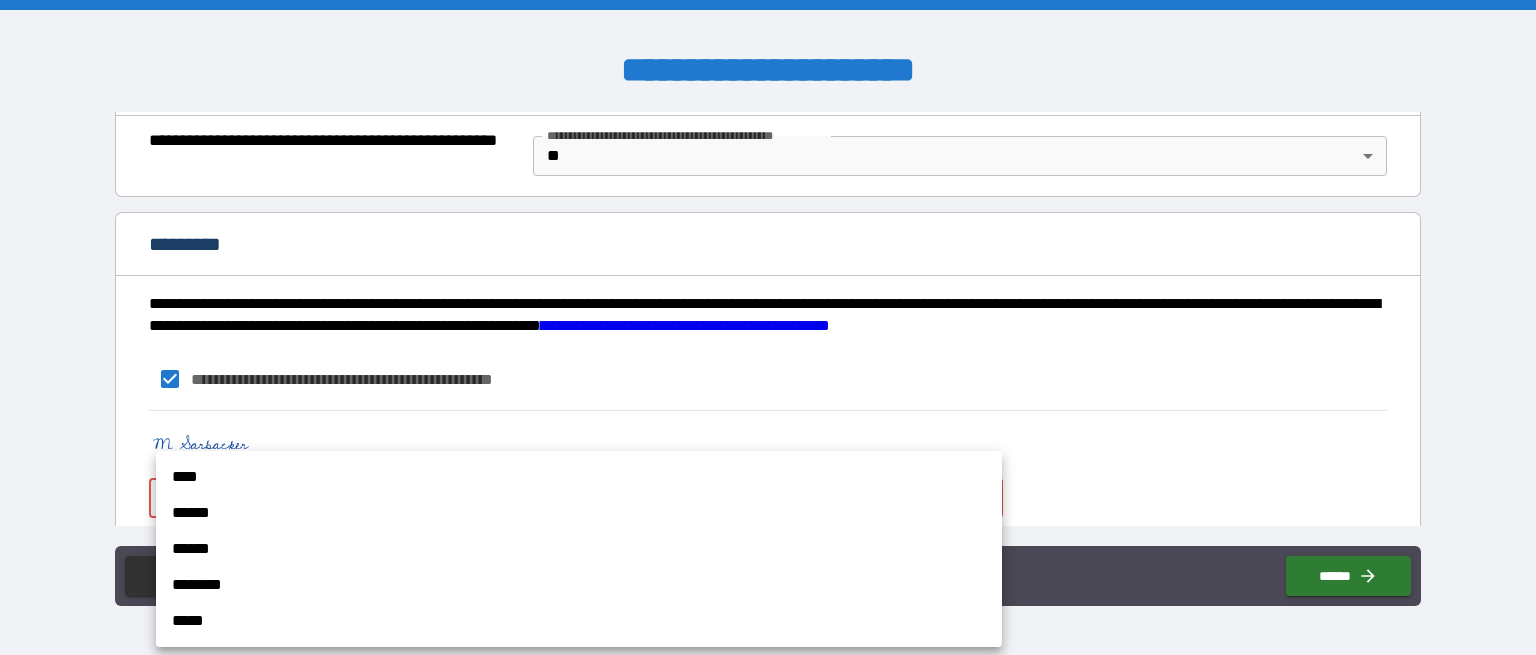 click on "**********" at bounding box center [768, 327] 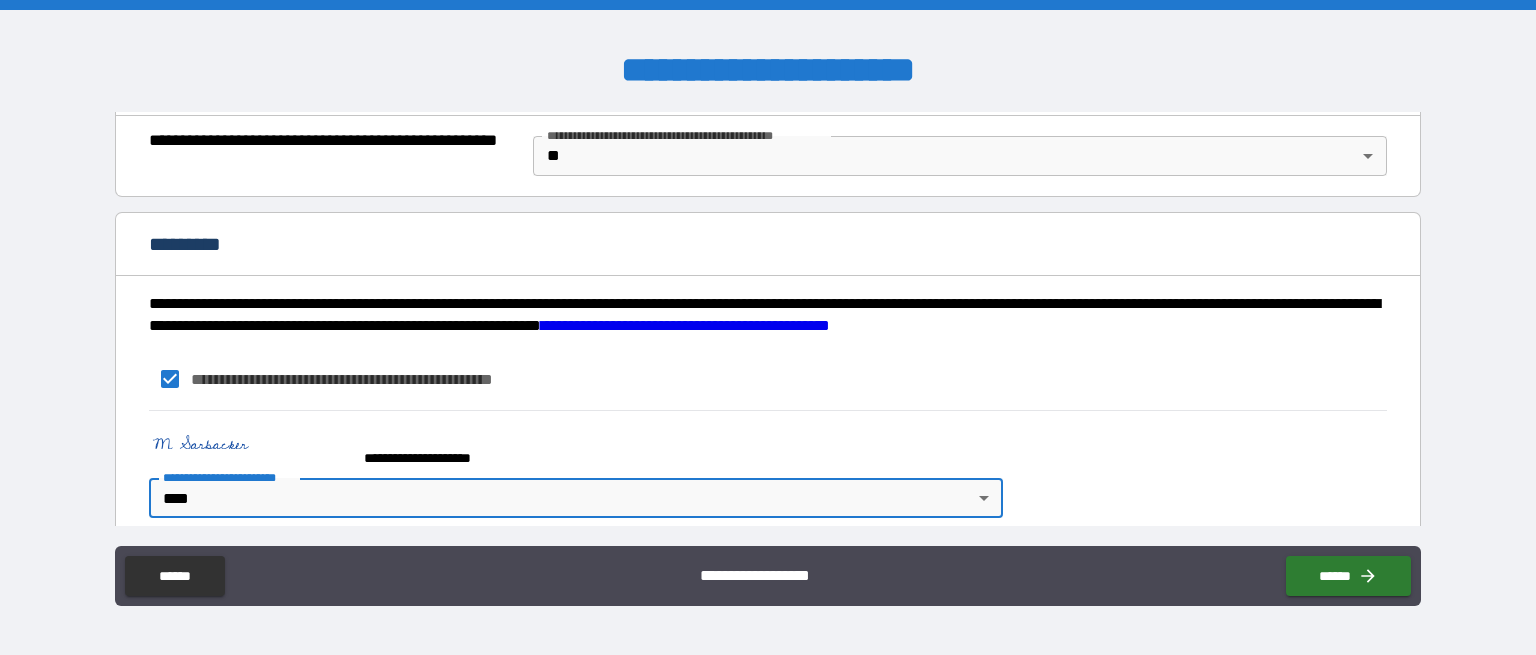 click on "**********" at bounding box center (768, 327) 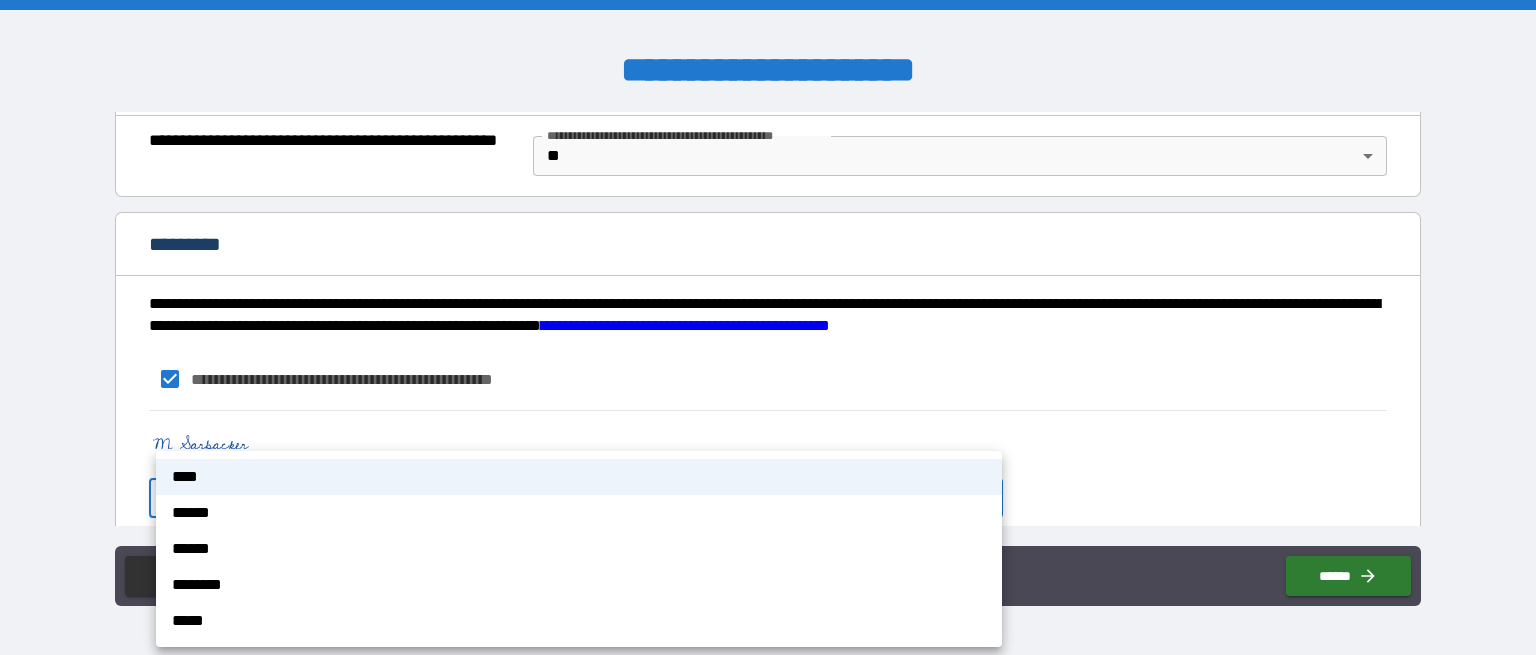 click on "****" at bounding box center [579, 477] 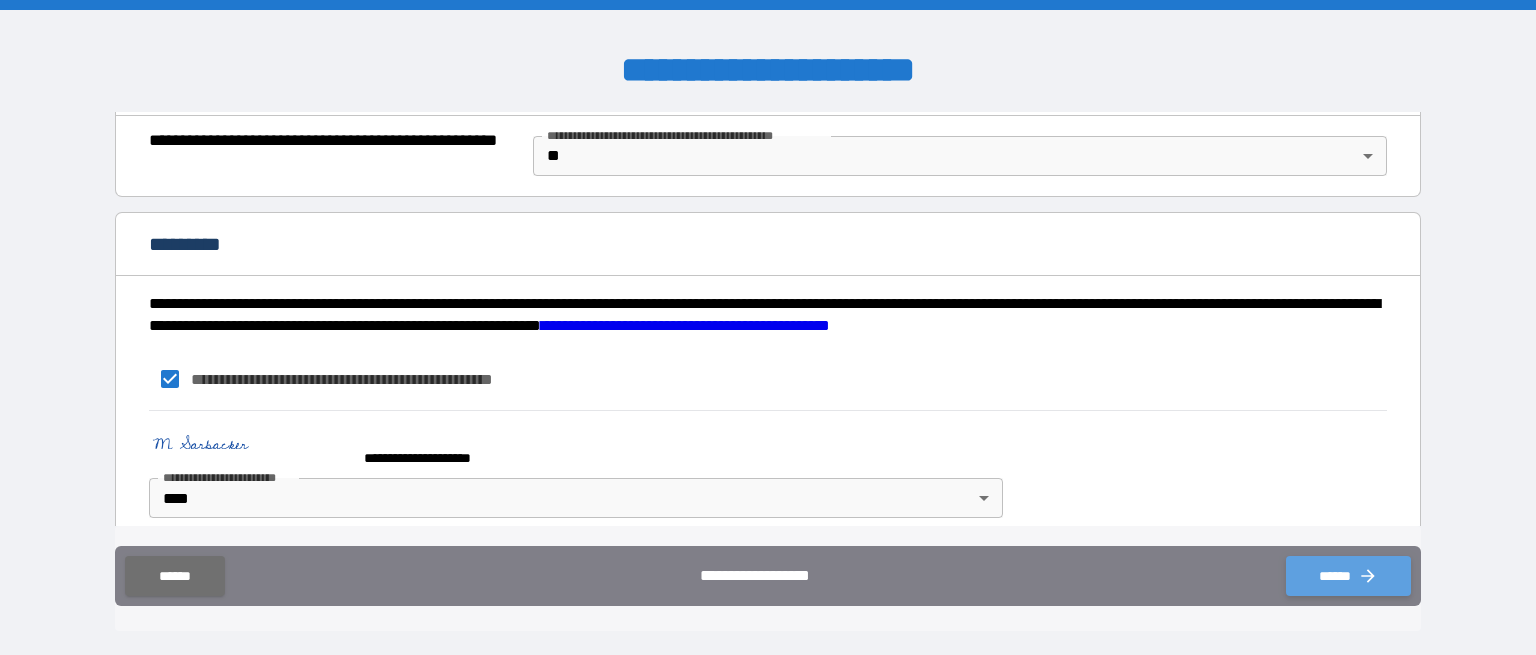 click on "******" at bounding box center (1348, 576) 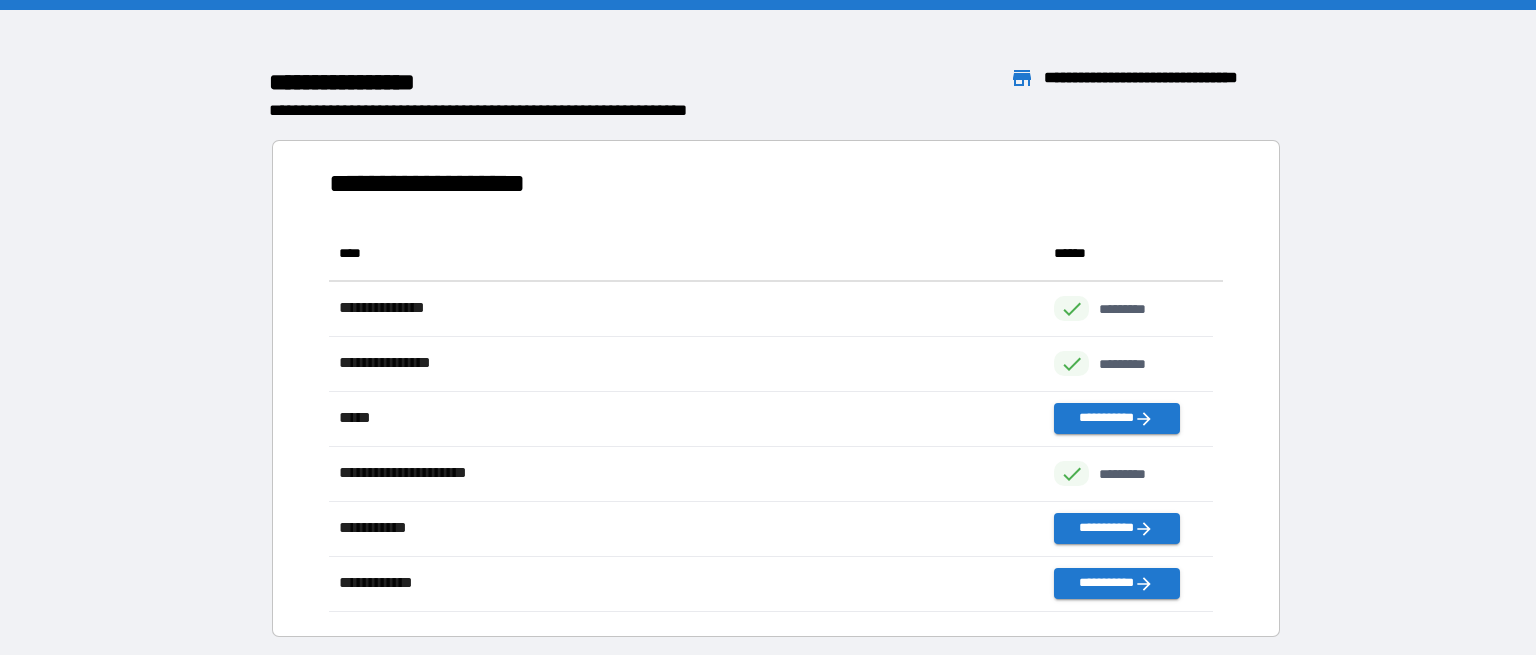 scroll, scrollTop: 16, scrollLeft: 16, axis: both 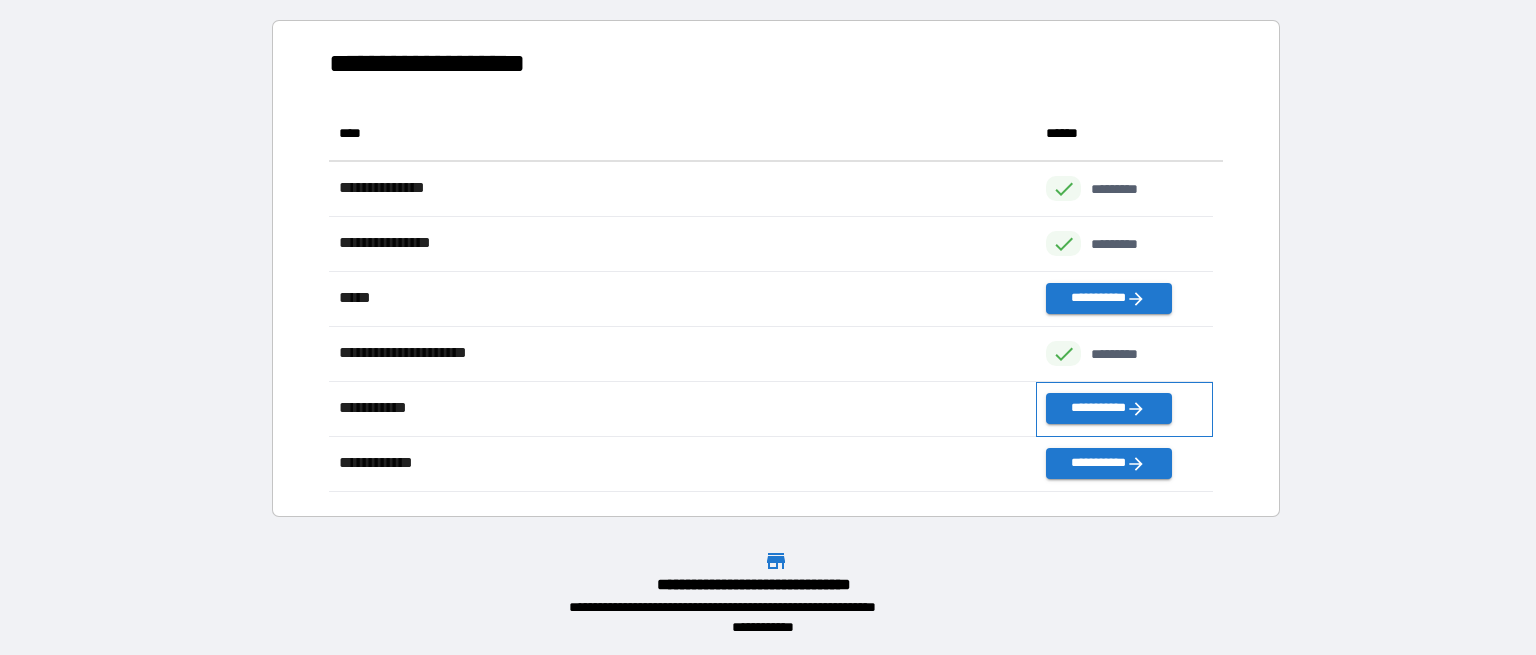 click on "**********" at bounding box center [1124, 409] 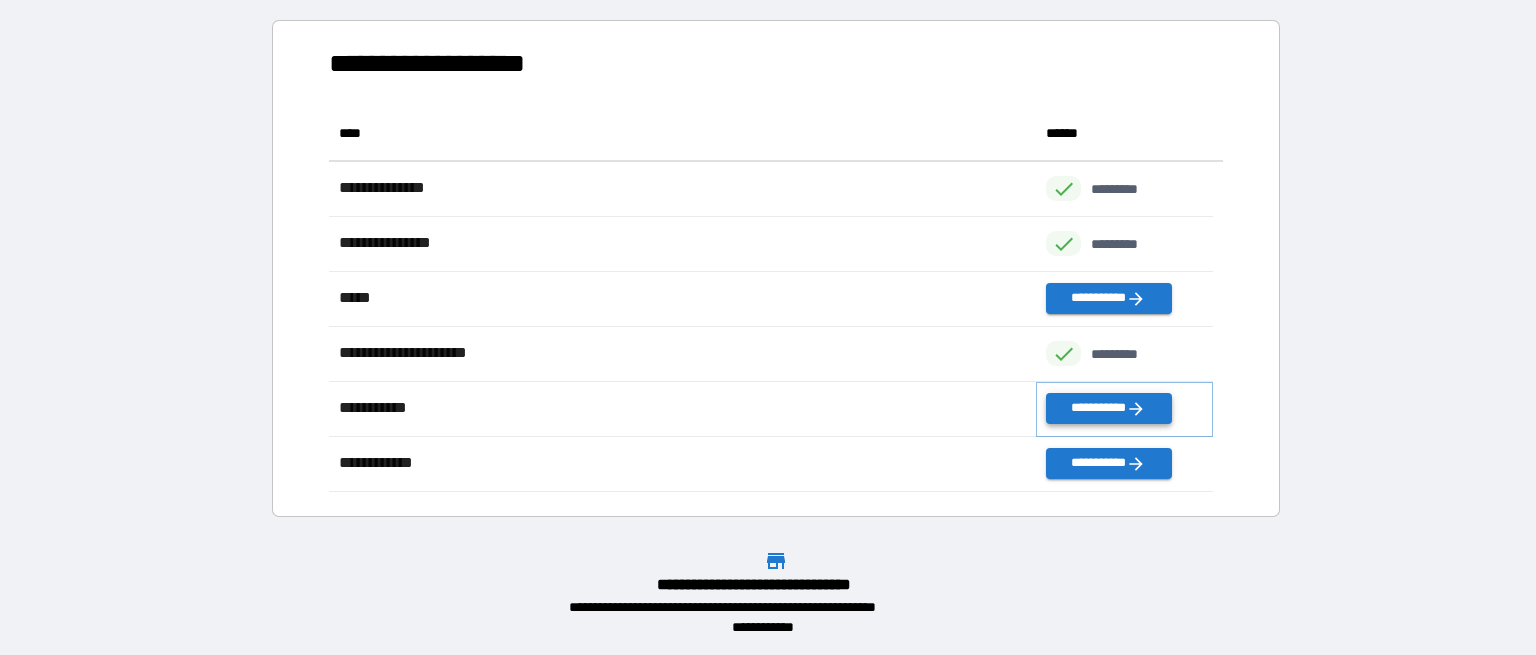 click on "**********" at bounding box center [1108, 408] 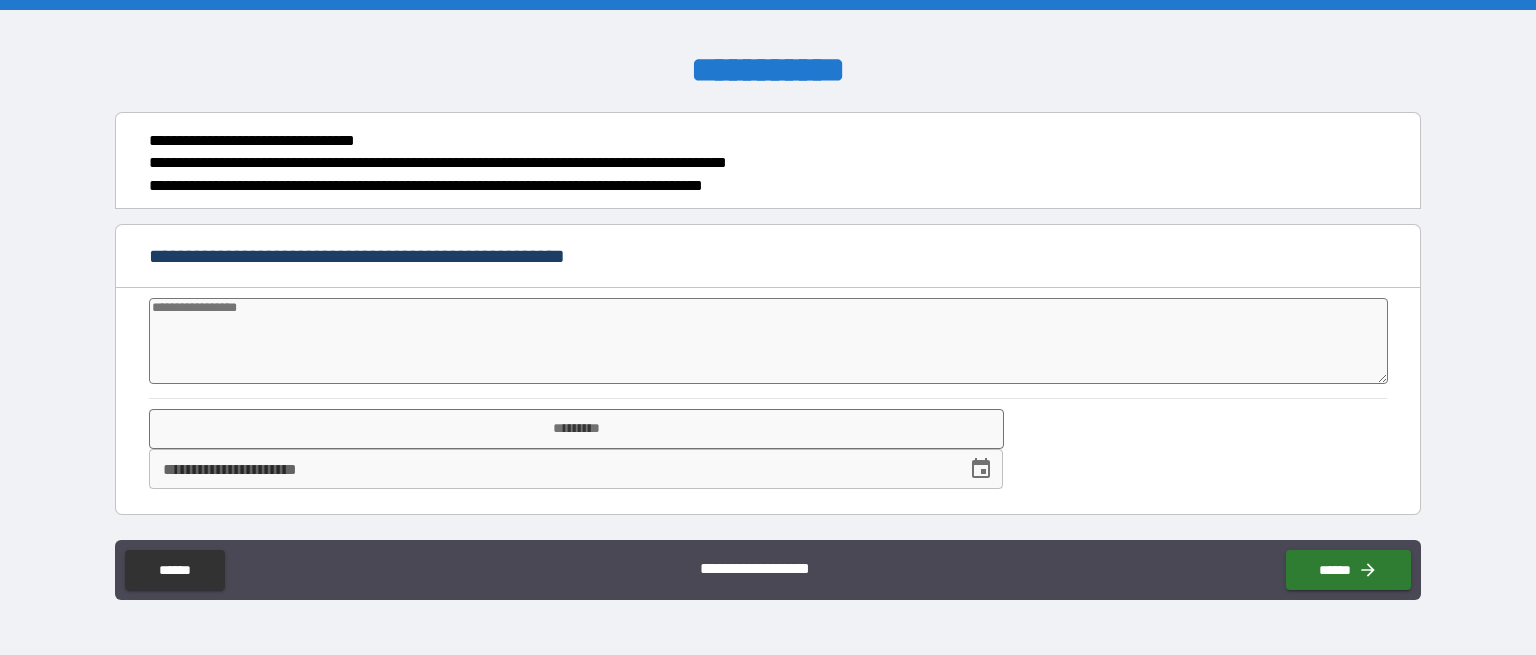 type on "*" 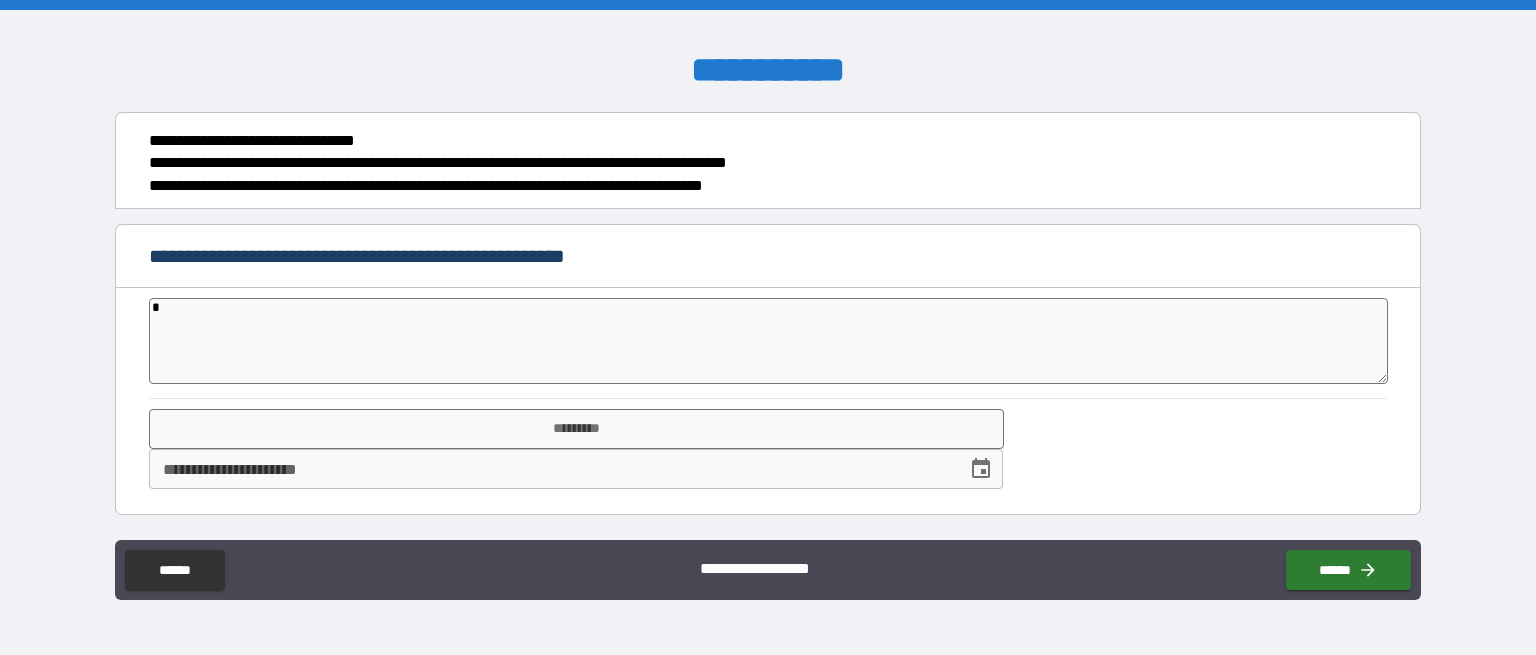 type on "*" 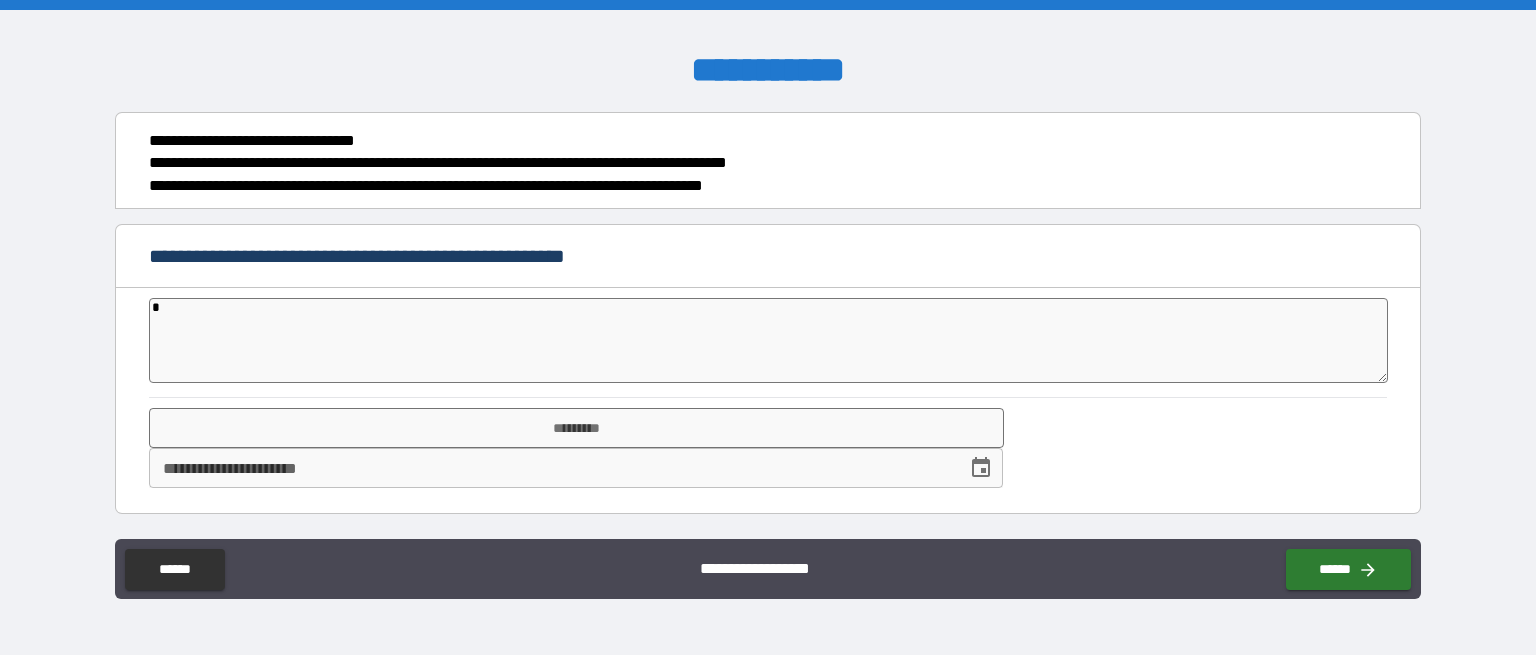 type on "**" 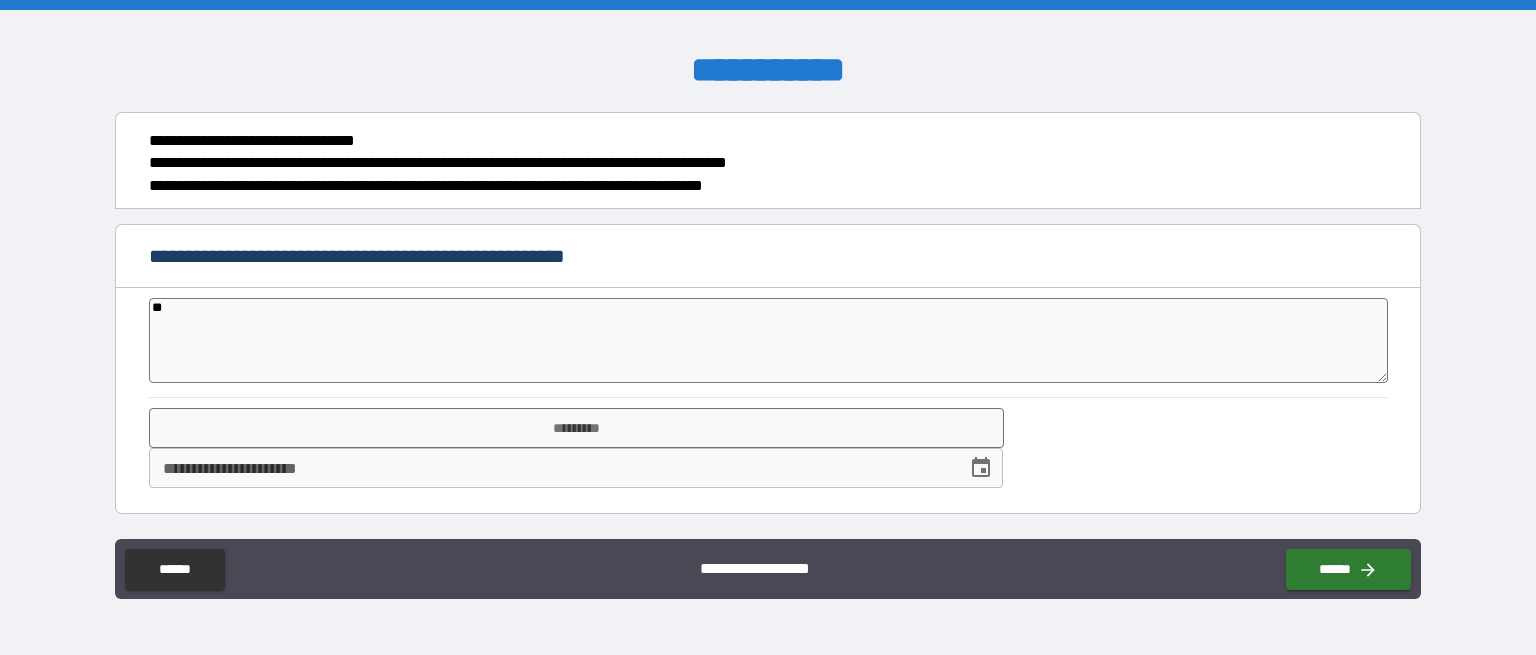 type on "*" 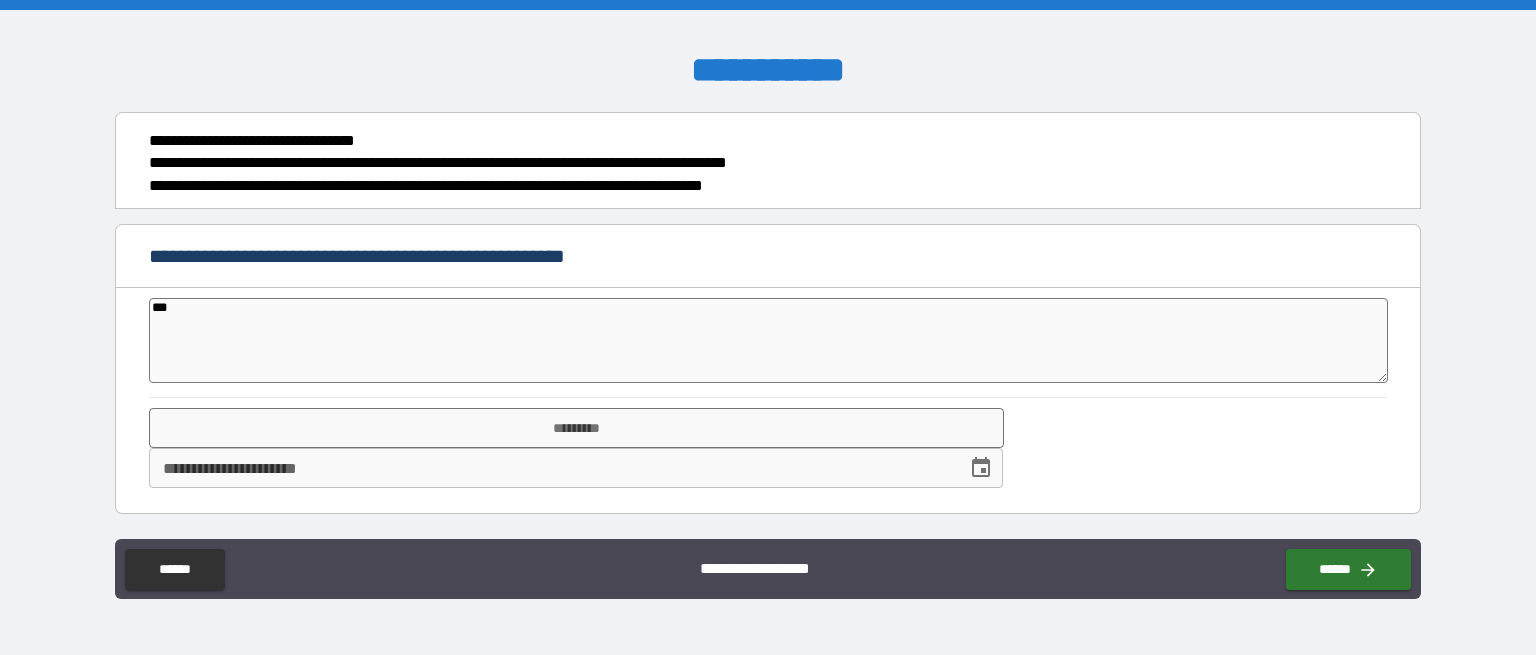 type on "*" 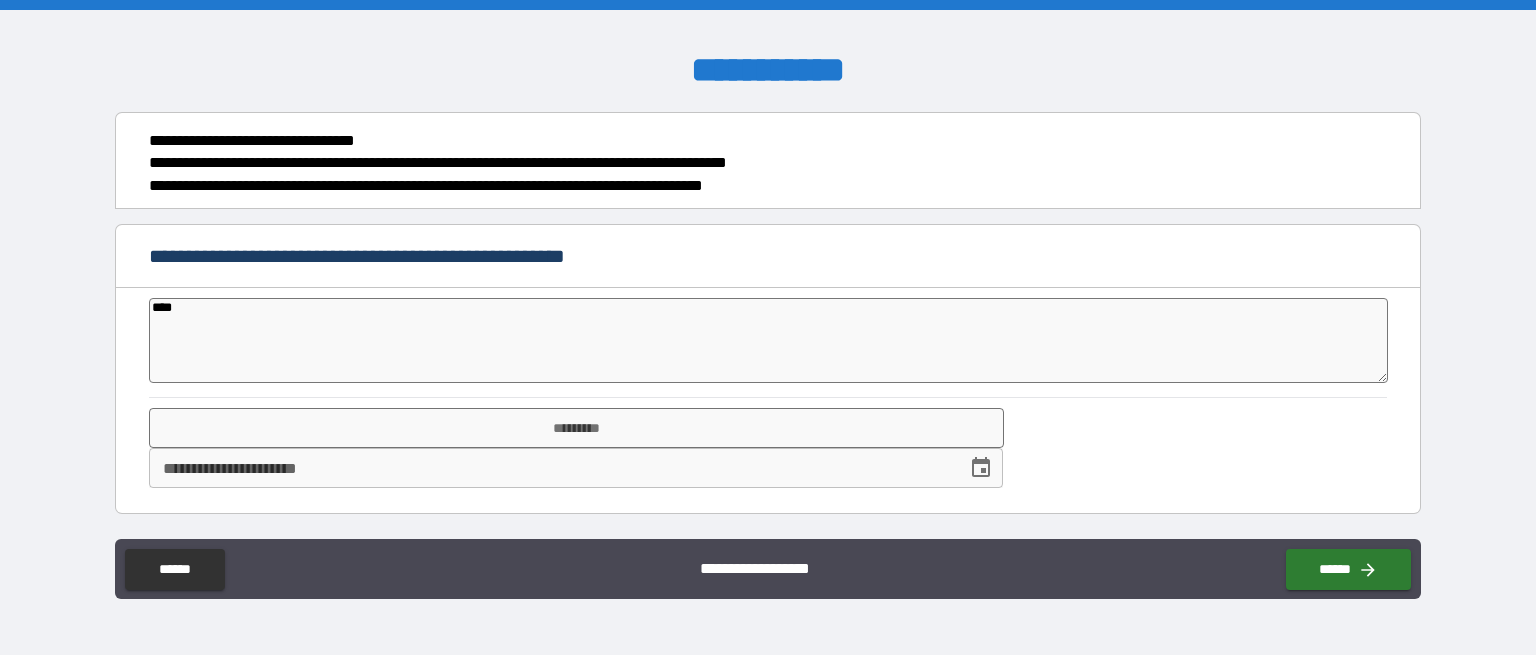 type on "*" 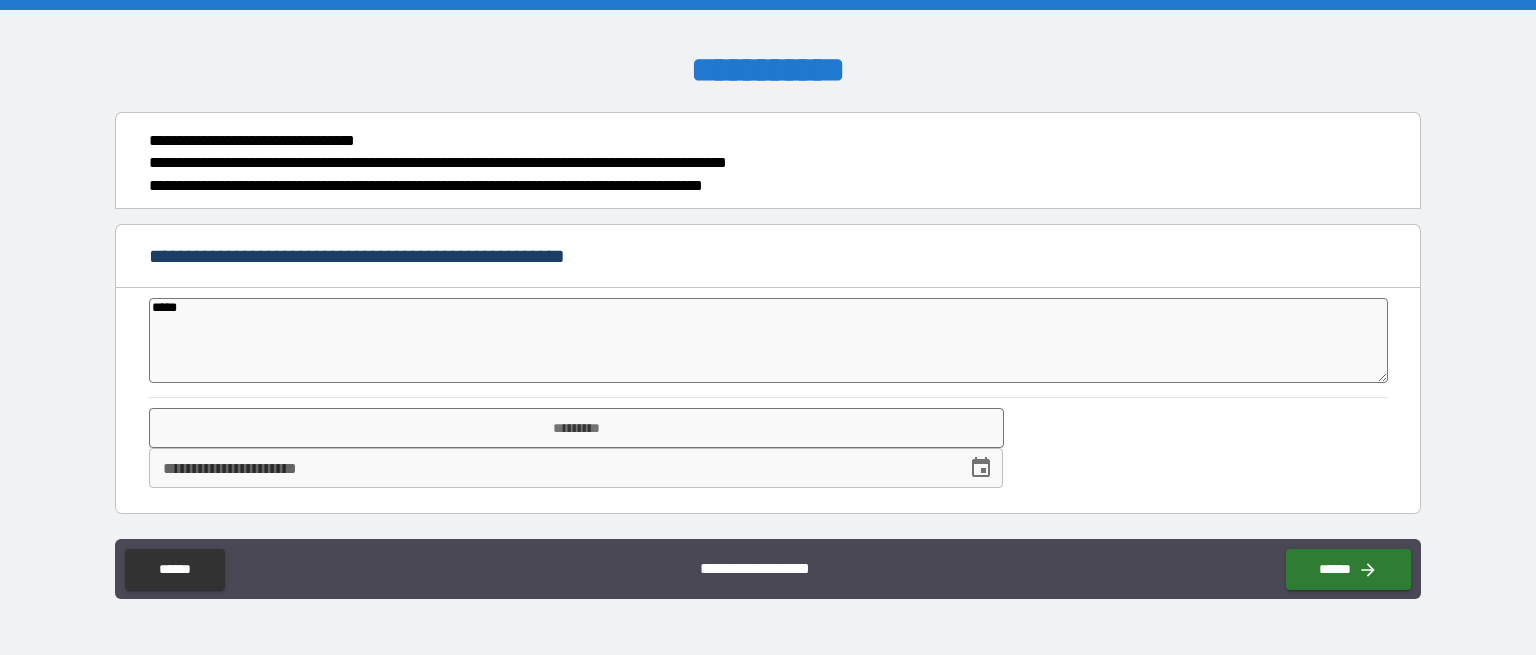 type on "*" 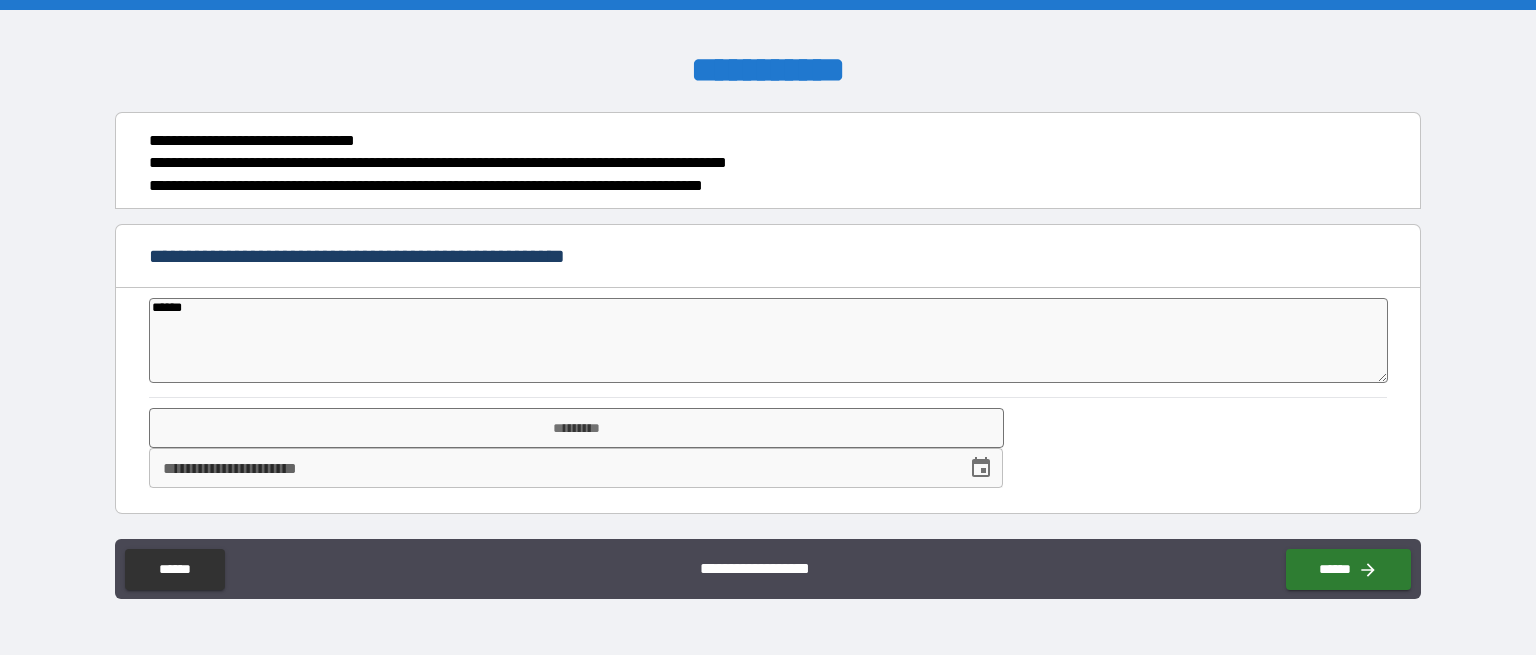 type on "*" 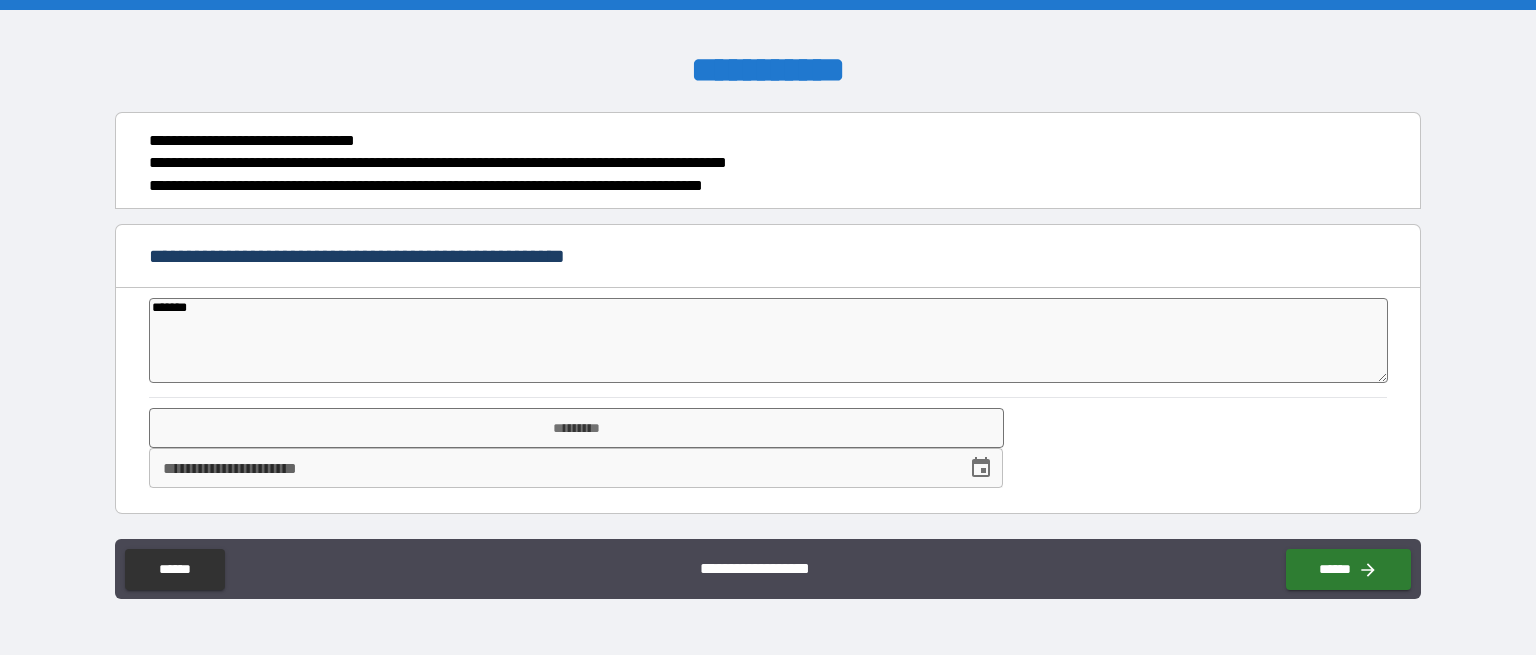 type on "*" 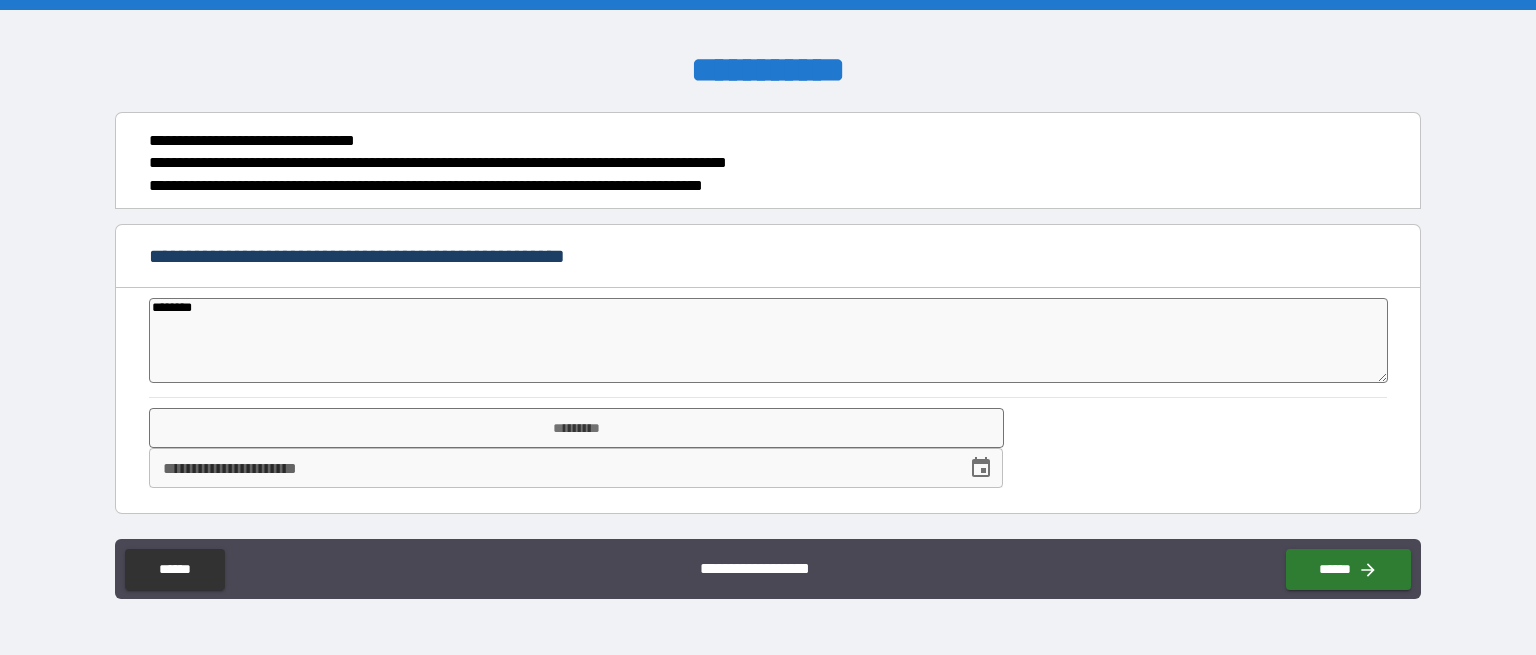 type on "*********" 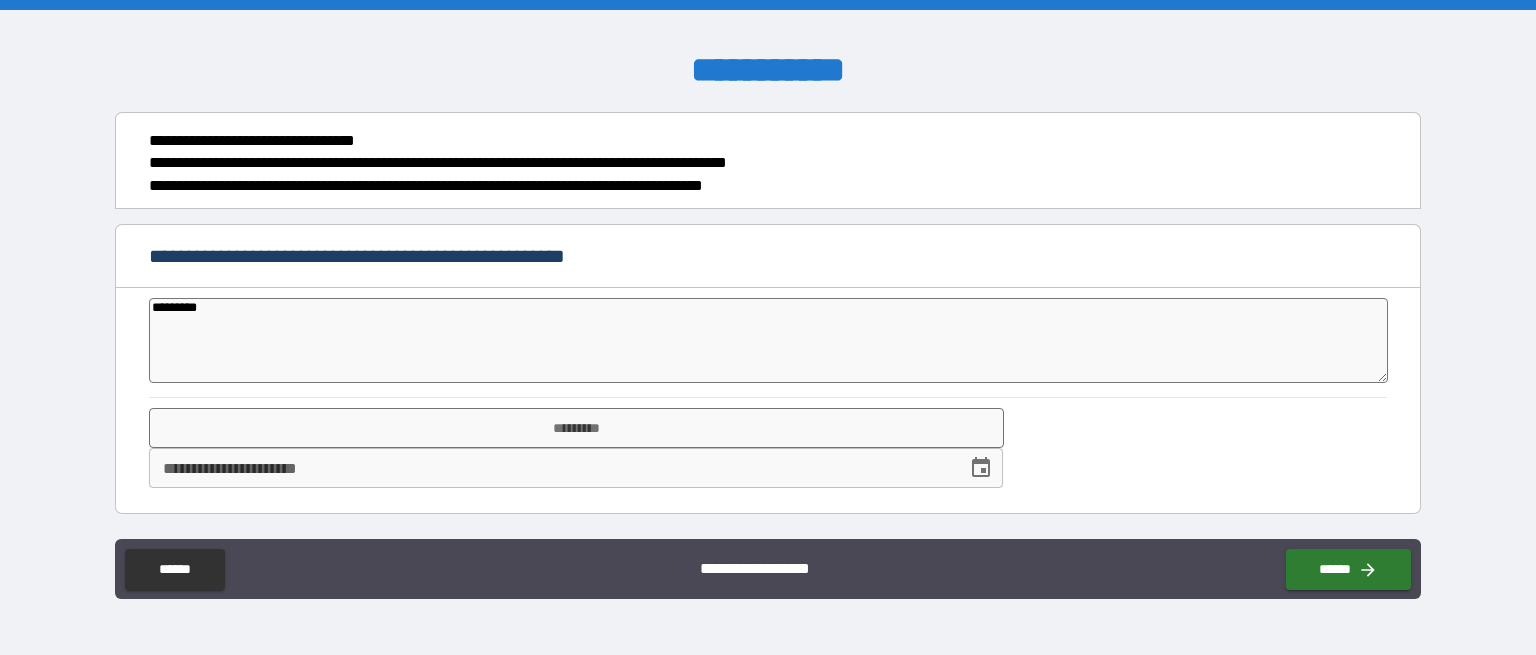type on "*" 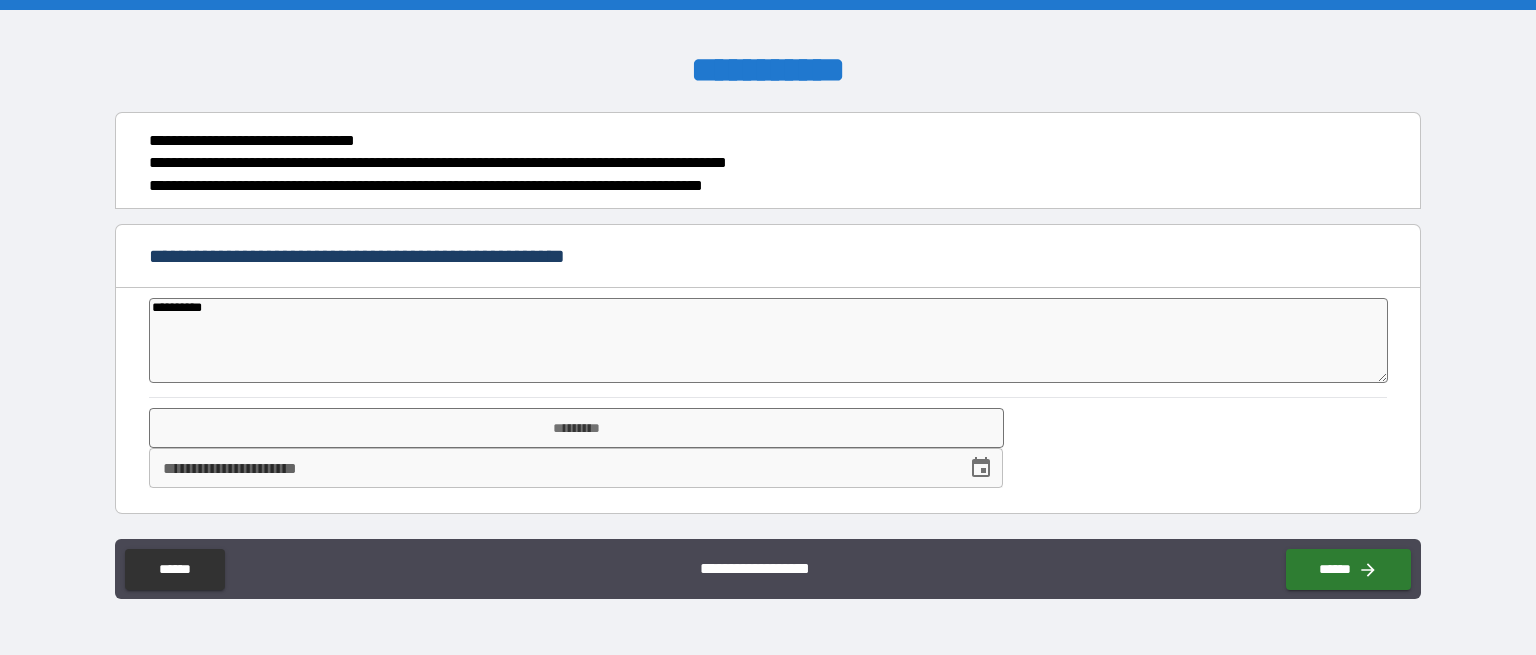 type on "*" 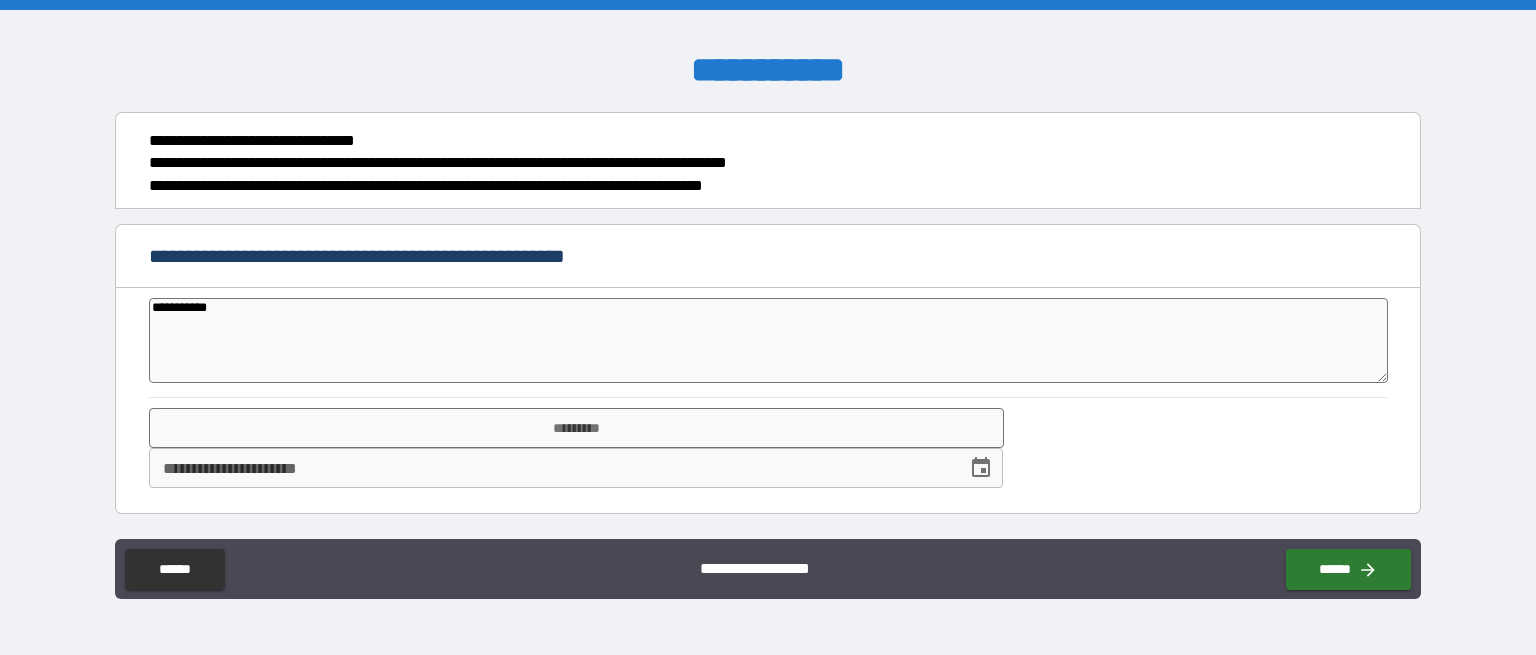 type on "*" 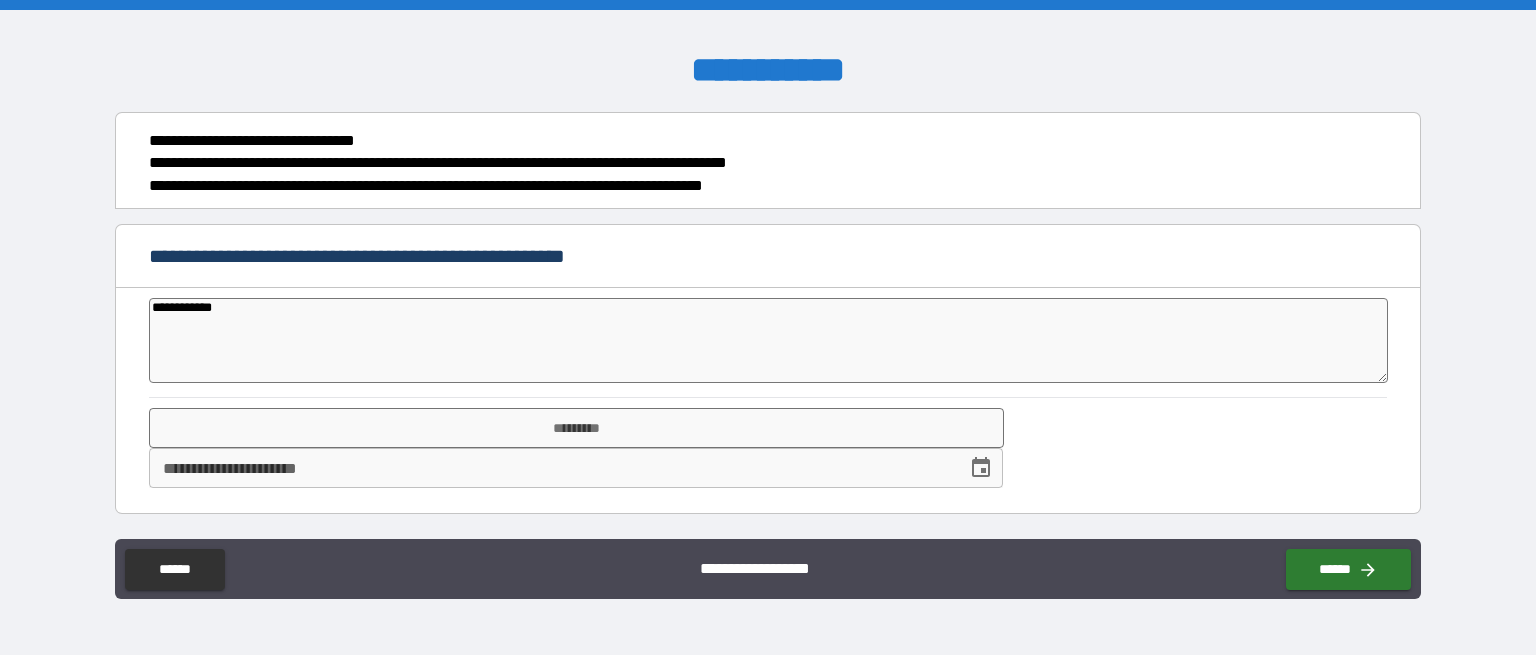 type on "*" 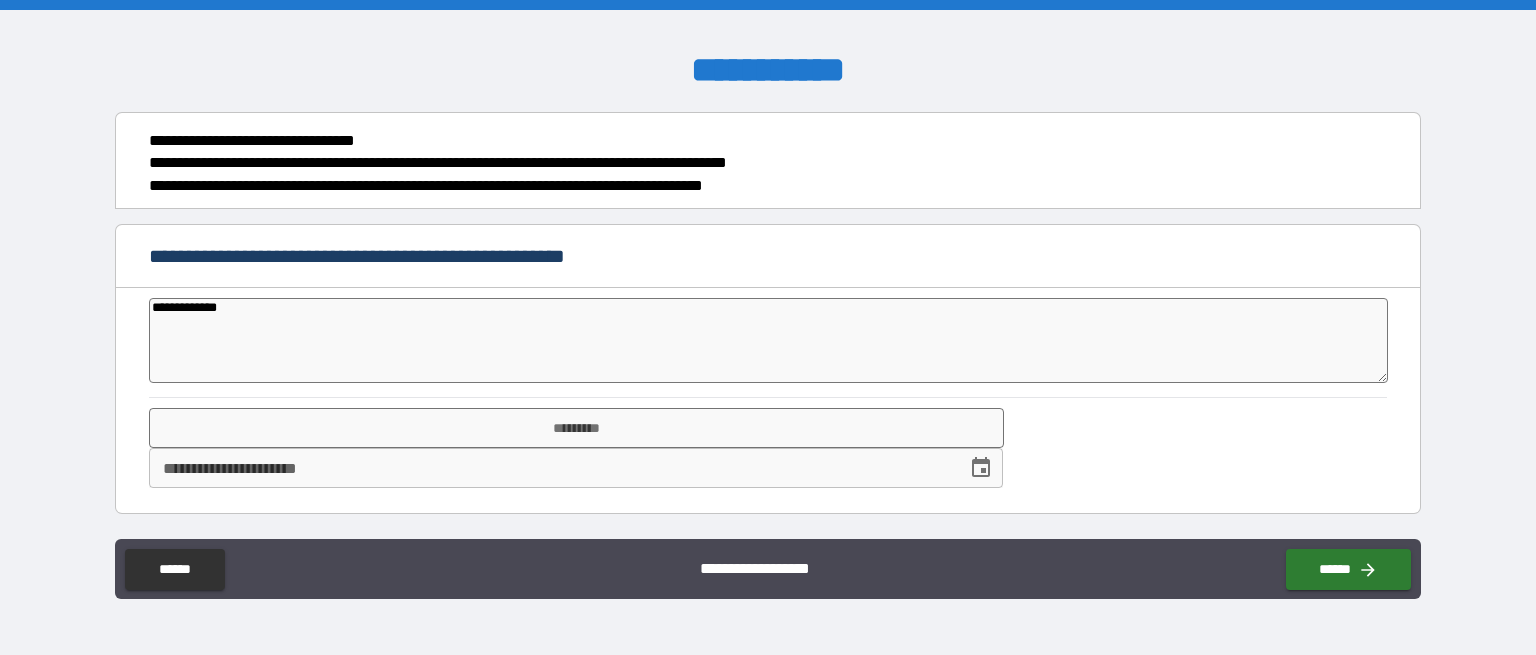 type on "*" 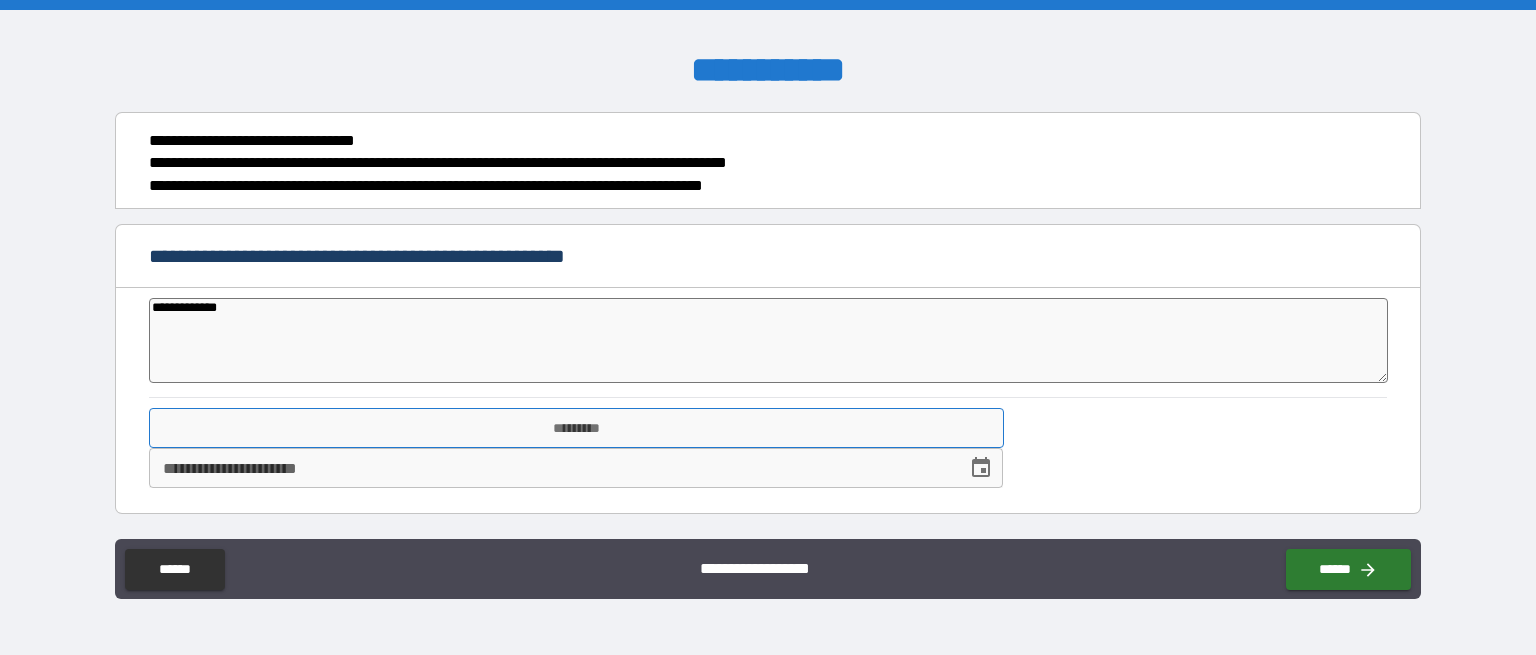 type on "**********" 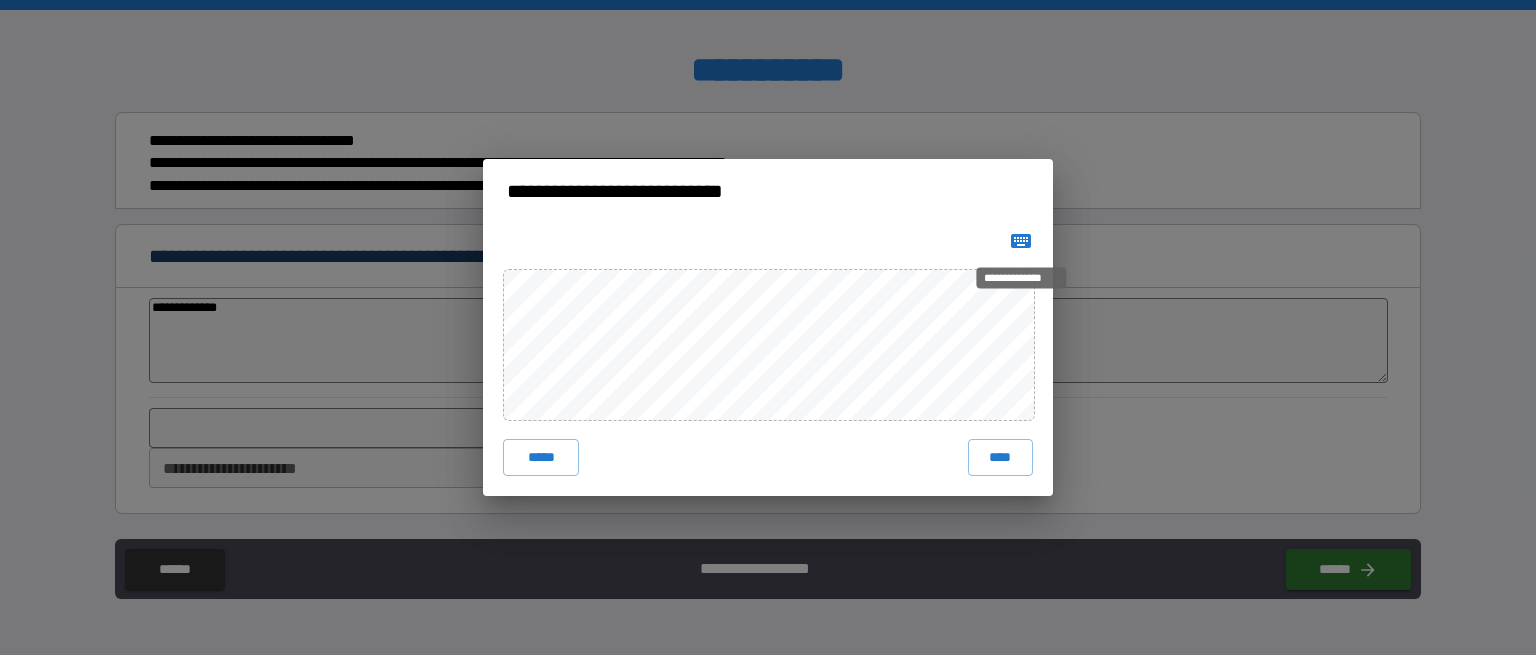 click 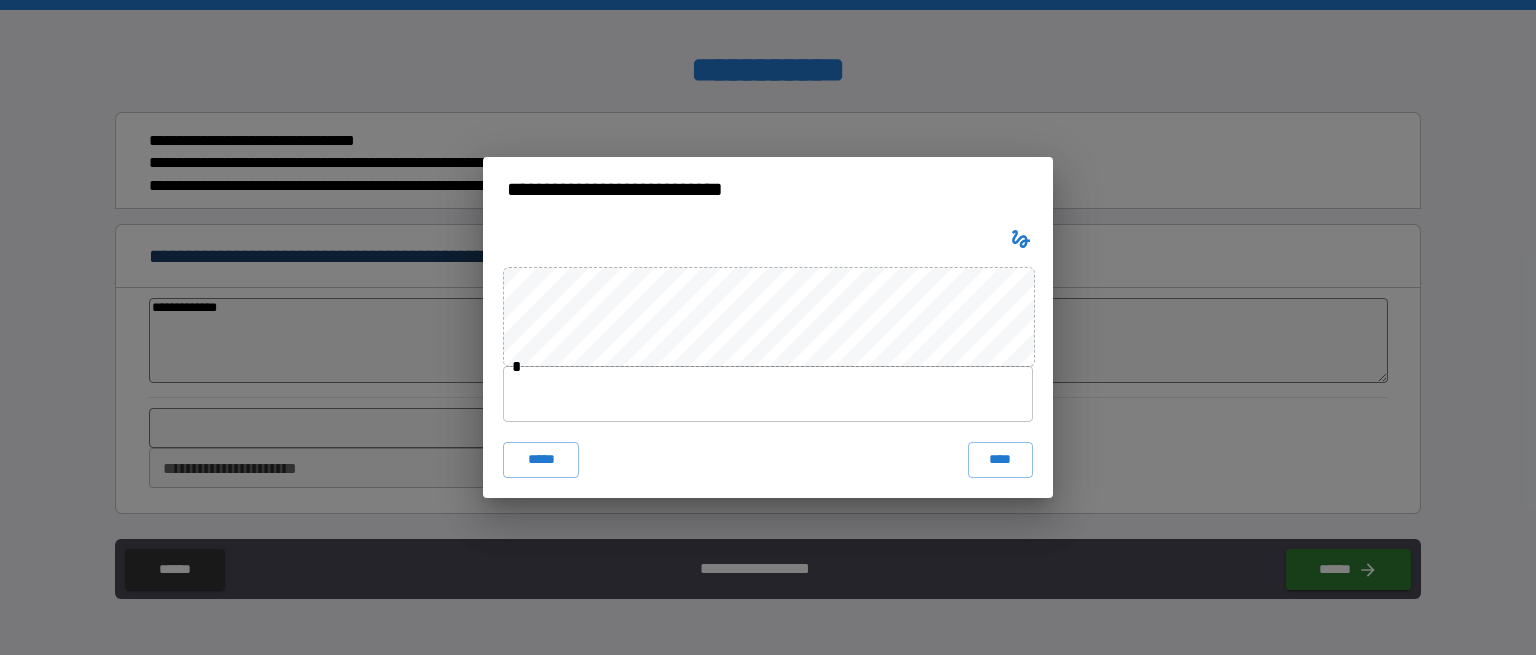 click at bounding box center (768, 394) 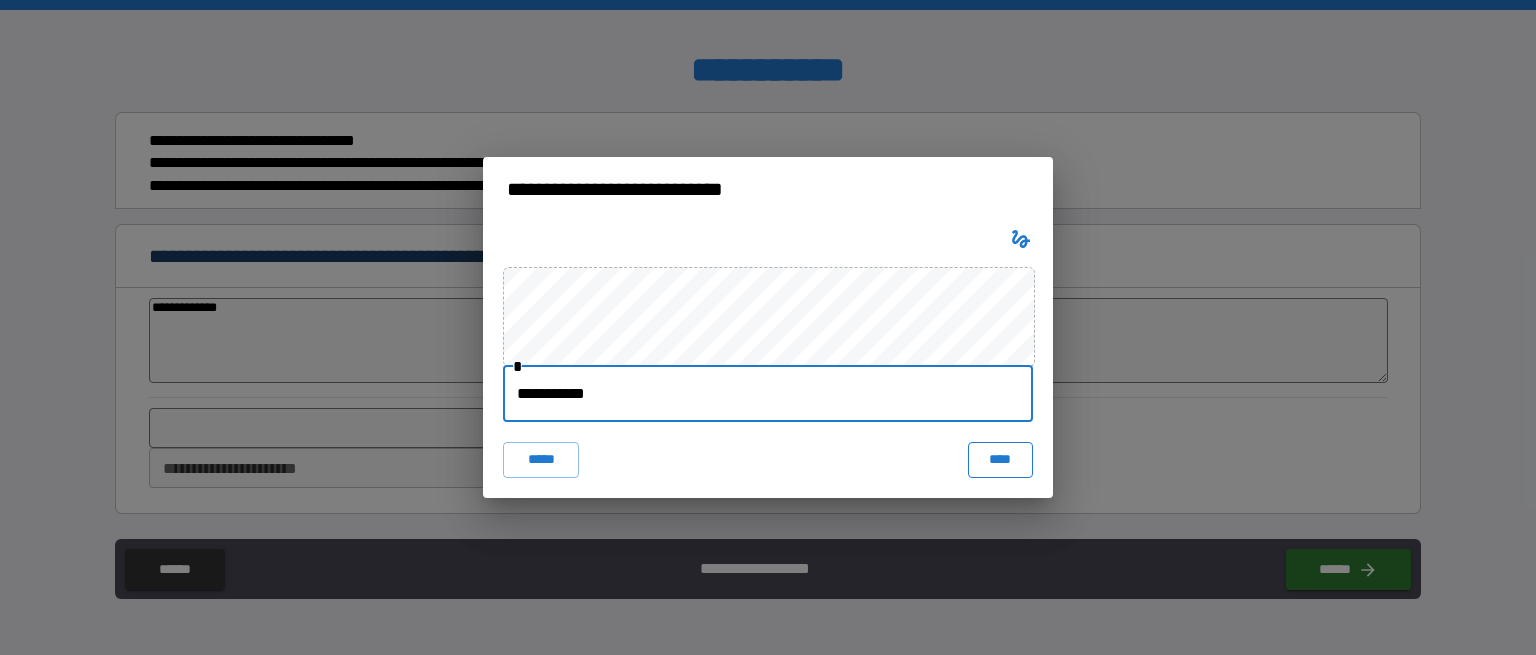 type on "**********" 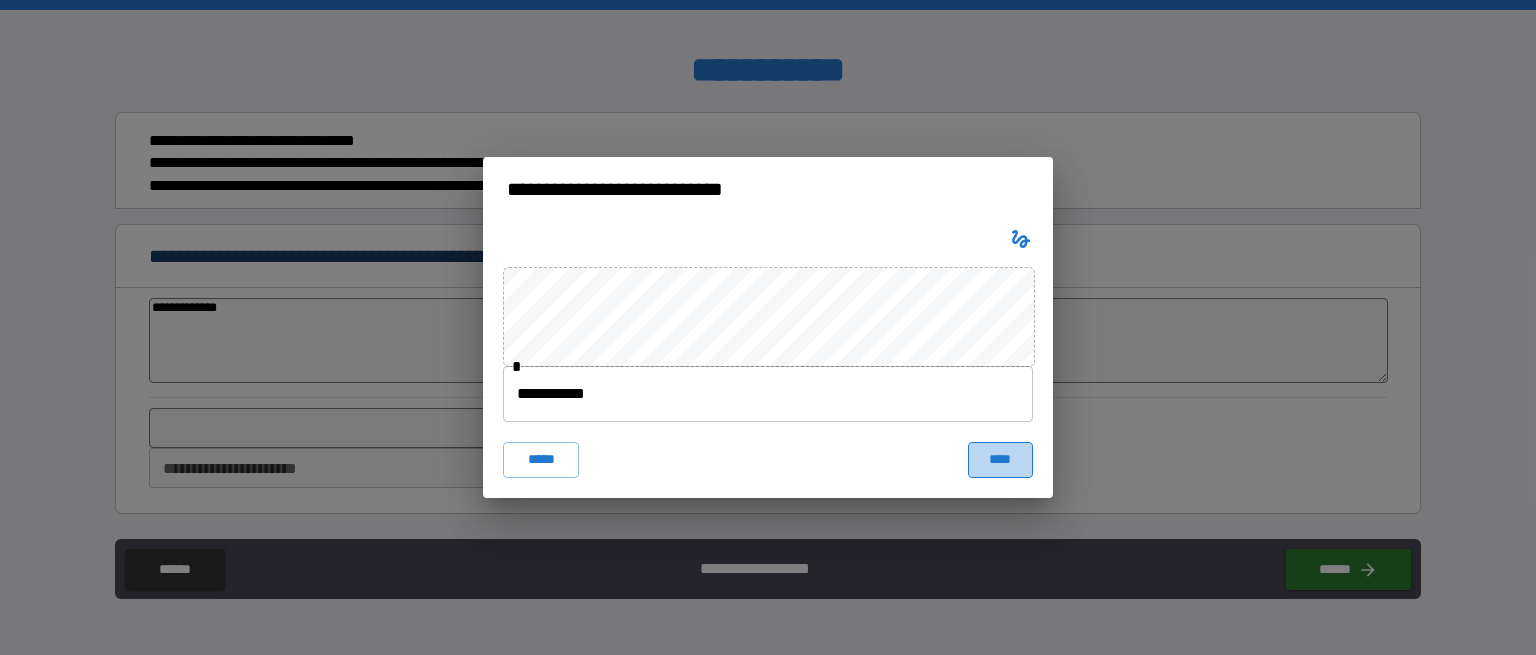 click on "****" at bounding box center [1000, 460] 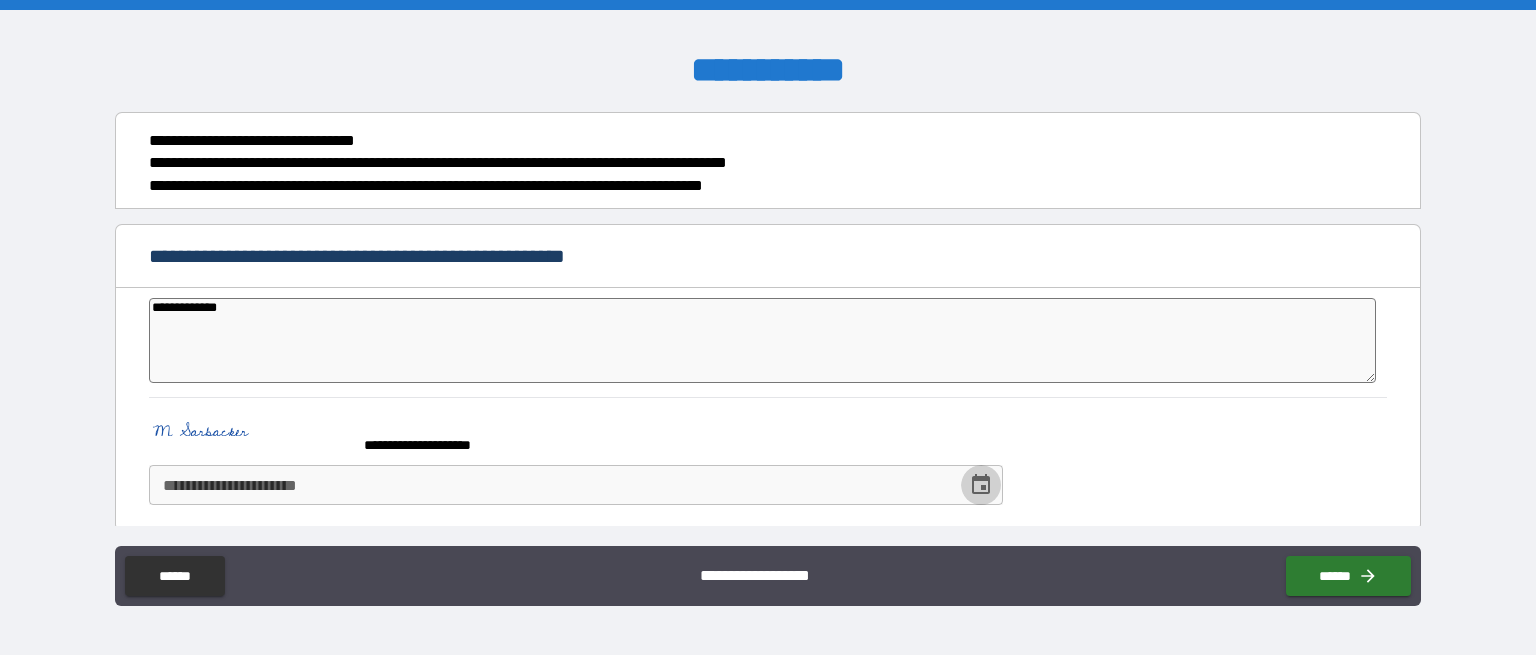 click 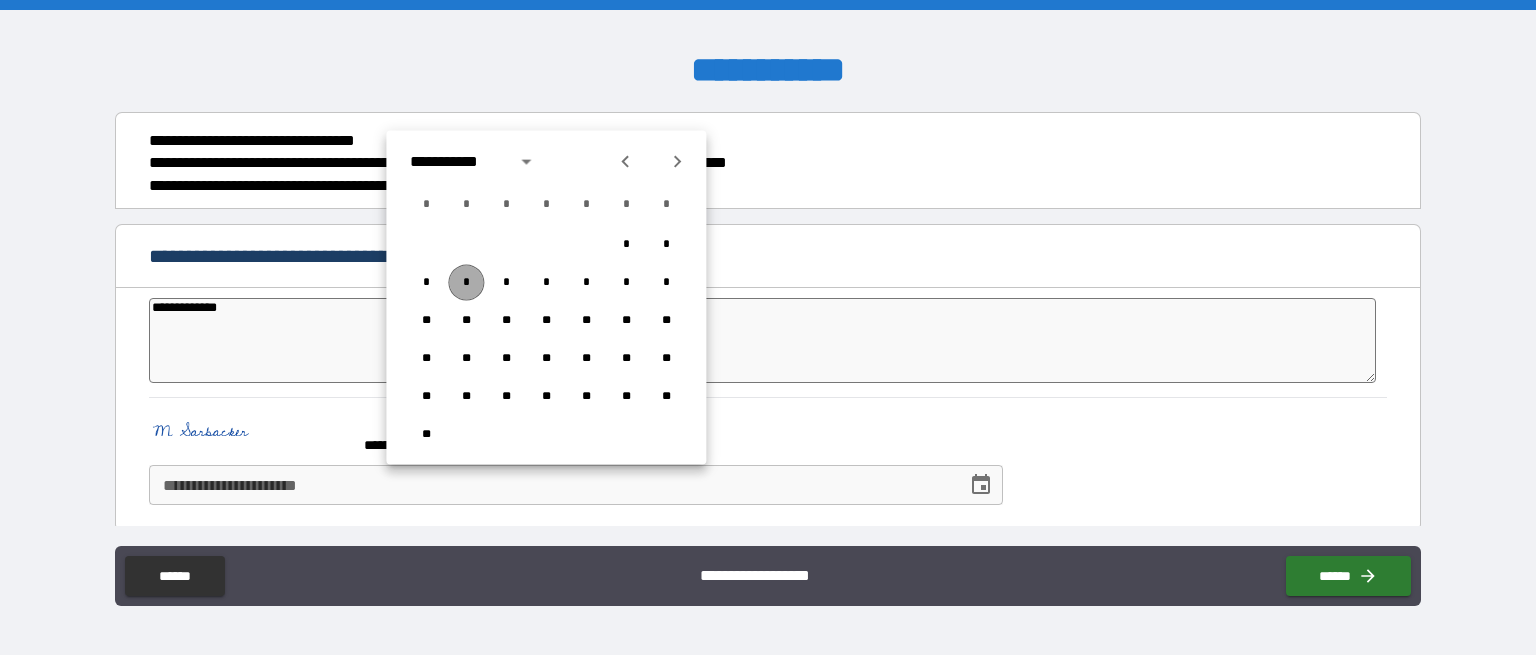 click on "*" at bounding box center (466, 283) 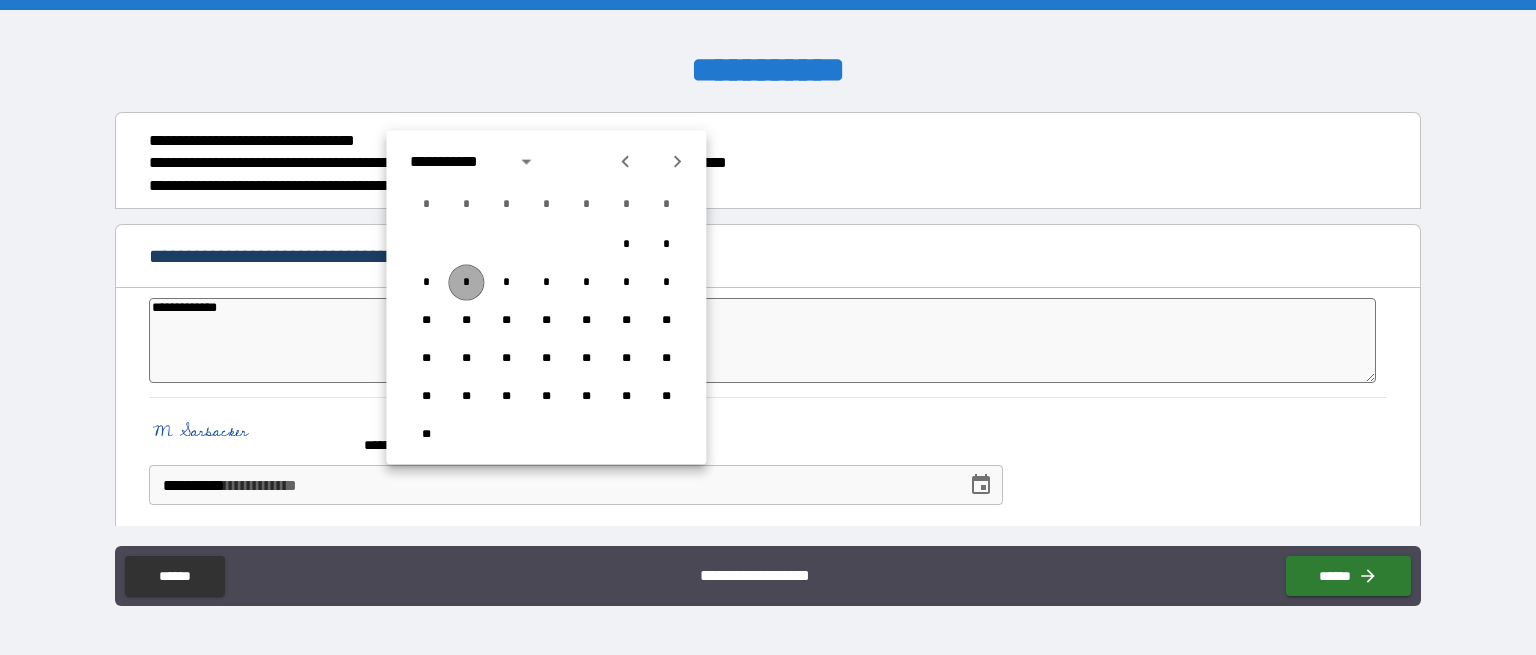 type on "*" 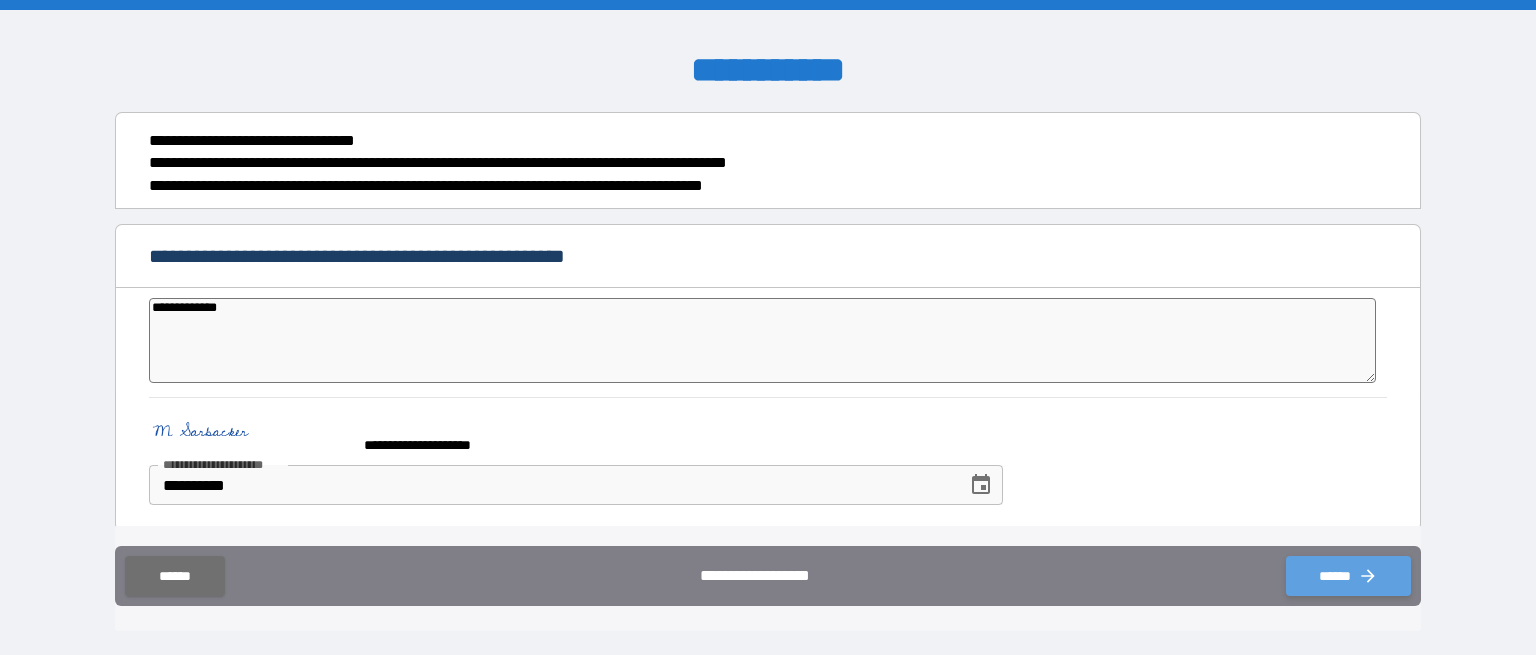 click on "******" at bounding box center (1348, 576) 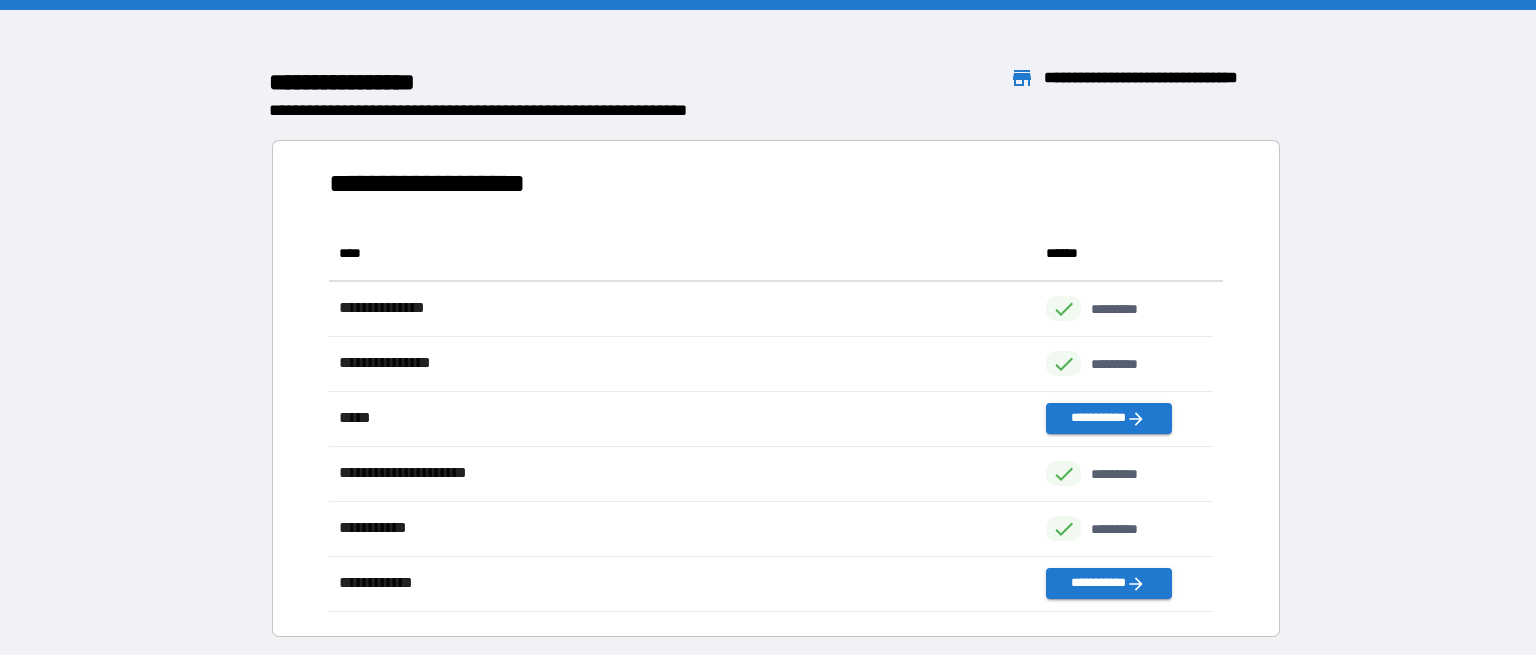 scroll, scrollTop: 16, scrollLeft: 16, axis: both 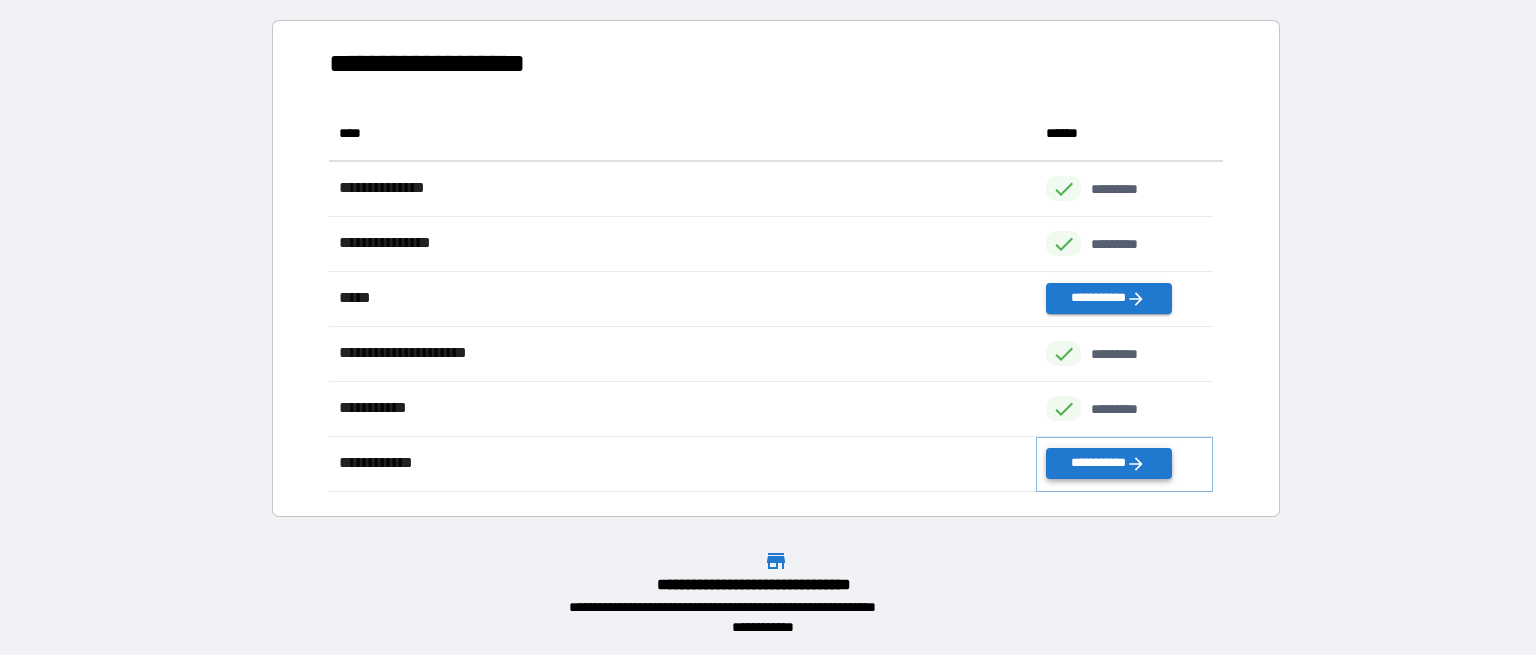 click on "**********" at bounding box center [1108, 463] 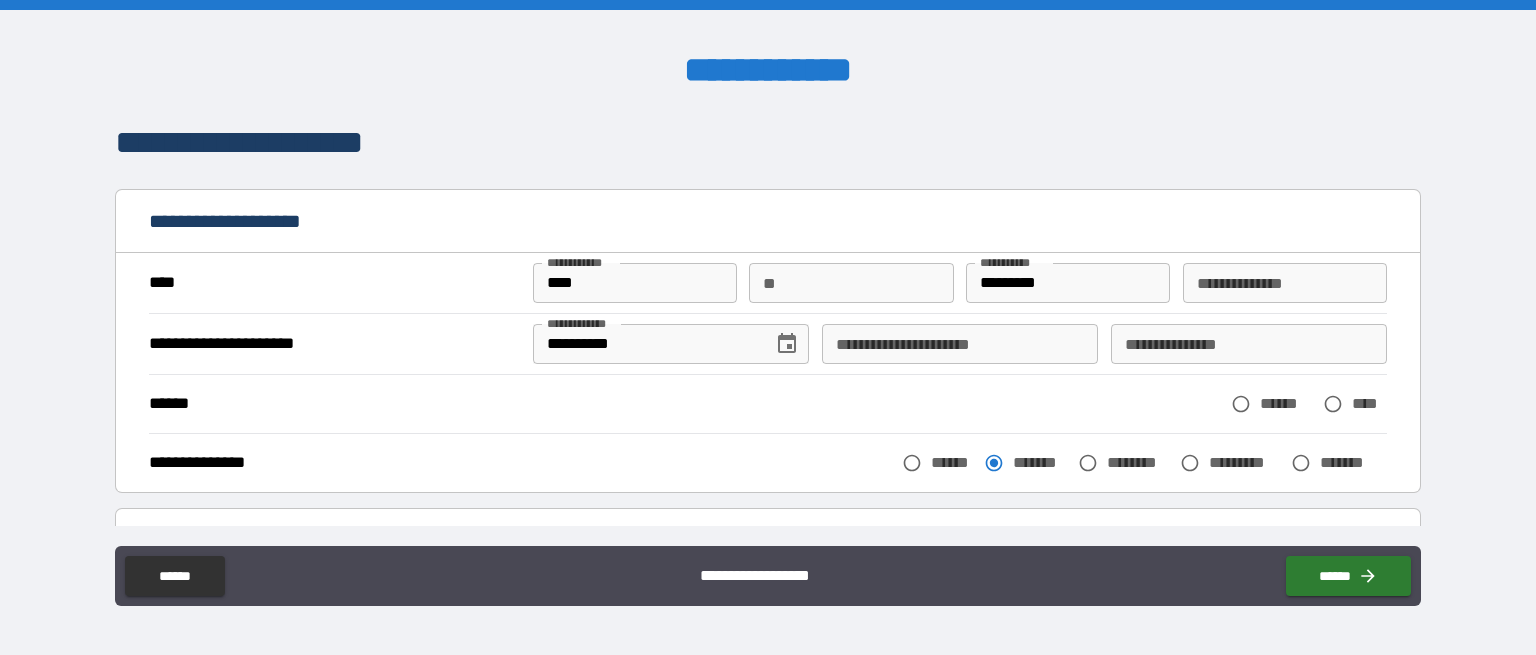 click on "****" at bounding box center (635, 283) 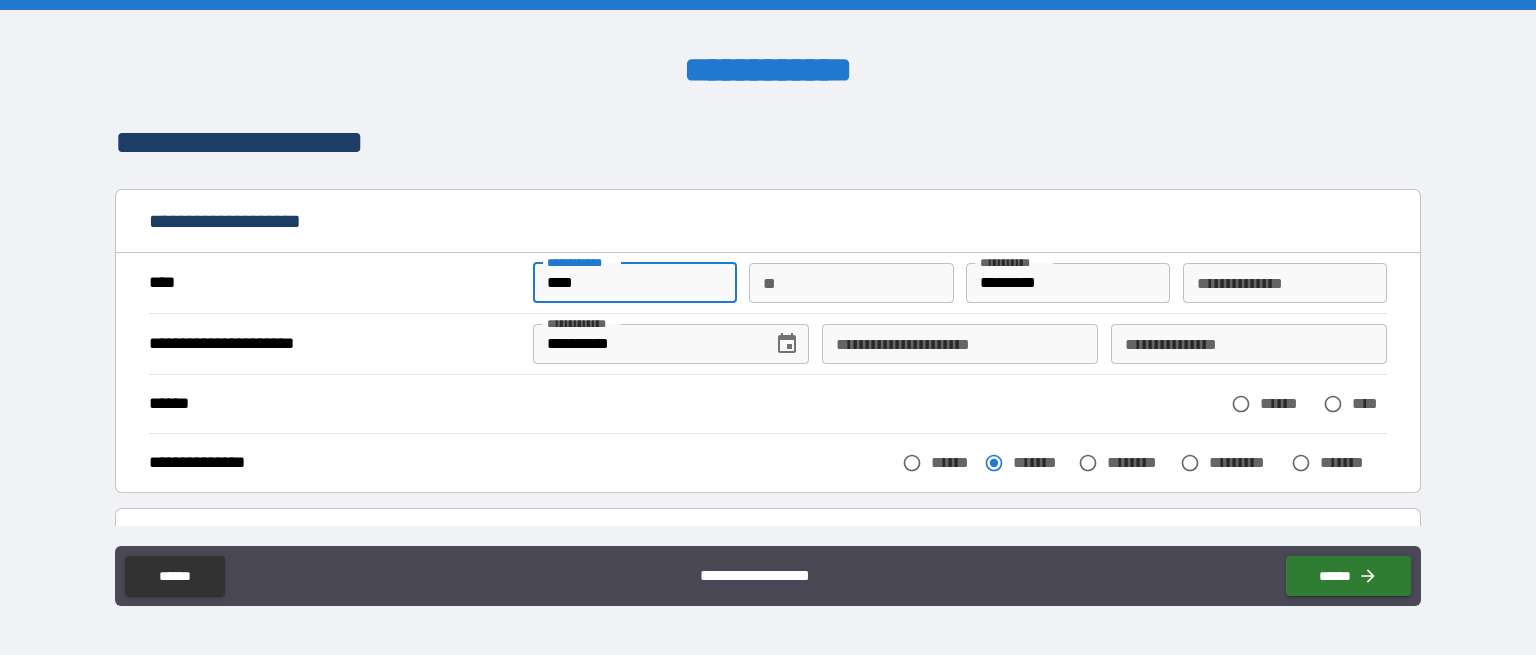 click on "****" at bounding box center (635, 283) 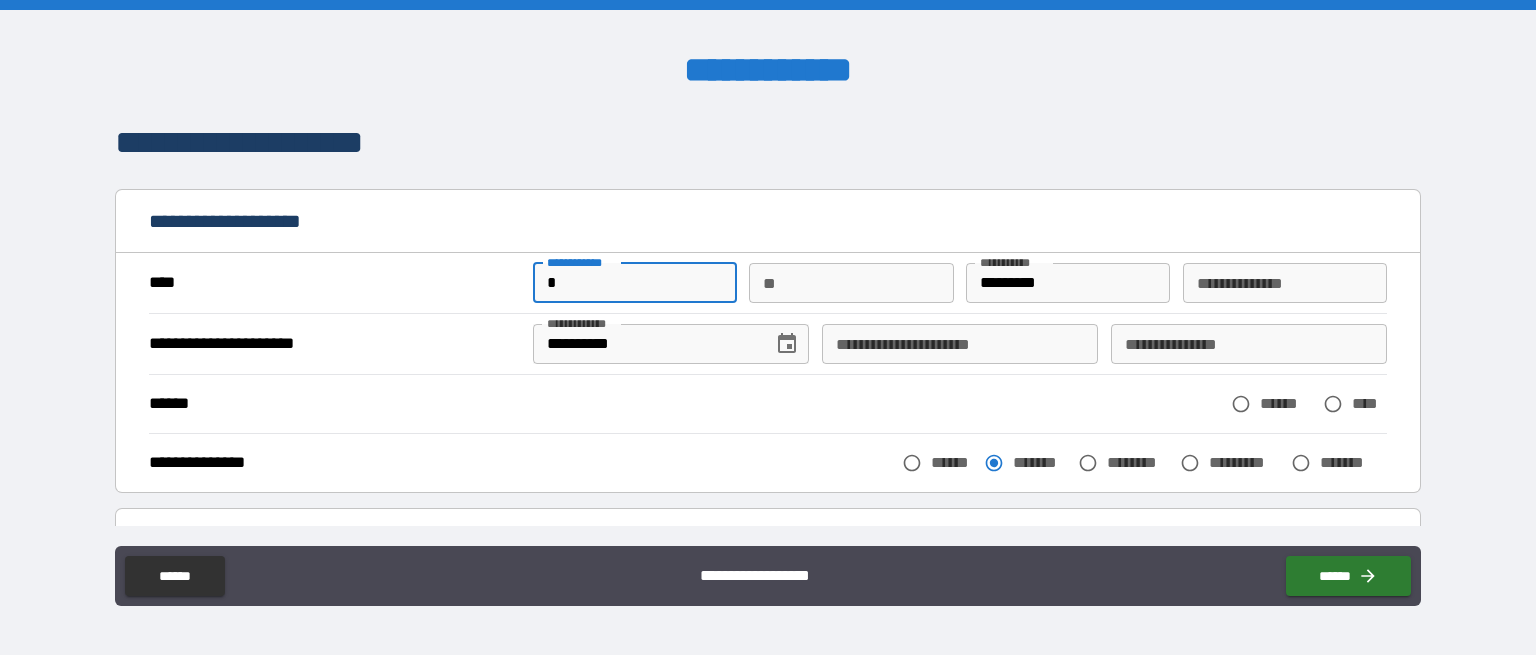 type on "*******" 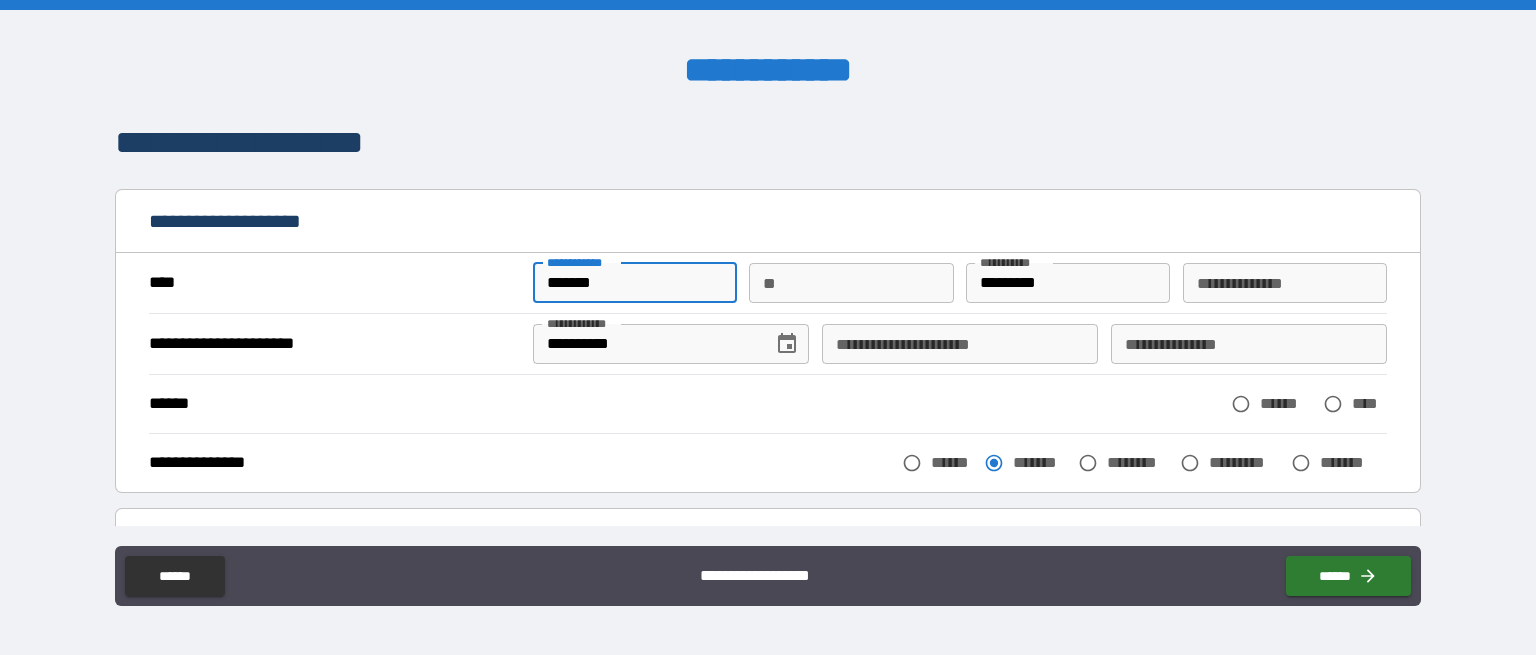 type on "*" 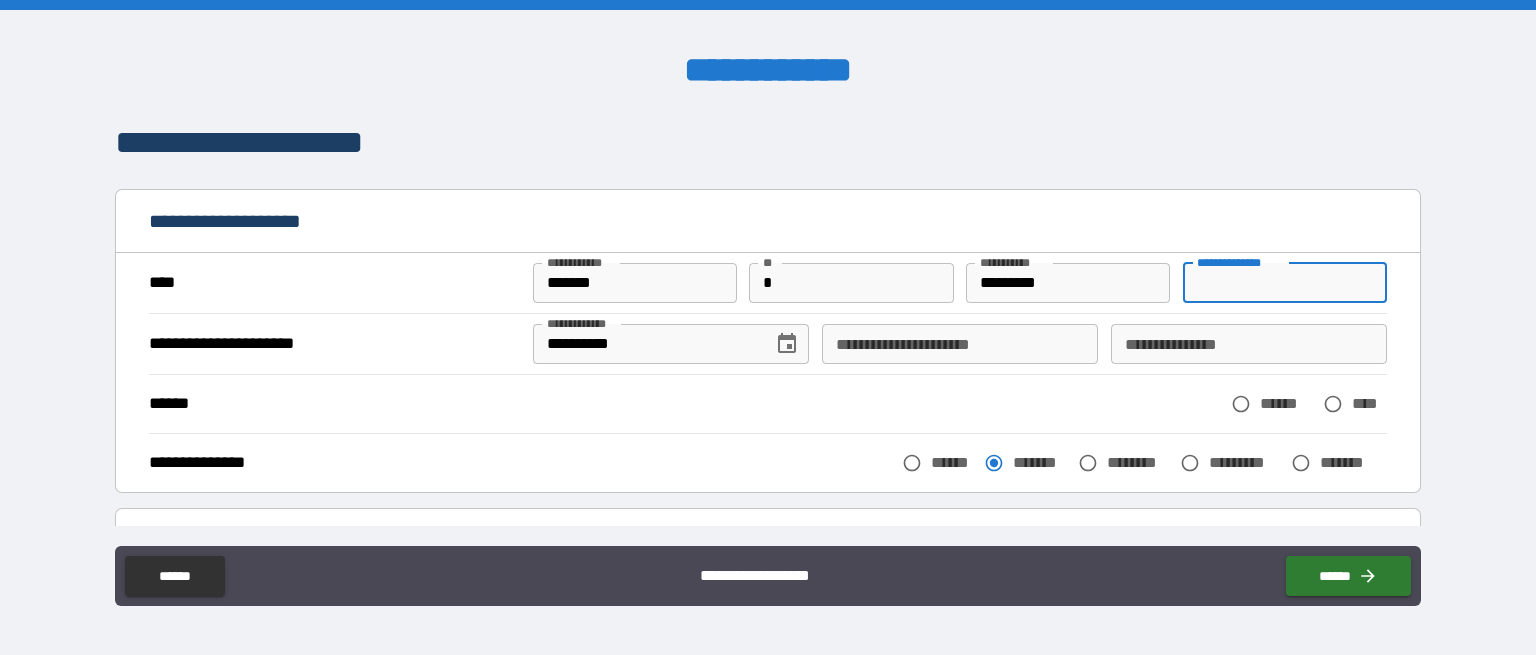 click on "**********" at bounding box center (1285, 283) 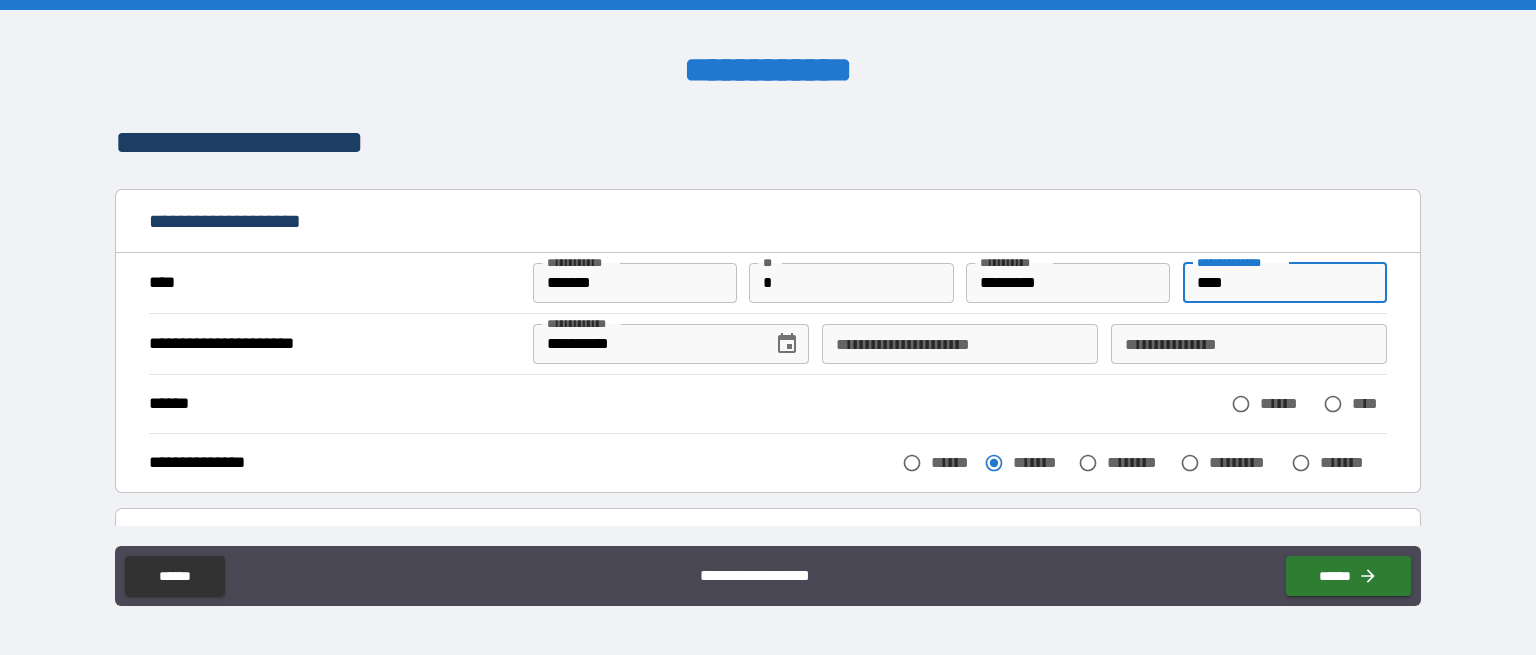 type on "****" 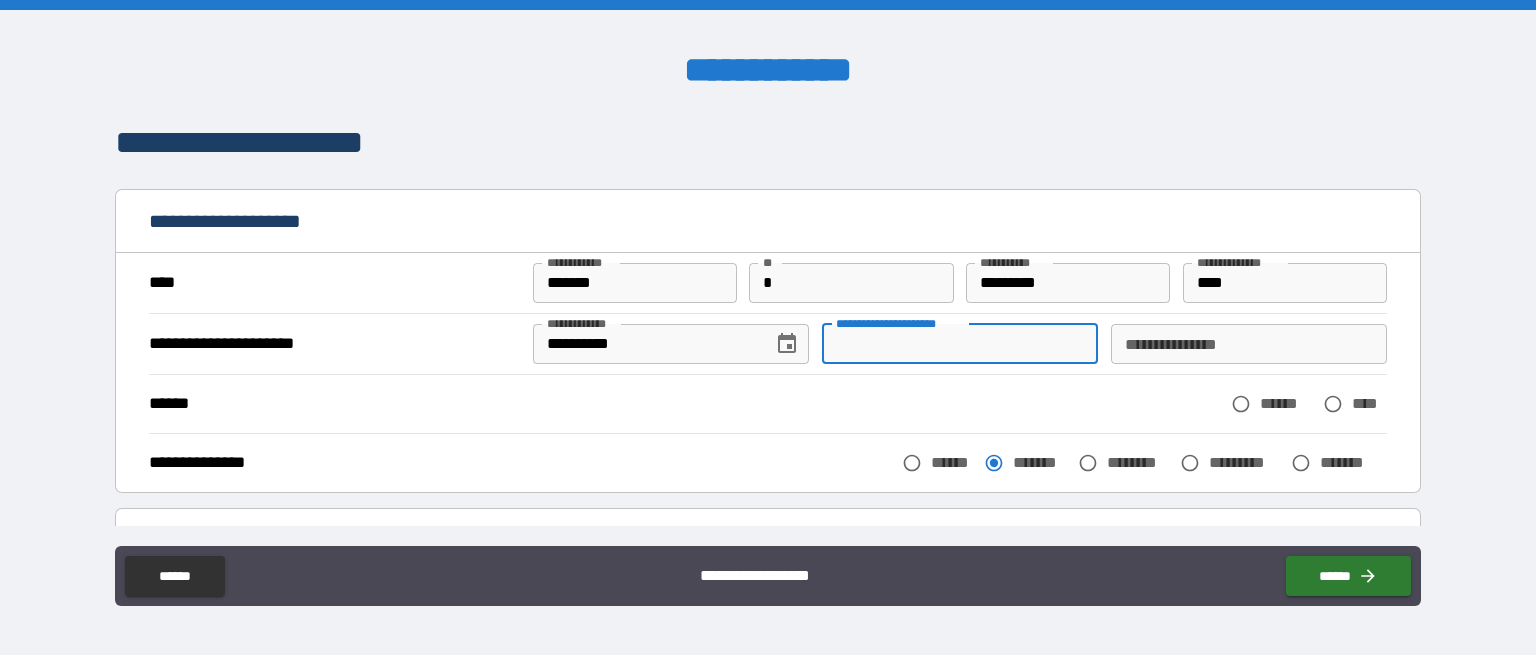 click on "**********" at bounding box center [960, 344] 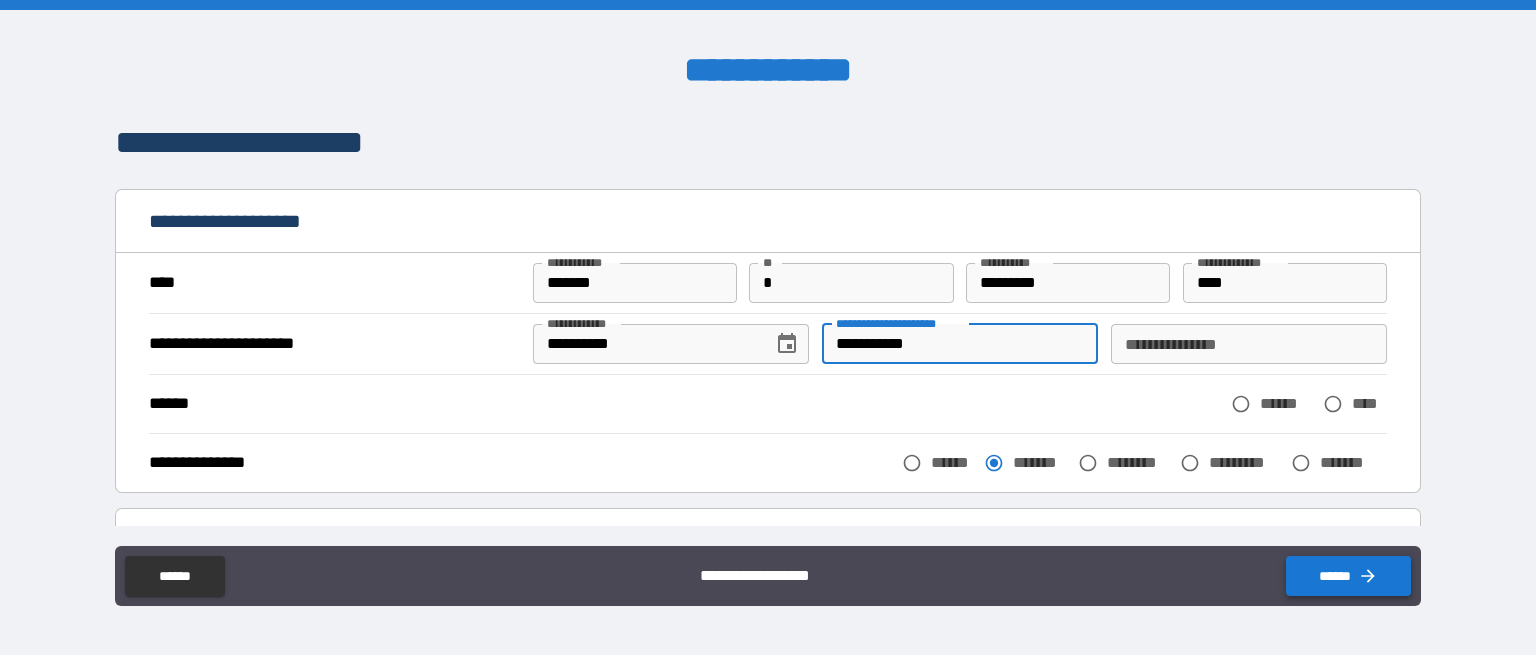 type on "**********" 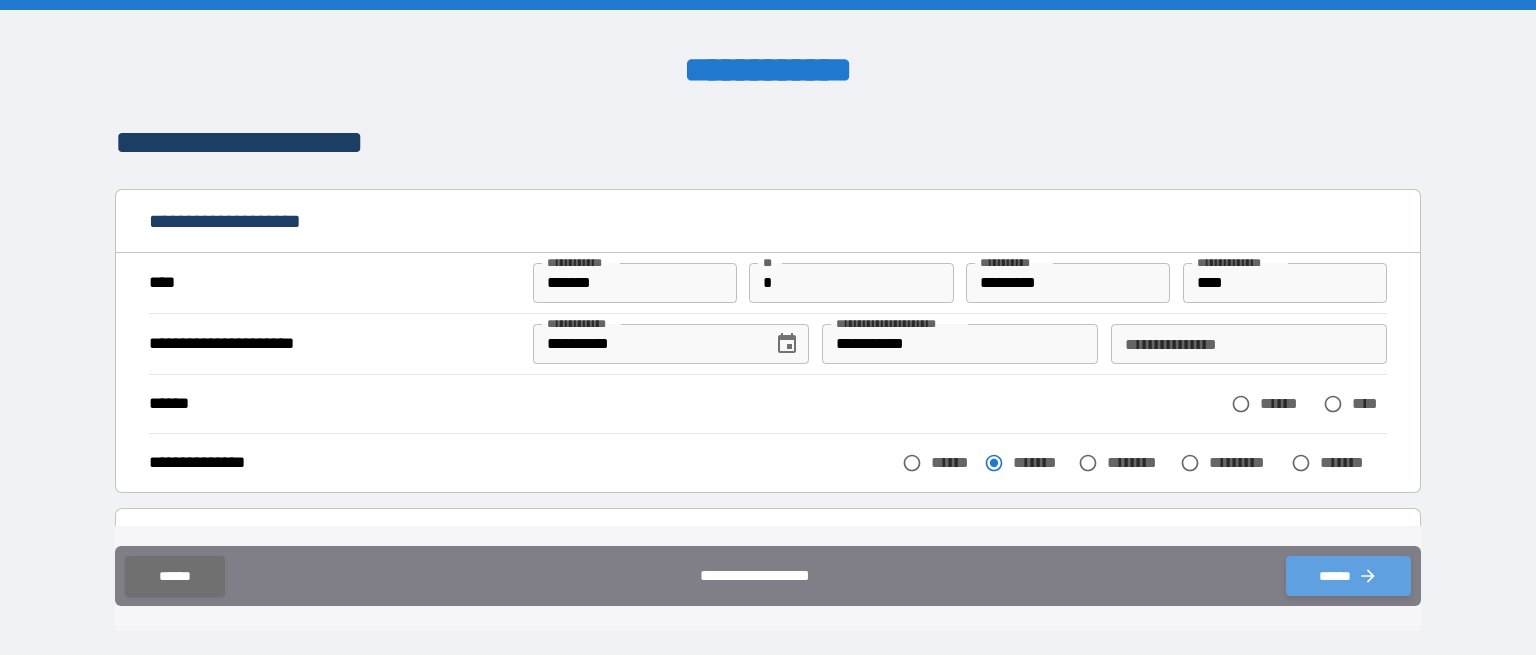 click on "******" at bounding box center (1348, 576) 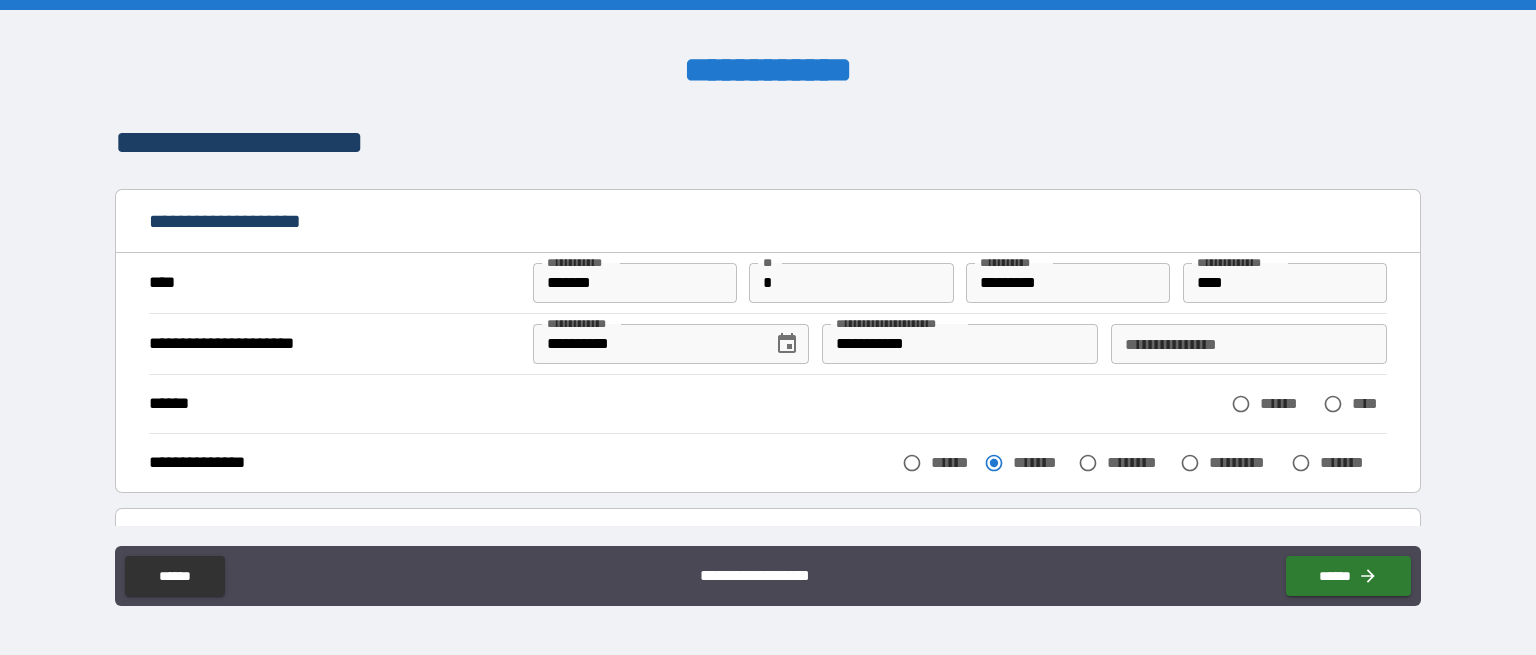click on "**********" at bounding box center (1249, 344) 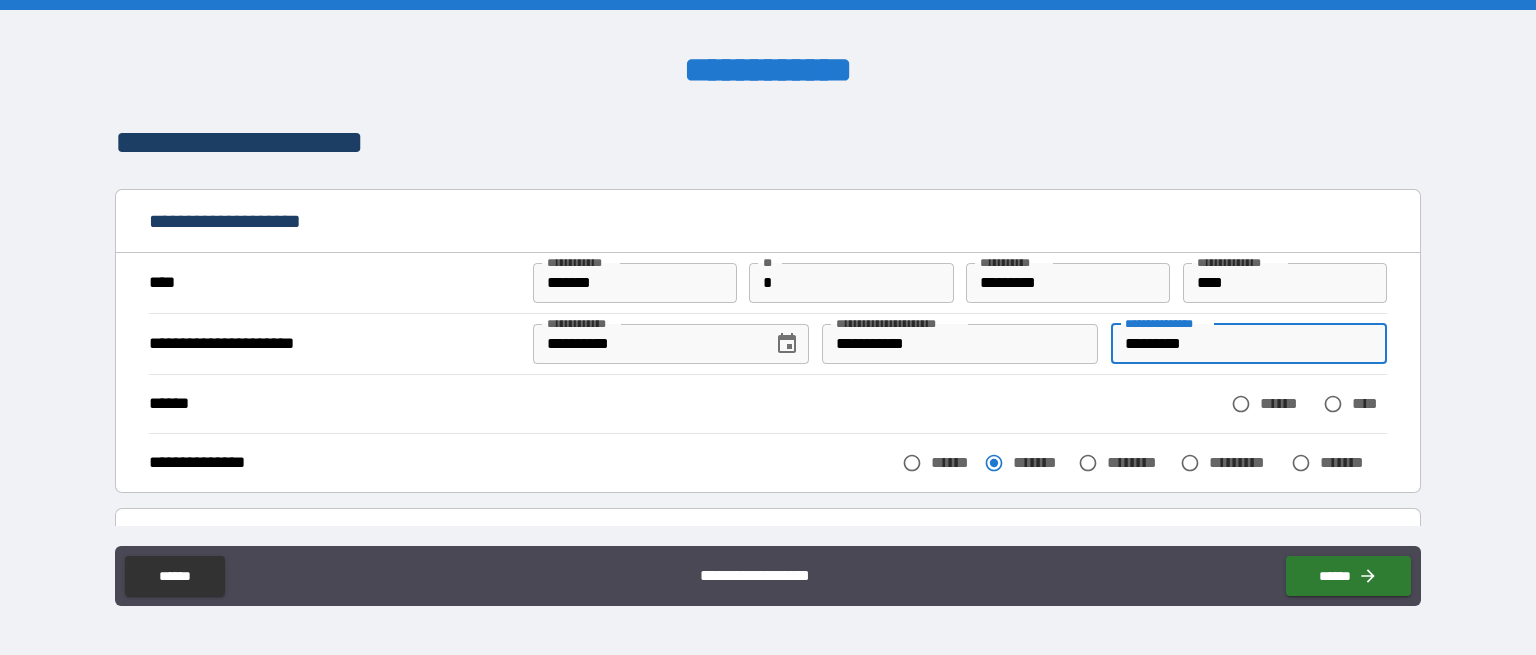 type on "*********" 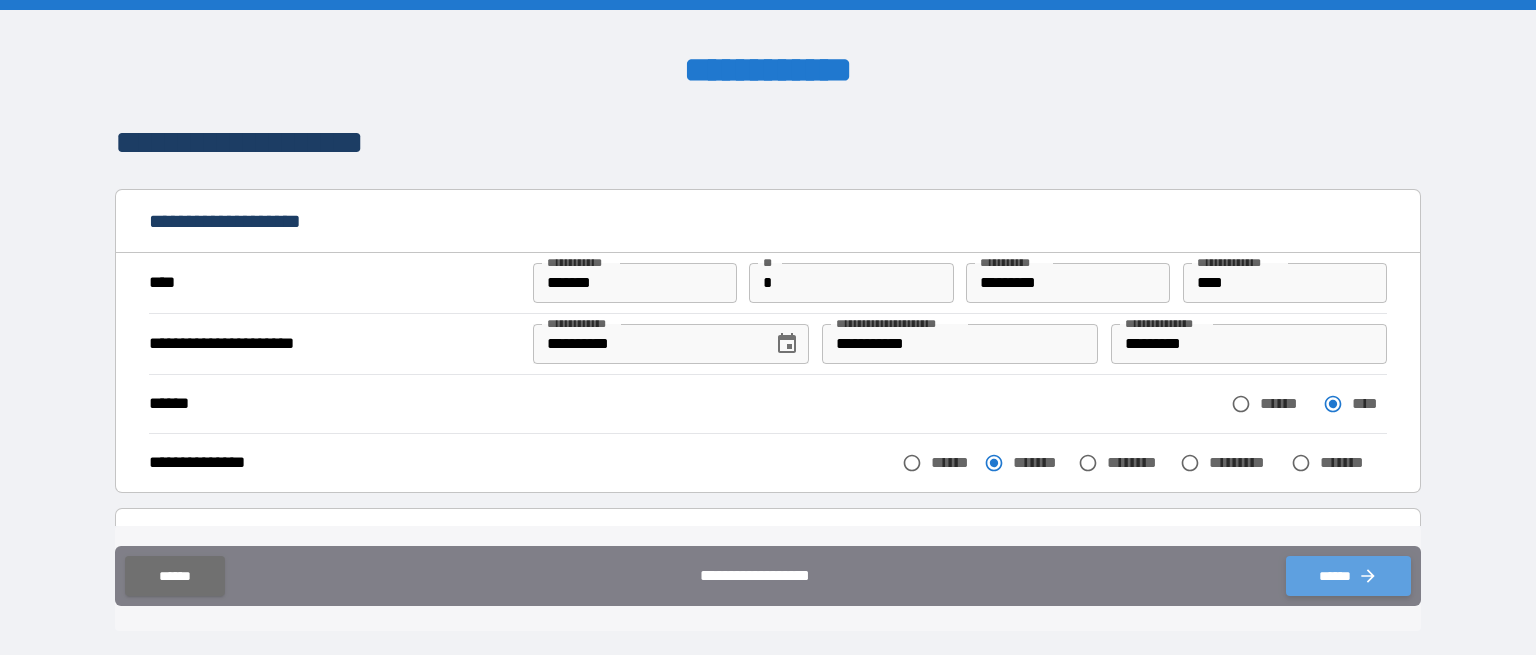 click on "******" at bounding box center (1348, 576) 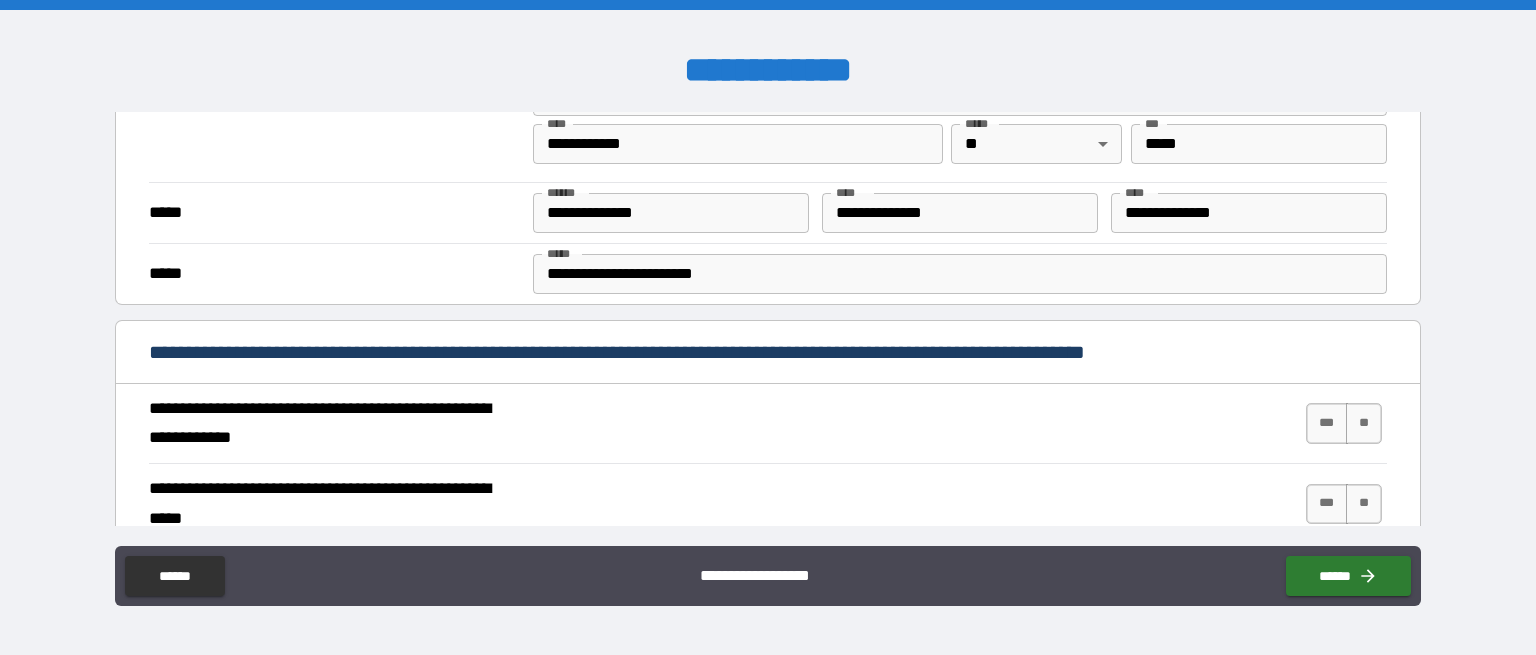 scroll, scrollTop: 600, scrollLeft: 0, axis: vertical 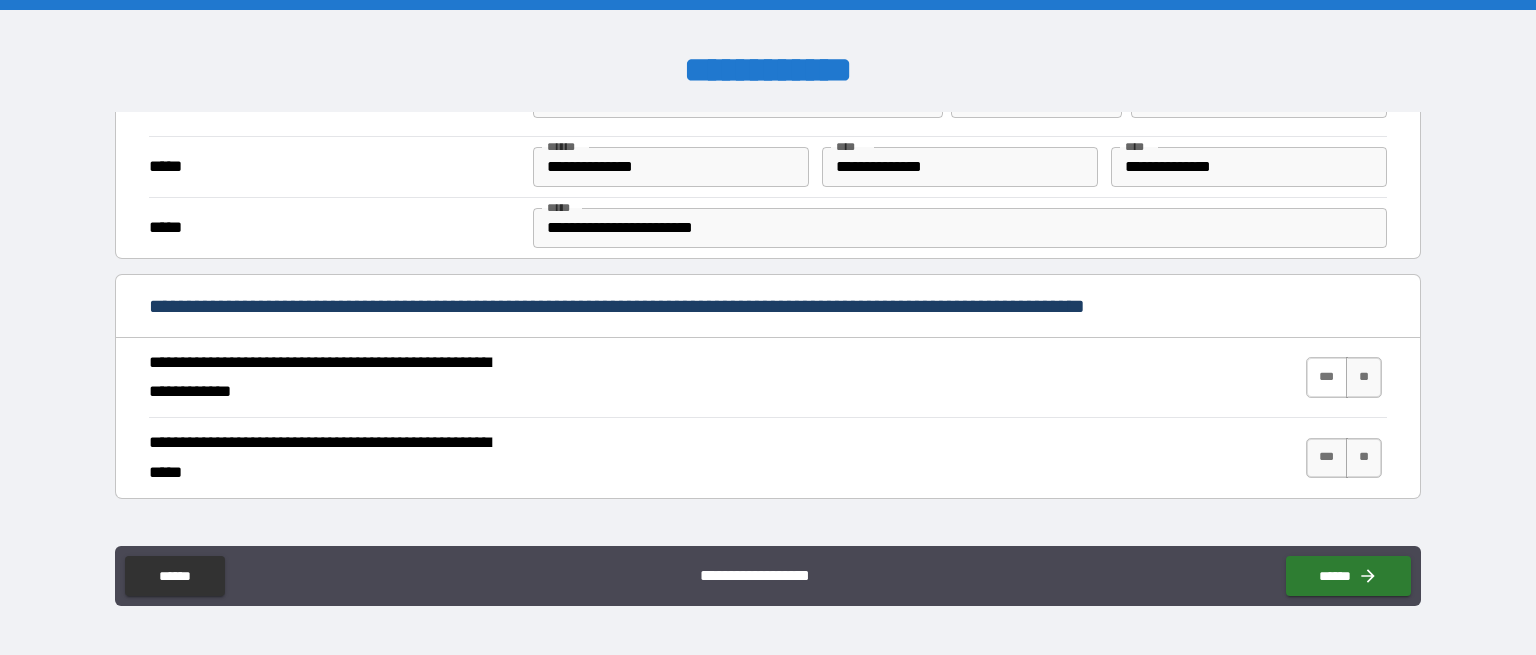 click on "***" at bounding box center [1327, 377] 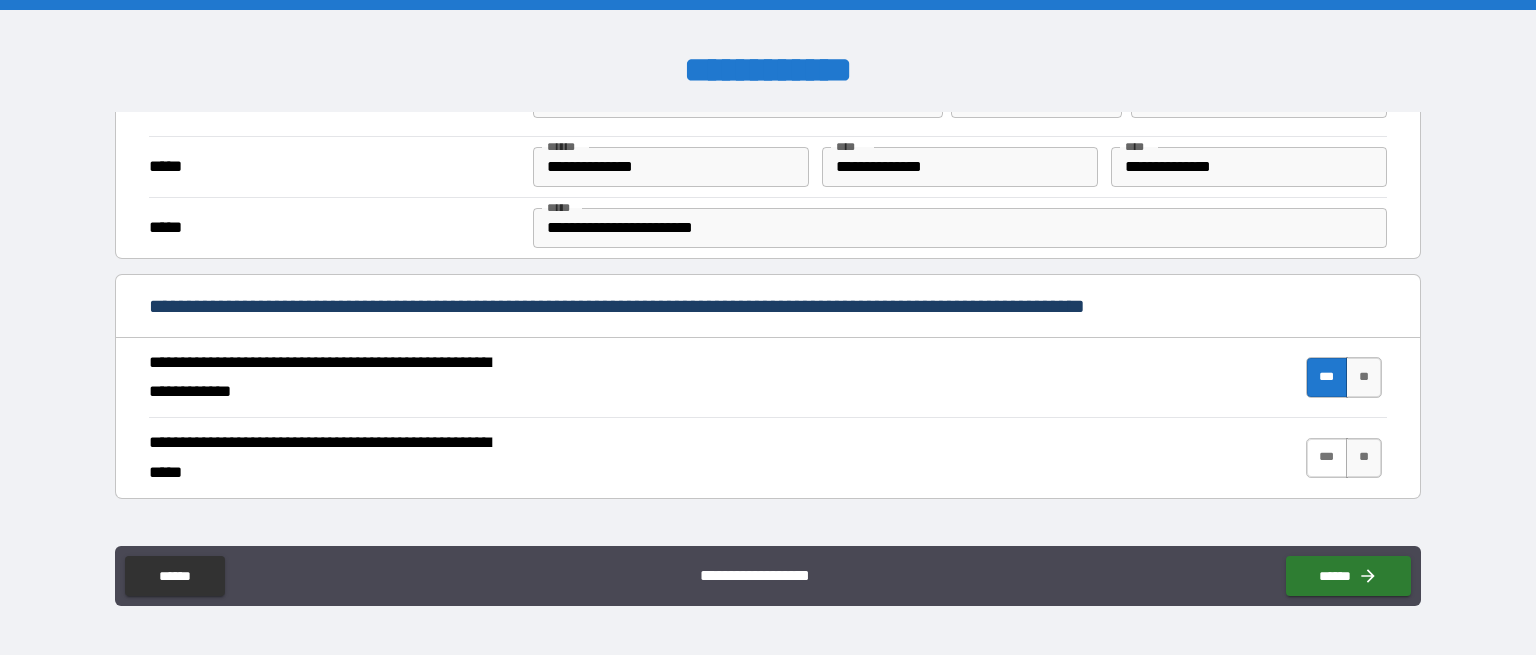 click on "***" at bounding box center [1327, 458] 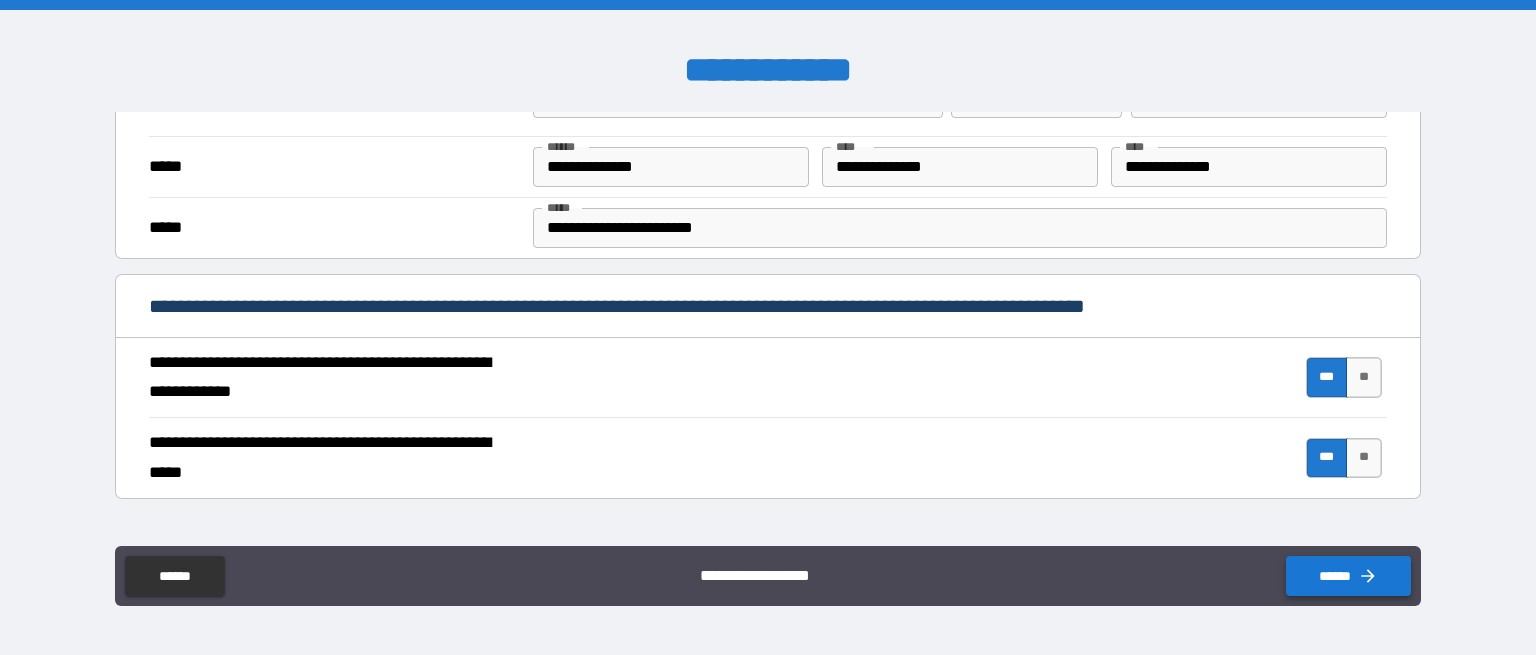 click on "******" at bounding box center [1348, 576] 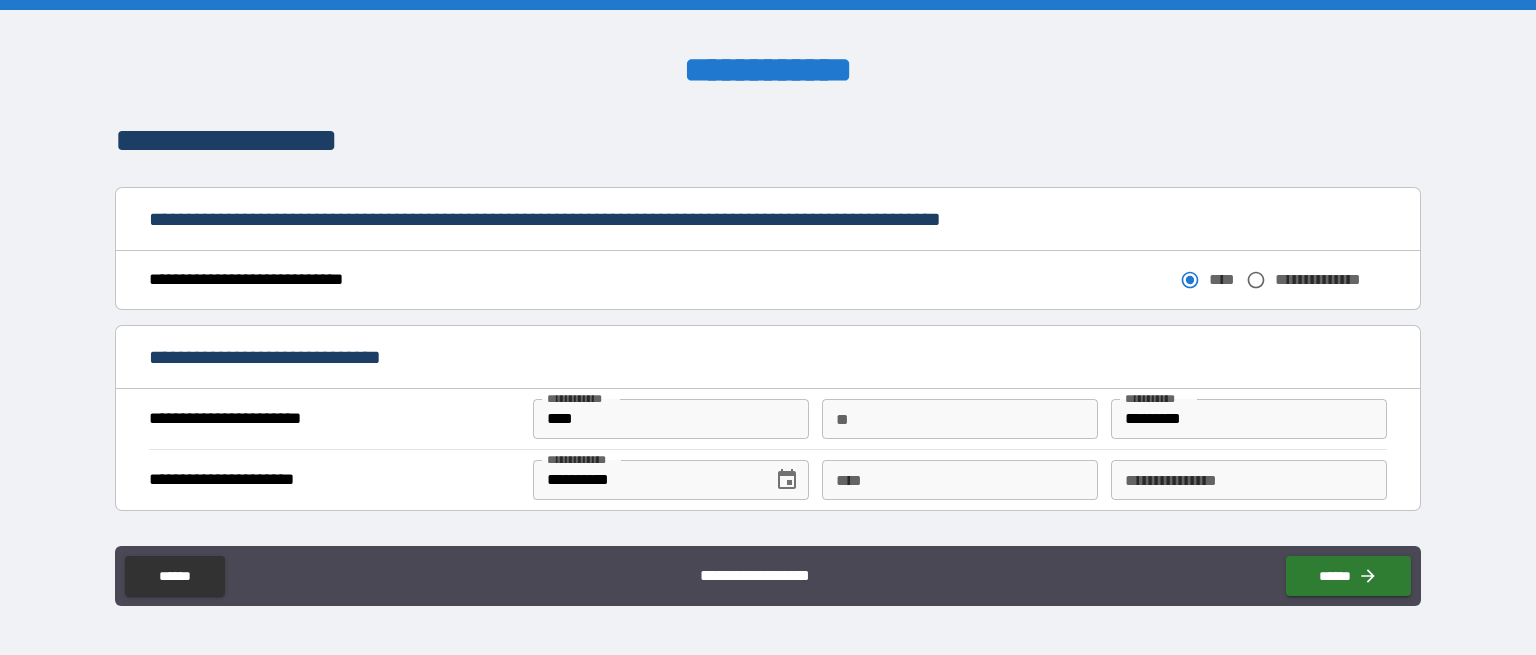 scroll, scrollTop: 1100, scrollLeft: 0, axis: vertical 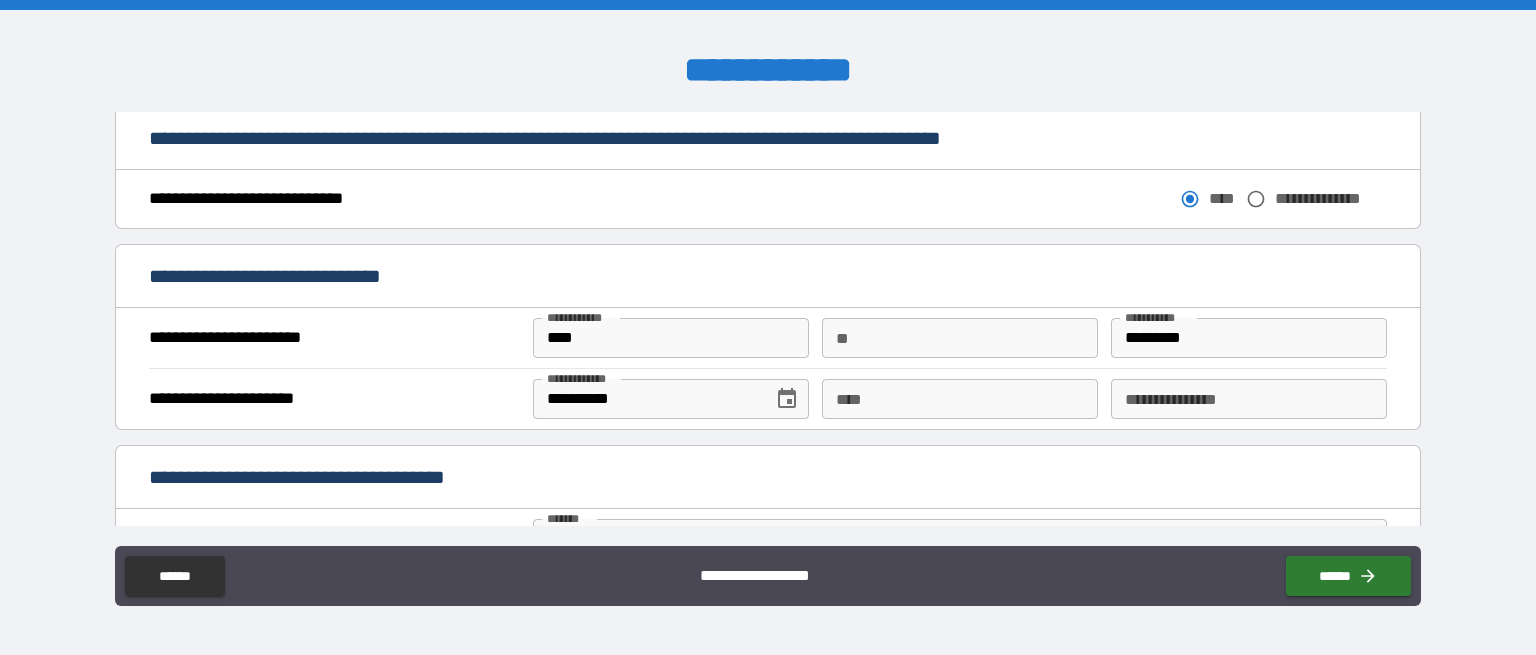 click on "**" at bounding box center (960, 338) 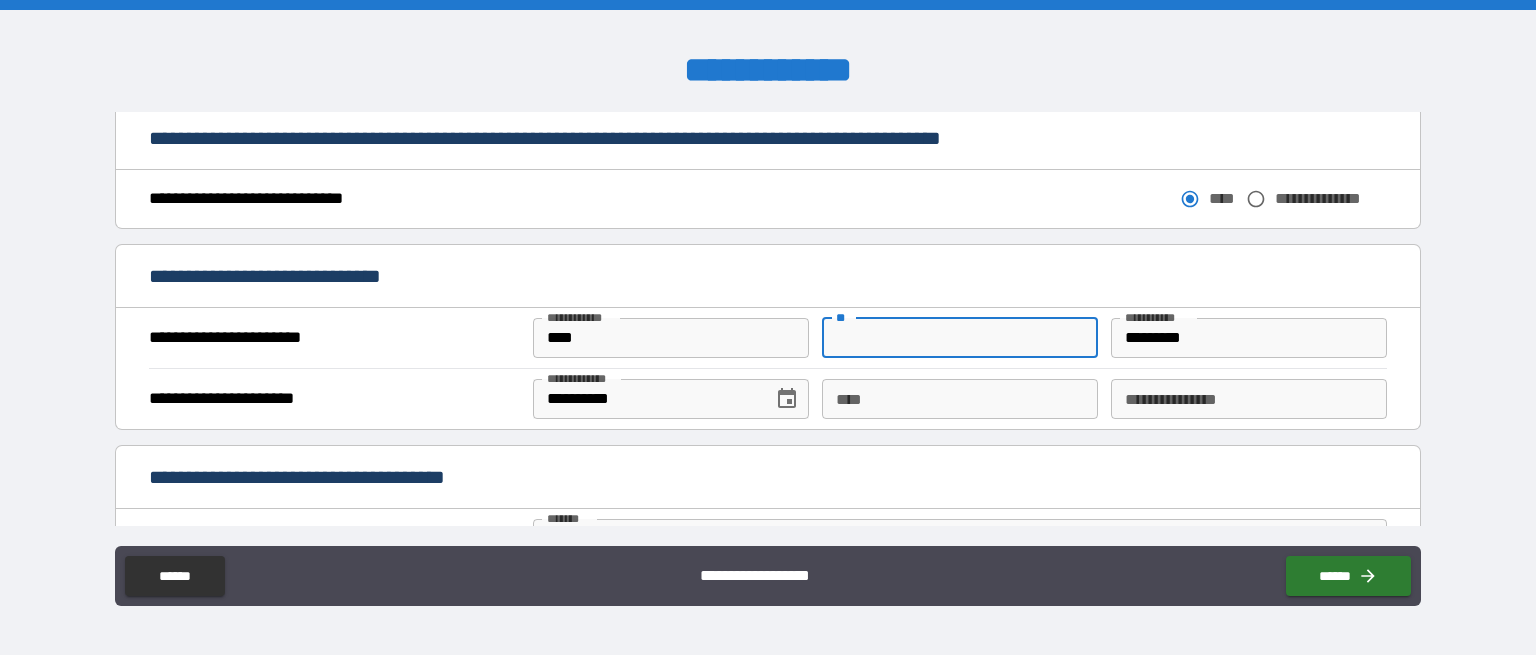 type on "*" 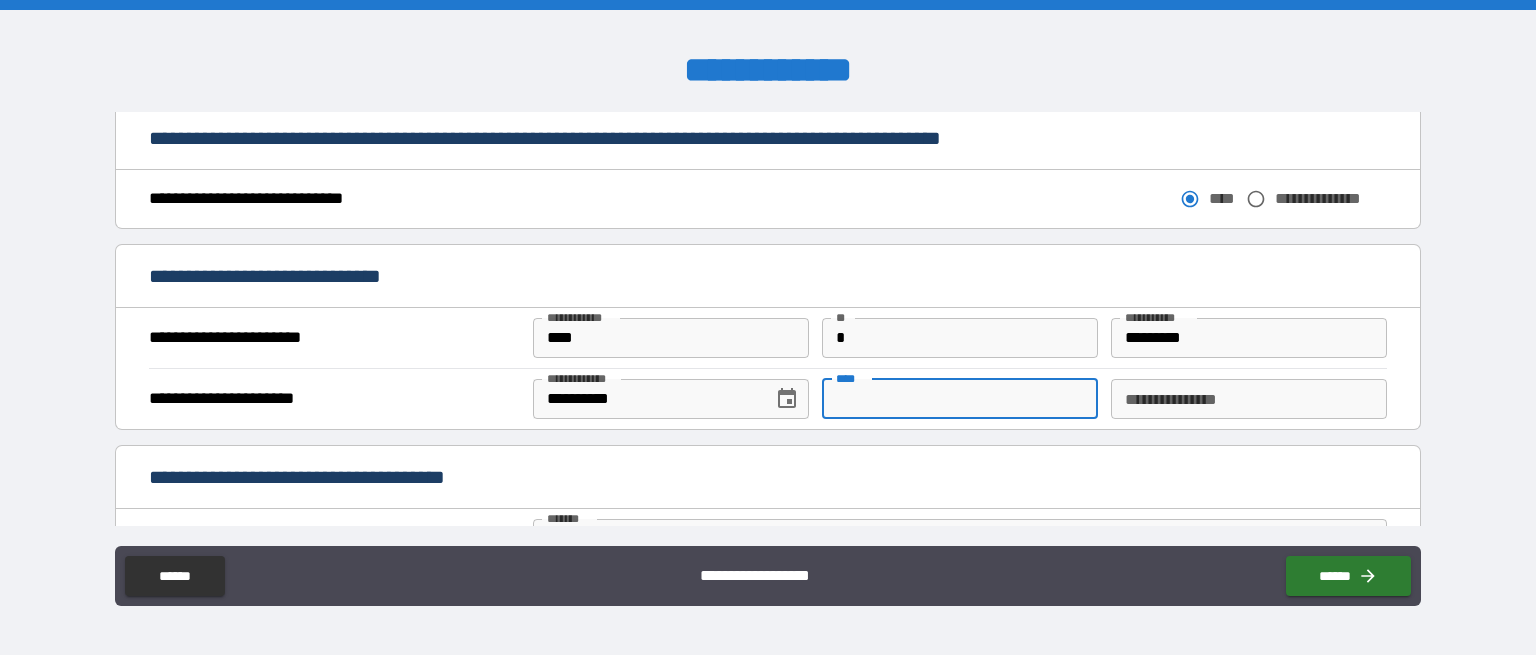 click on "****" at bounding box center [960, 399] 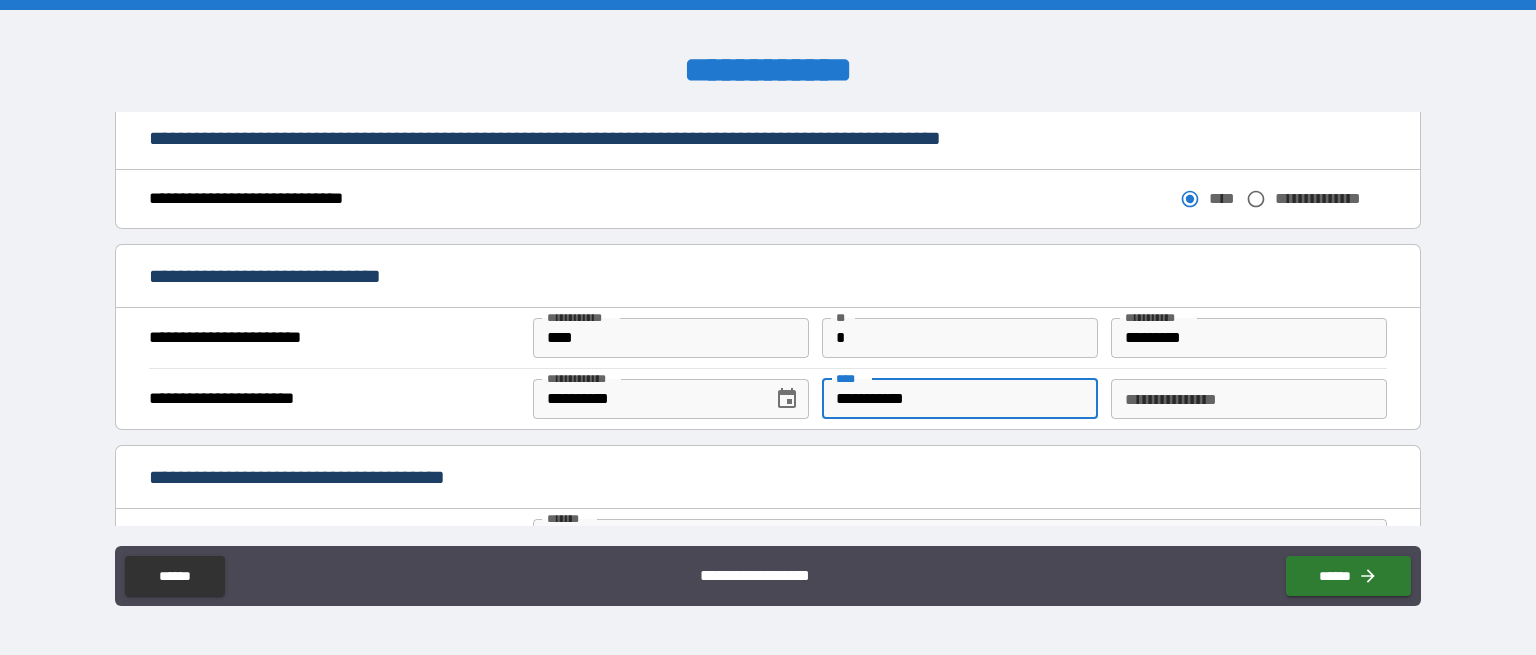 type on "**********" 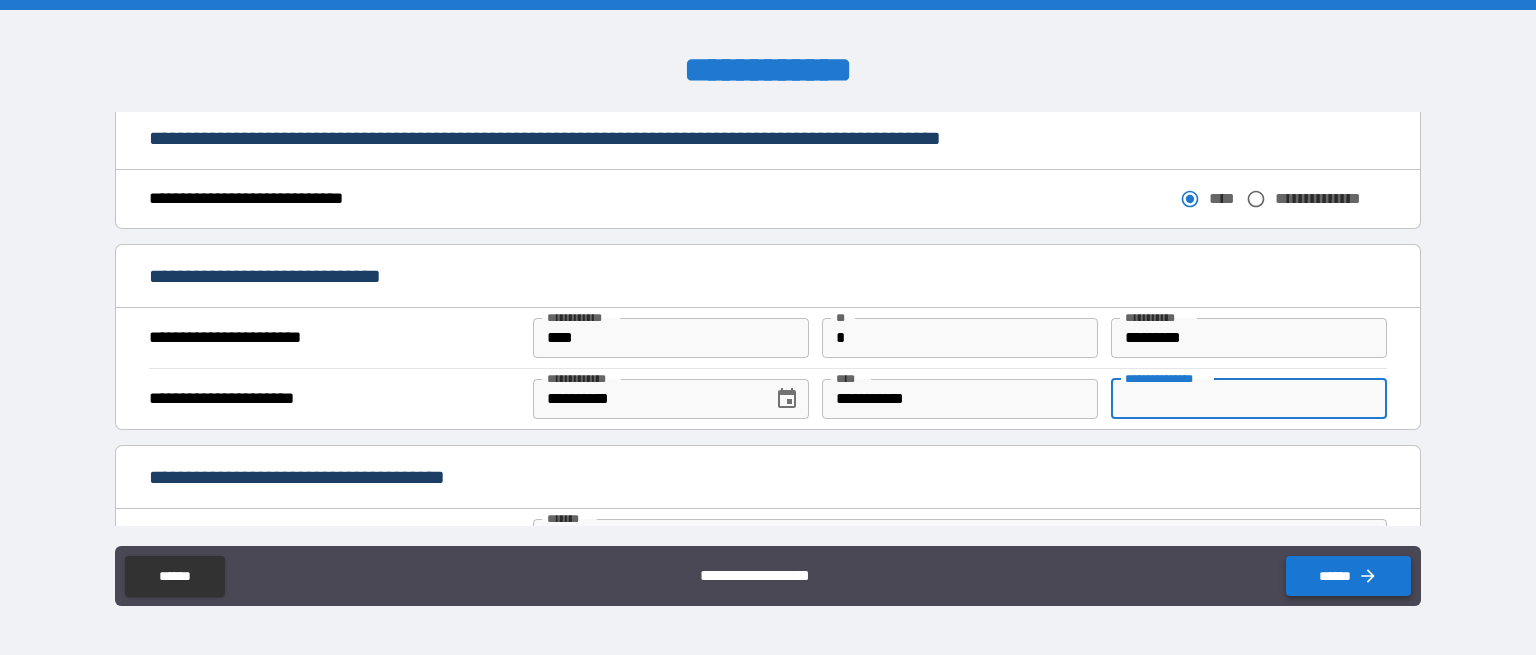 click on "******" at bounding box center [1348, 576] 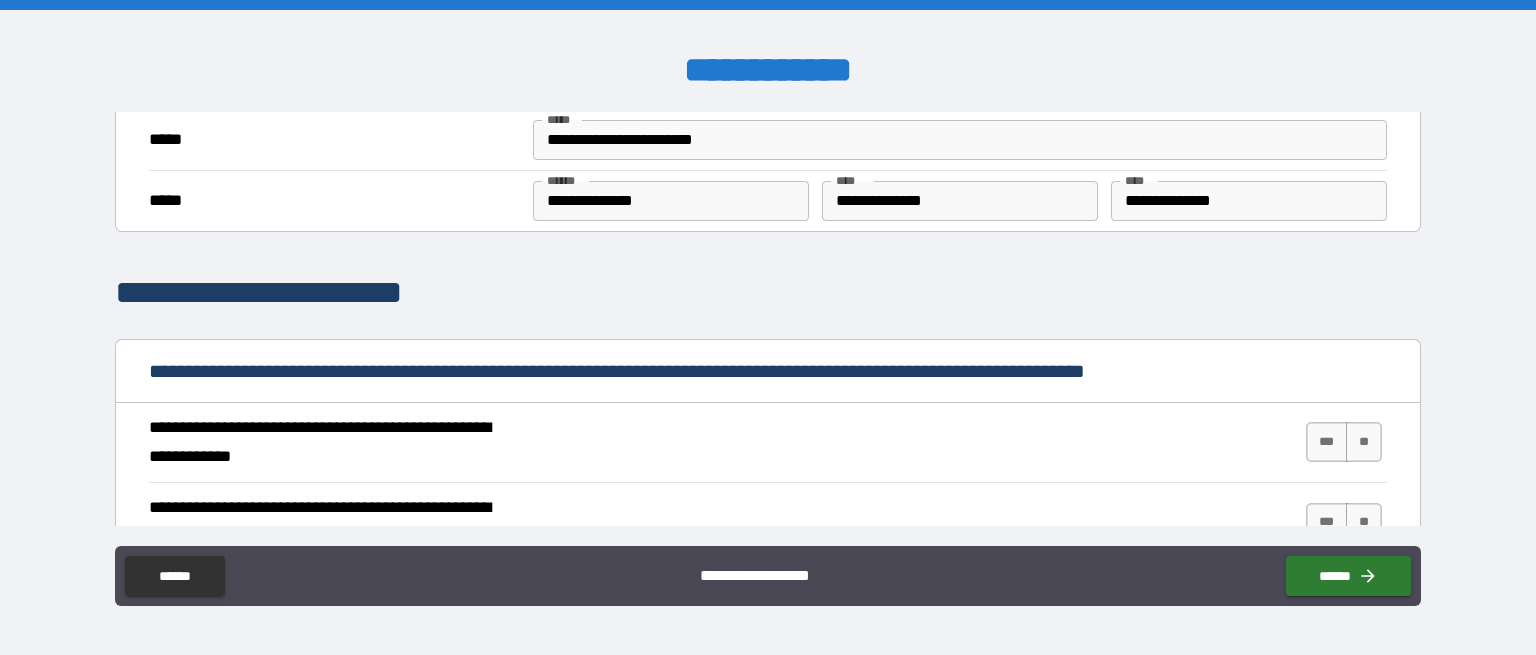scroll, scrollTop: 1700, scrollLeft: 0, axis: vertical 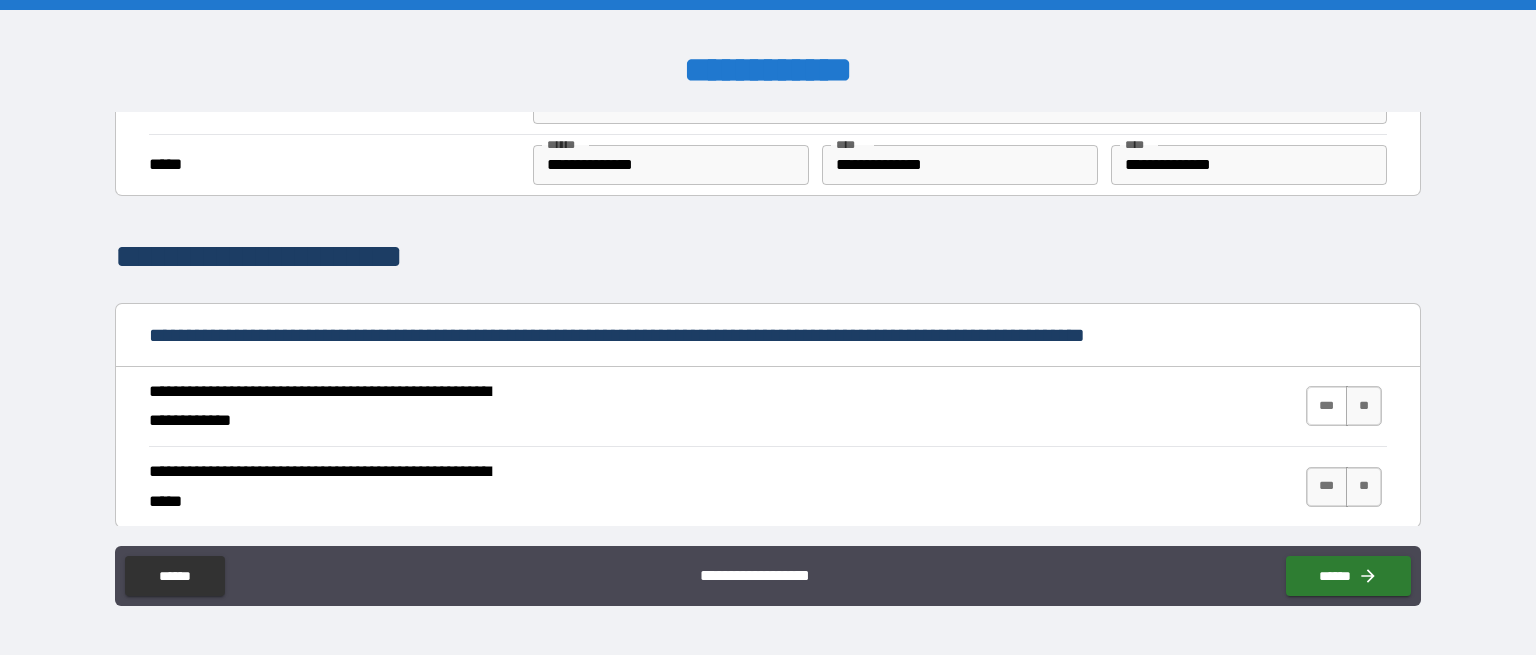 click on "***" at bounding box center [1327, 406] 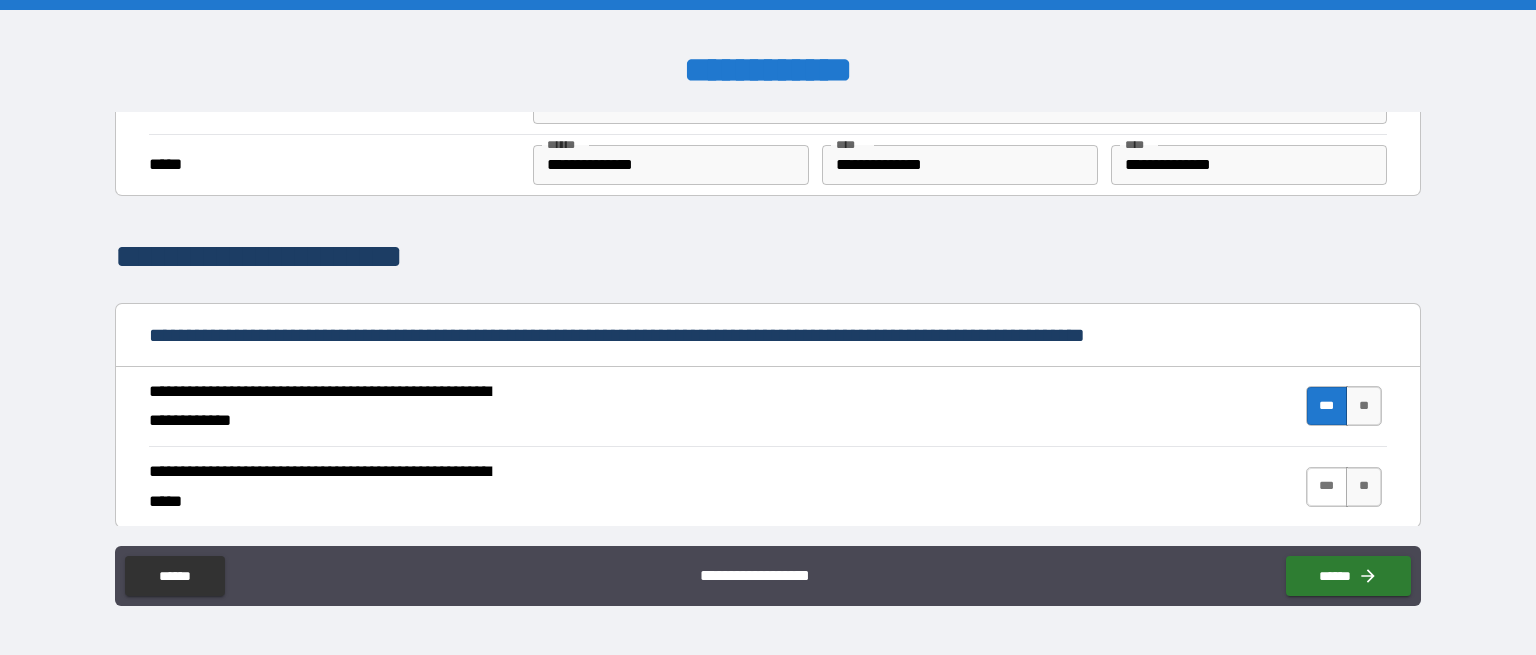 click on "***" at bounding box center [1327, 487] 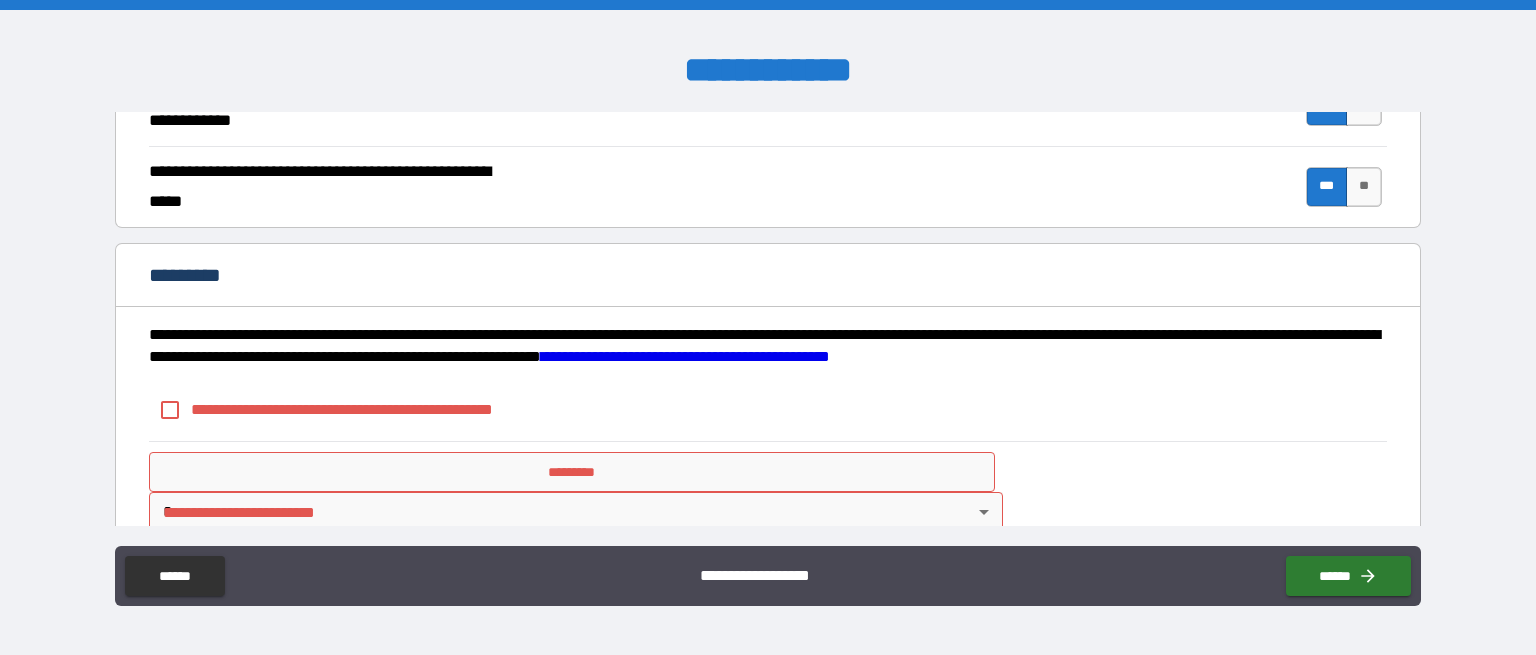 scroll, scrollTop: 2029, scrollLeft: 0, axis: vertical 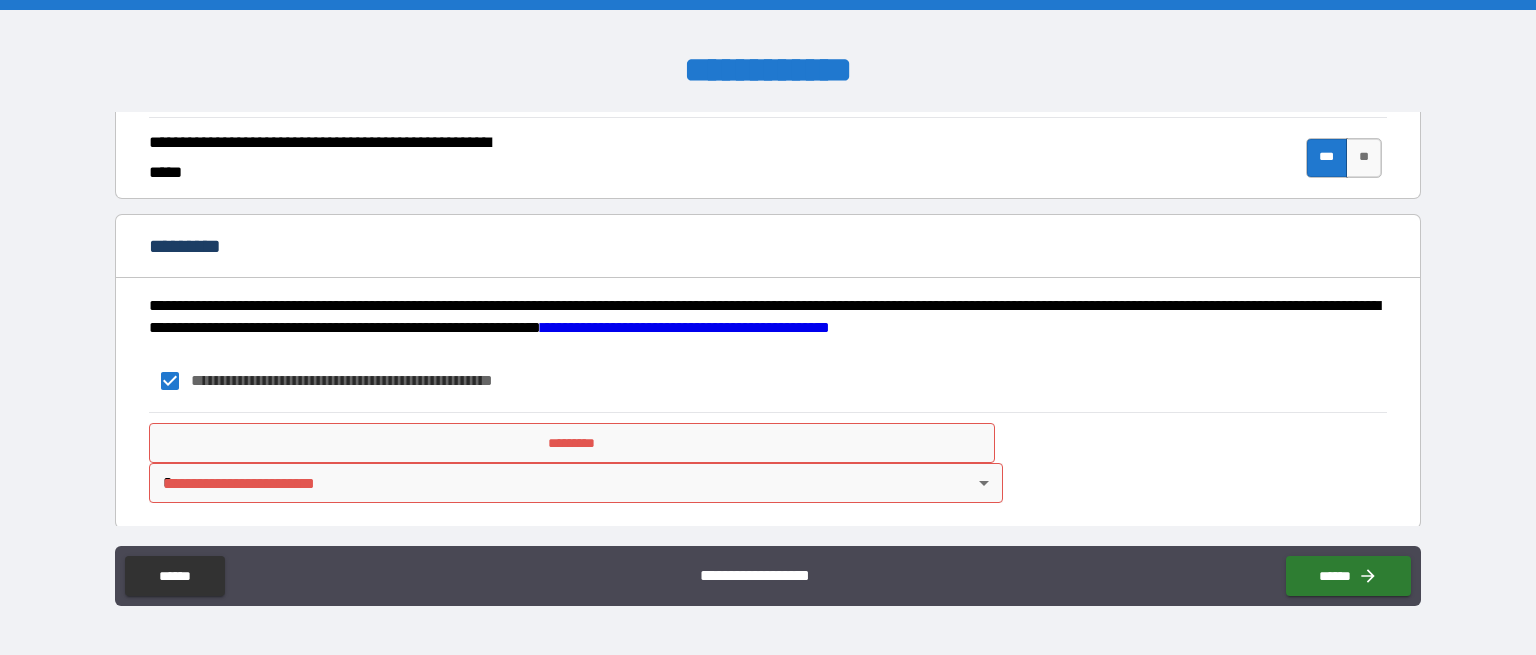 click on "*********" at bounding box center [572, 443] 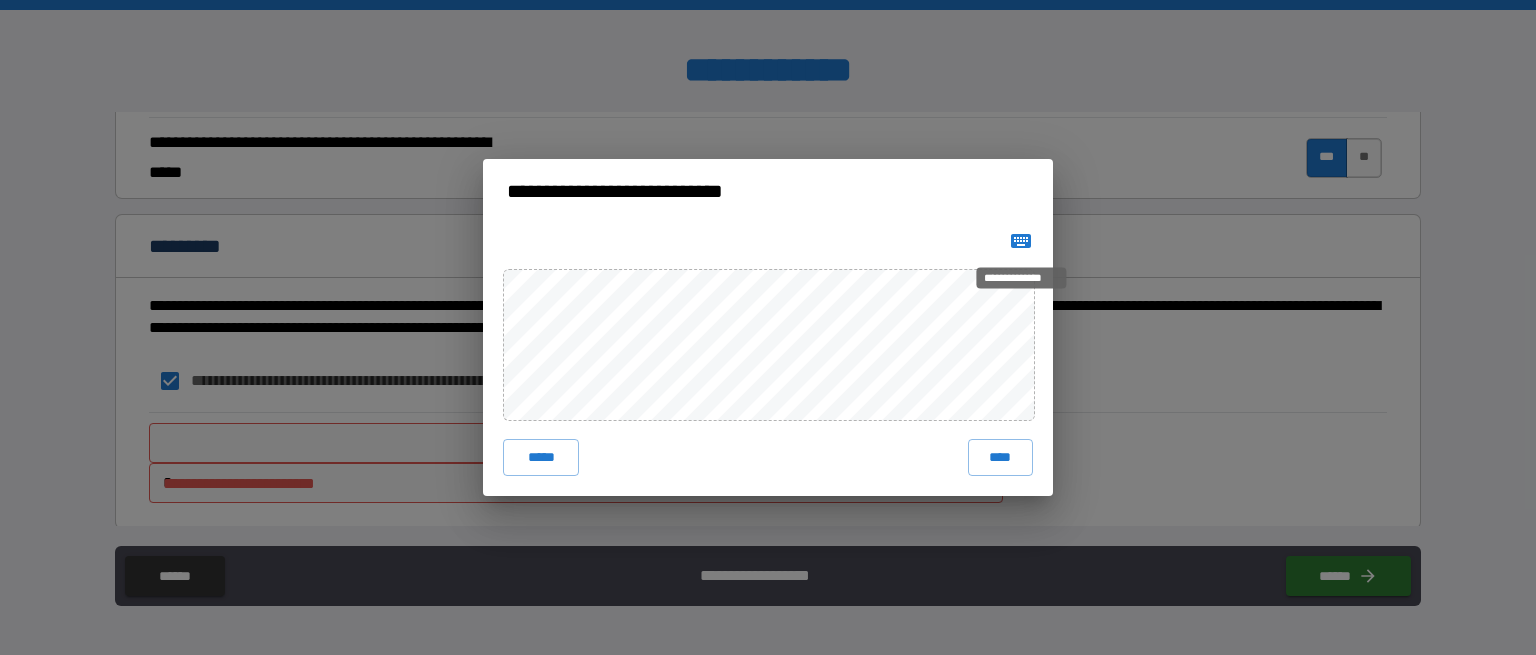 click 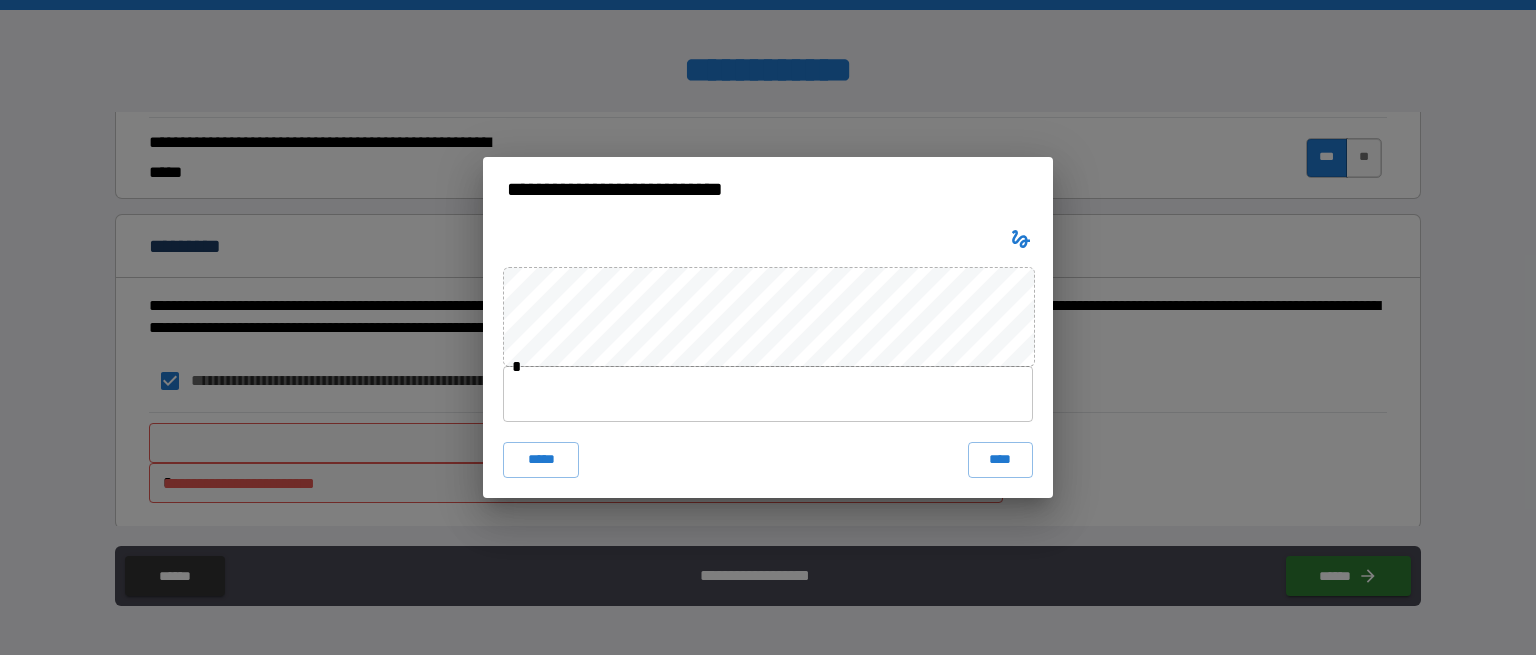 click at bounding box center (768, 394) 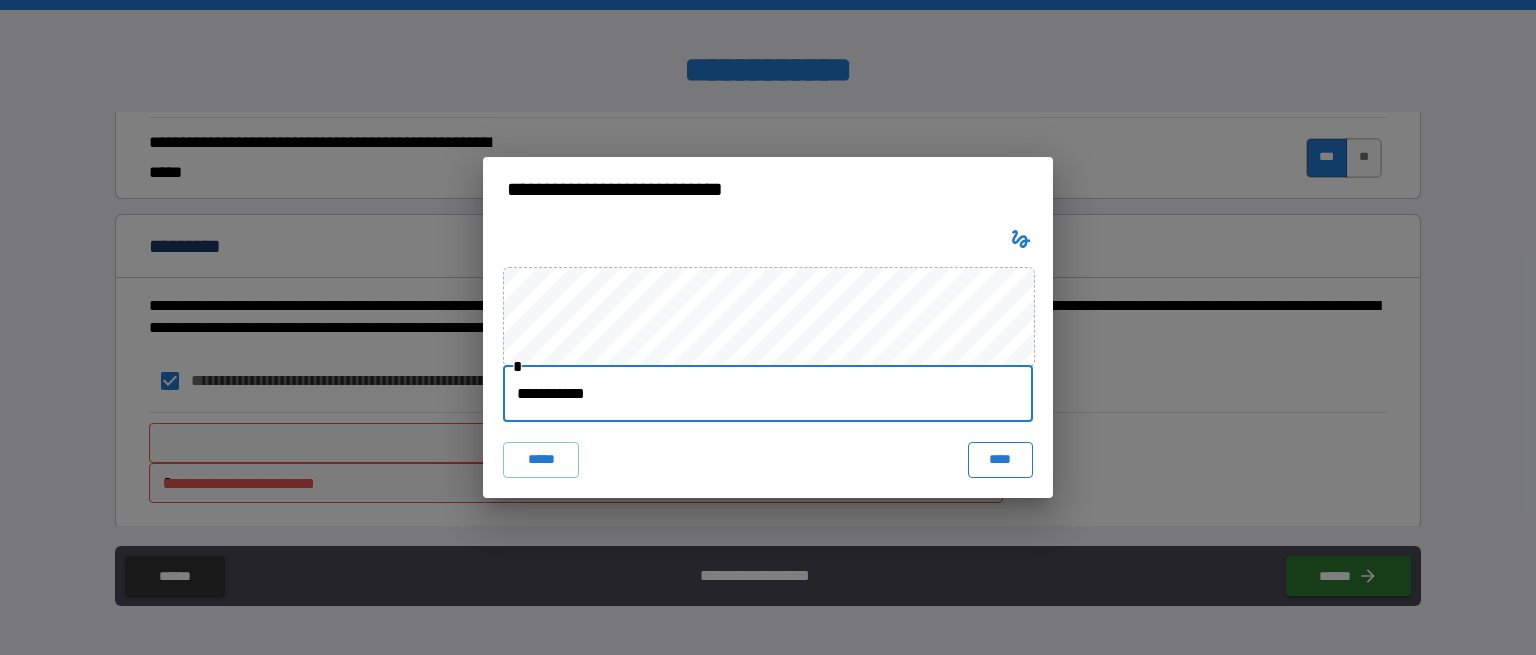 type on "**********" 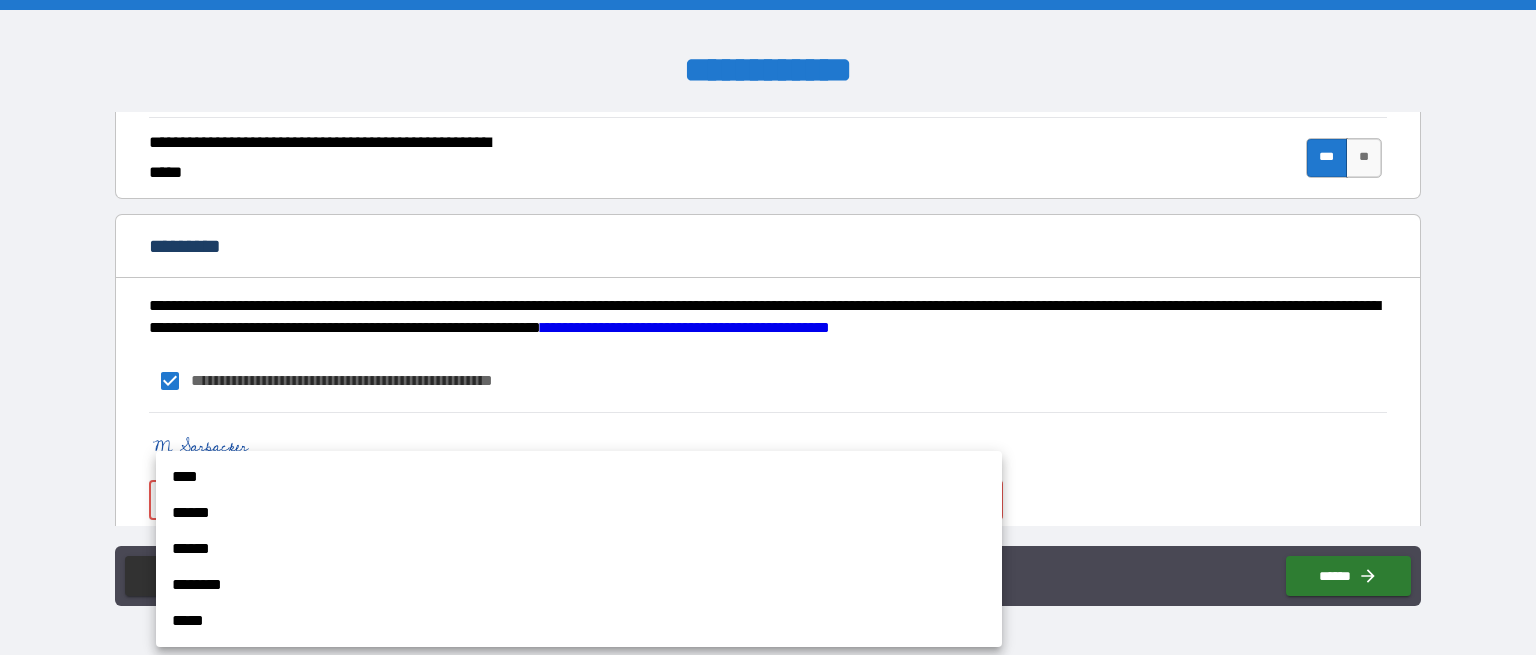 click on "**********" at bounding box center (768, 327) 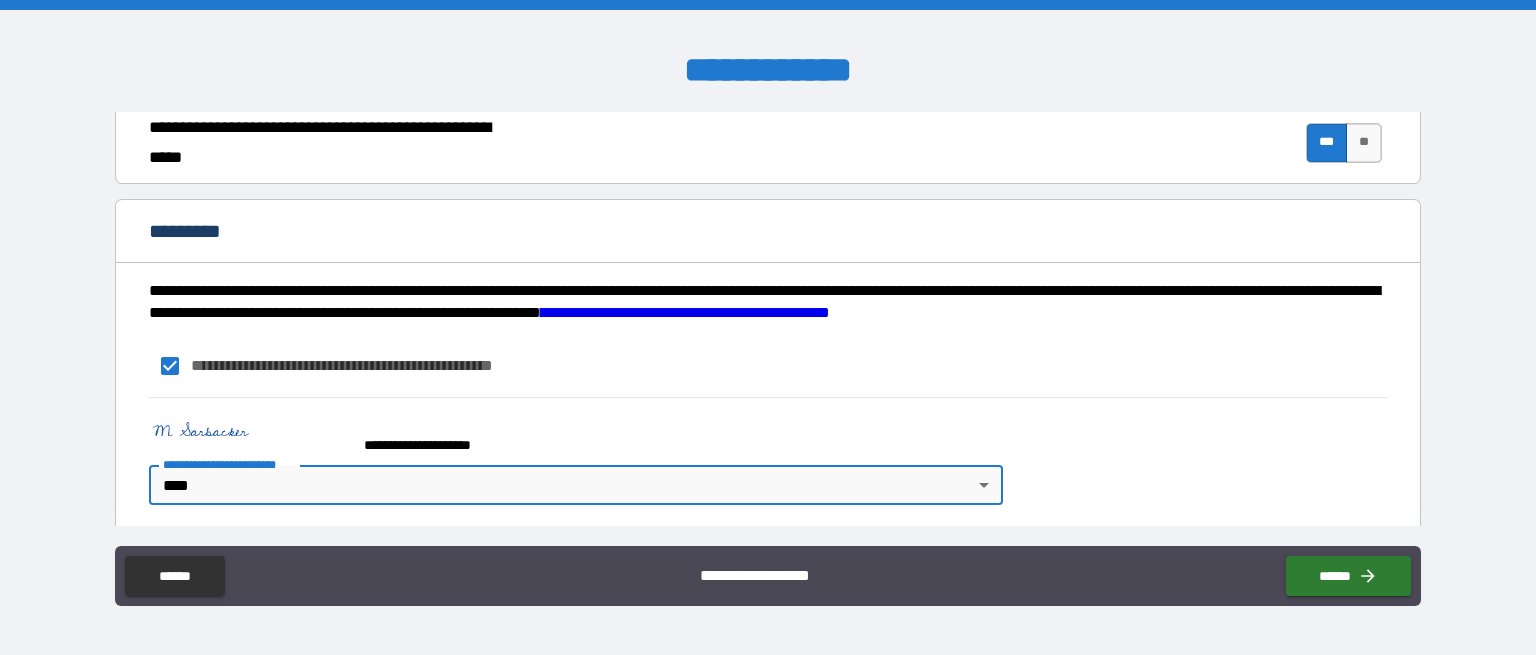 scroll, scrollTop: 2047, scrollLeft: 0, axis: vertical 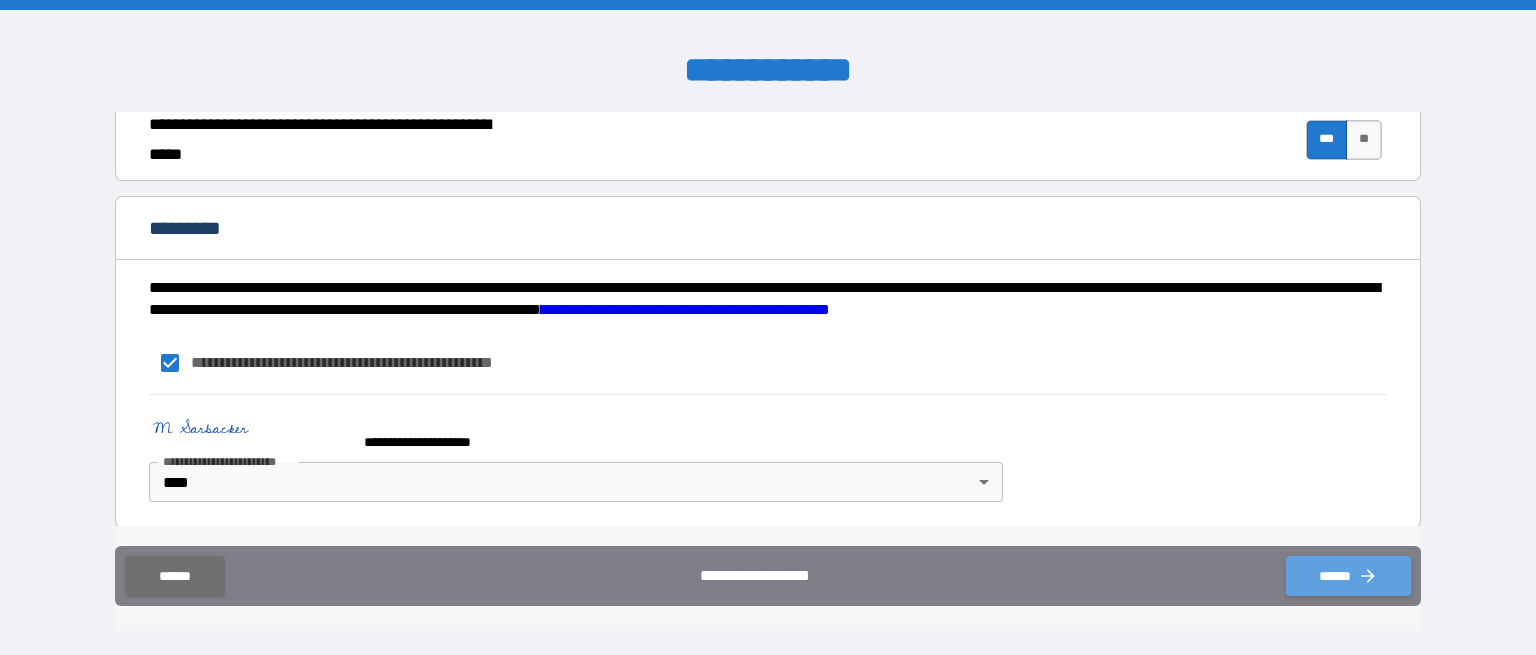 click on "******" at bounding box center [1348, 576] 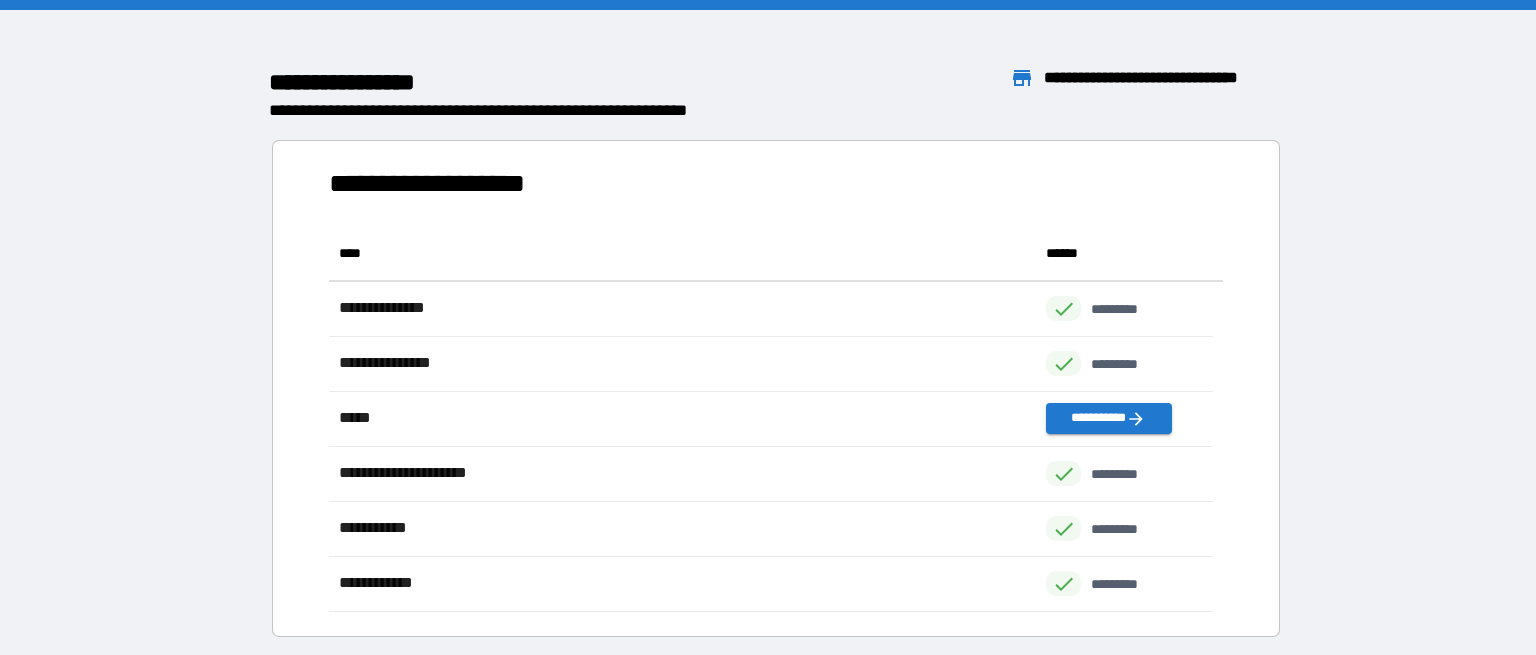 scroll, scrollTop: 16, scrollLeft: 16, axis: both 